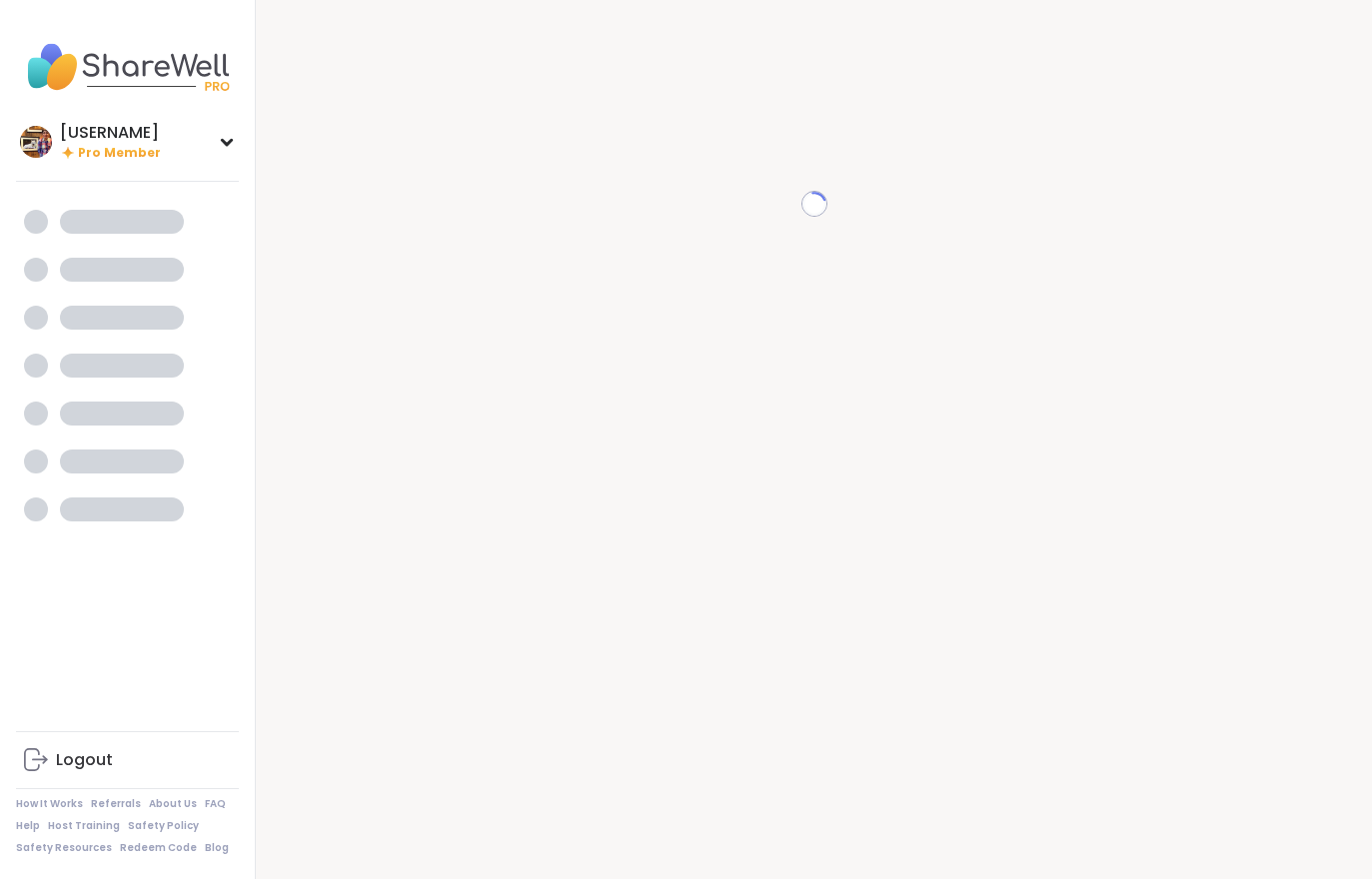 scroll, scrollTop: 0, scrollLeft: 0, axis: both 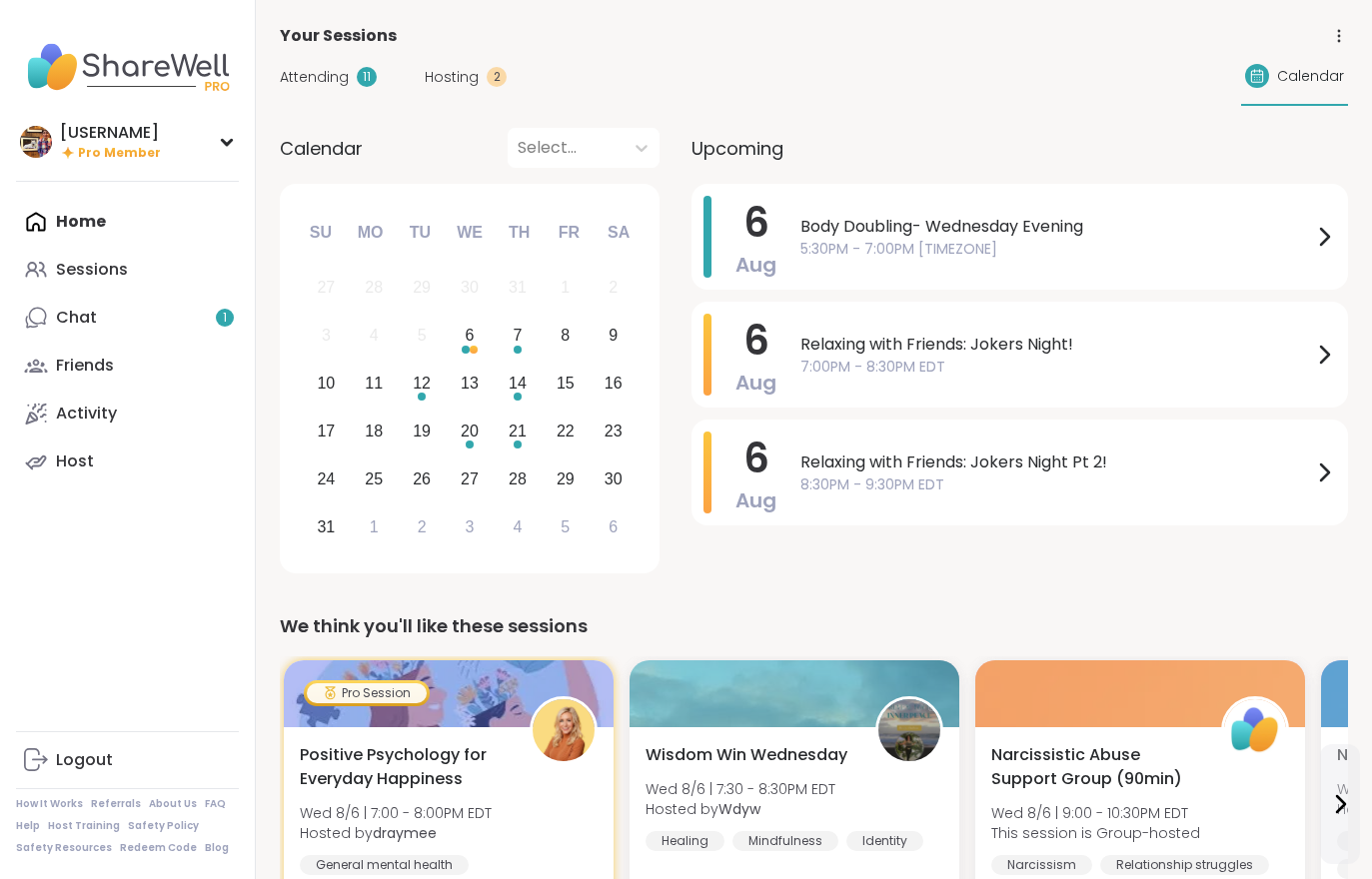 click on "Chat 1" at bounding box center [127, 318] 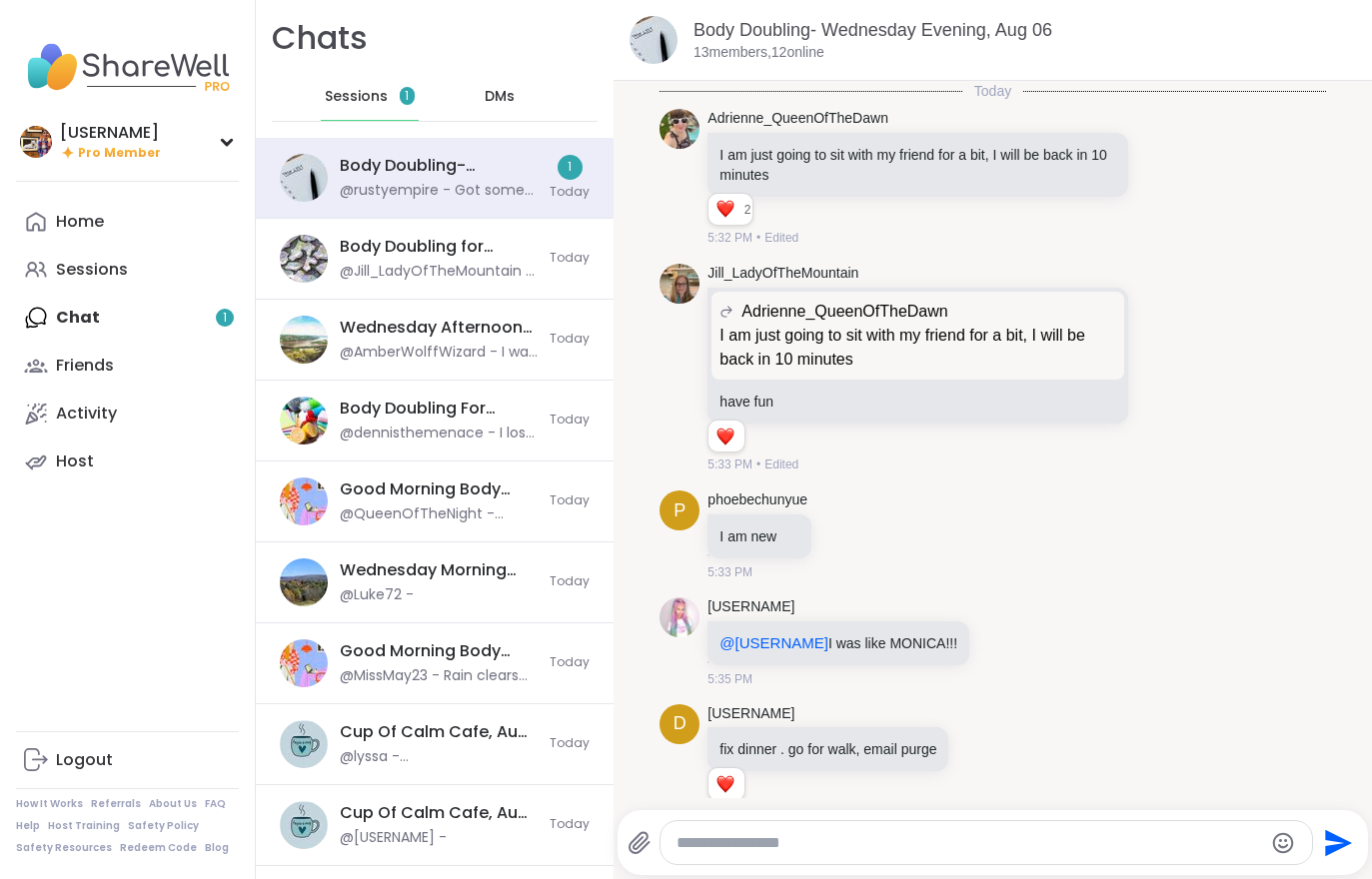 scroll, scrollTop: 1731, scrollLeft: 0, axis: vertical 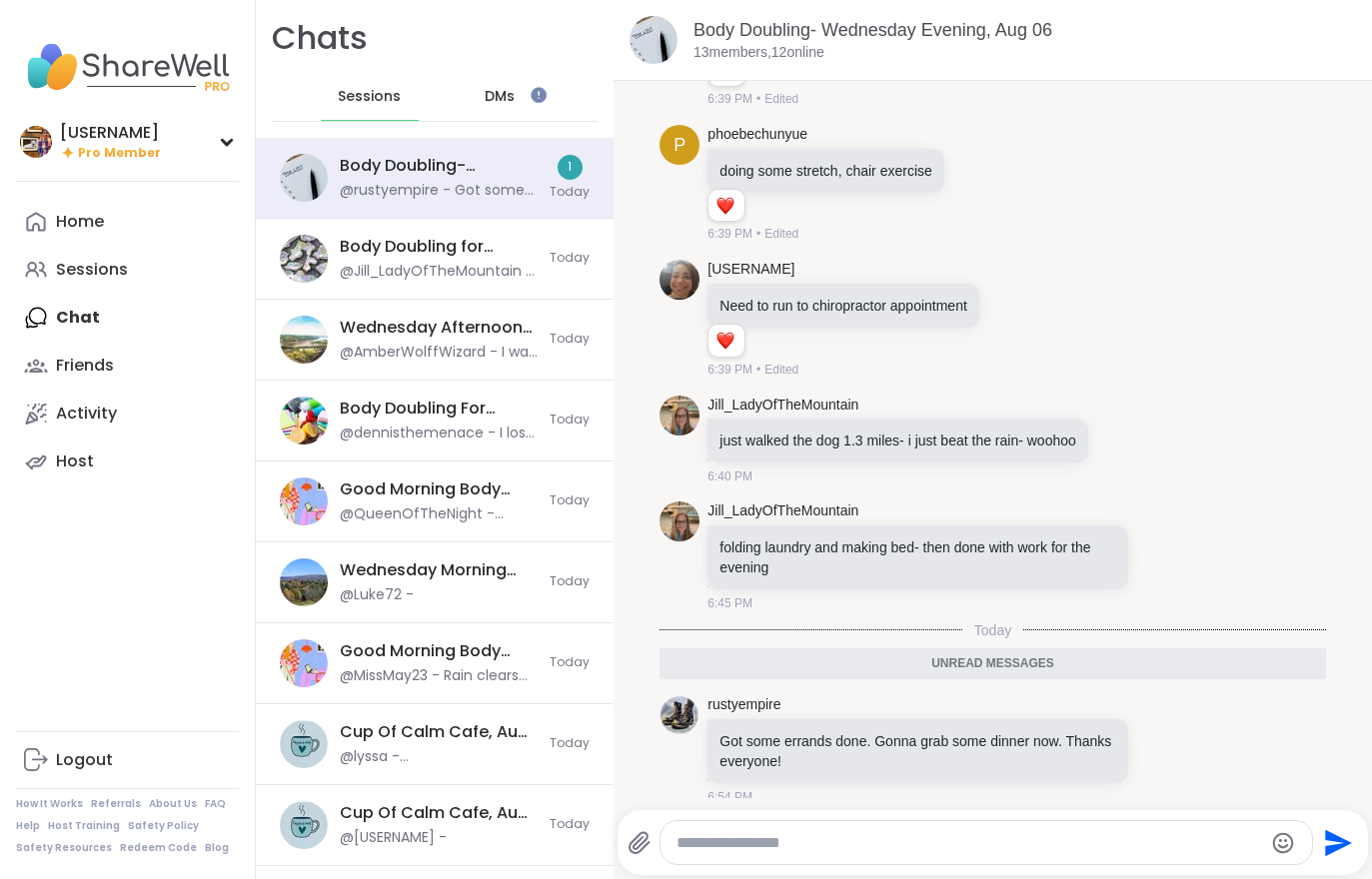 click on "Home" at bounding box center (127, 222) 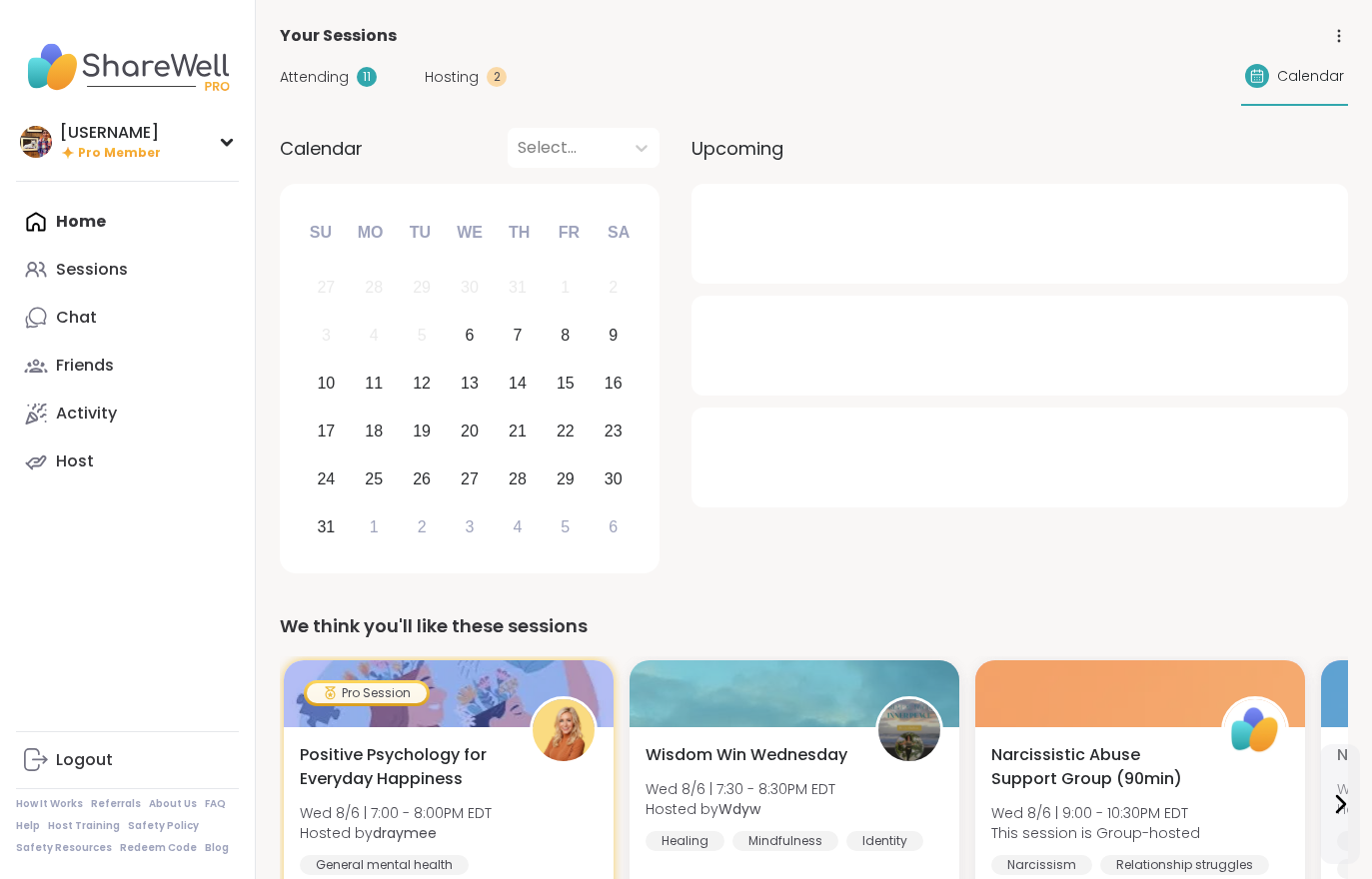 click on "Hosting" at bounding box center [452, 77] 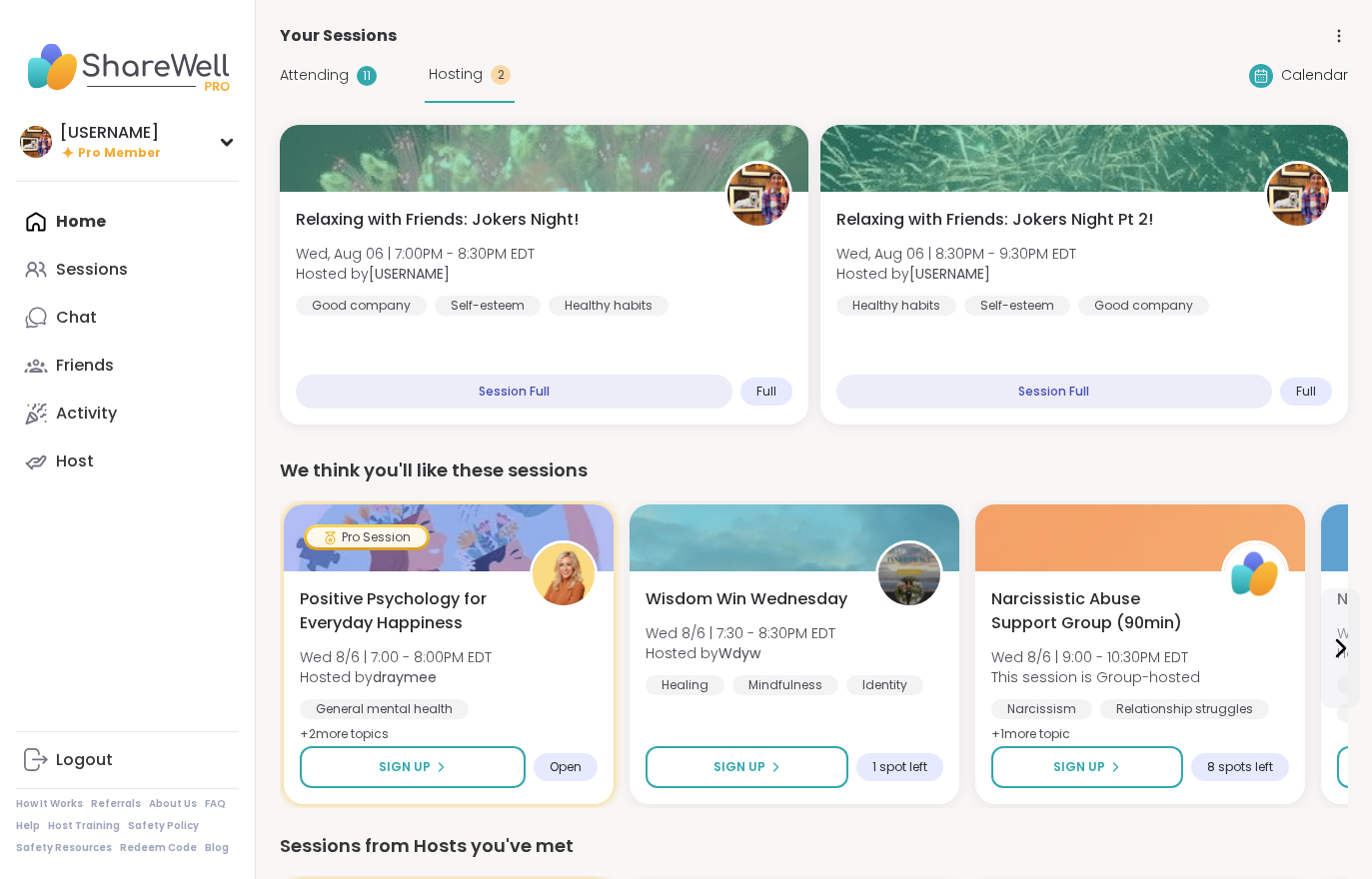 click on "Relaxing with Friends: Jokers Night! Wed, Aug 06 | 7:00PM - 8:30PM EDT Hosted by [USERNAME] Good company Self-esteem Healthy habits" at bounding box center (544, 262) 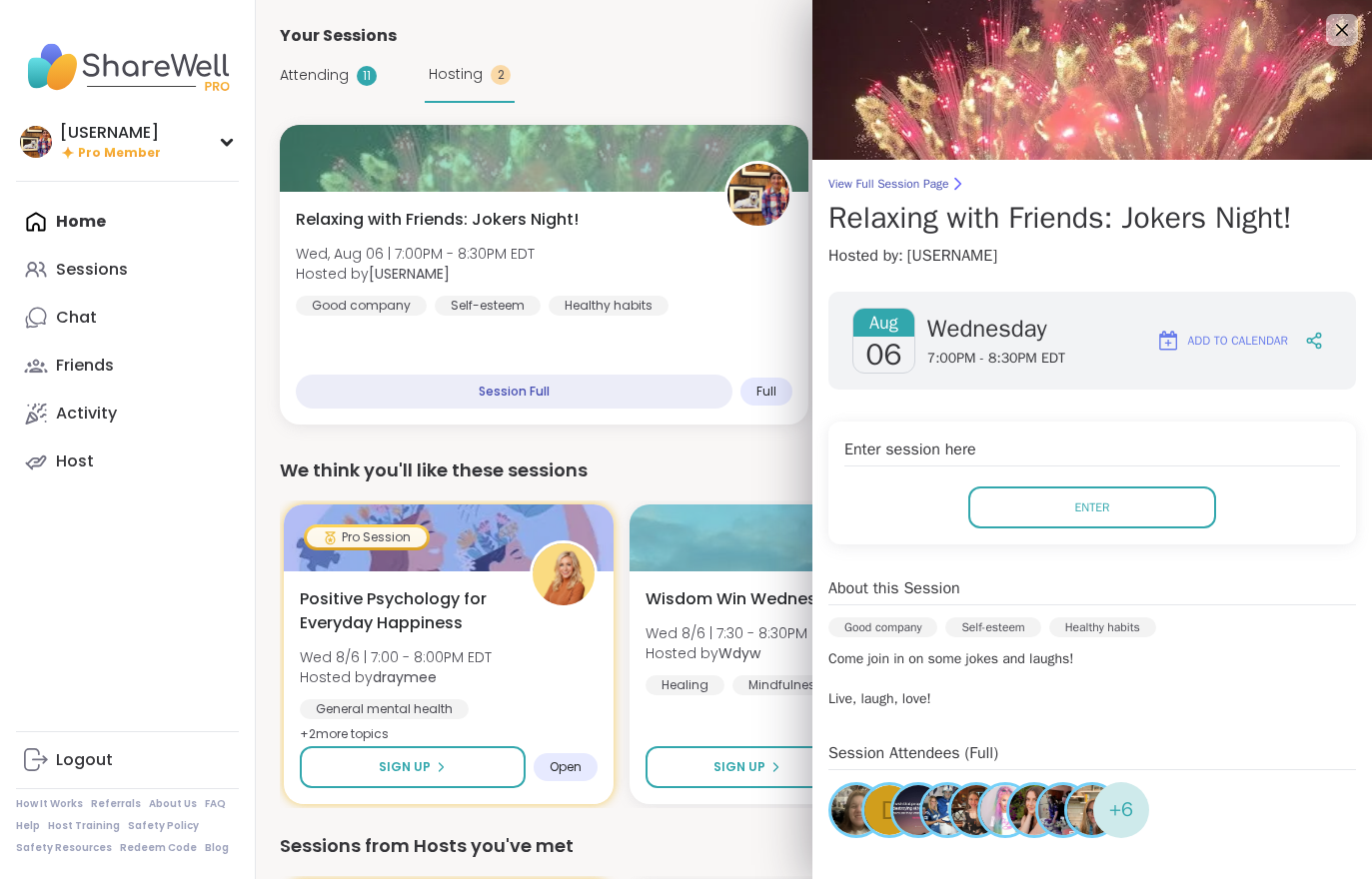 scroll, scrollTop: 0, scrollLeft: 0, axis: both 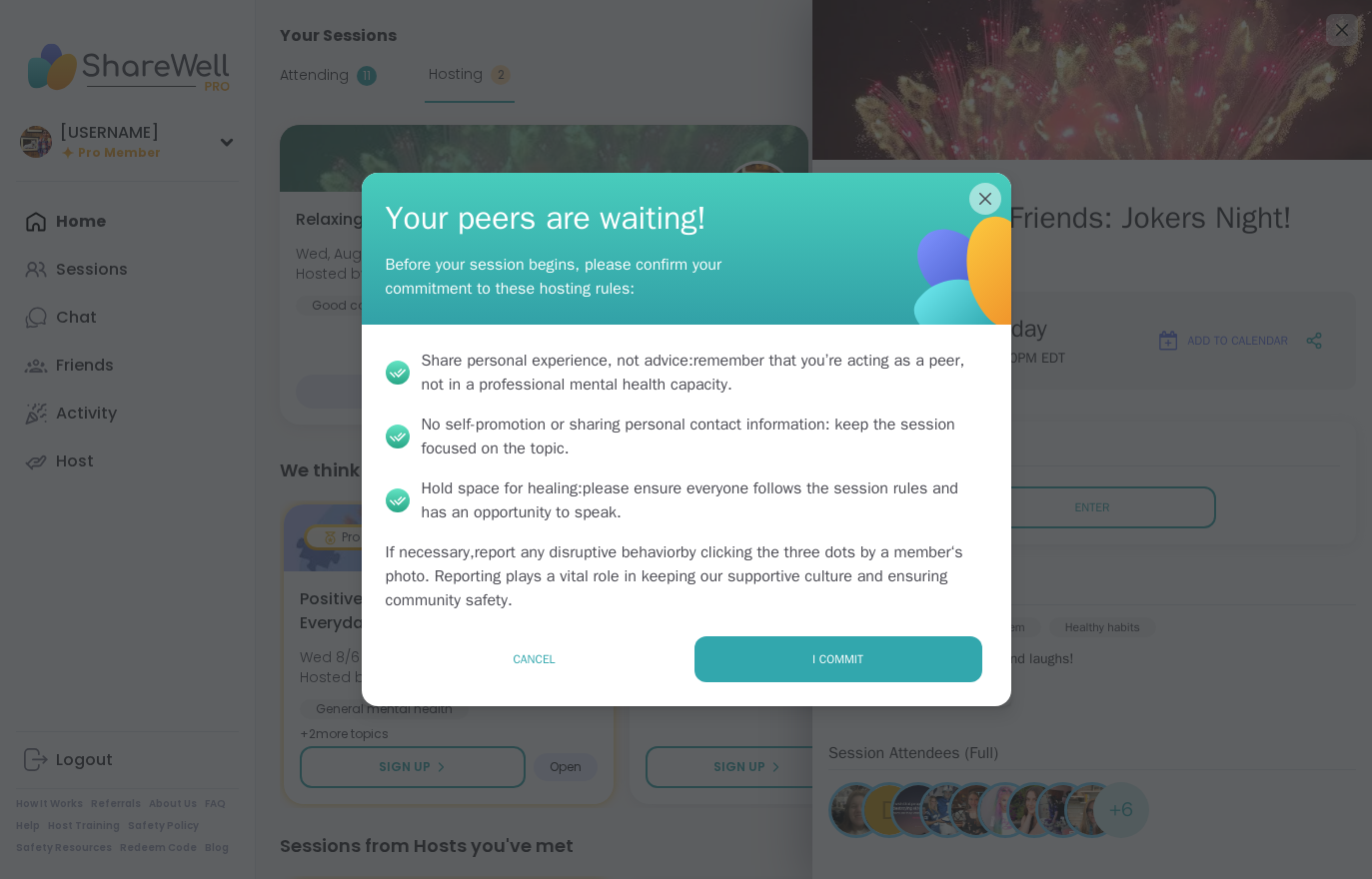 click on "I commit" at bounding box center (838, 659) 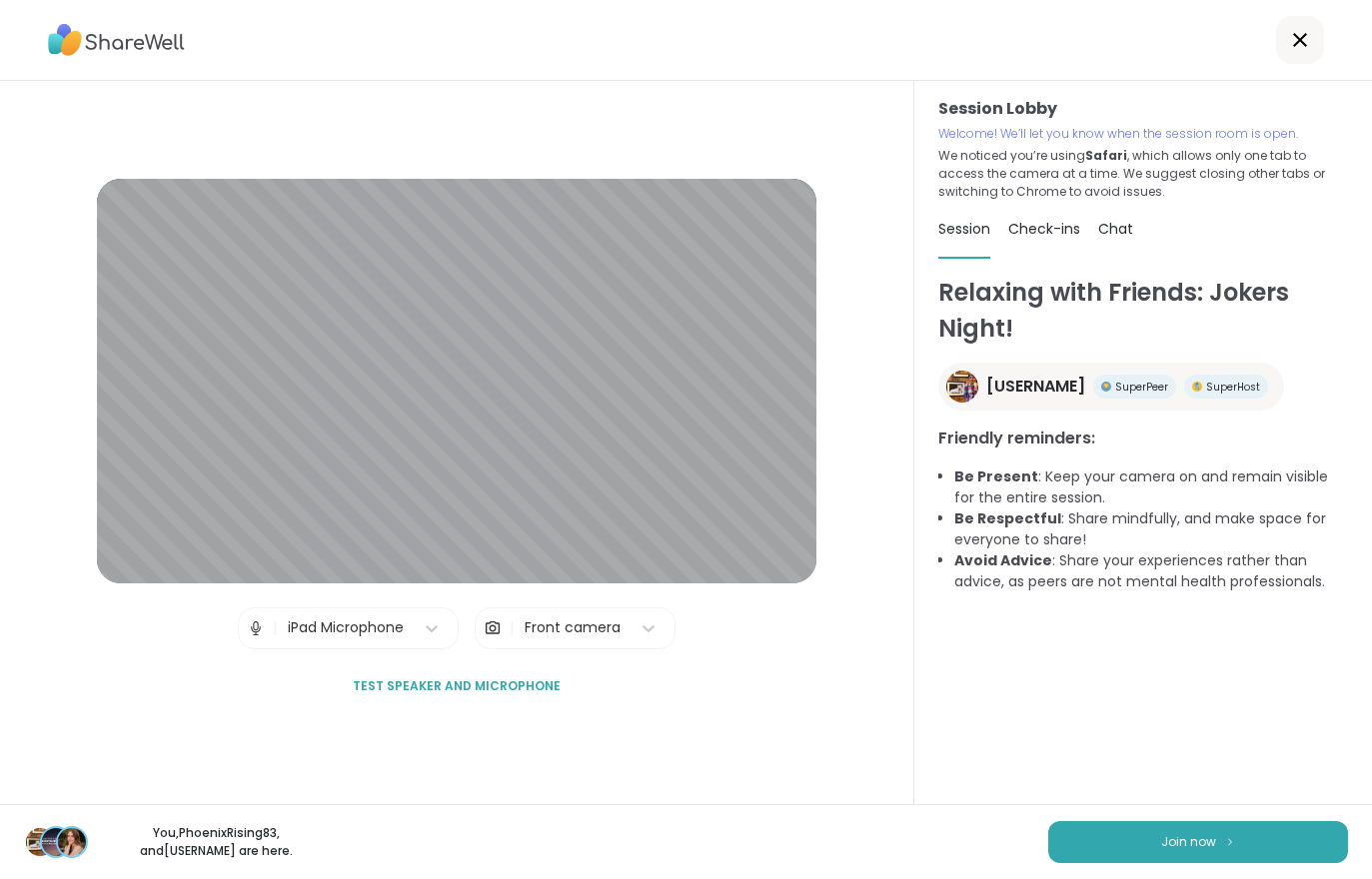 click on "Check-ins" at bounding box center (1044, 229) 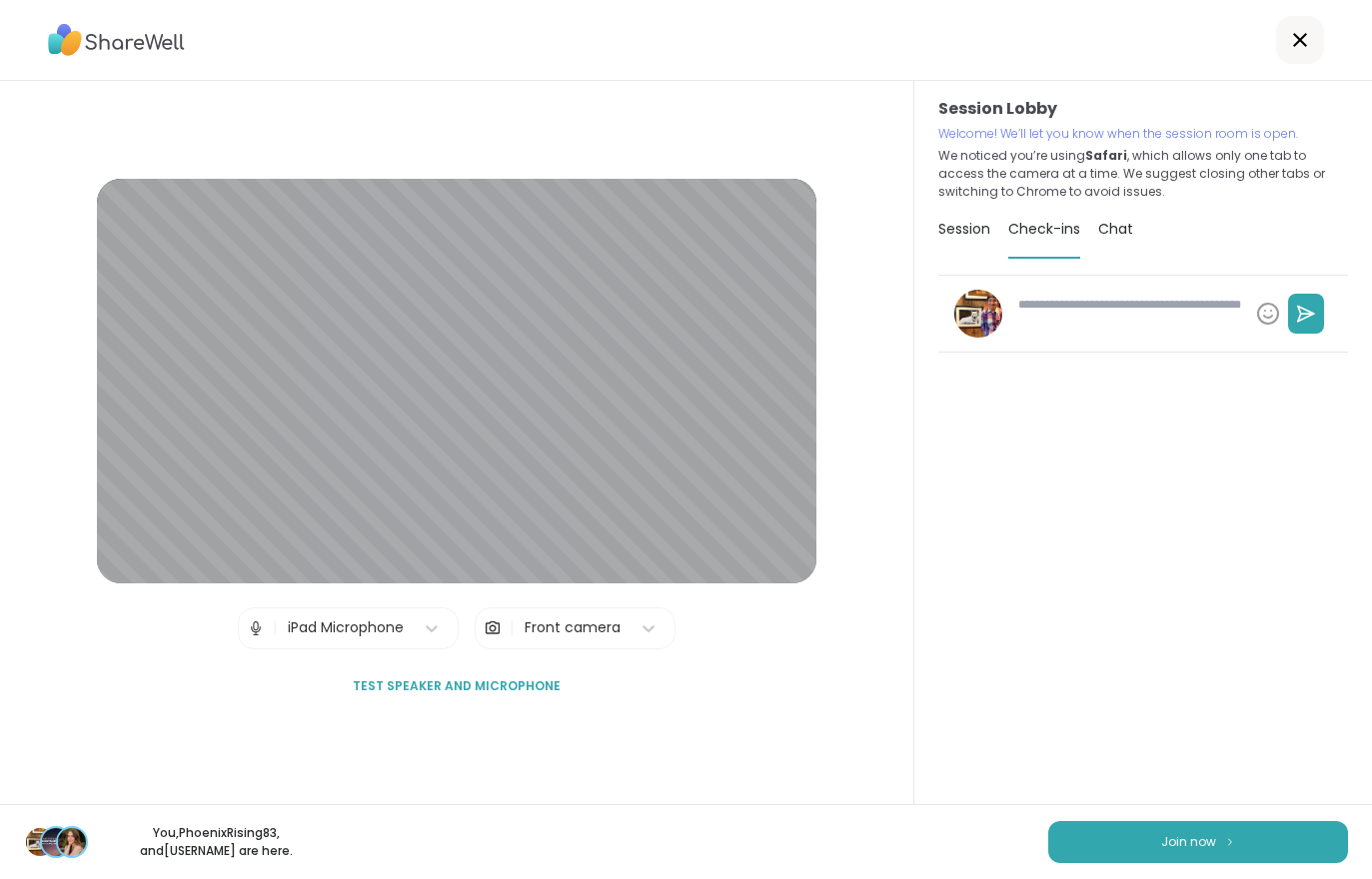 click at bounding box center [1129, 314] 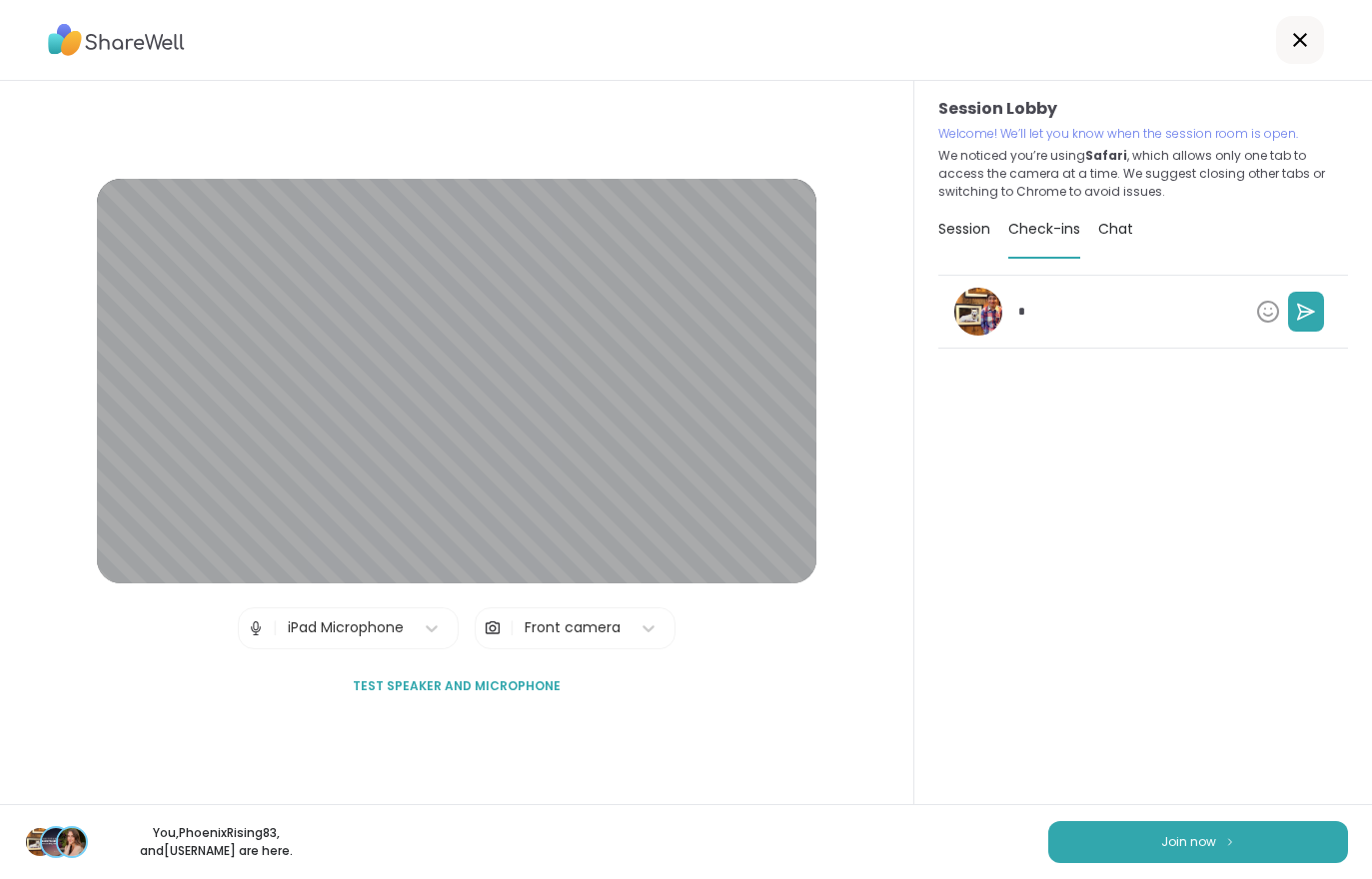 type on "*" 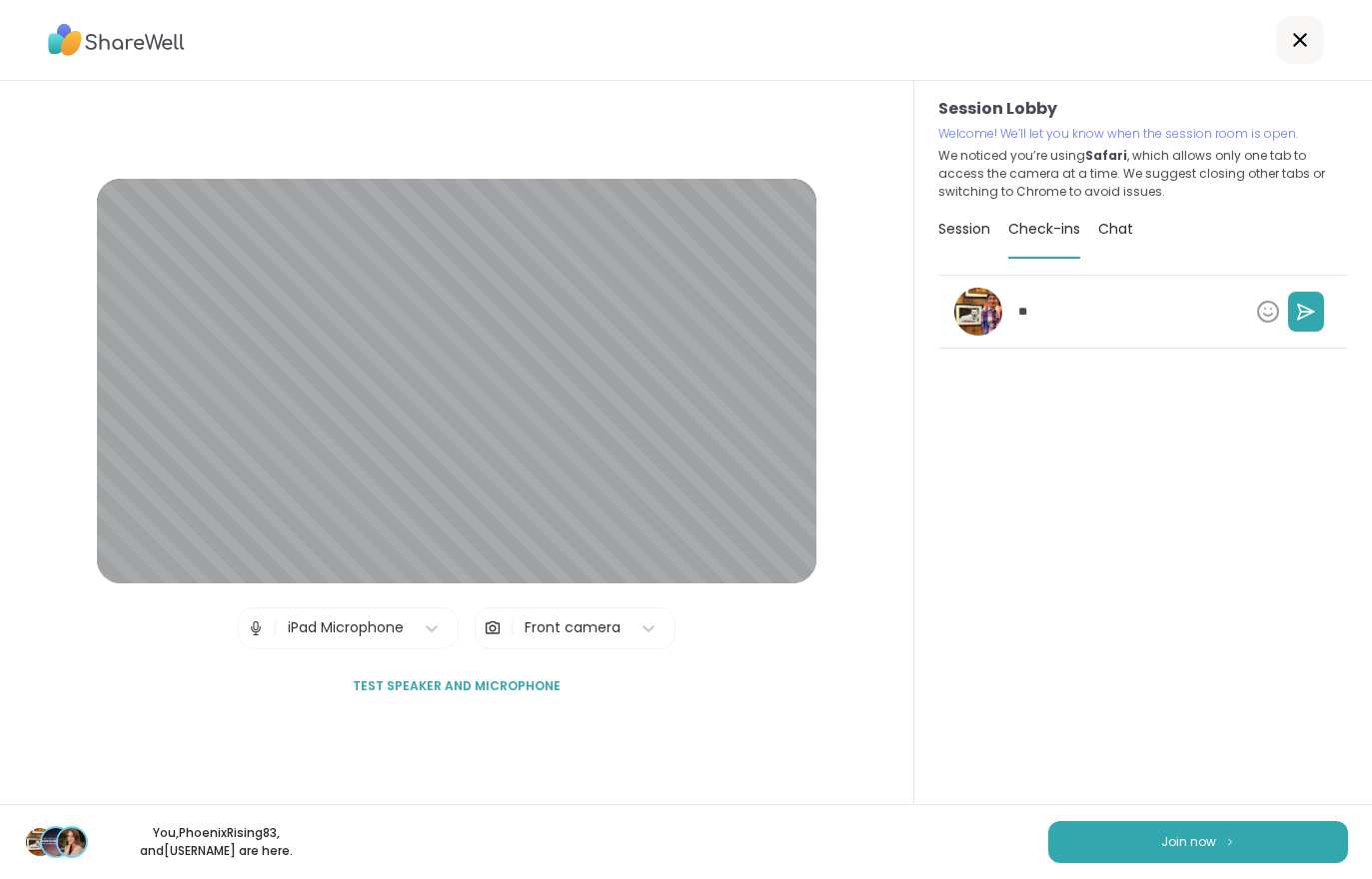 type on "*" 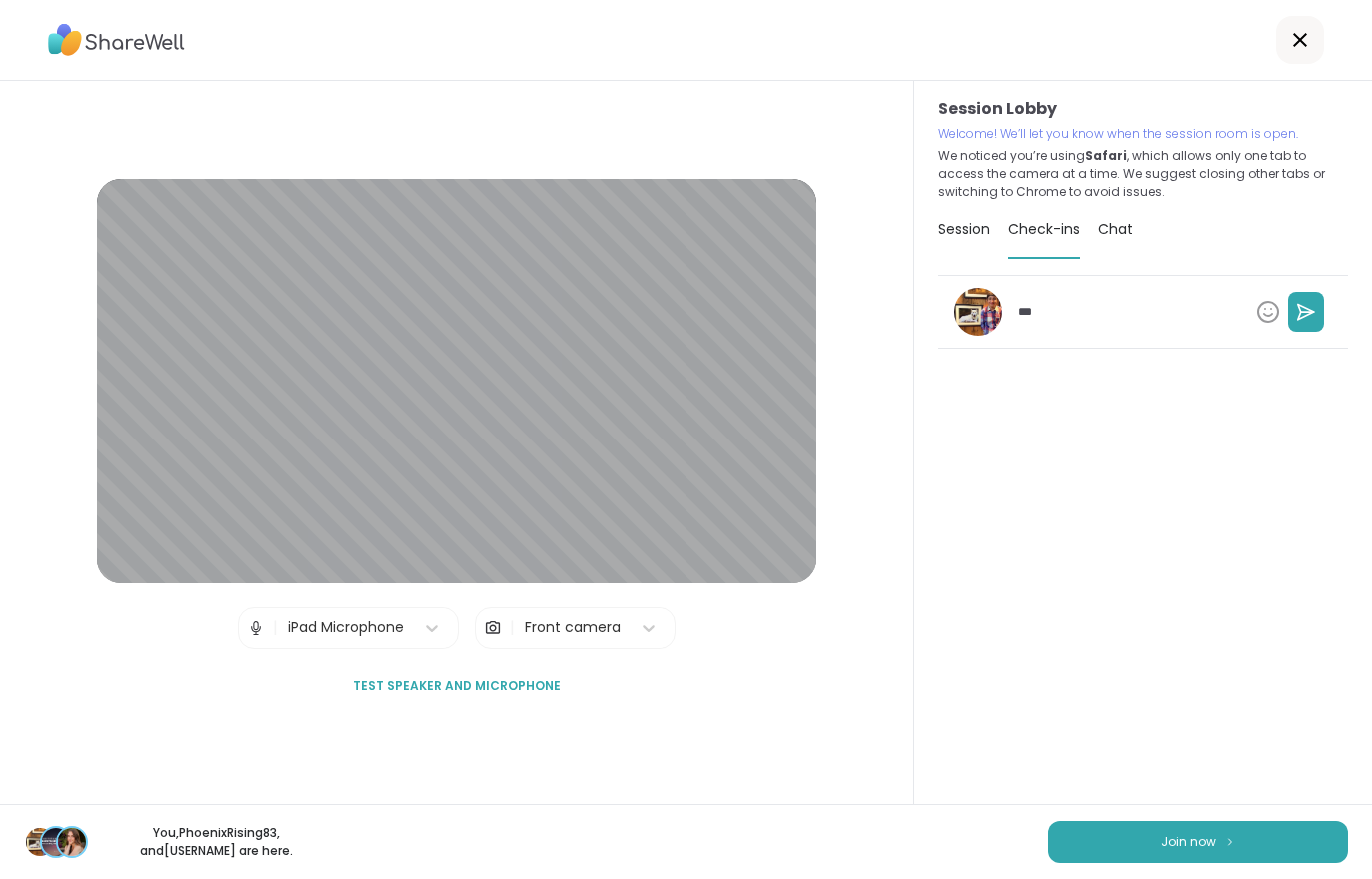 type on "*" 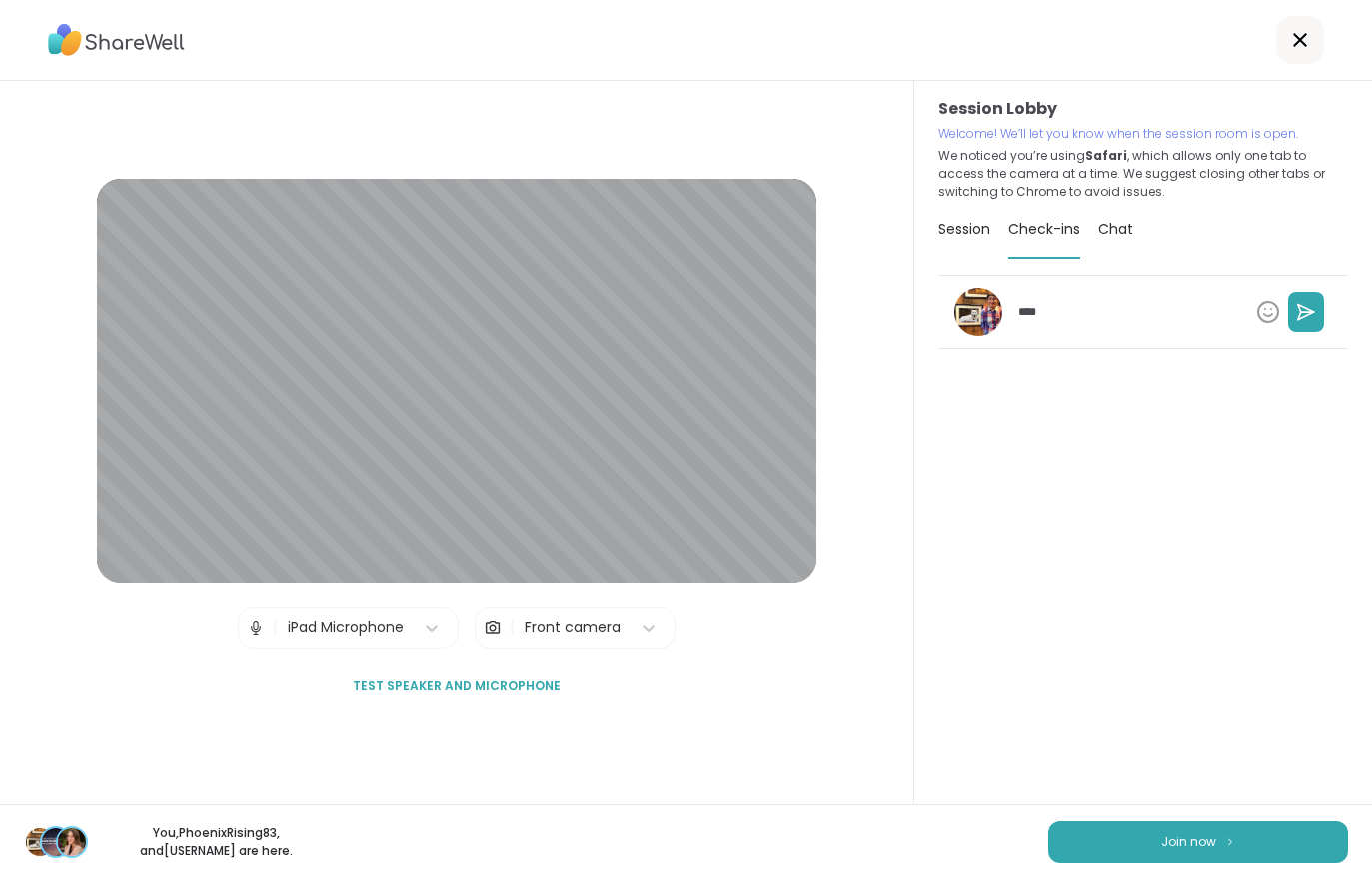 type on "*****" 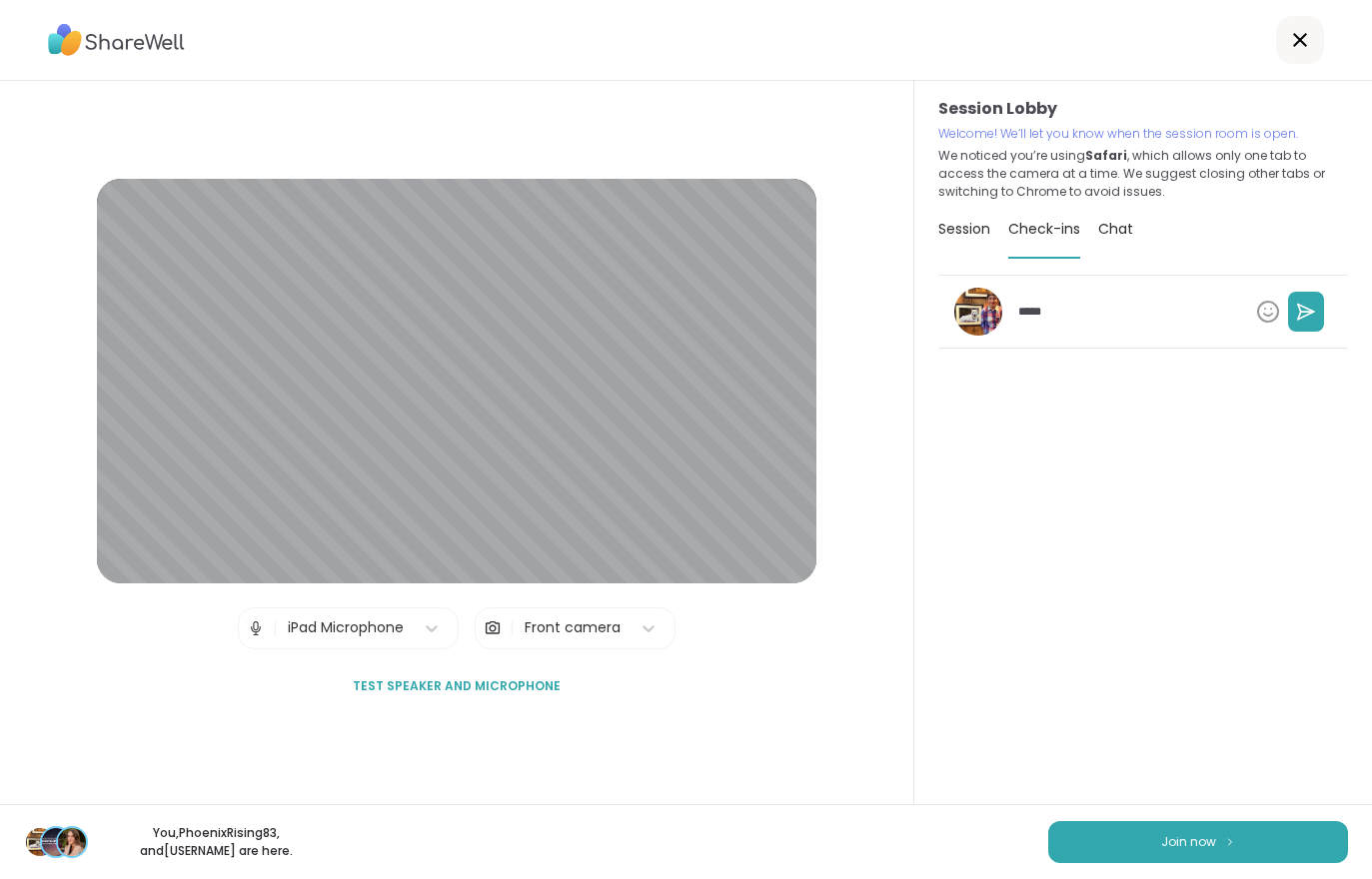 type on "*" 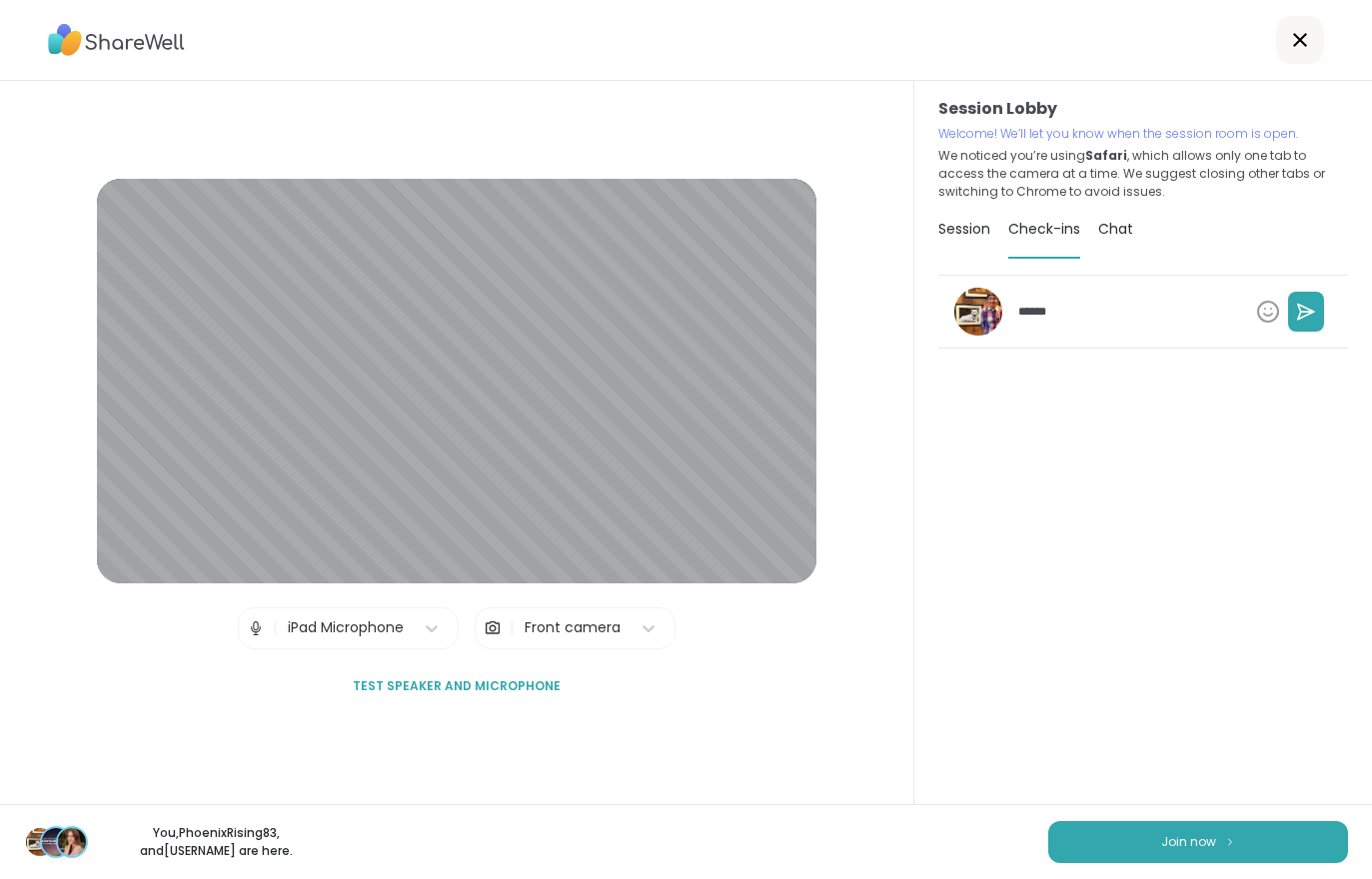 type on "*" 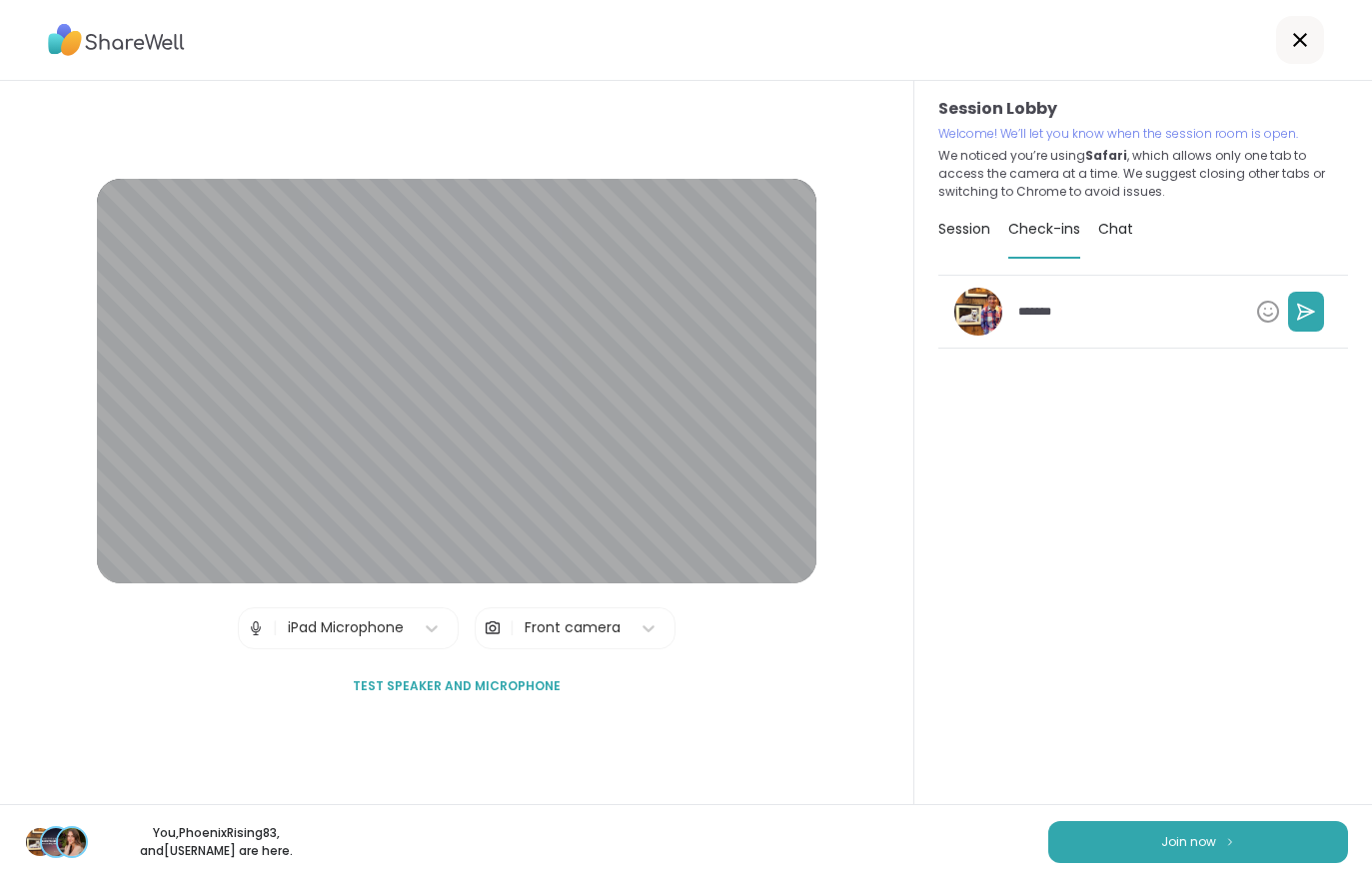 type on "*" 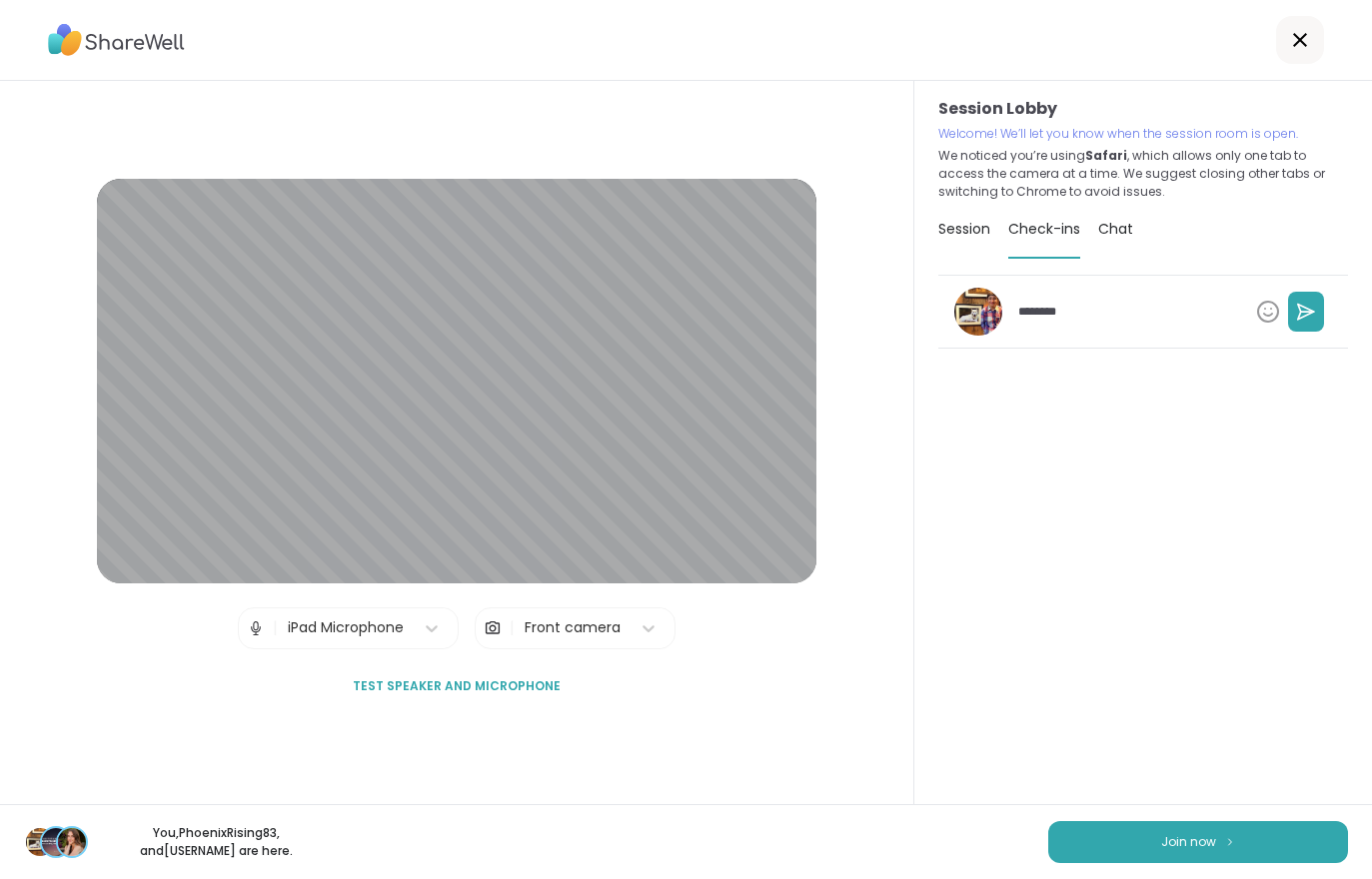 type on "*" 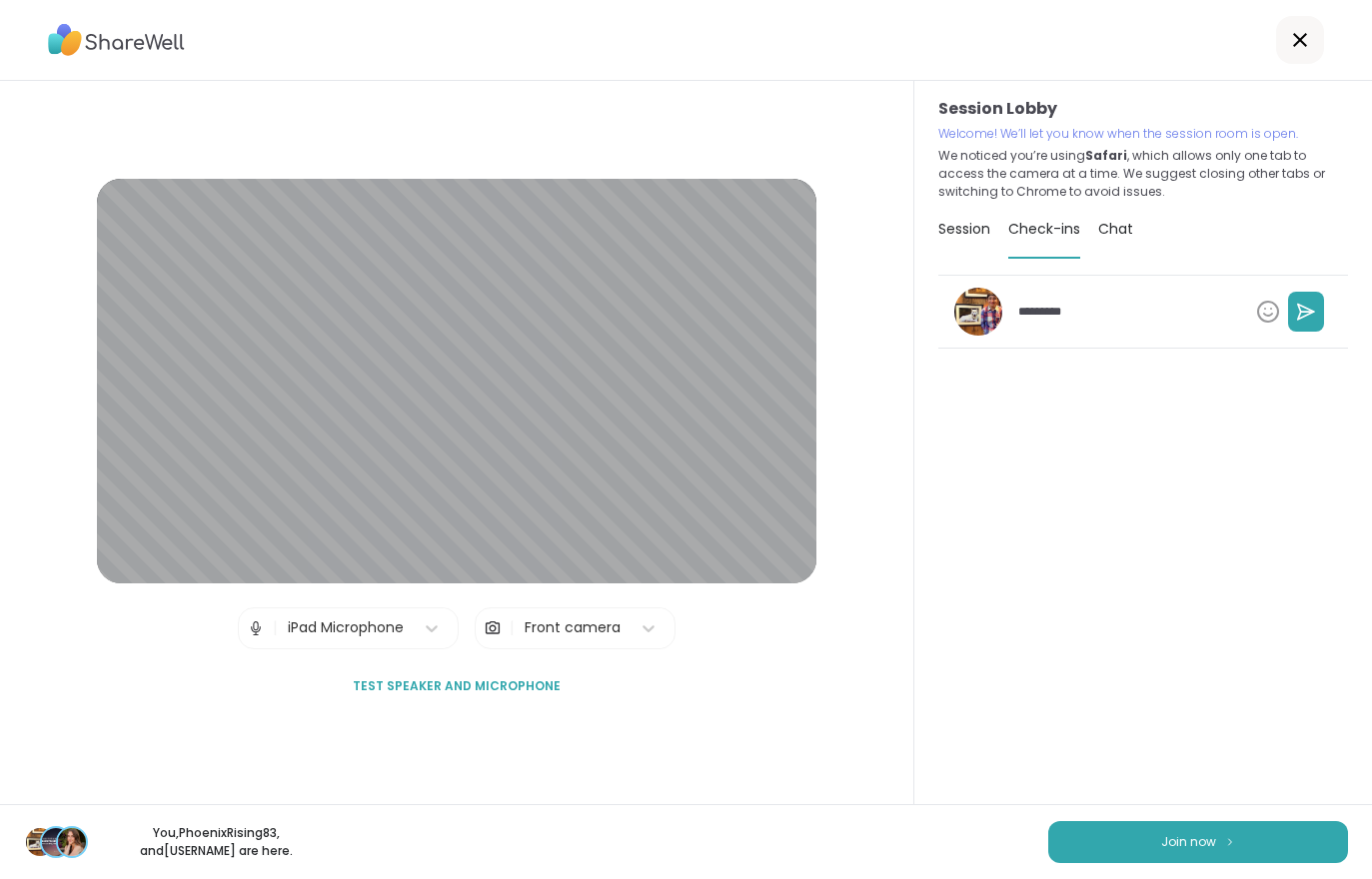 type on "*" 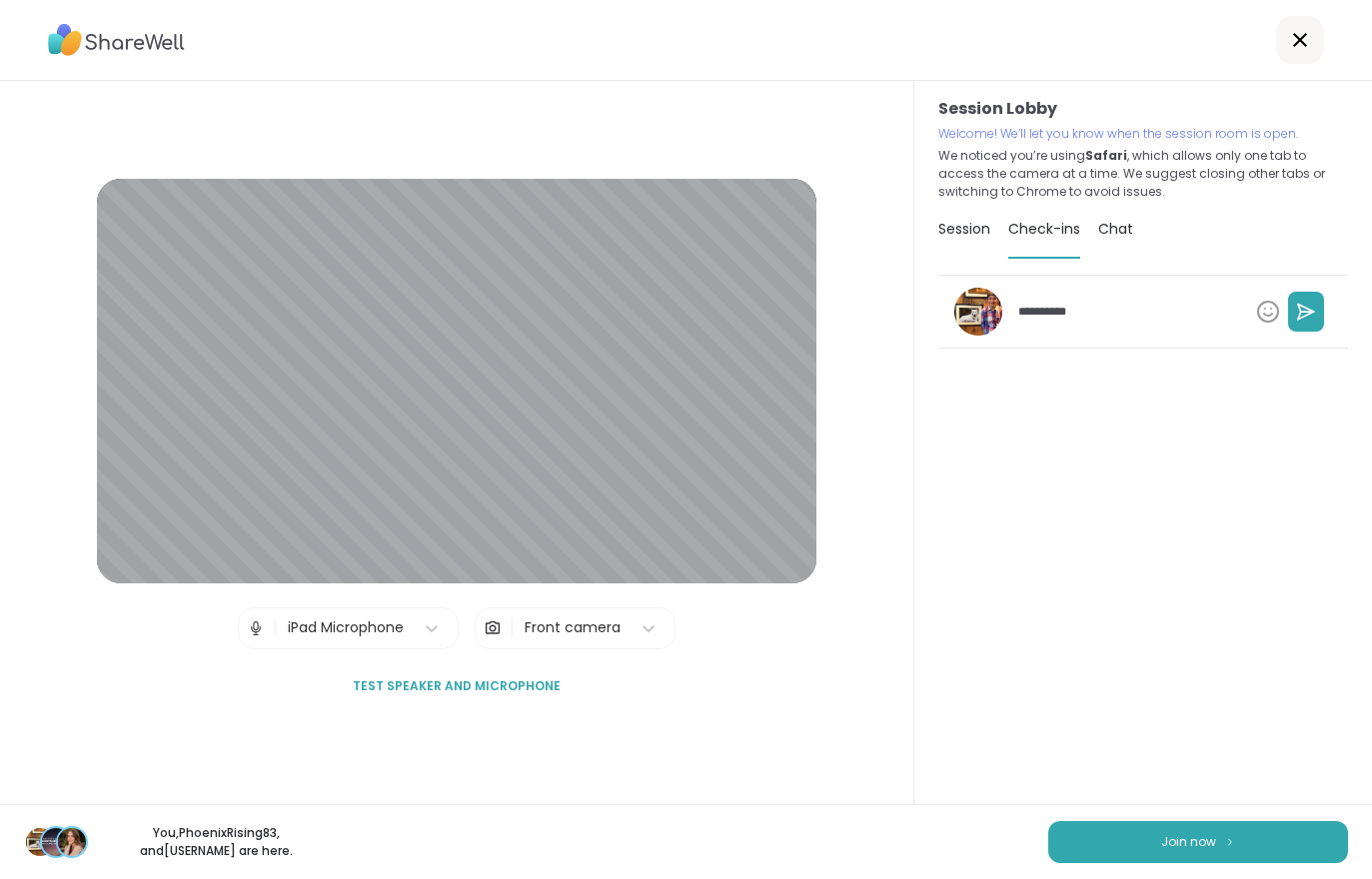 type on "*" 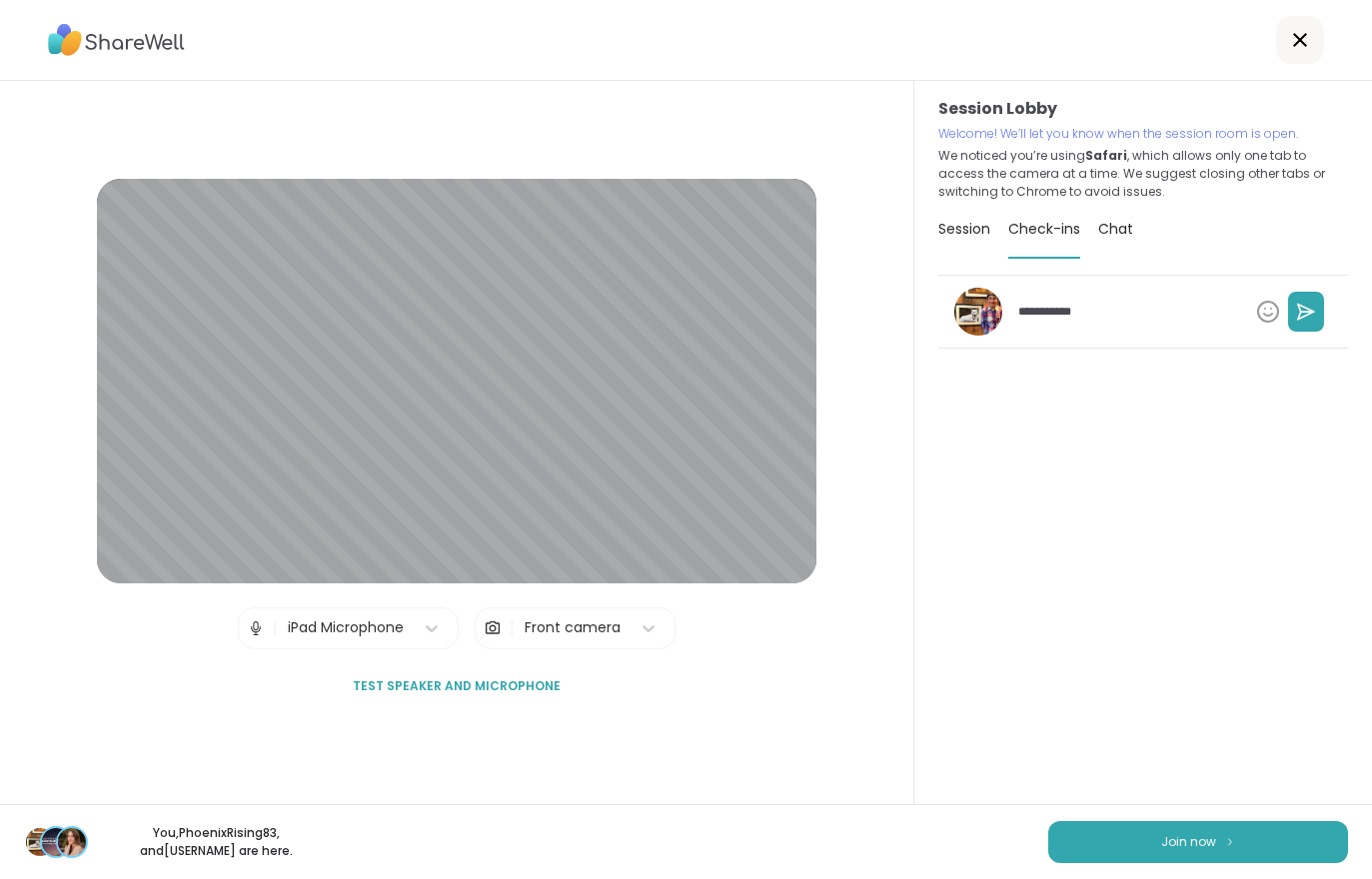 type on "*" 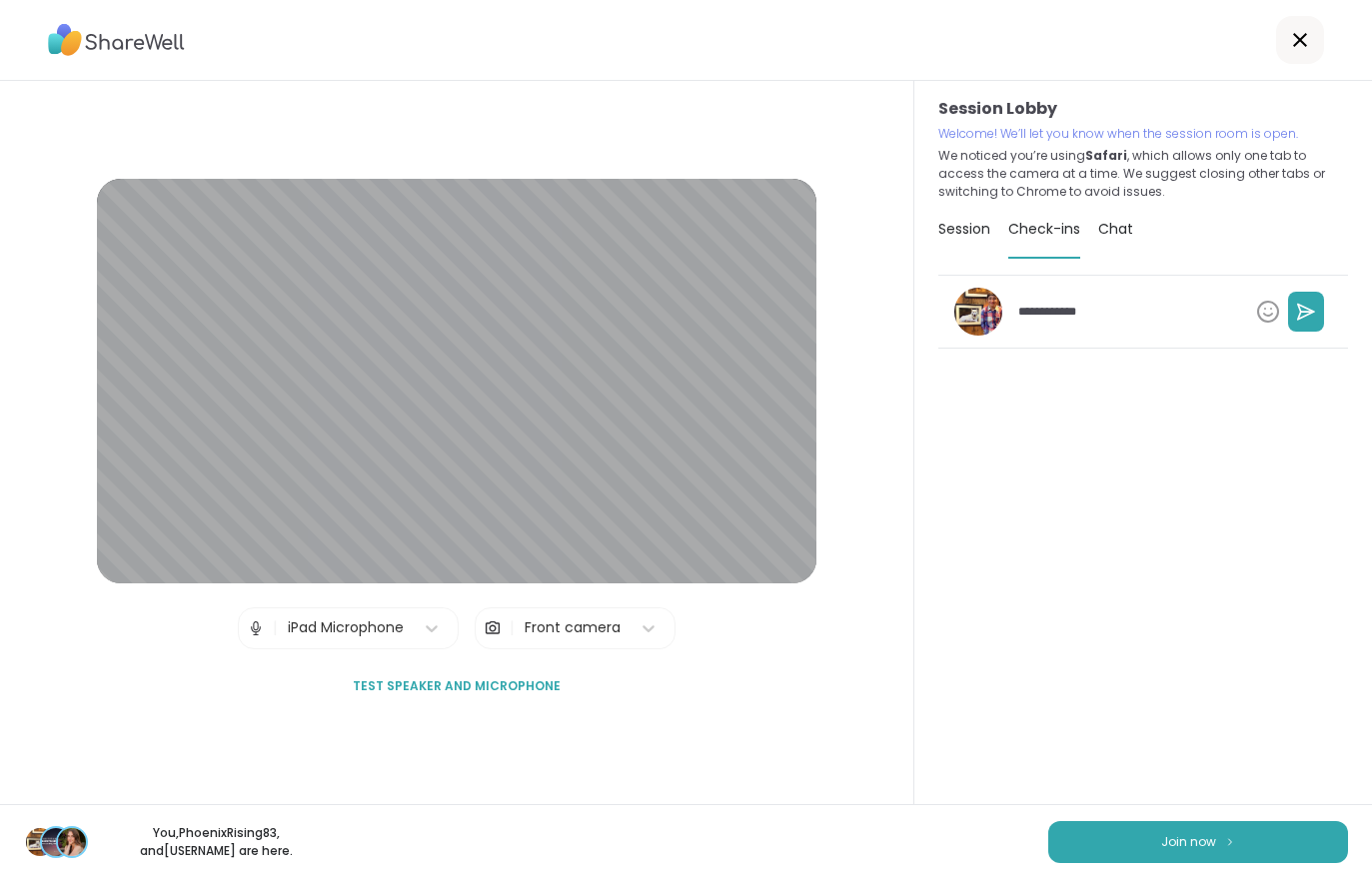 type on "*" 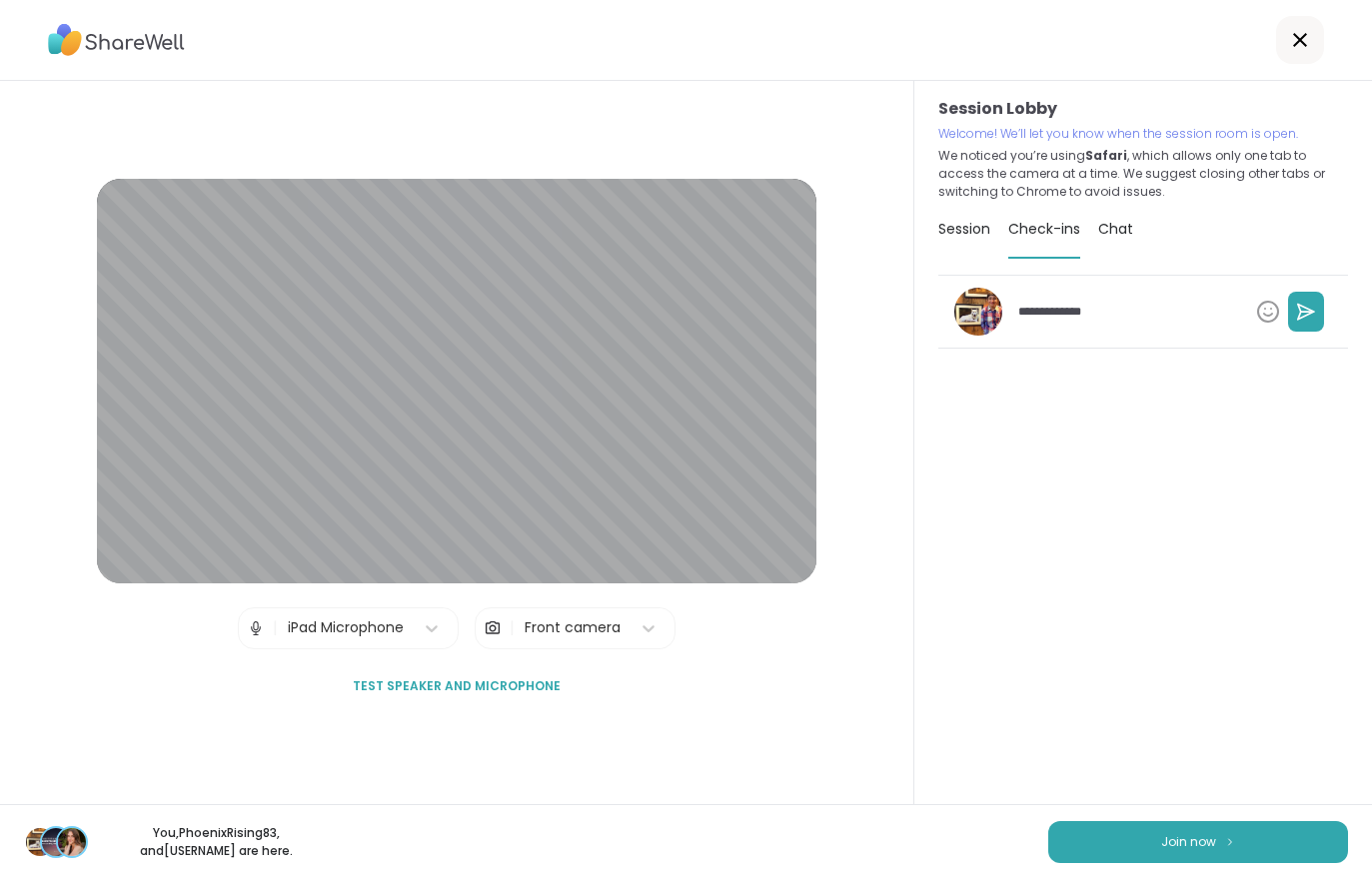 type on "*" 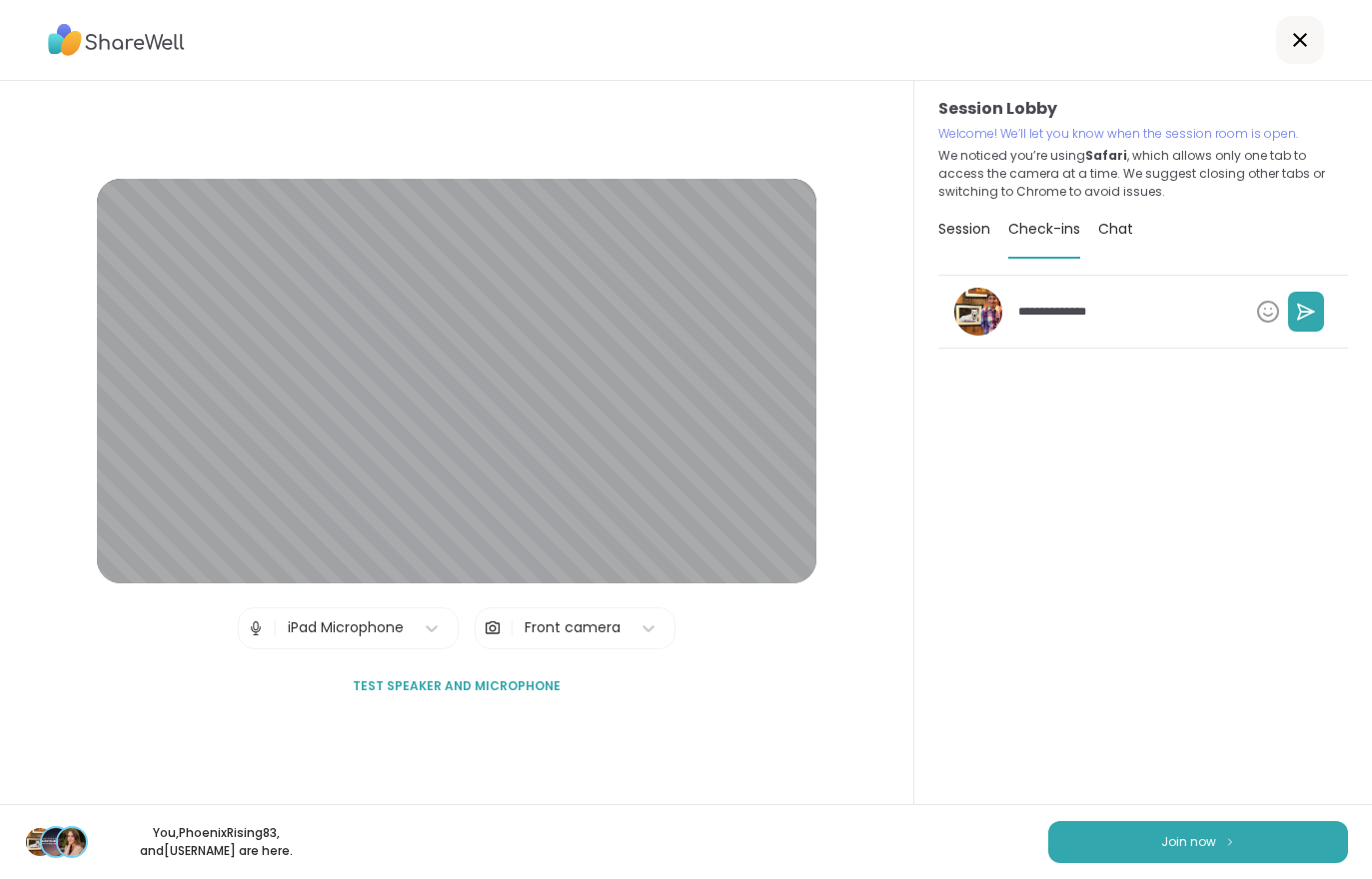 type on "**********" 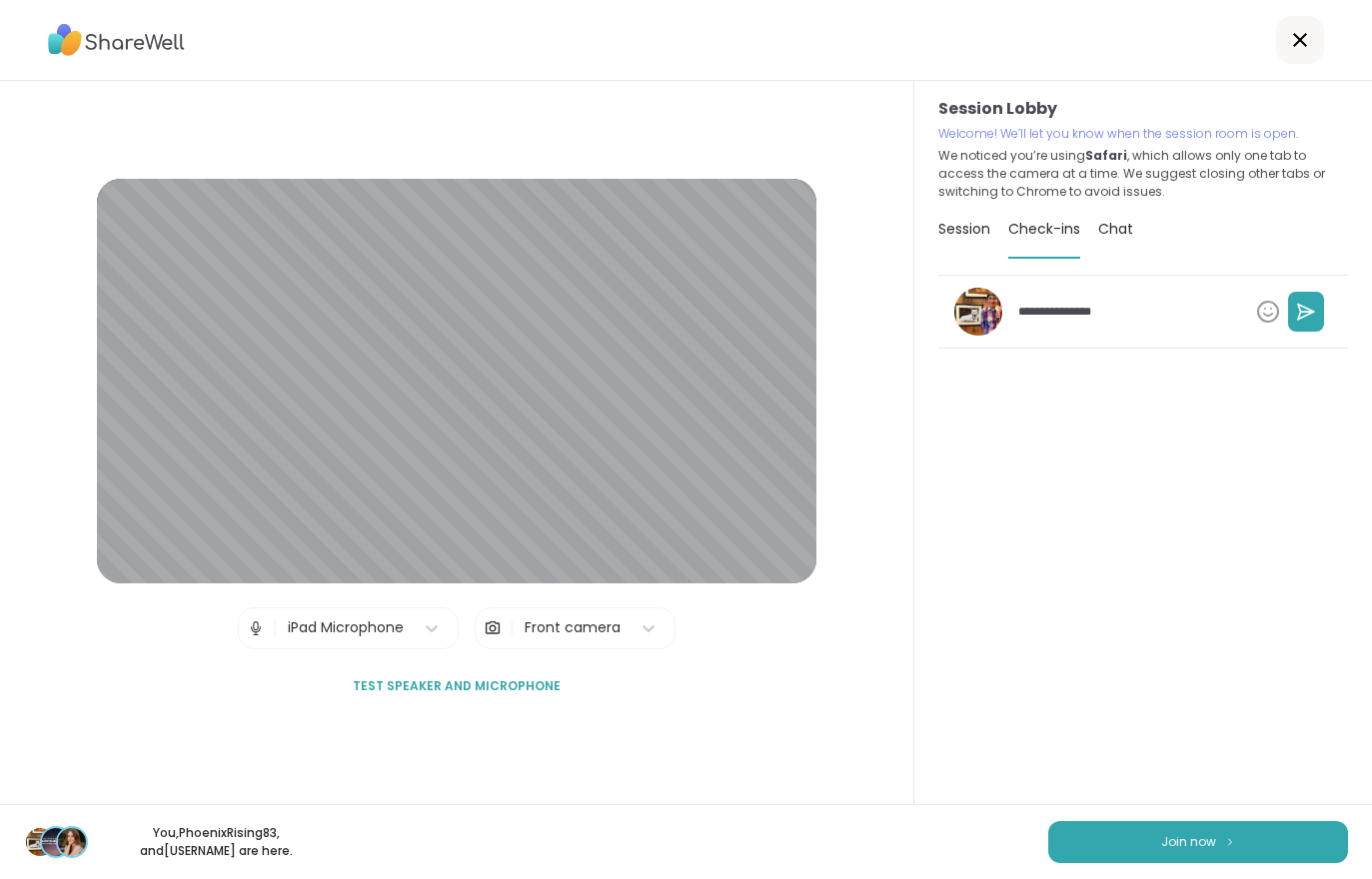 type on "*" 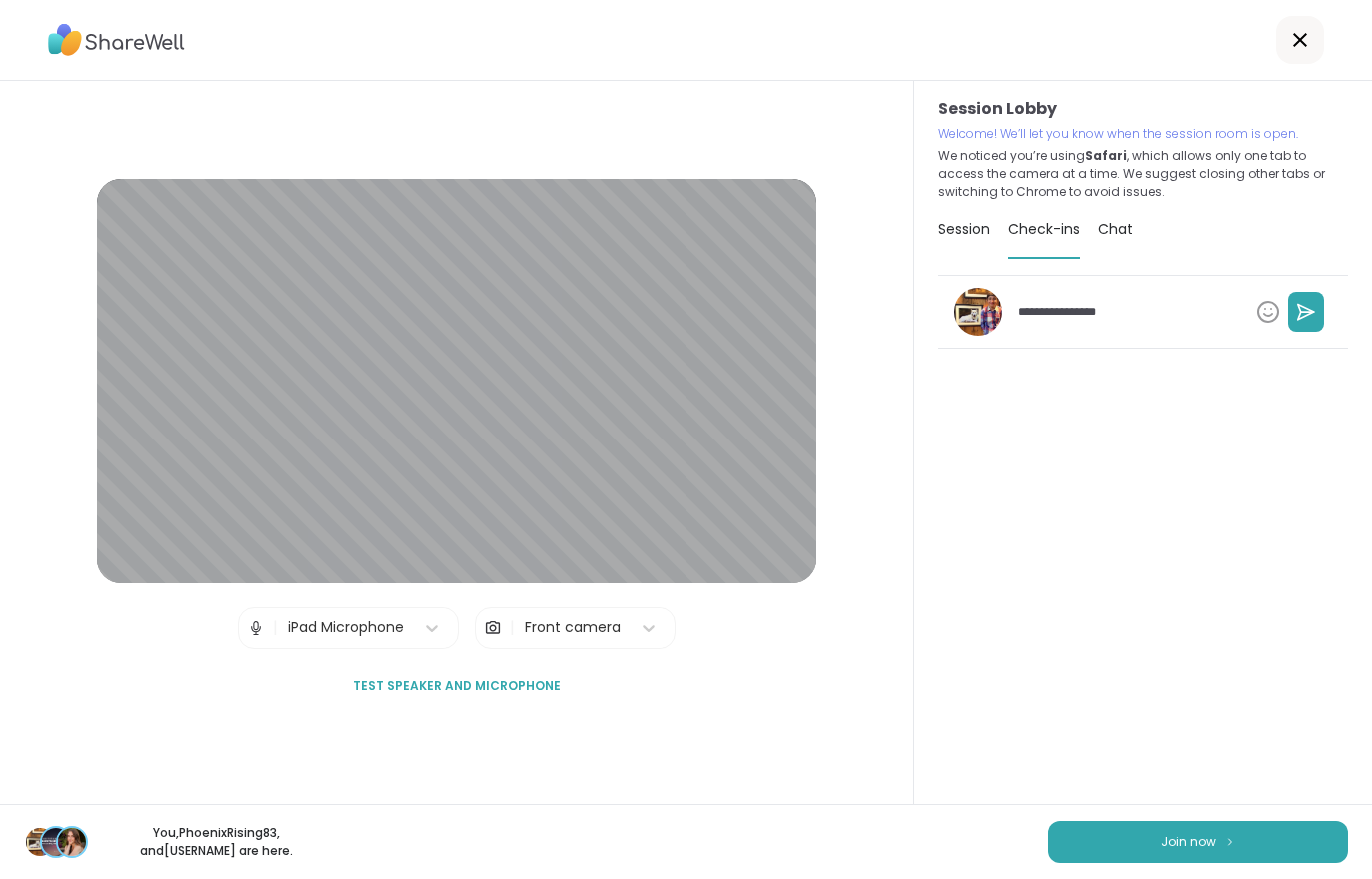 type on "*" 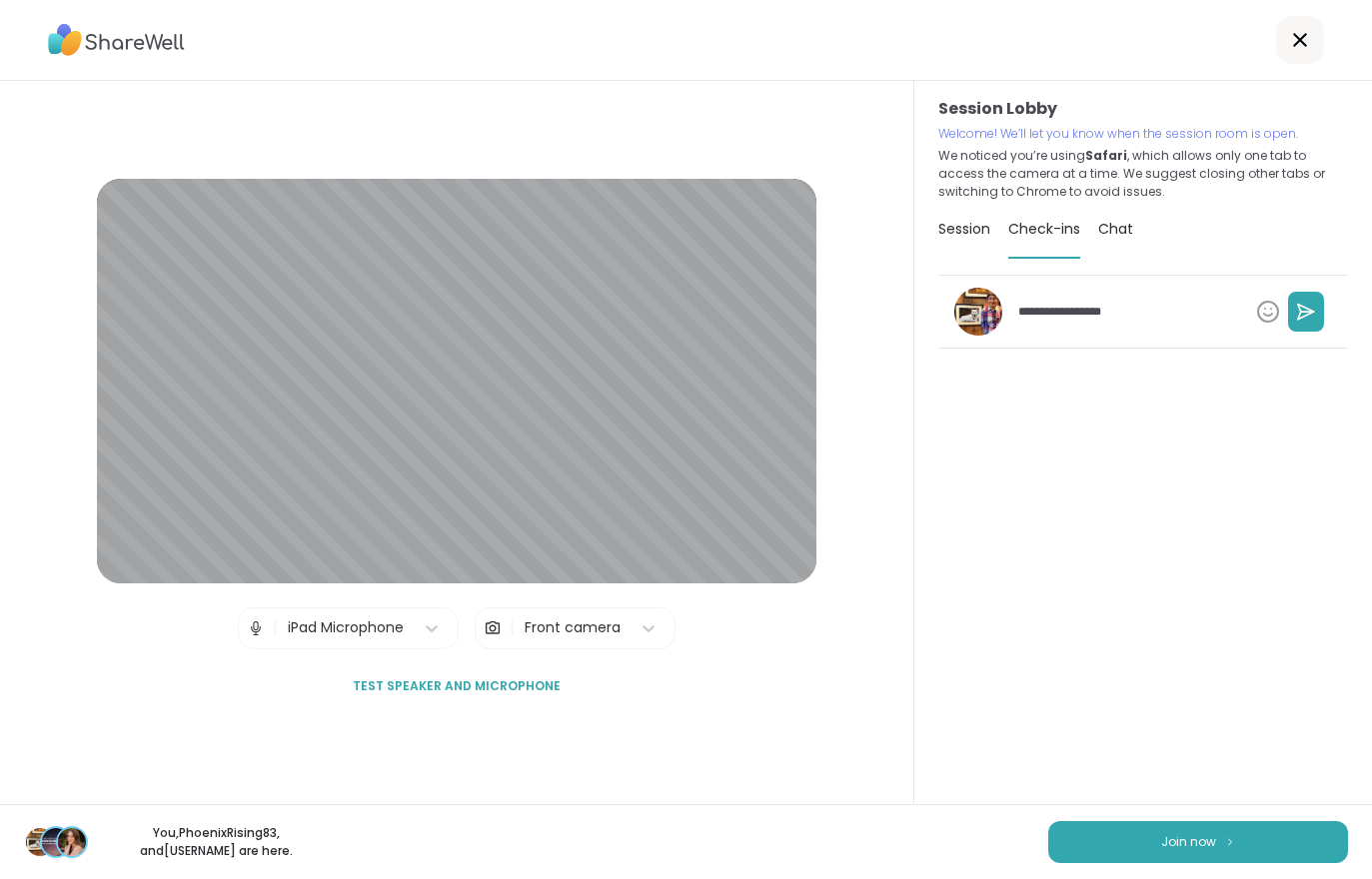 type on "*" 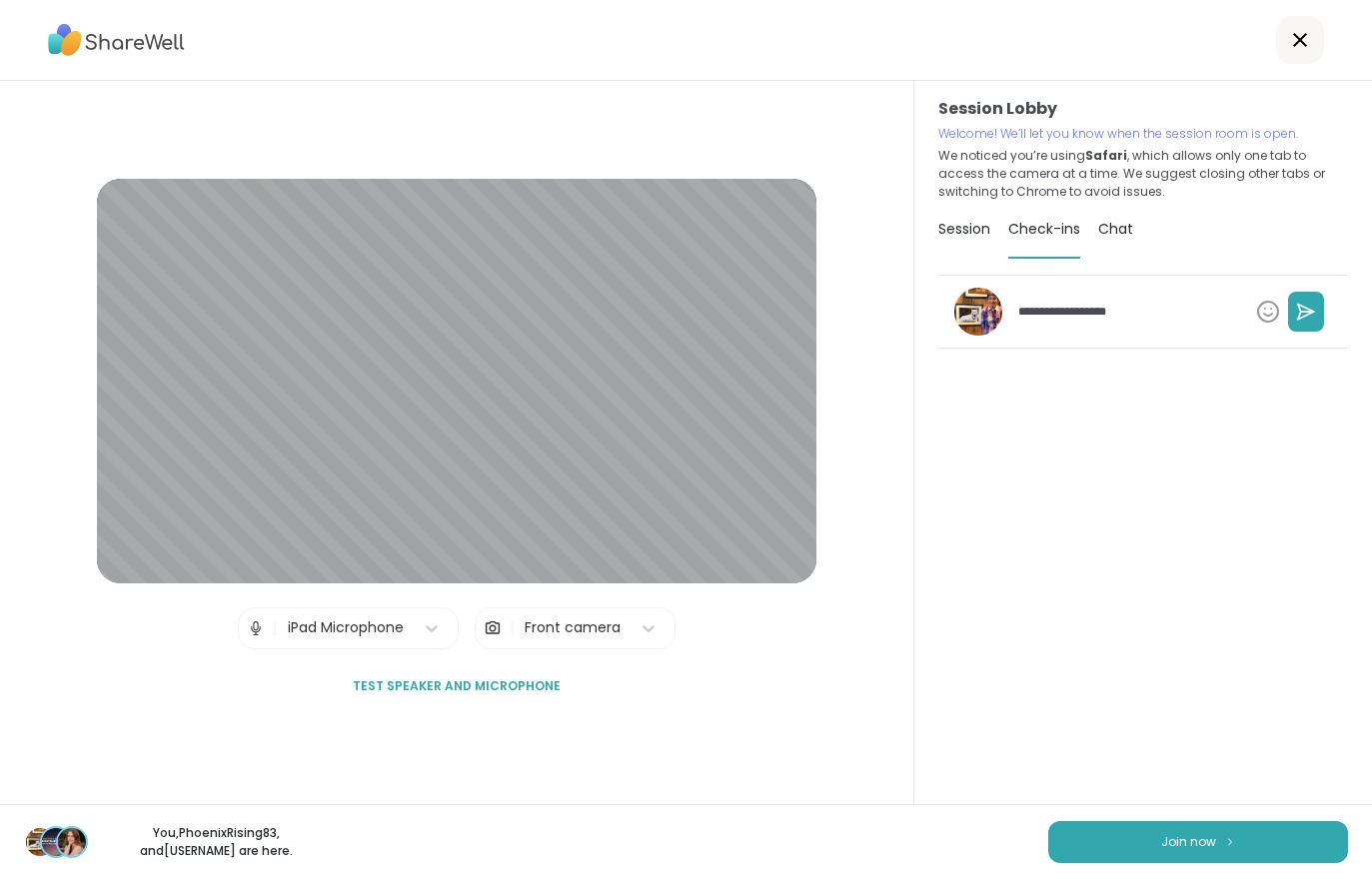 type on "*" 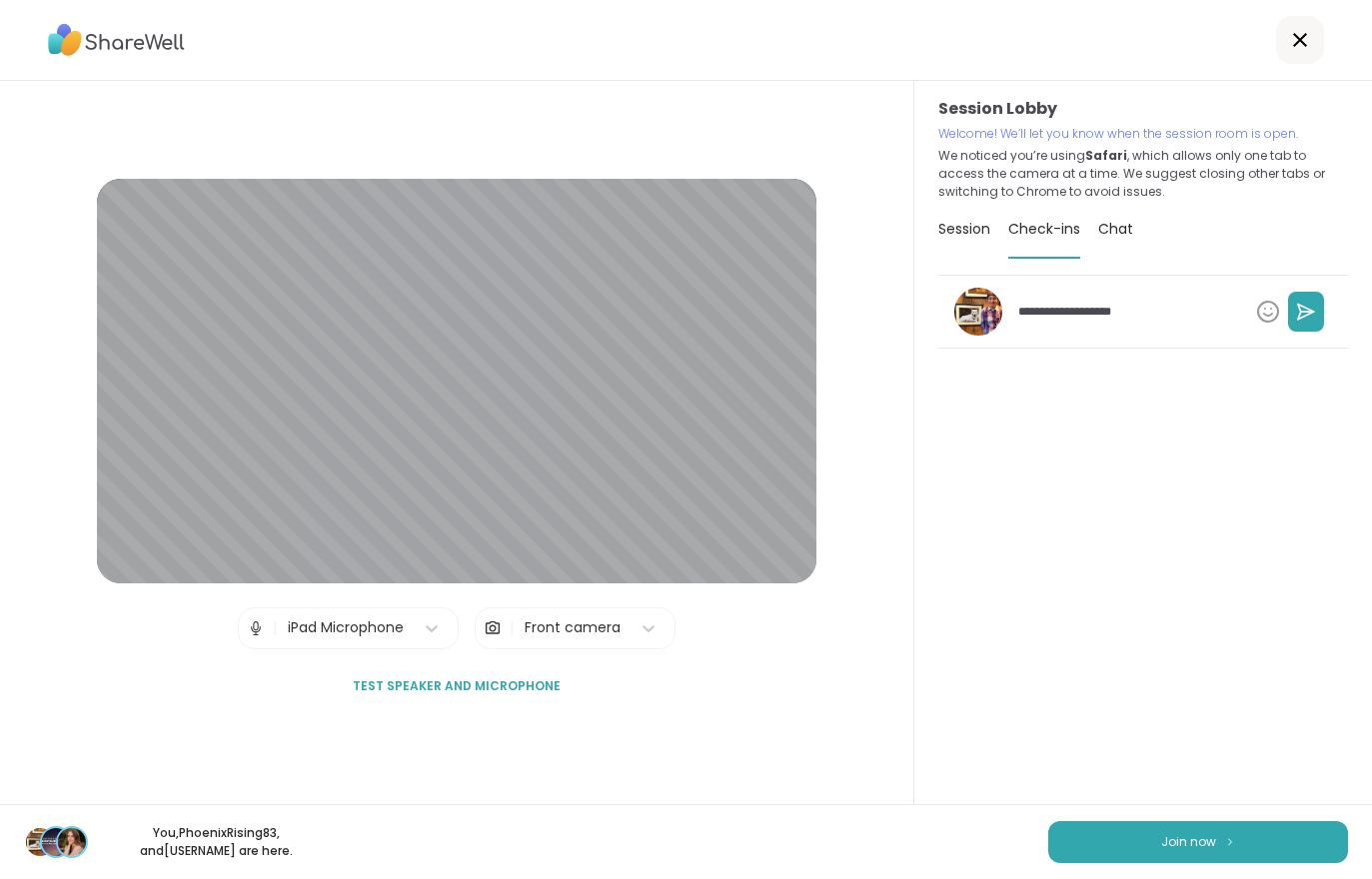 type on "*" 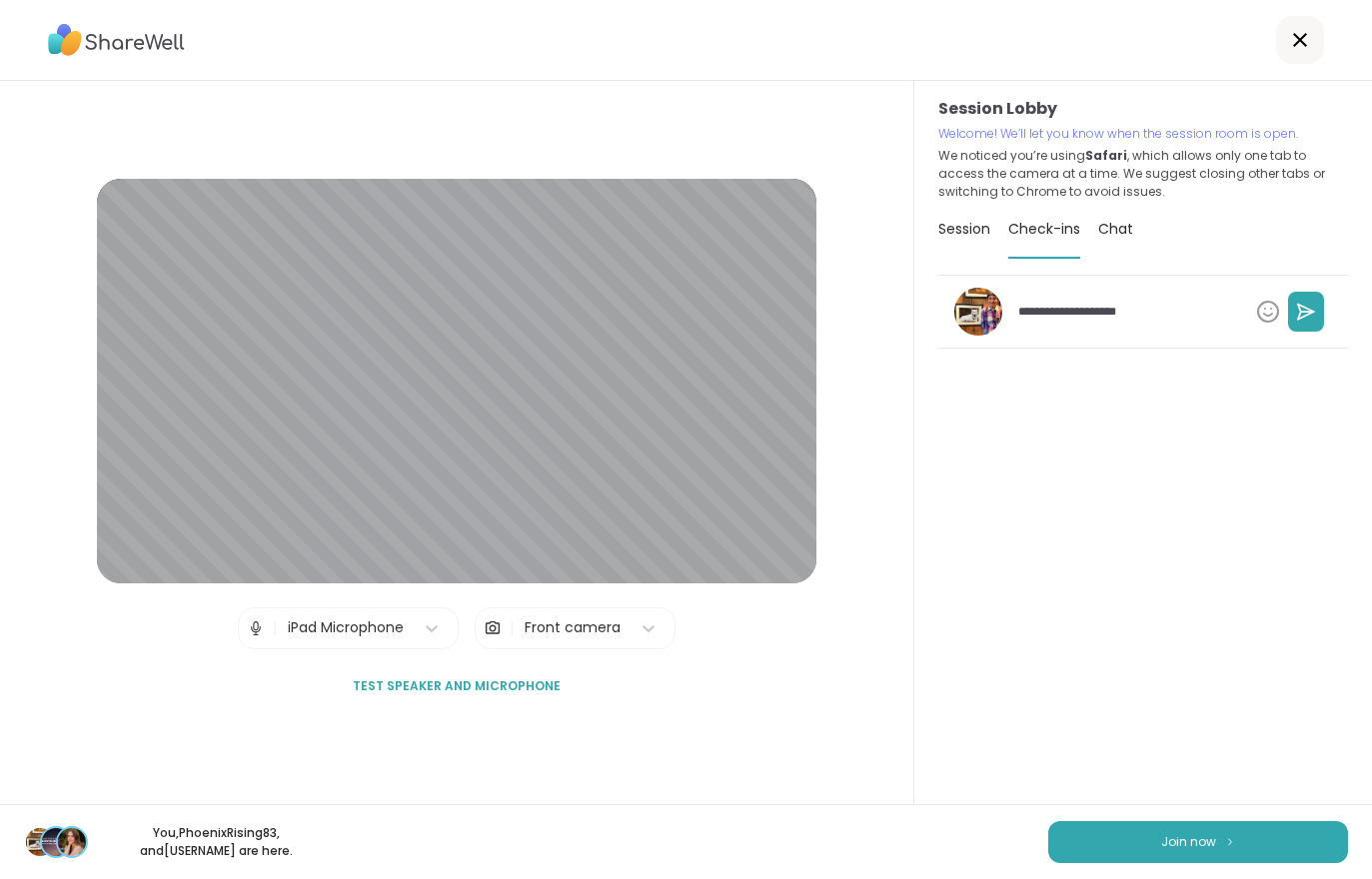type on "*" 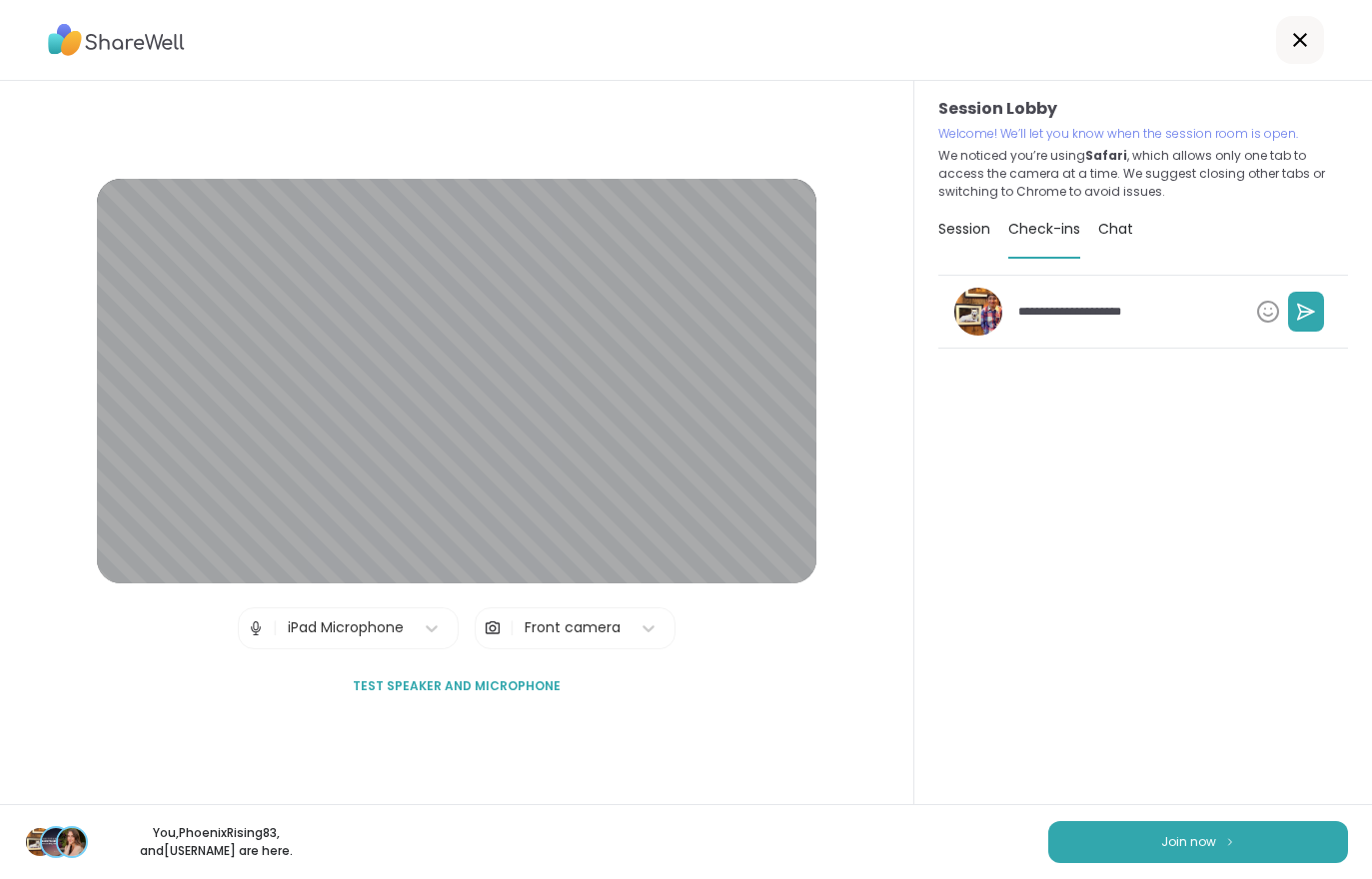 type on "*" 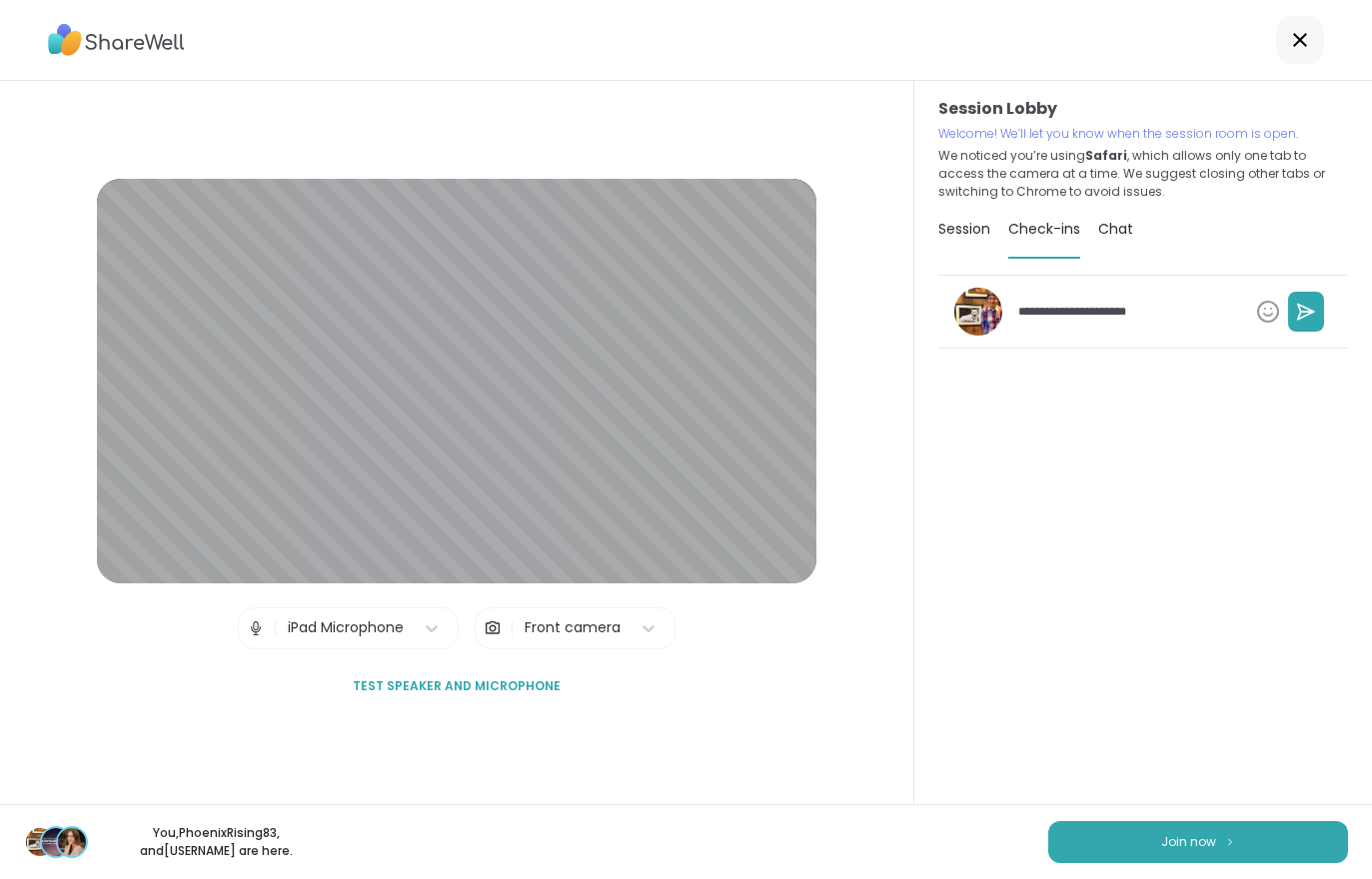 type on "*" 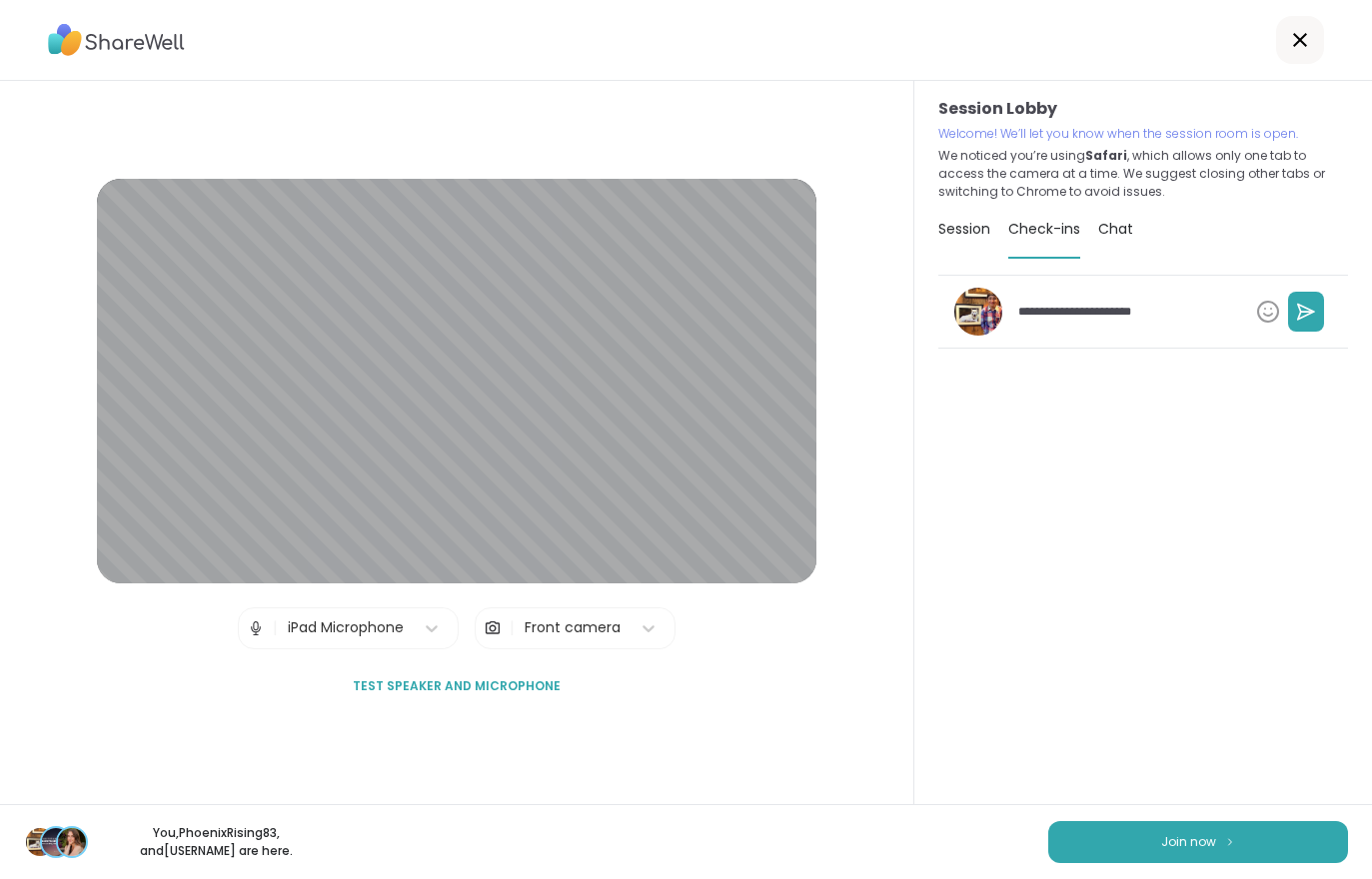 type on "*" 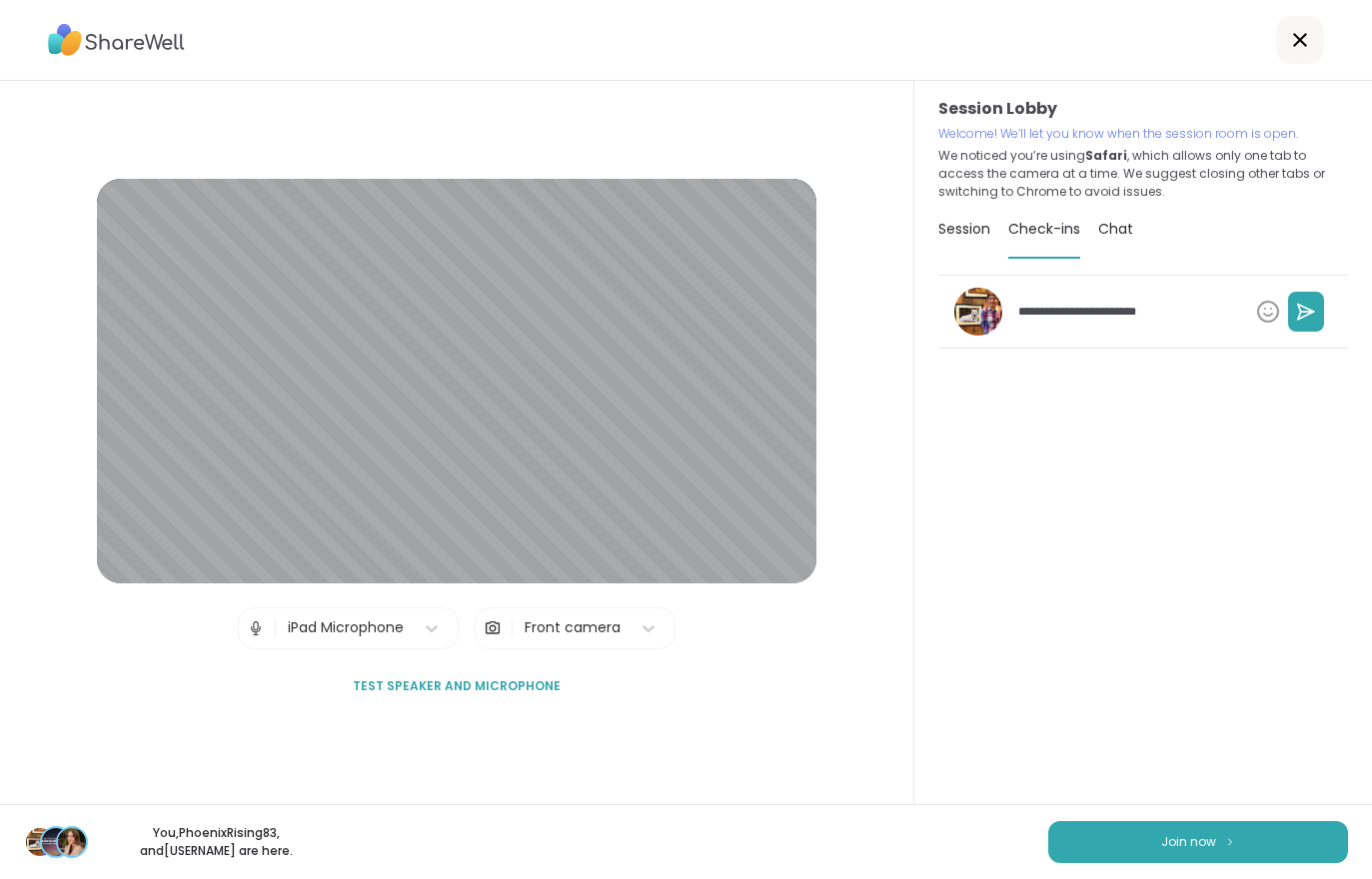 type on "*" 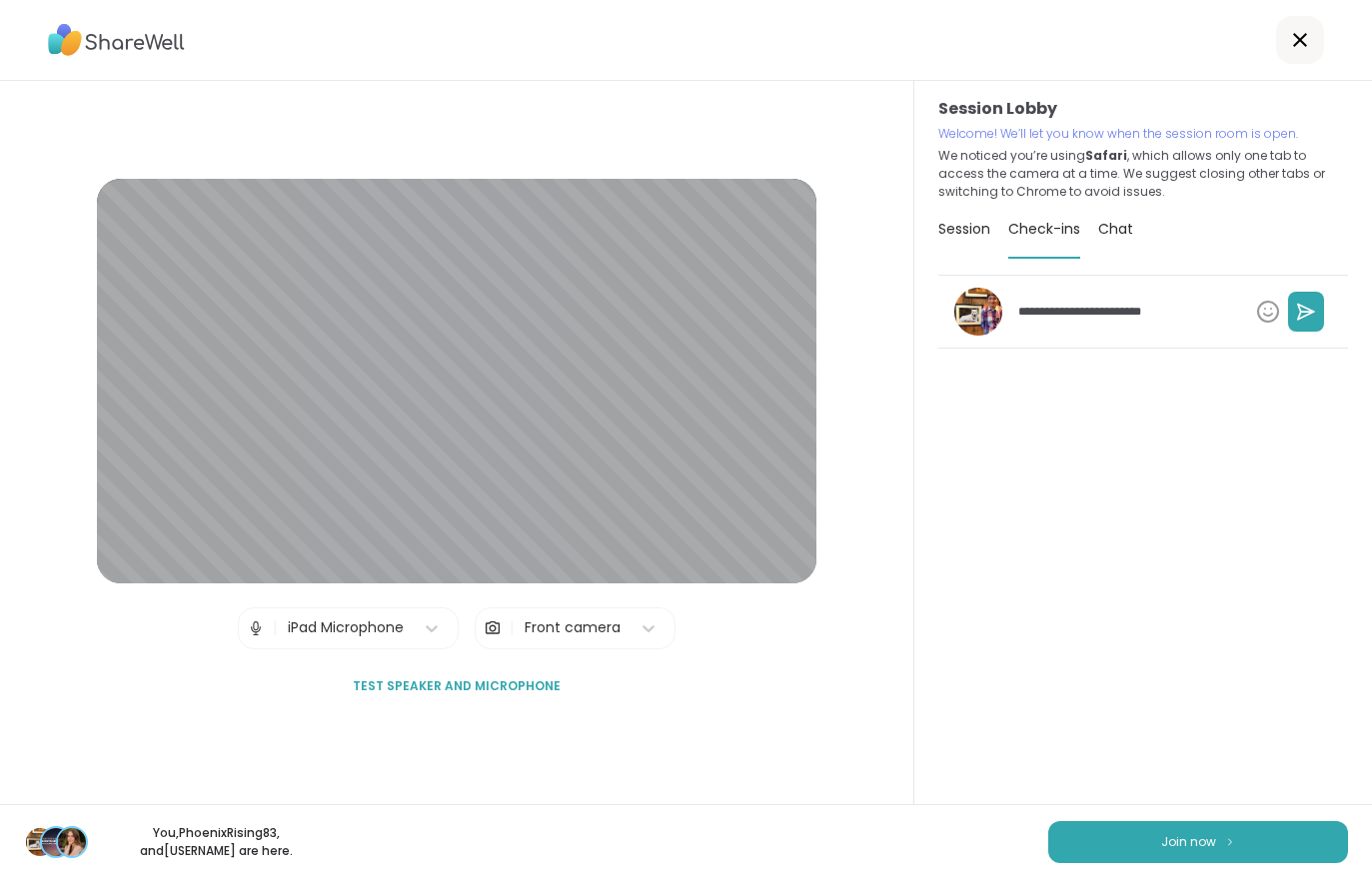 type on "*" 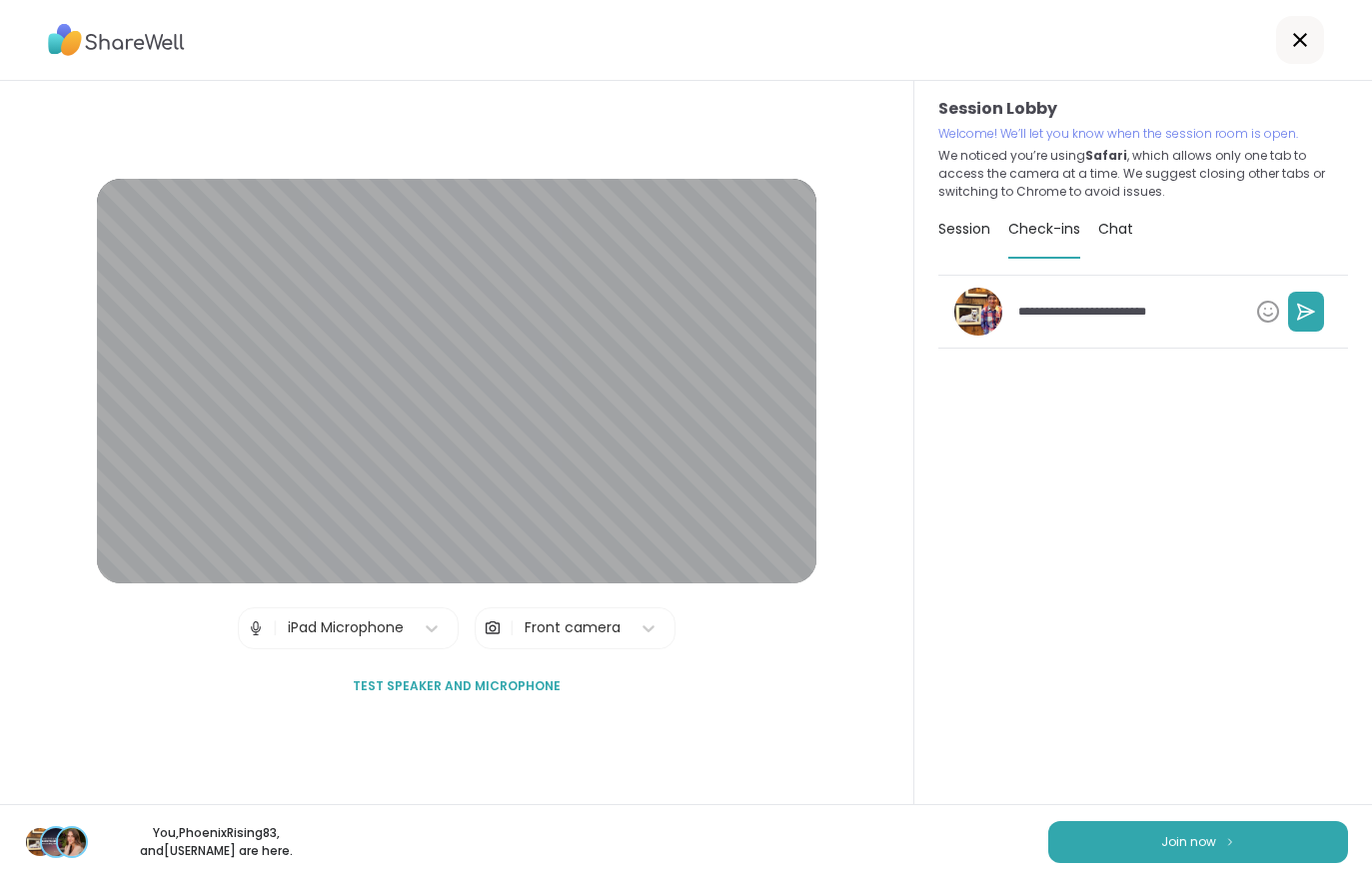 type on "*" 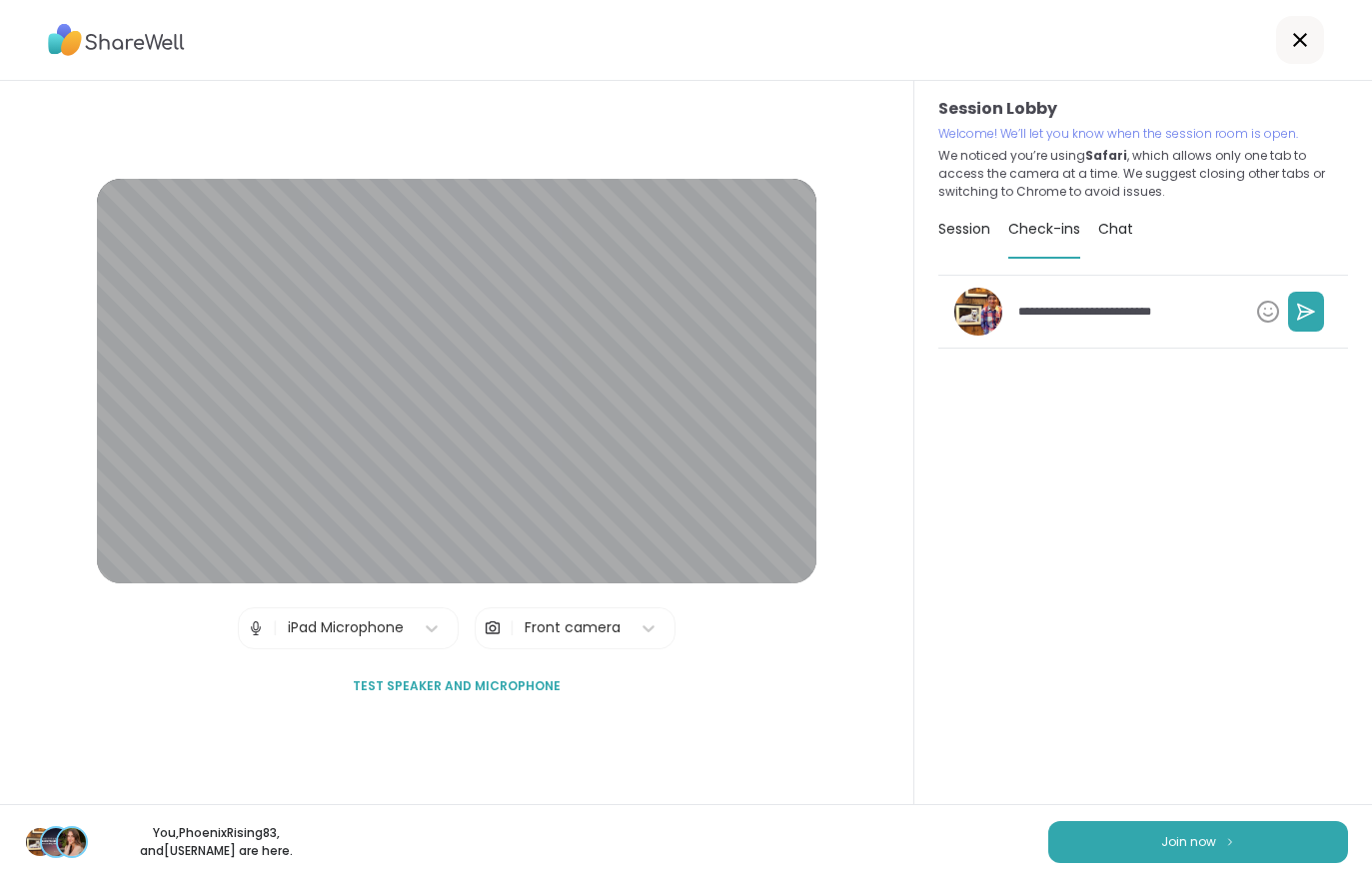 type on "*" 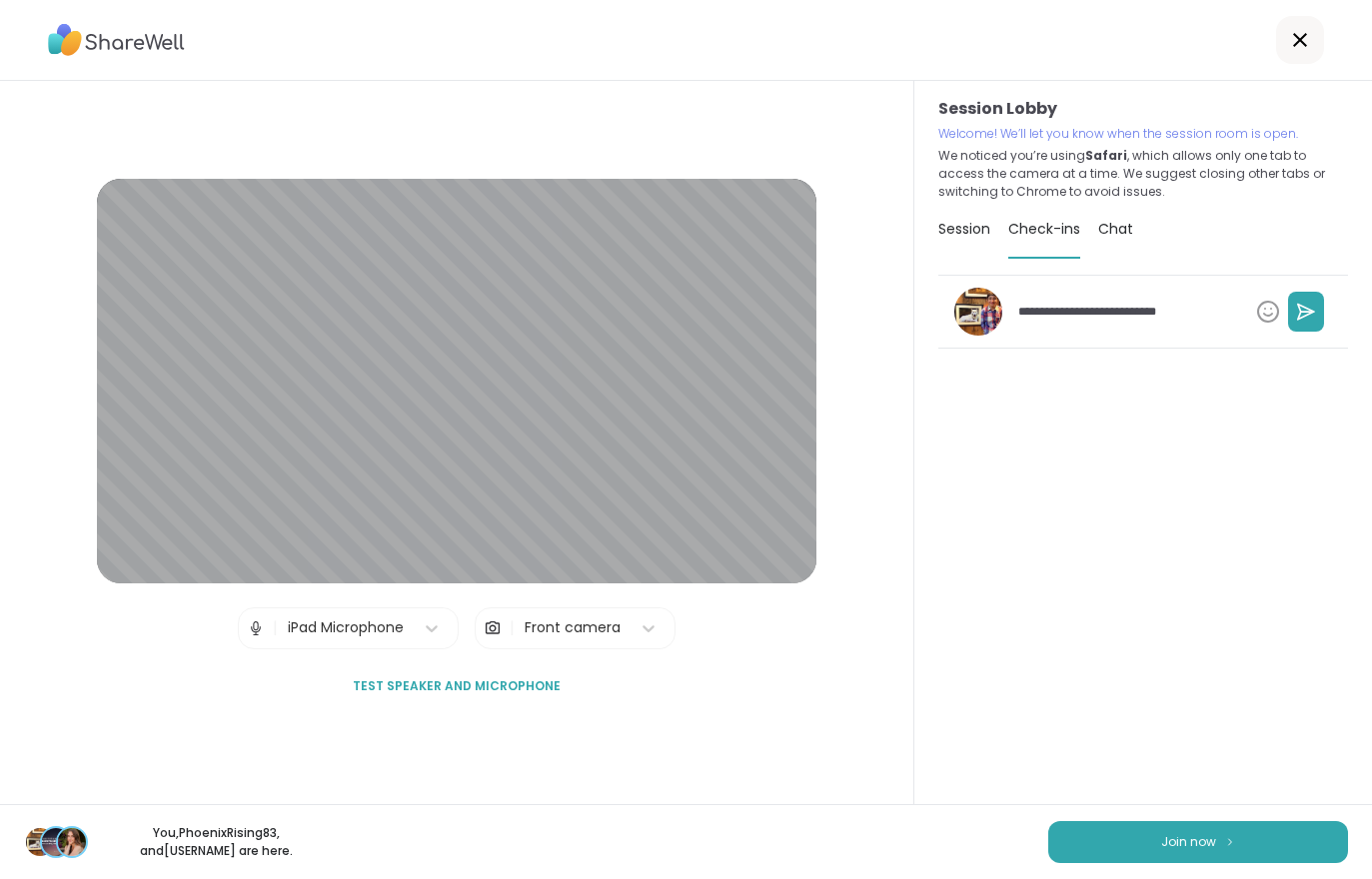 type on "*" 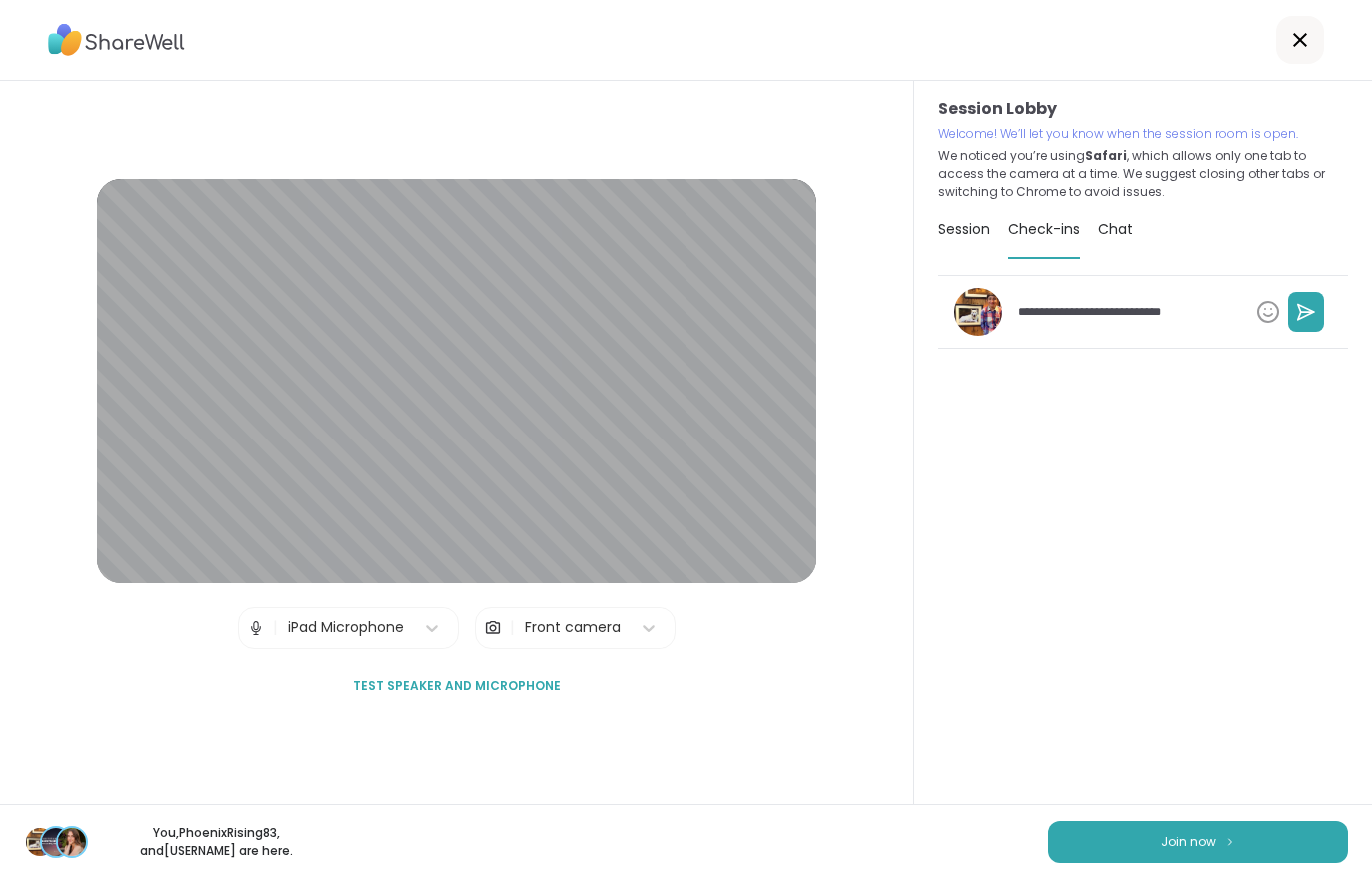 type on "*" 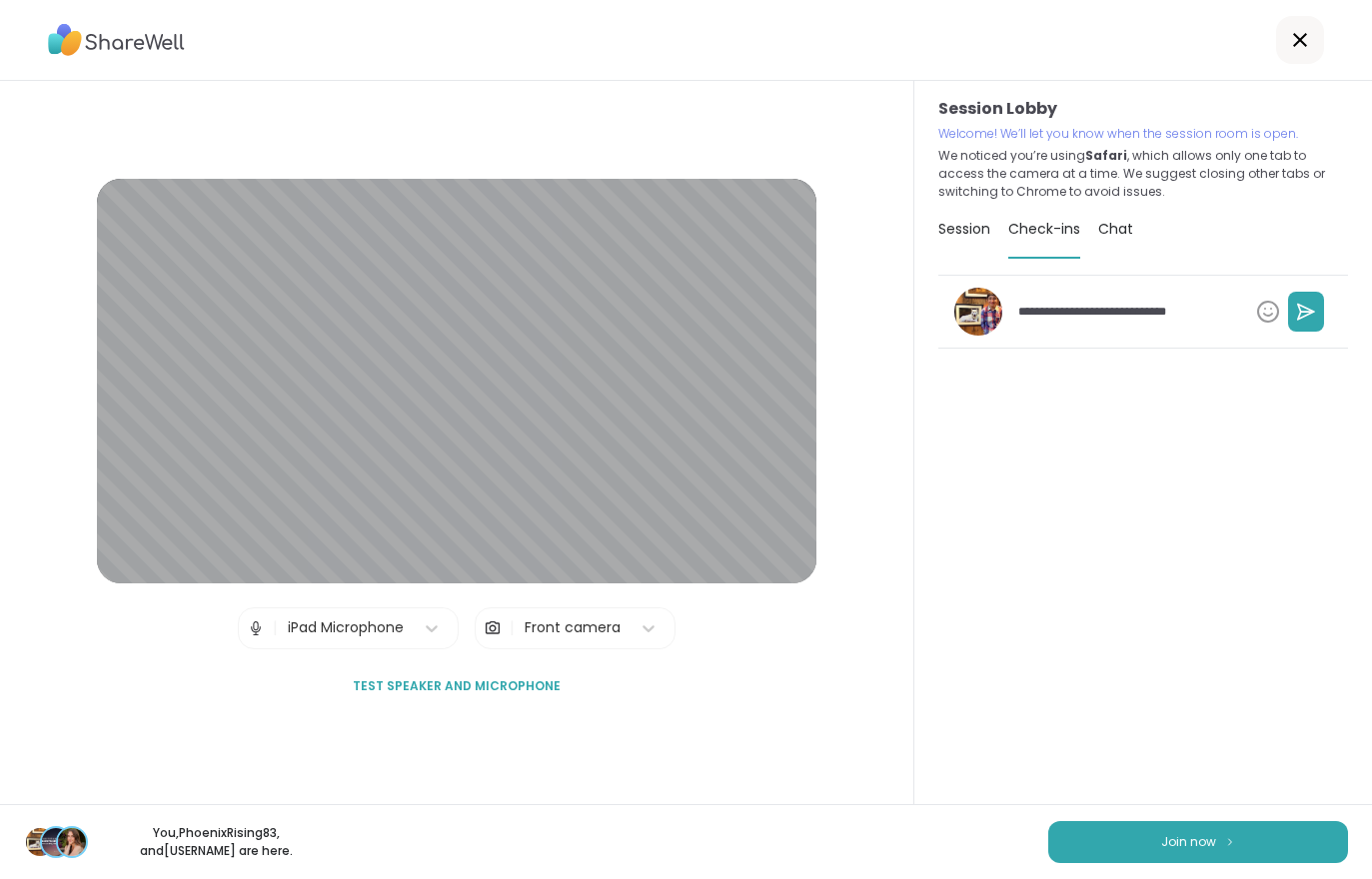 type on "*" 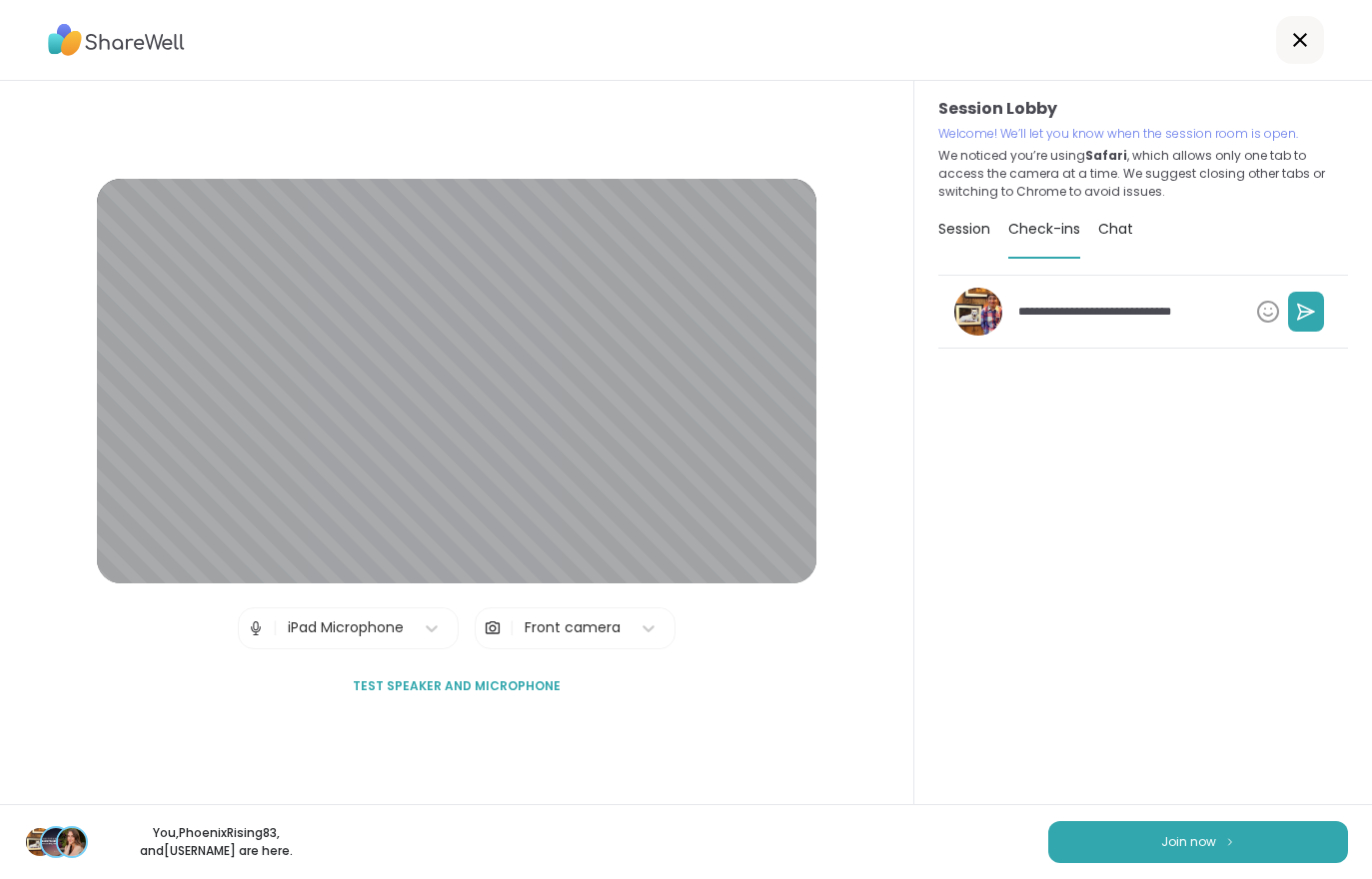 type on "*" 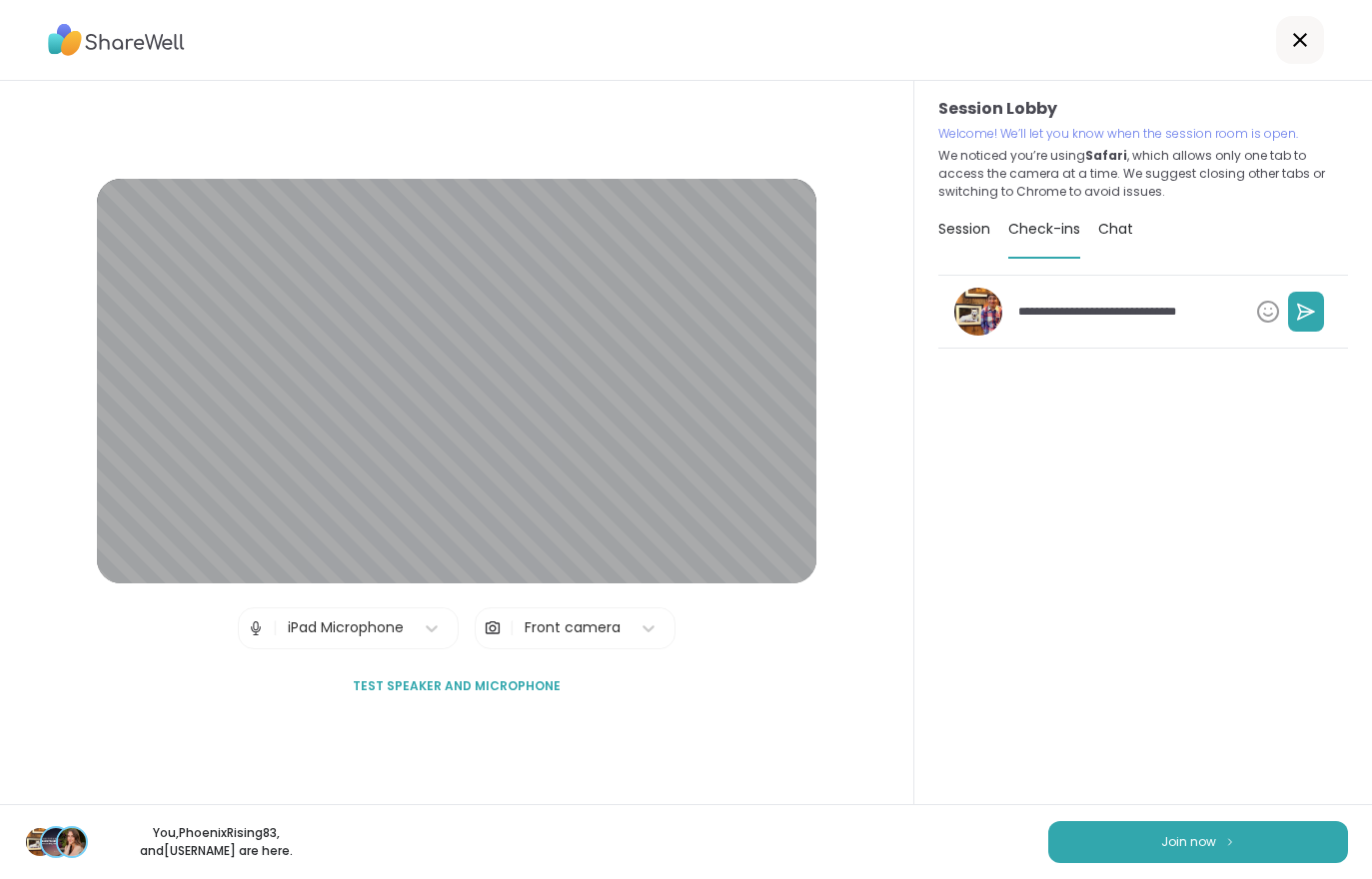 type on "*" 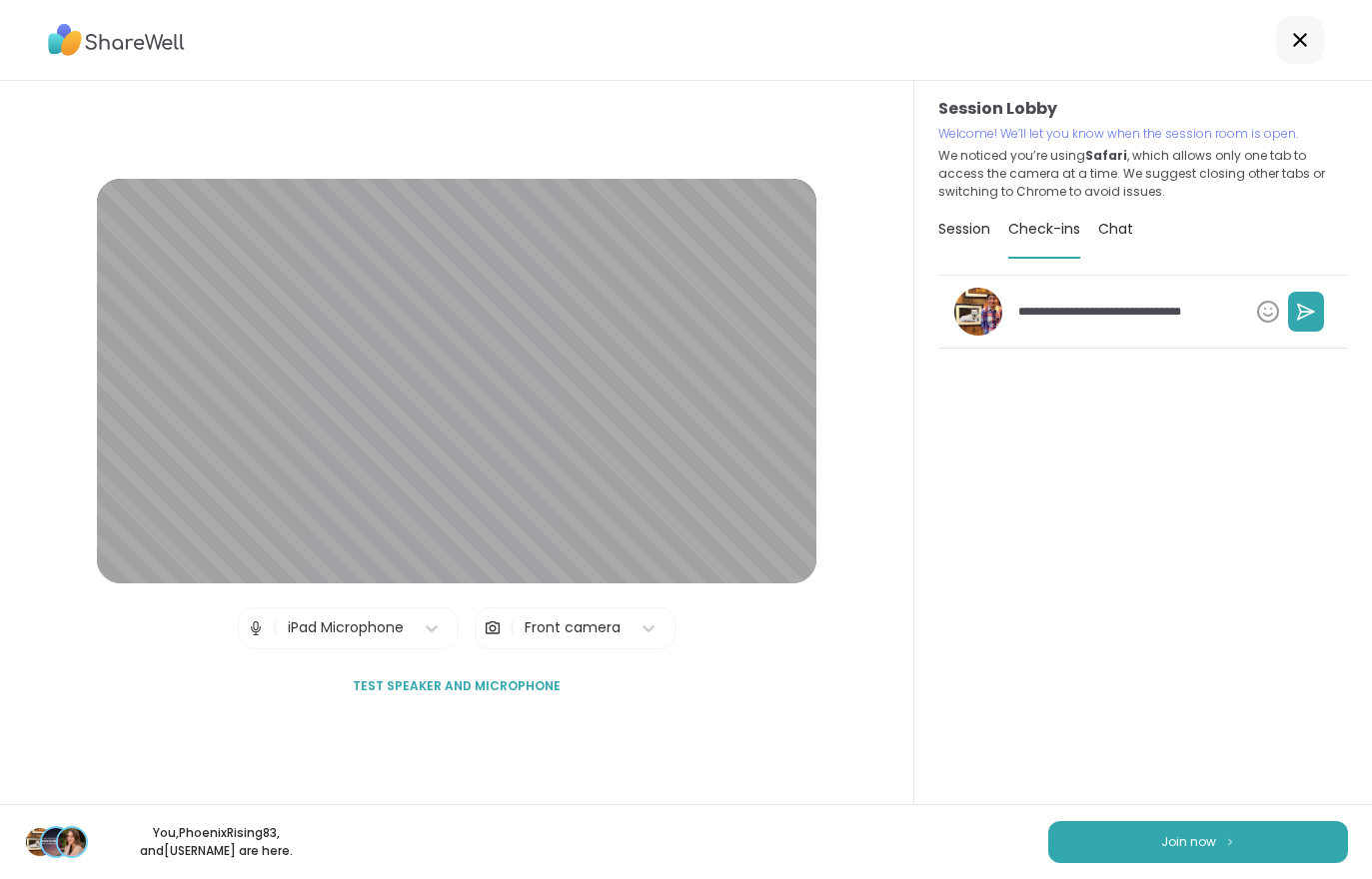 type on "*" 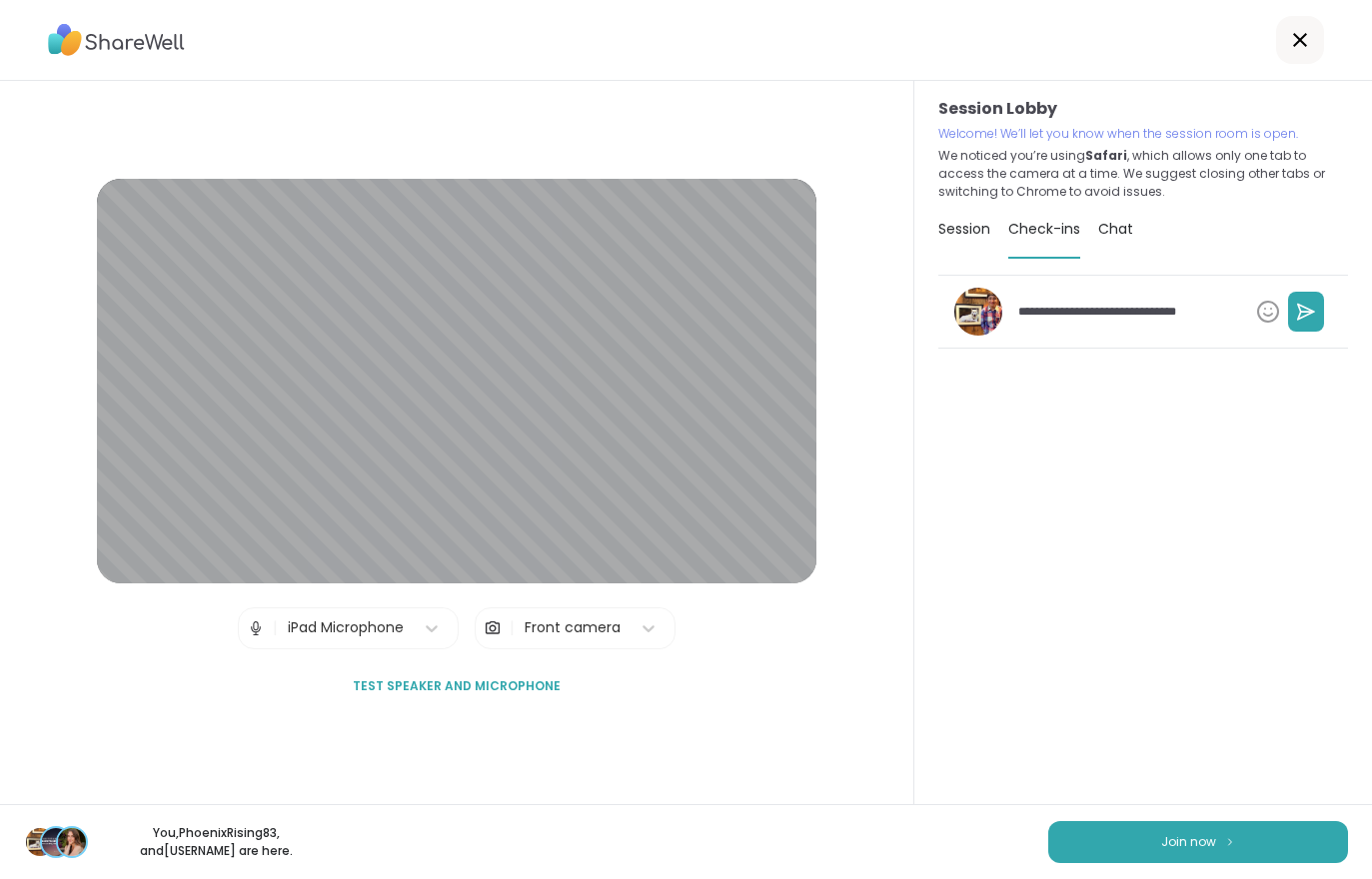 type on "*" 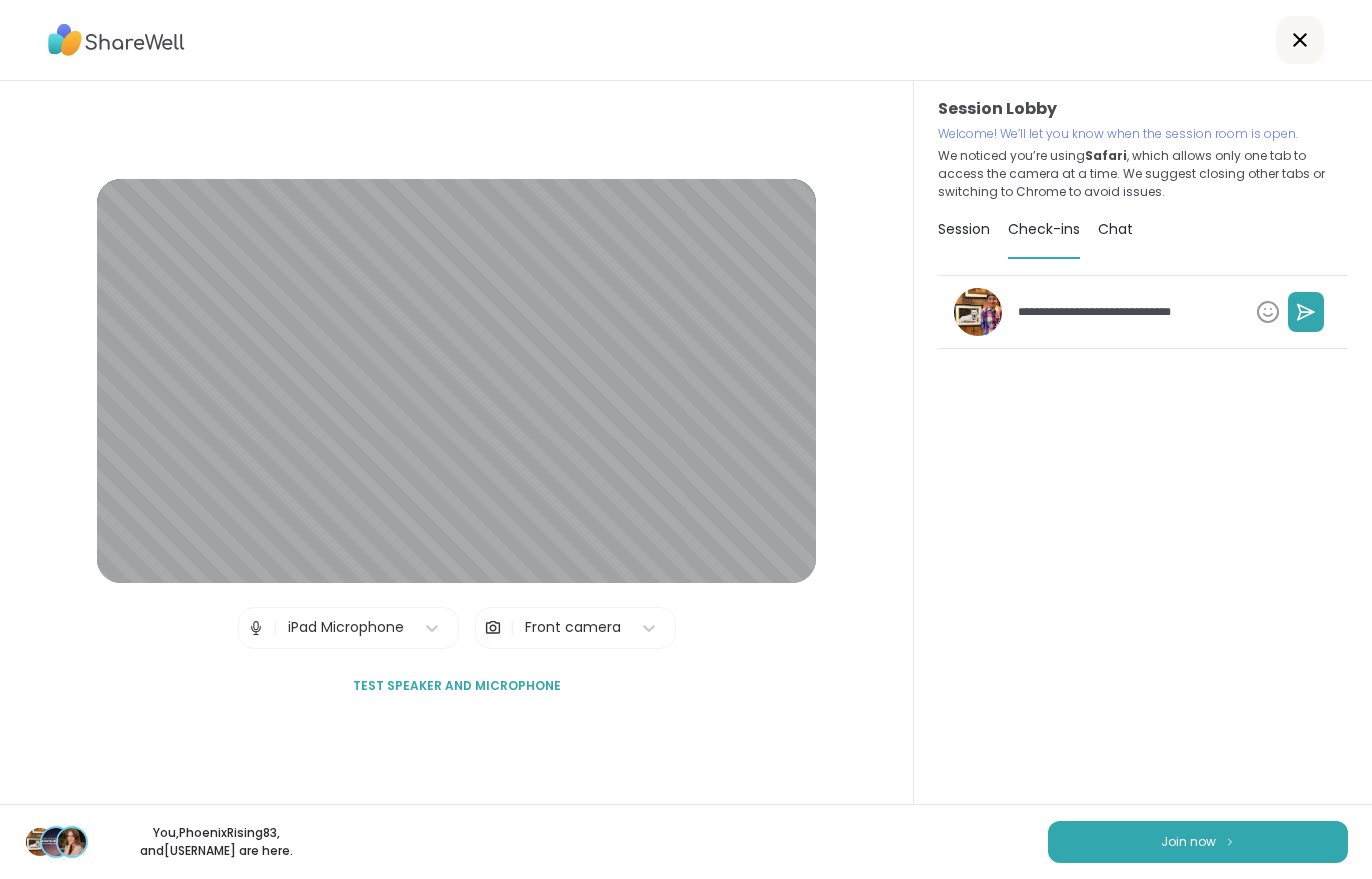 type on "*" 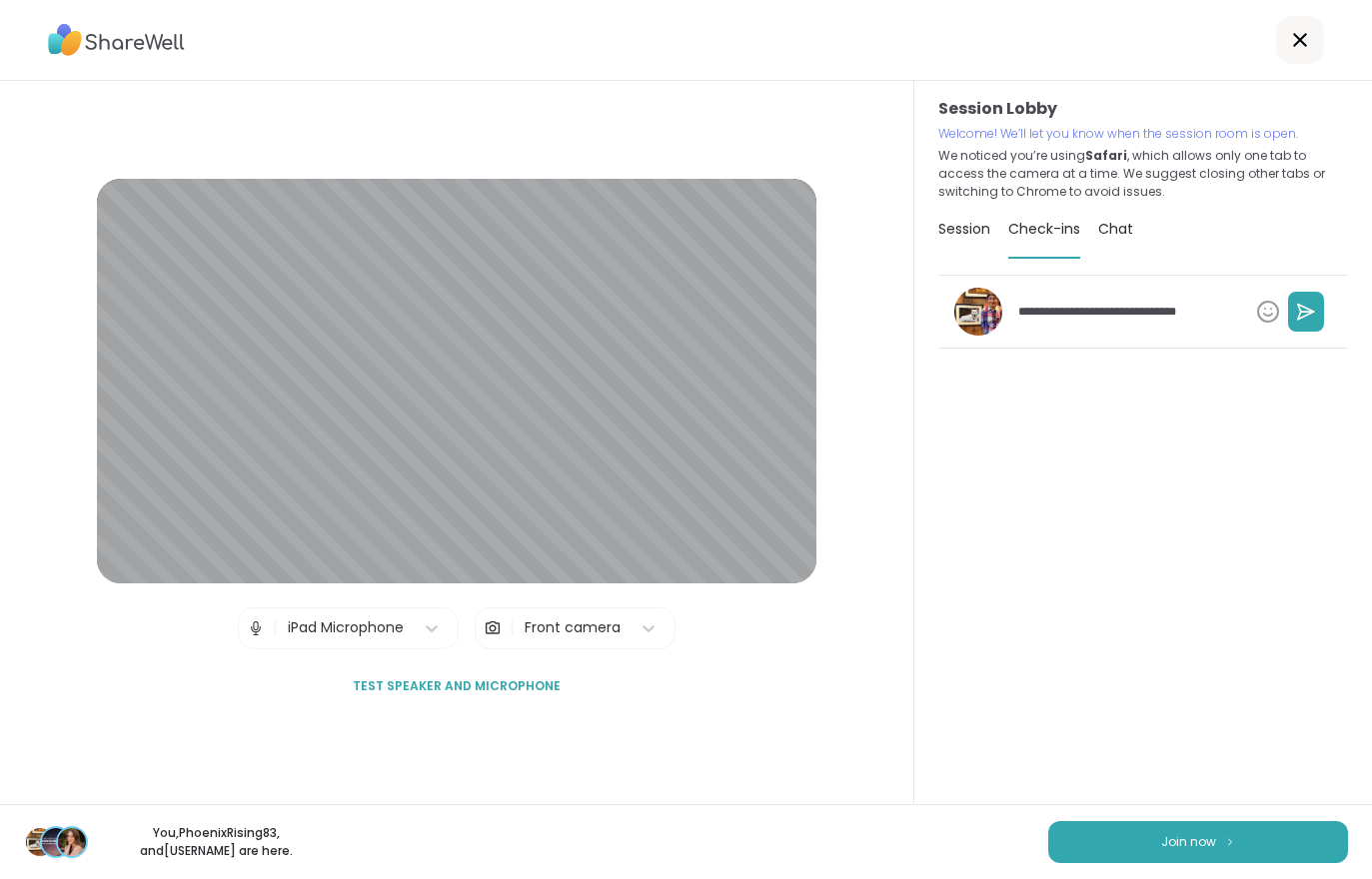 type on "*" 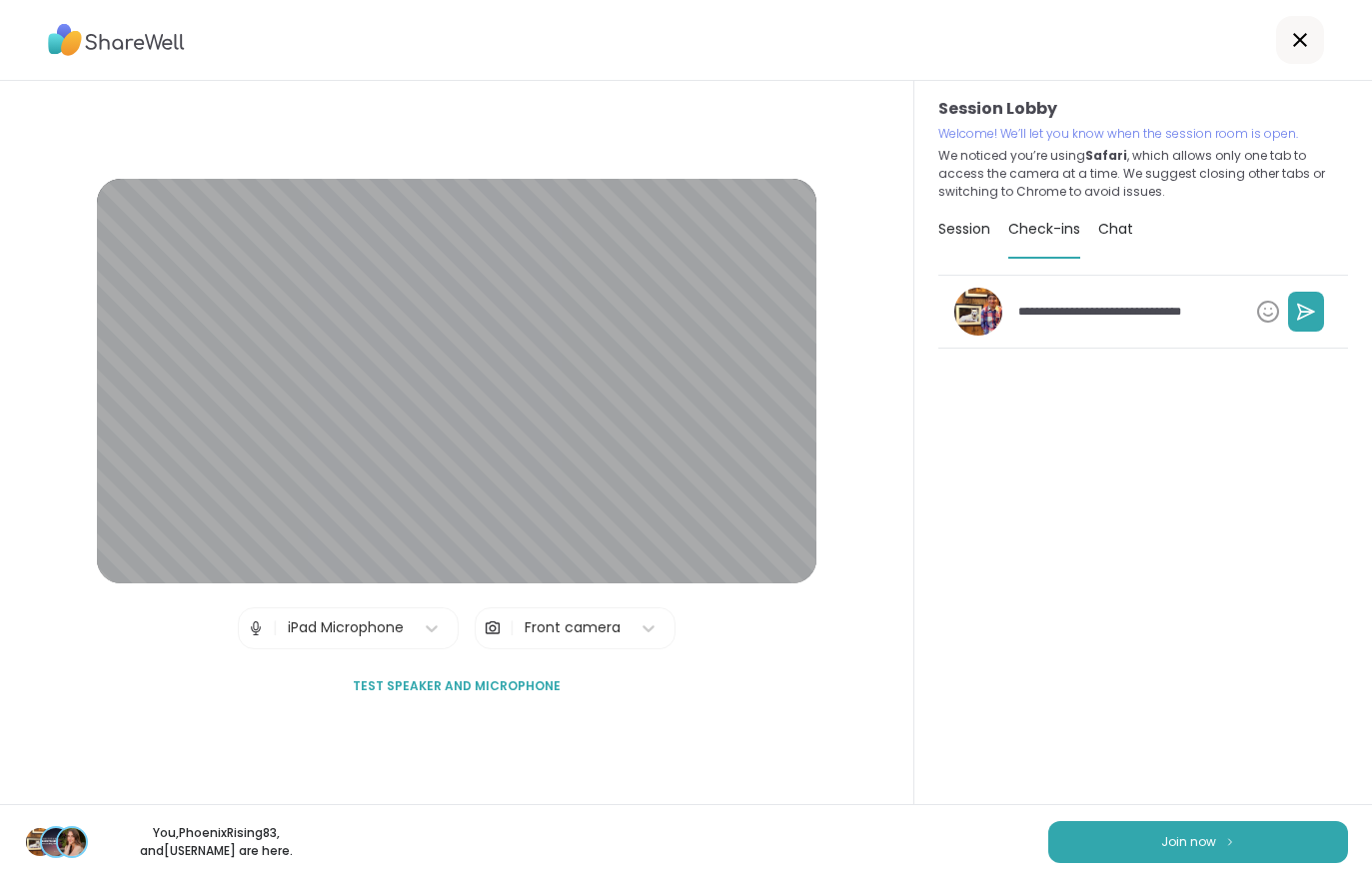 type on "*" 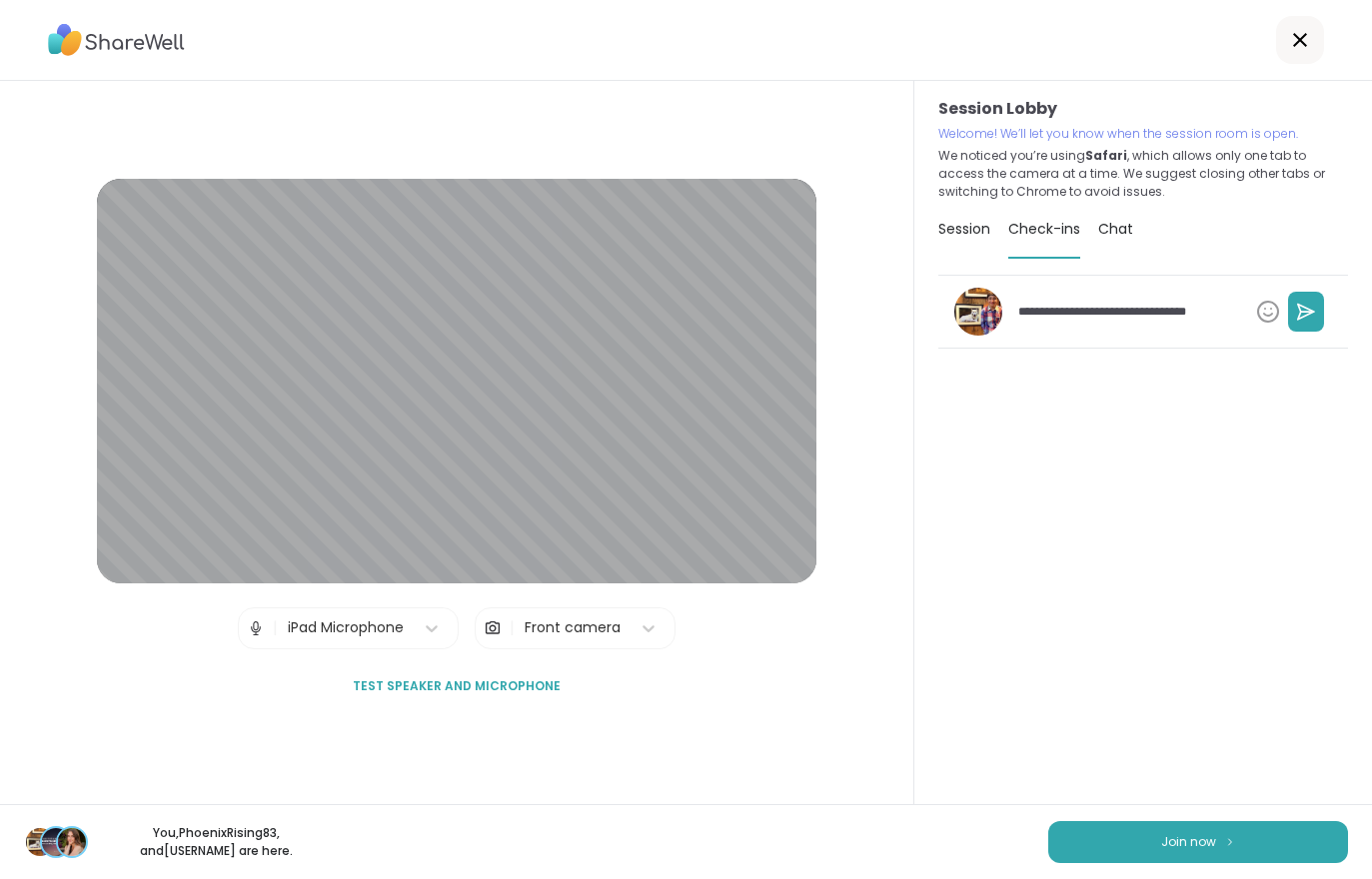 type on "**********" 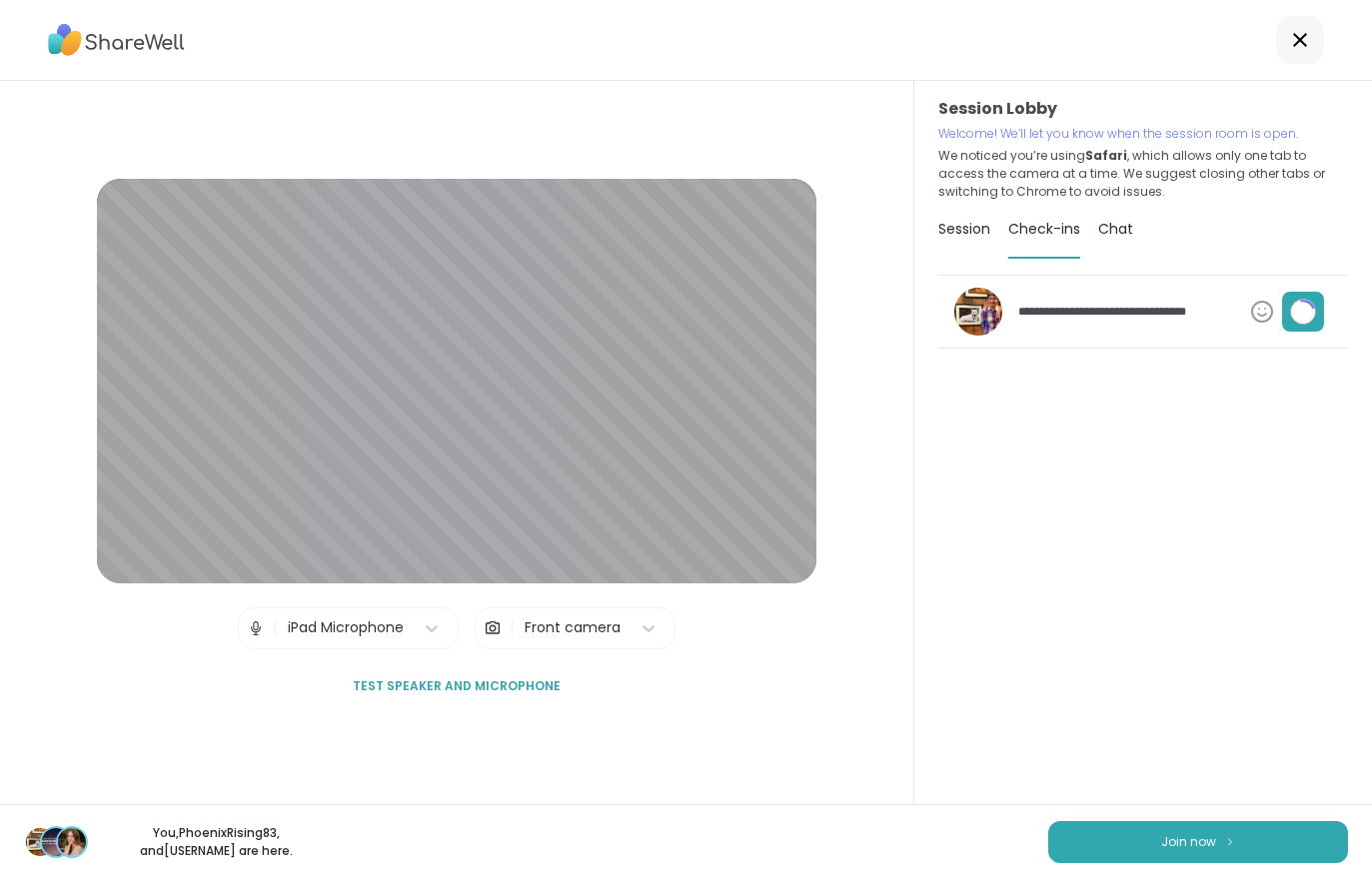 type on "*" 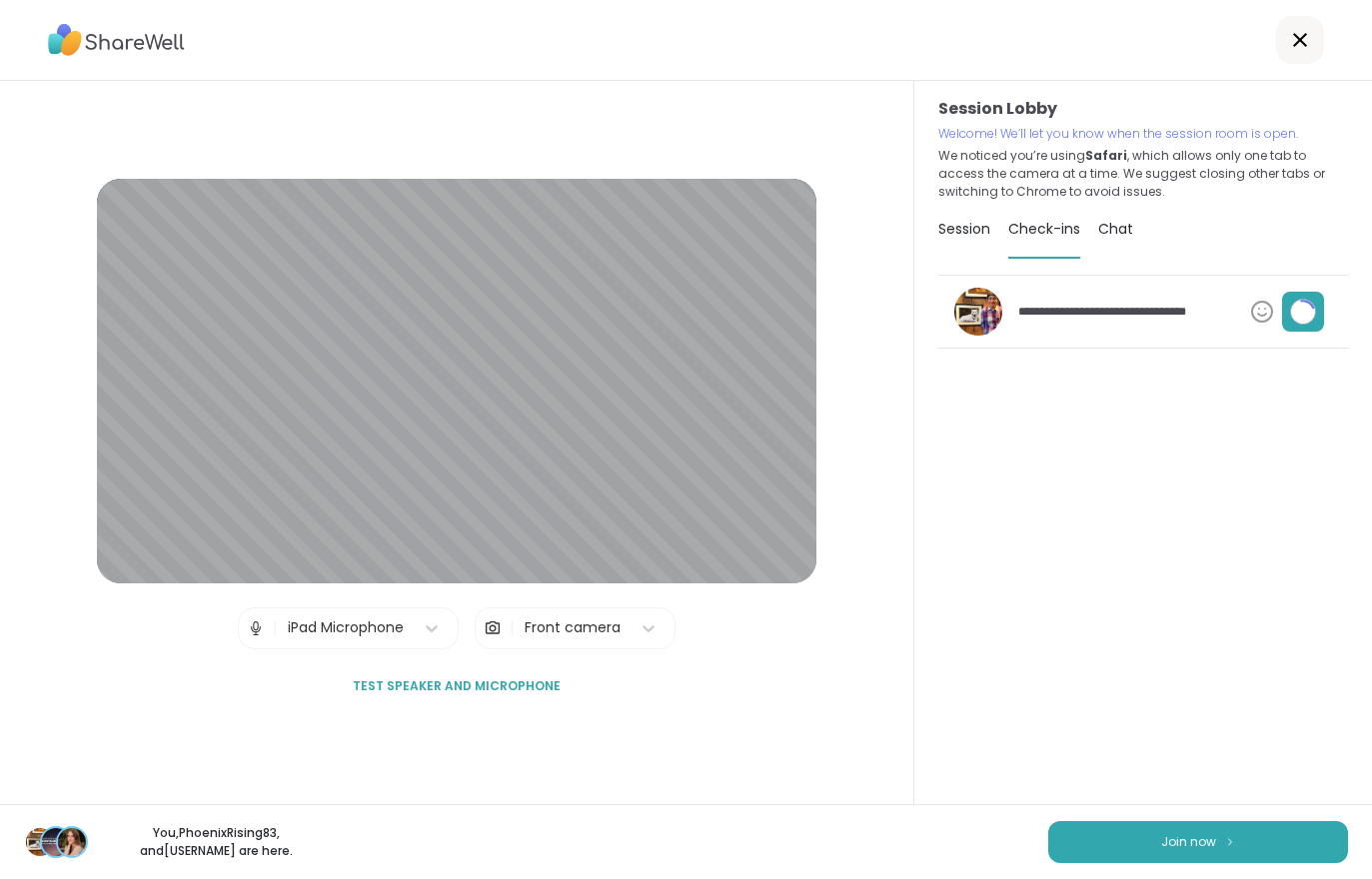 type 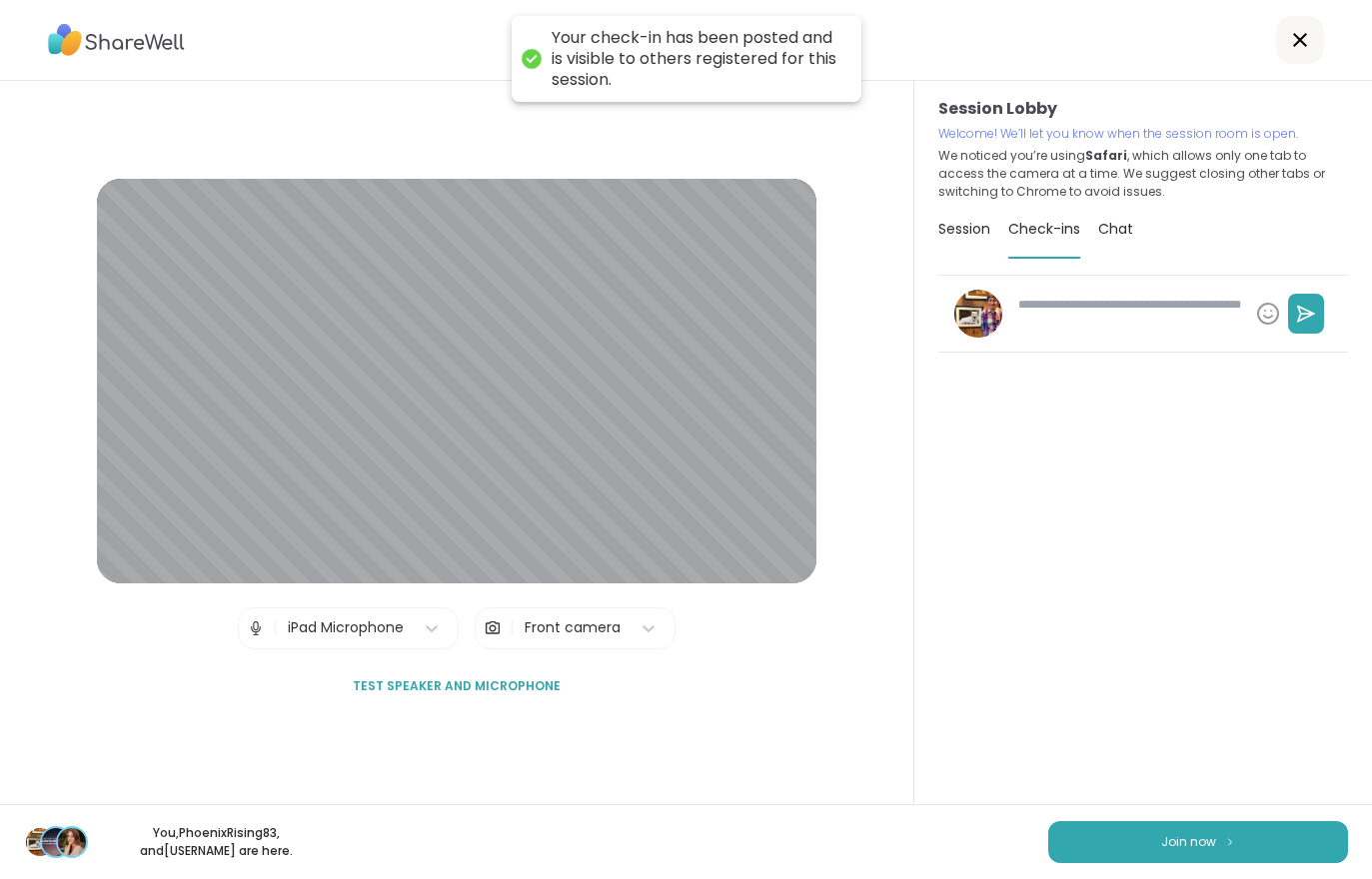 type on "*" 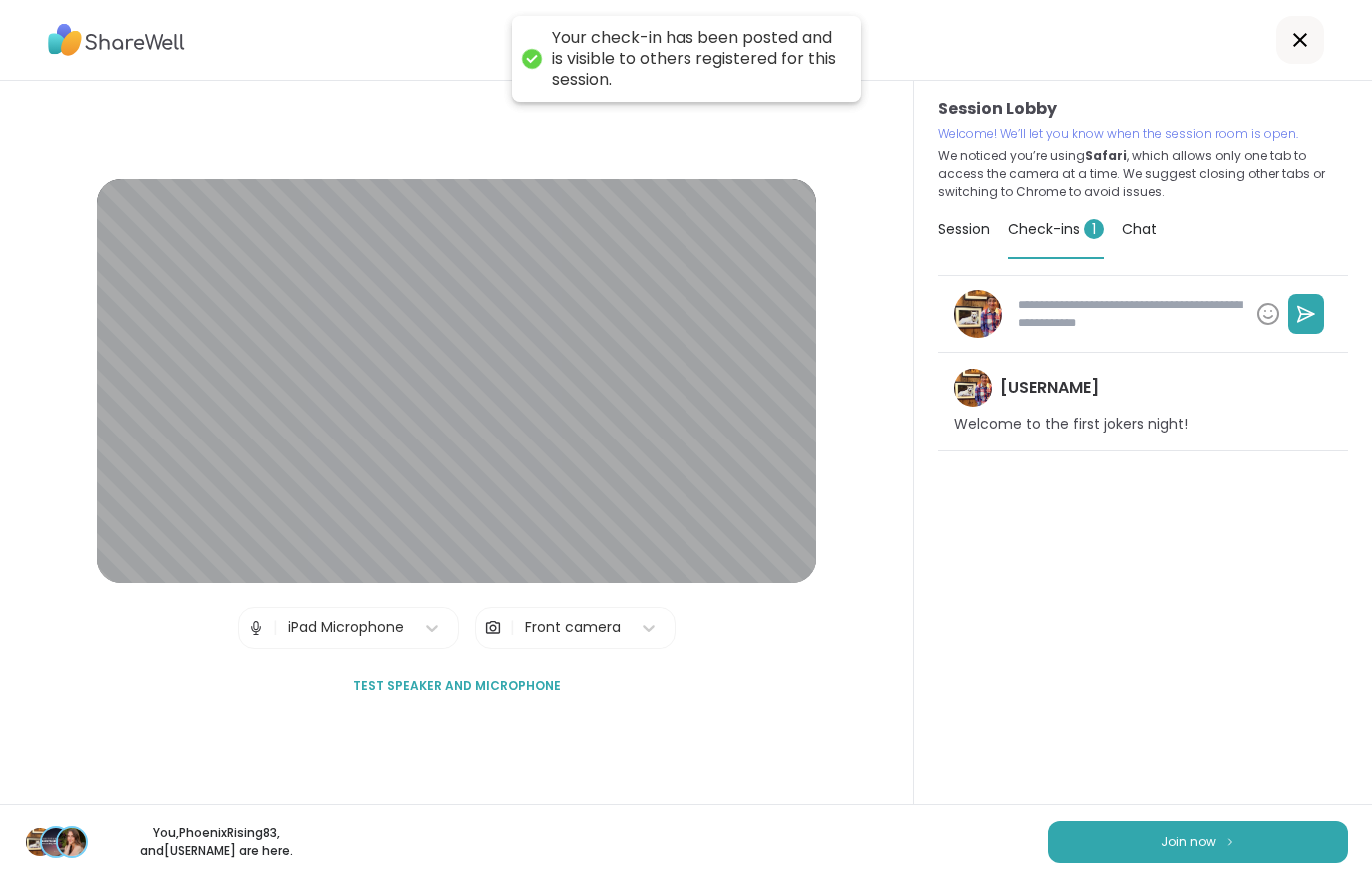 click on "Session" at bounding box center [964, 229] 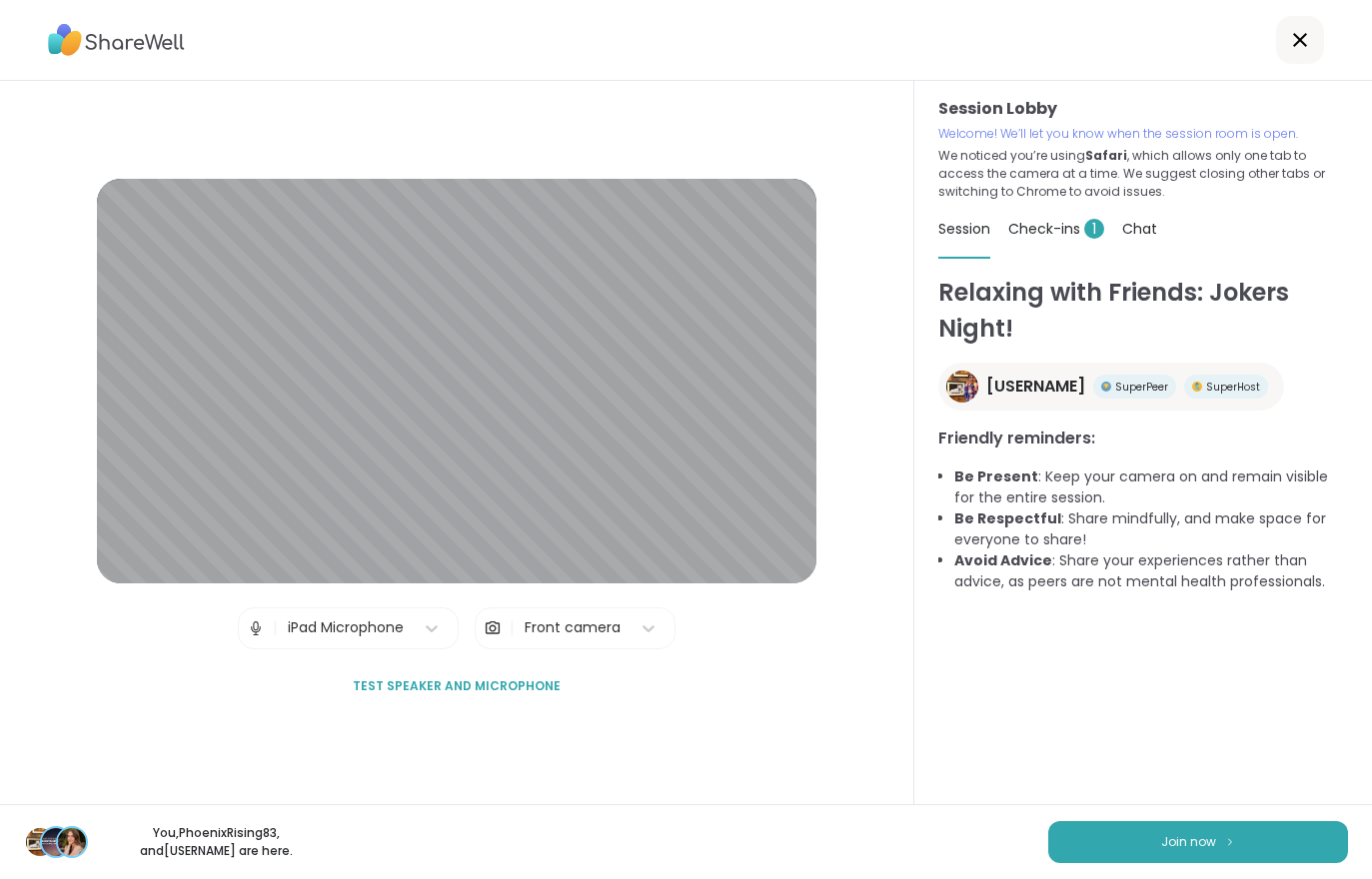 click on "Join now" at bounding box center [1198, 842] 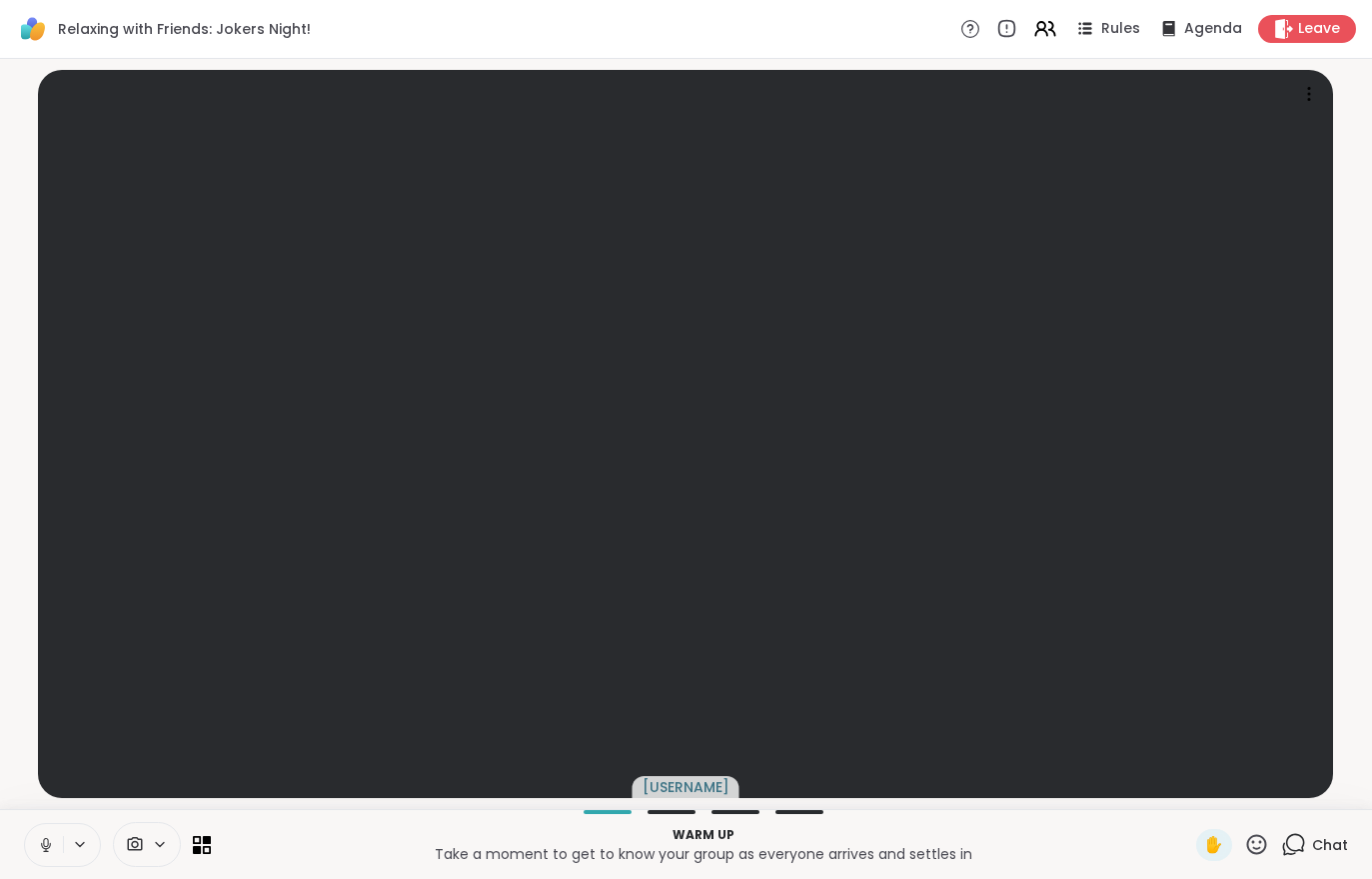 click 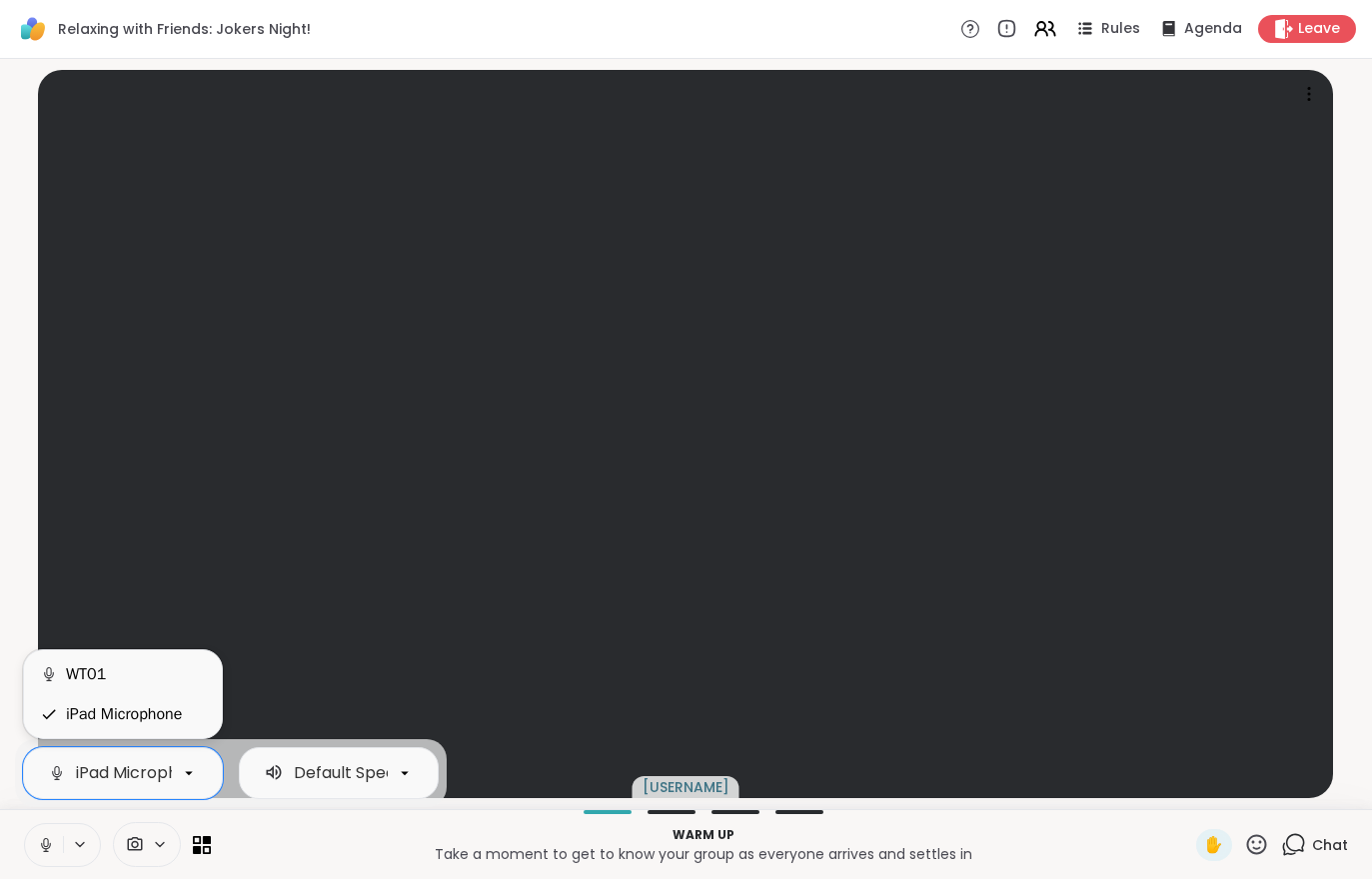 click on "WT01" at bounding box center (86, 674) 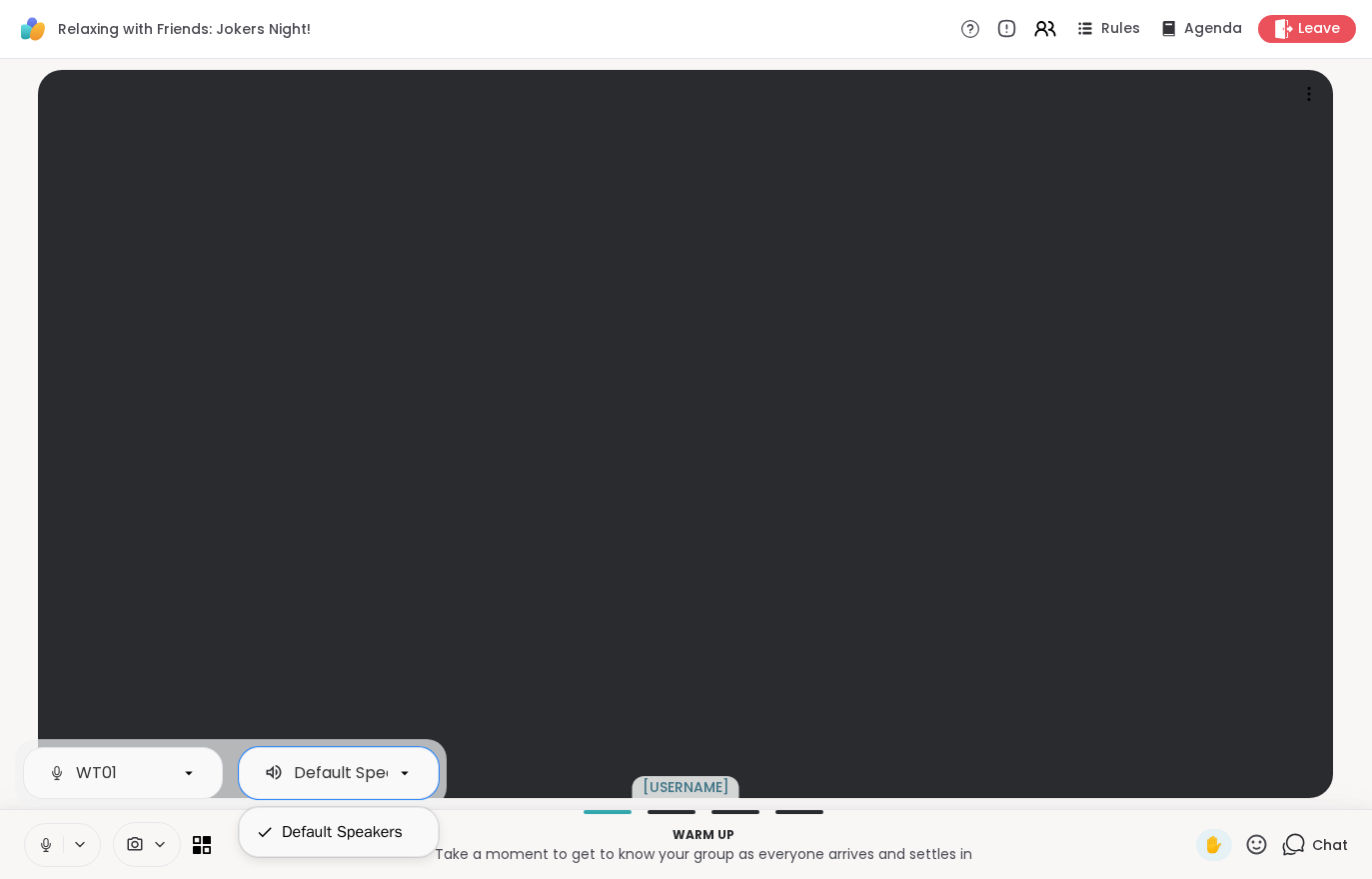 click on "Warm up" at bounding box center (703, 835) 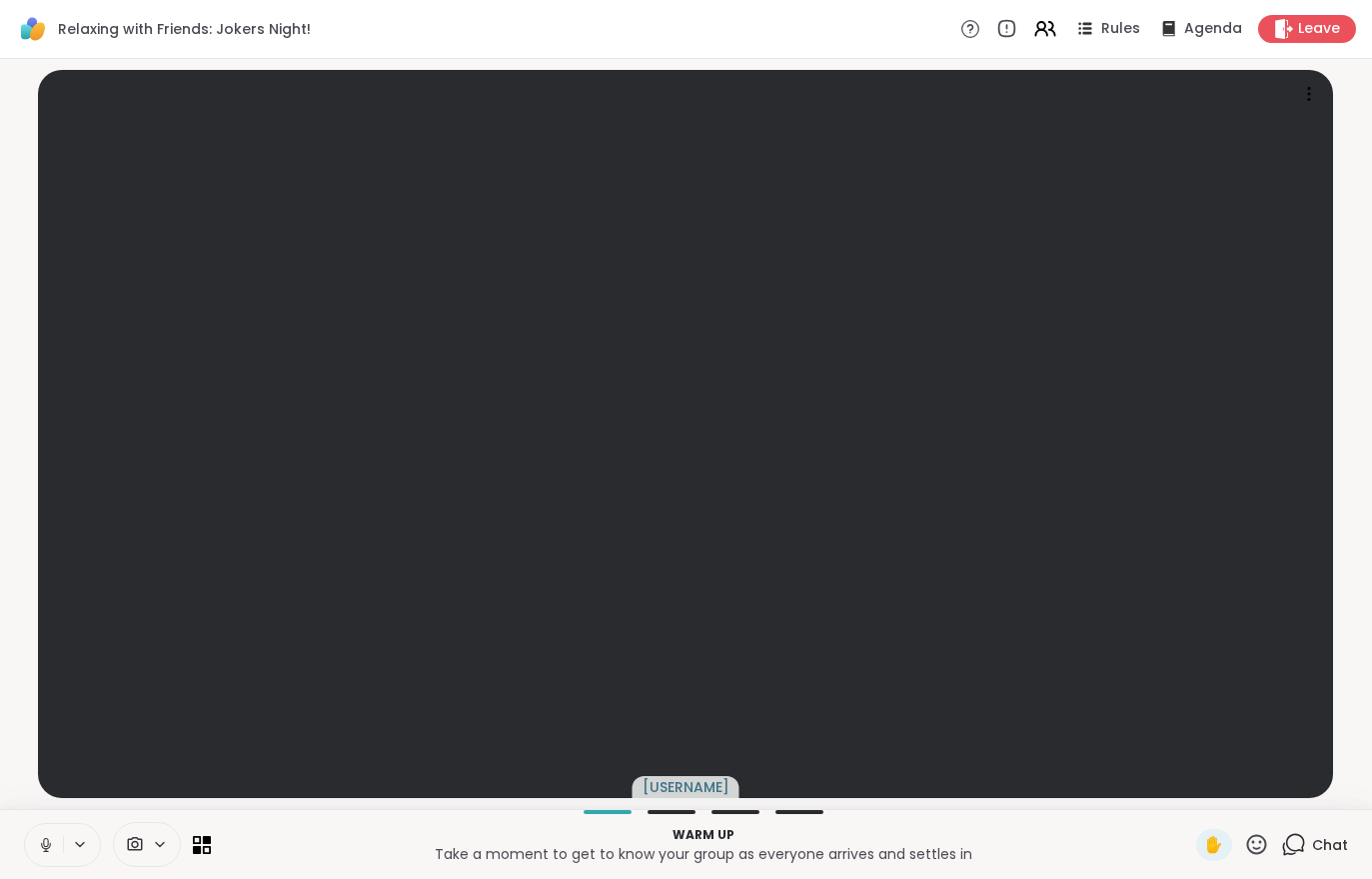 click at bounding box center (44, 845) 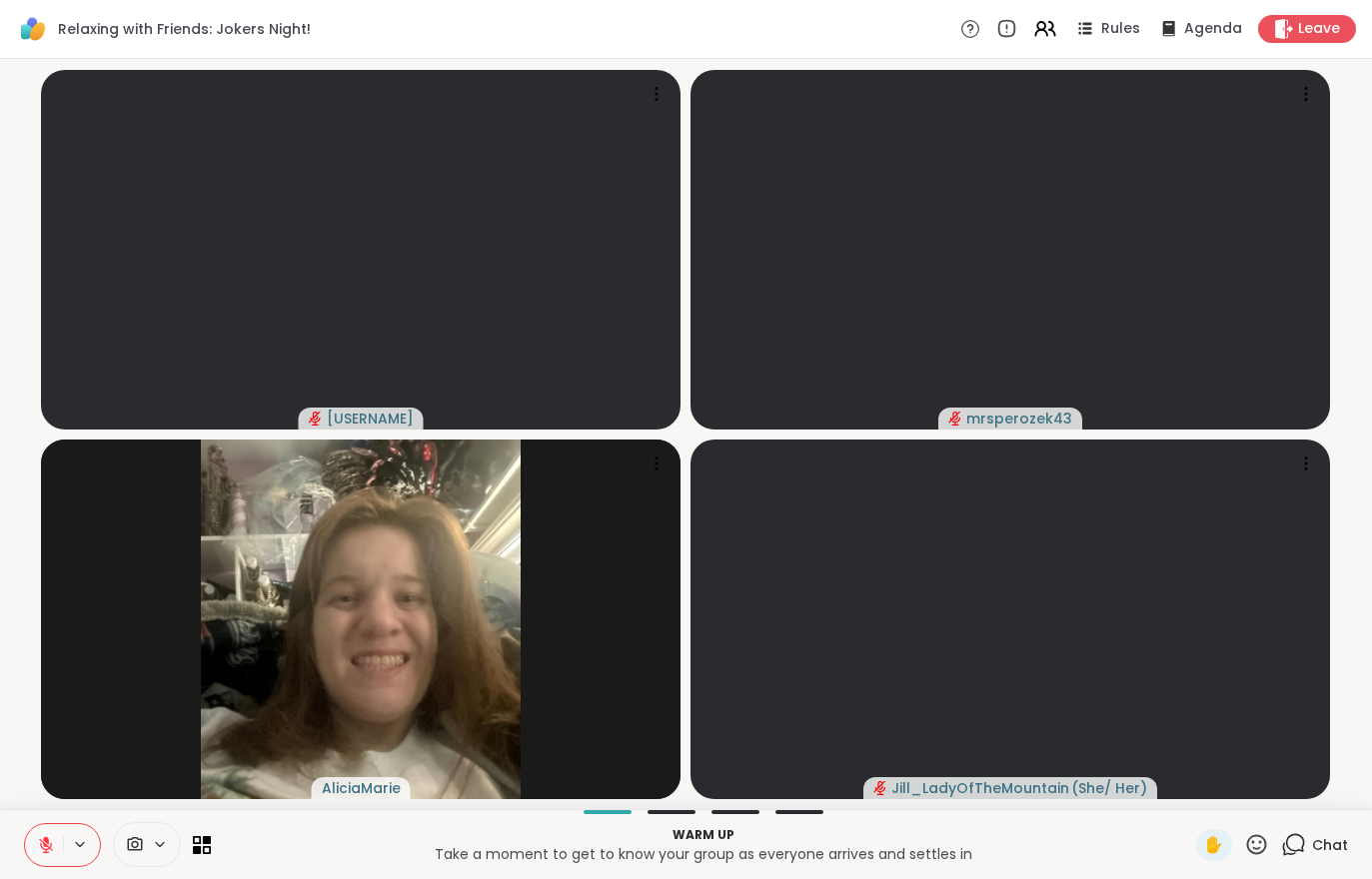 click at bounding box center [44, 845] 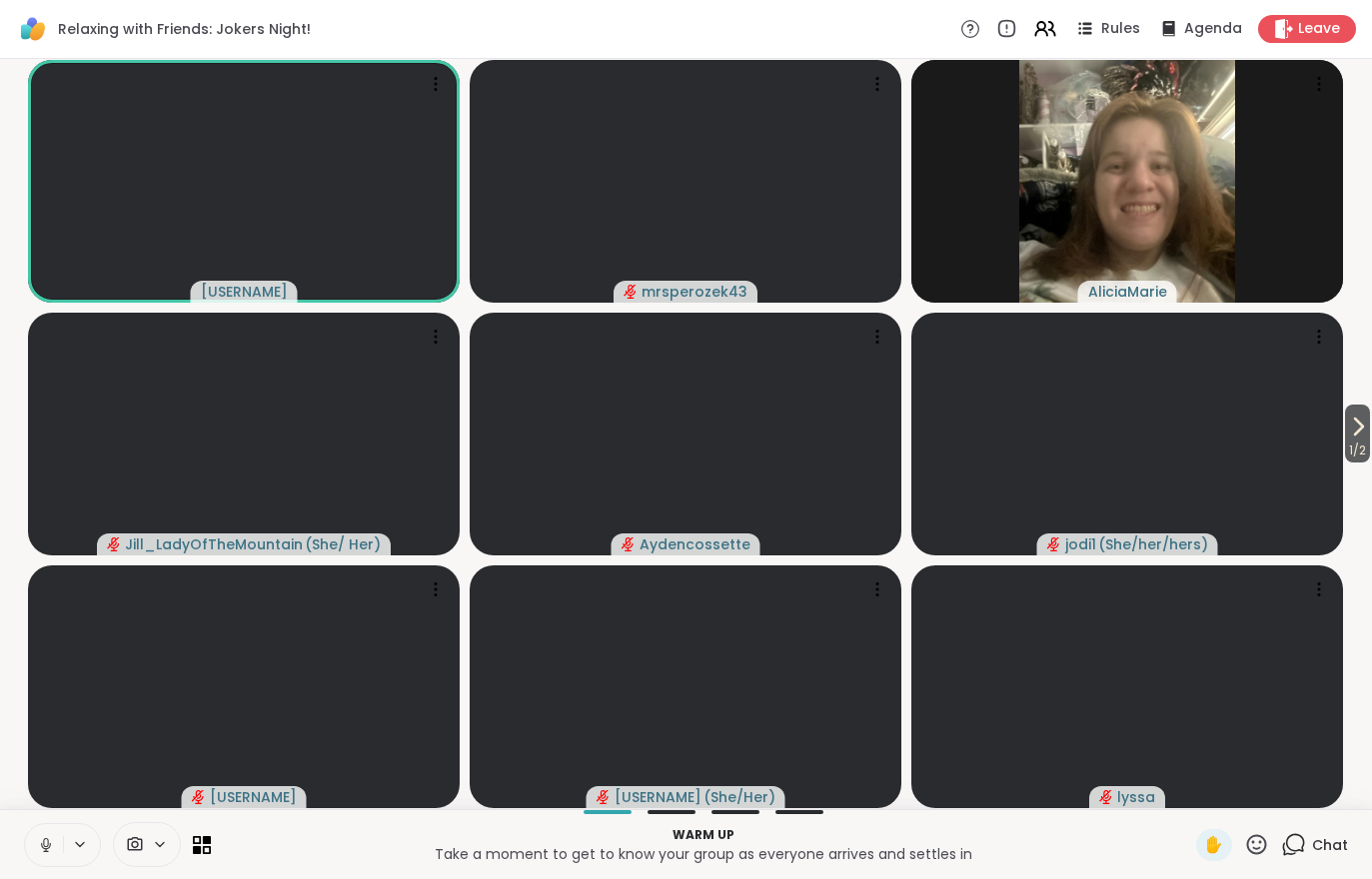 click on "1  /  2" at bounding box center [1357, 450] 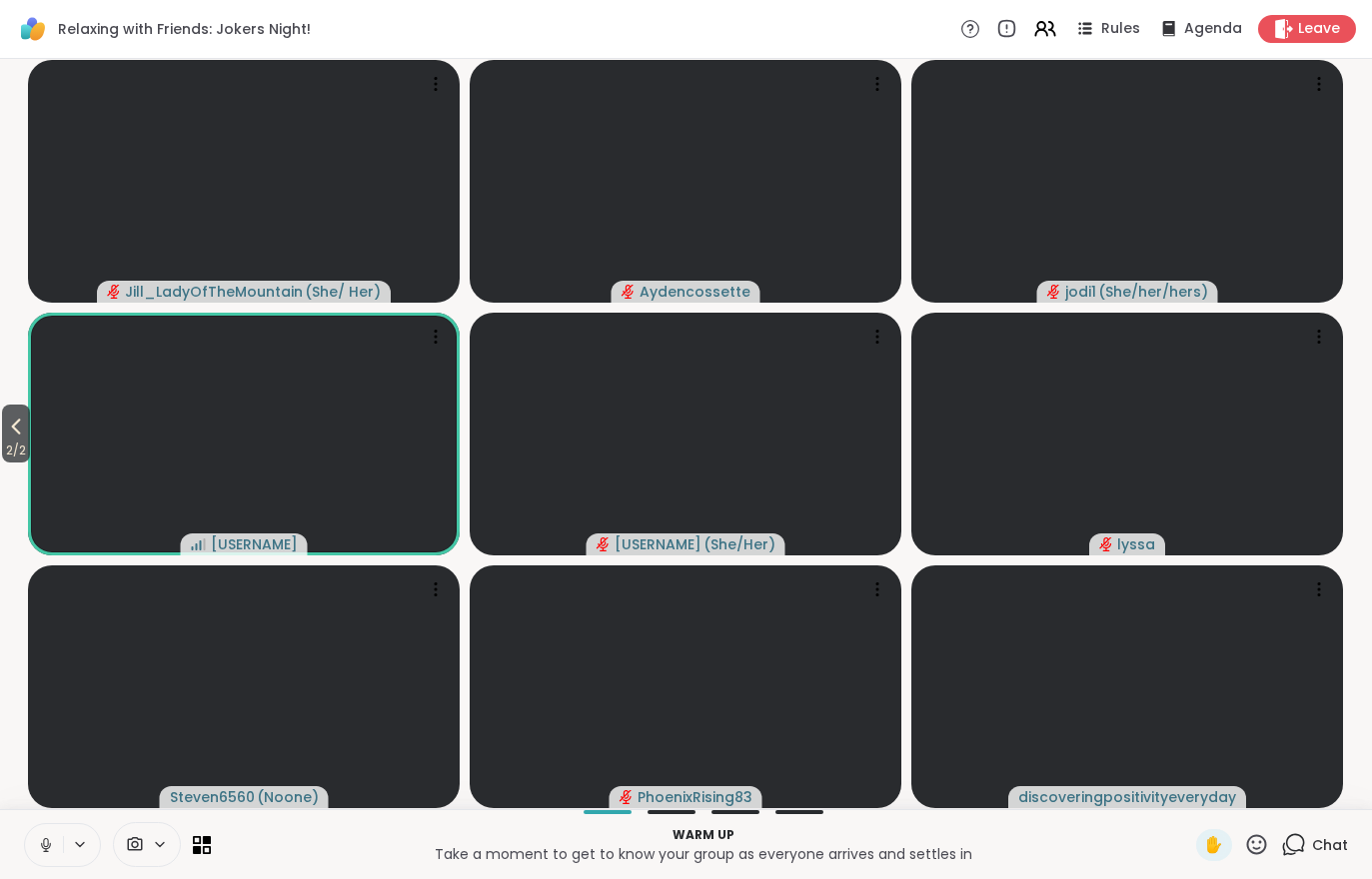 click 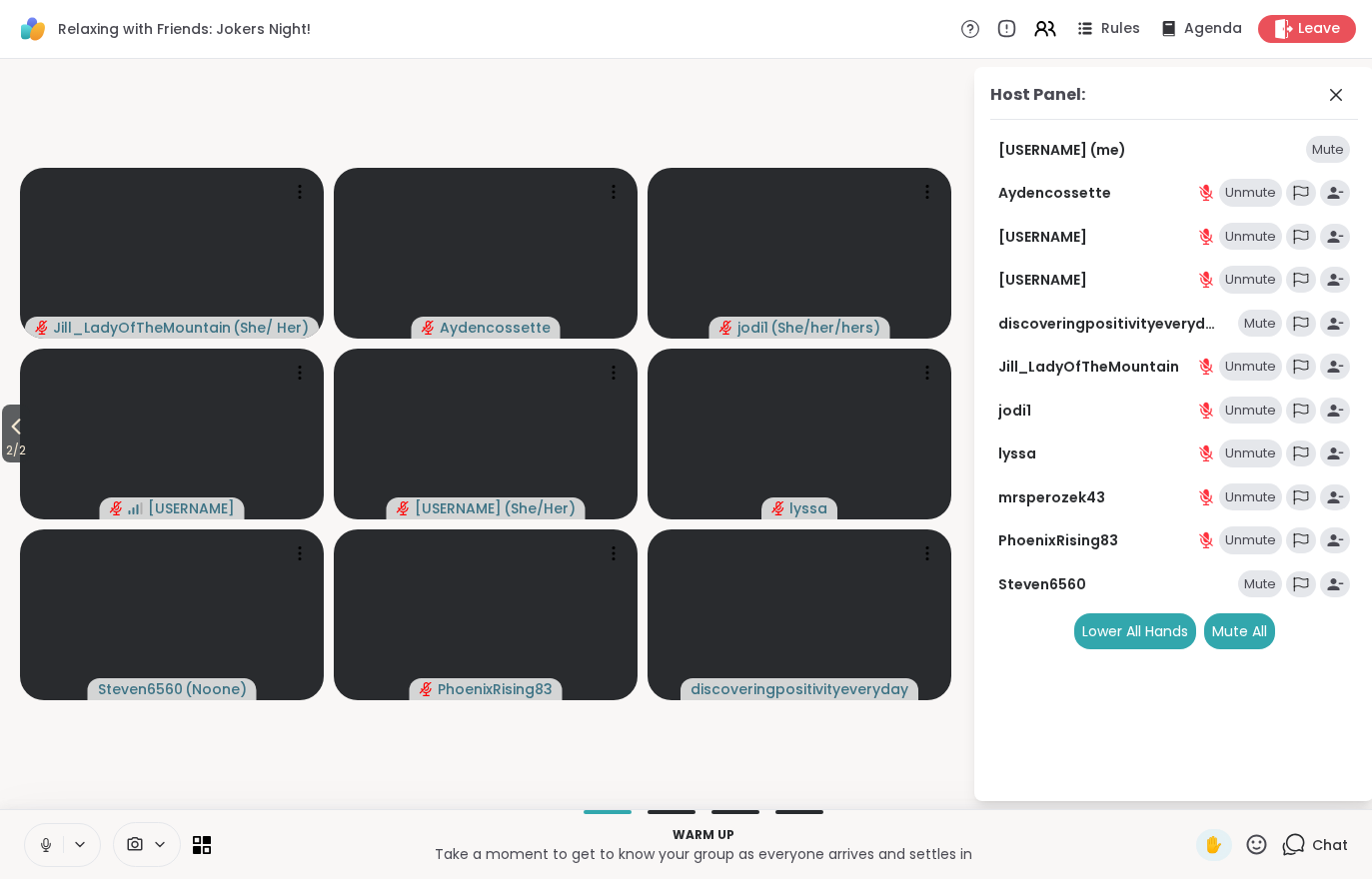 click on "Mute All" at bounding box center (1239, 631) 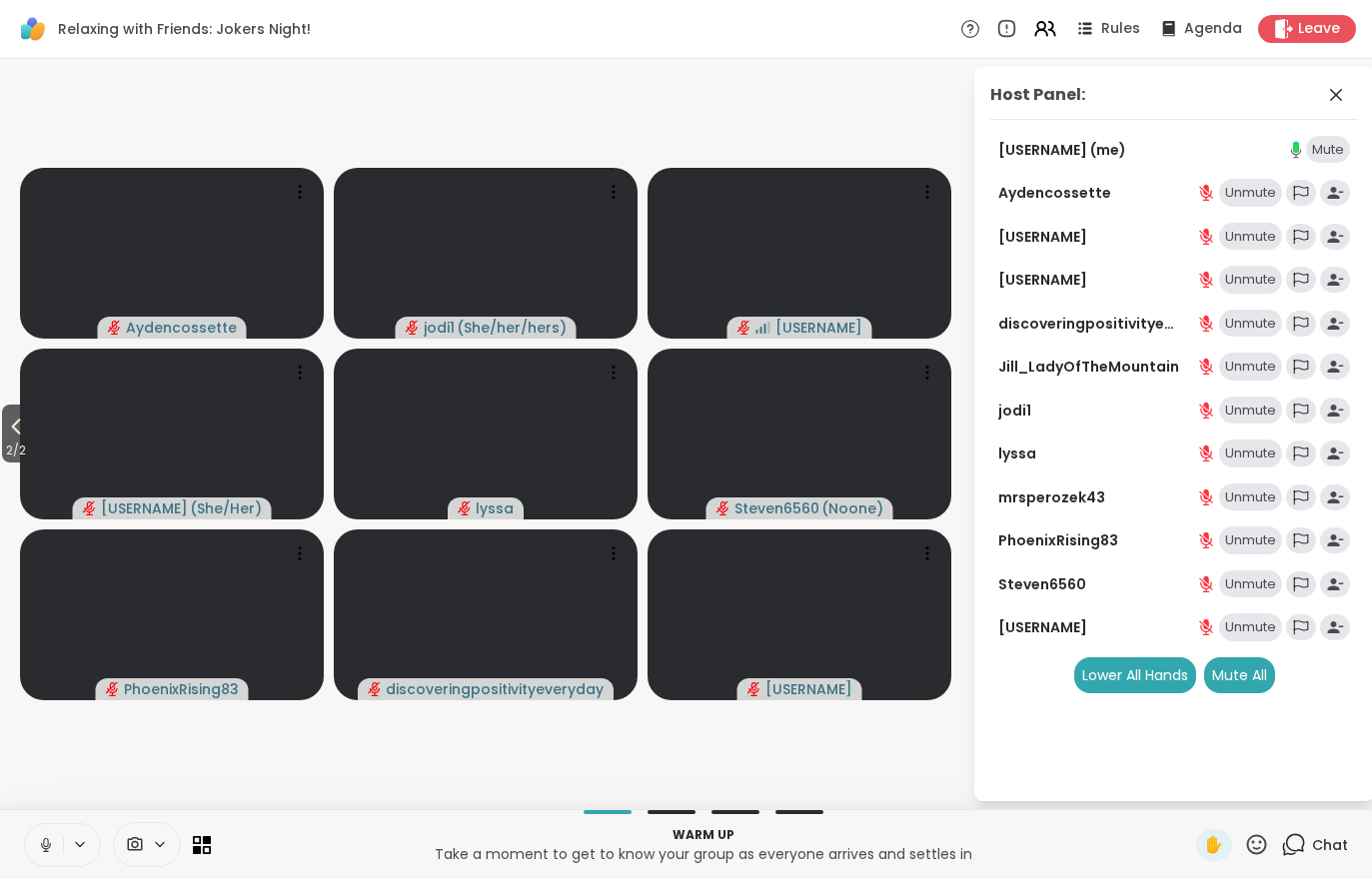 click at bounding box center (44, 845) 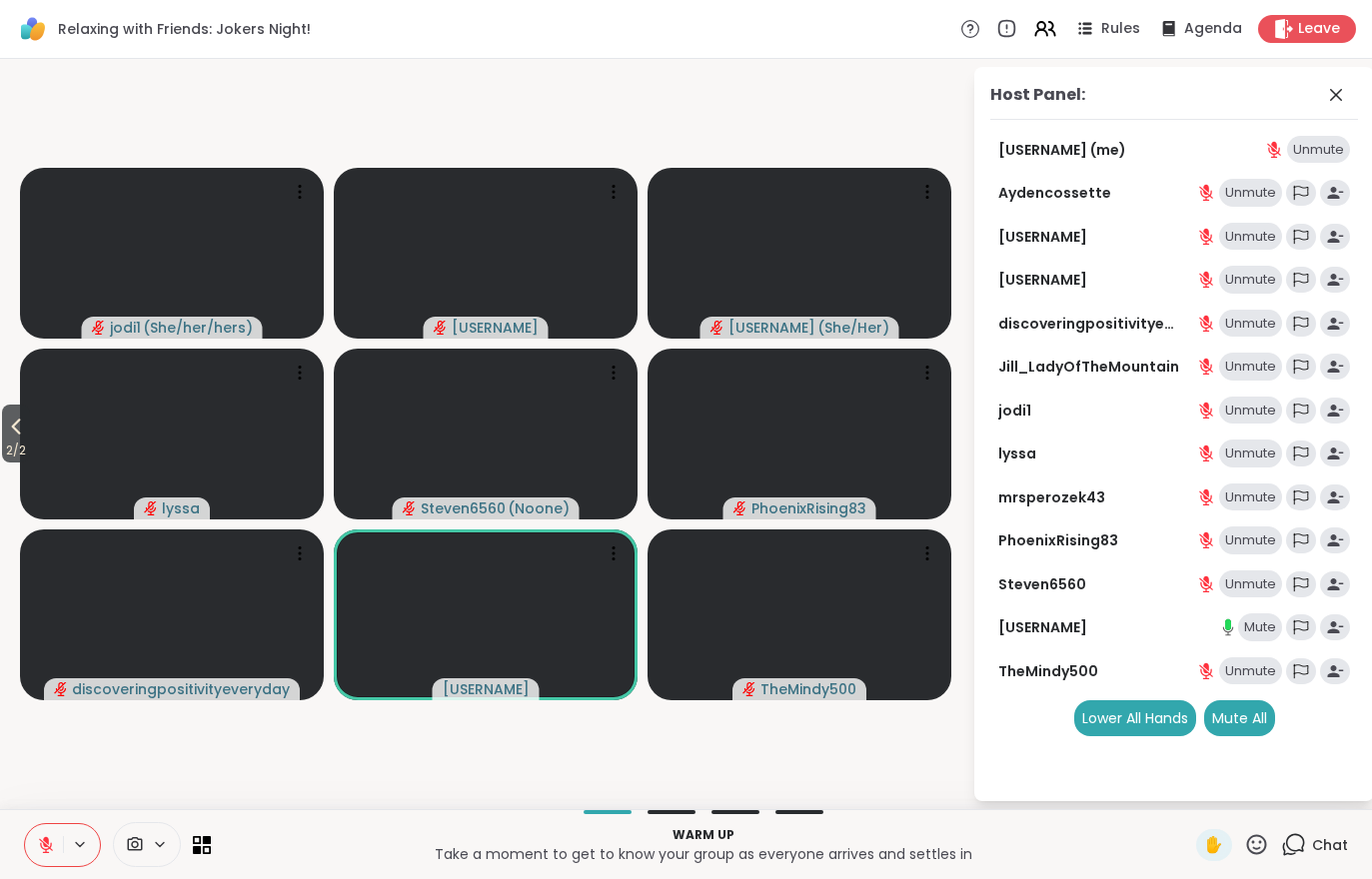 click on "2  /  2" at bounding box center [16, 450] 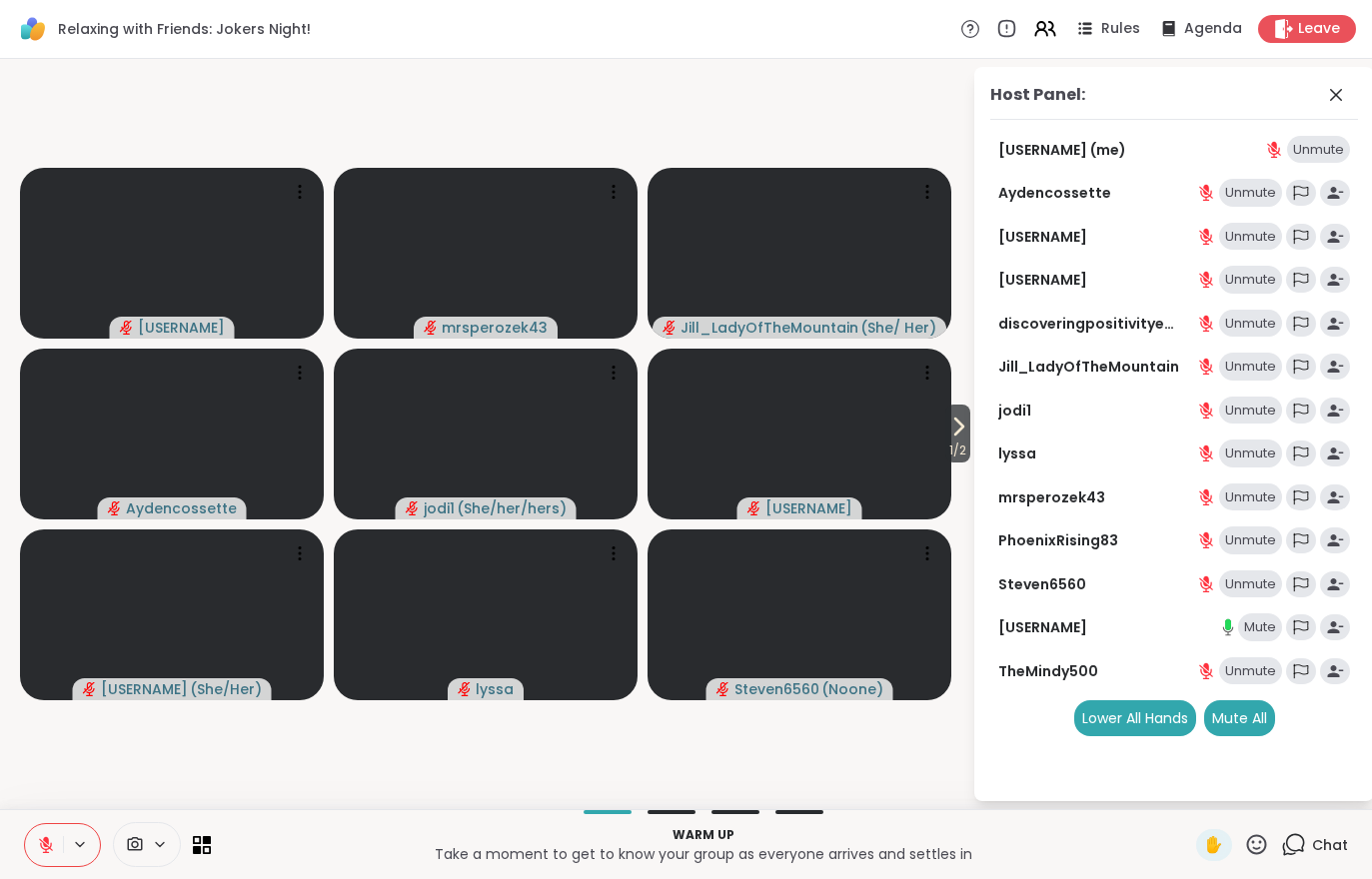click on "1 / 2 [USERNAME] [USERNAME] ( She/ Her ) [USERNAME] [USERNAME] ( She/her/hers ) [USERNAME] [USERNAME] ( She/Her ) [USERNAME] [USERNAME] ( Noone ) [USERNAME] [USERNAME] [USERNAME] [USERNAME] [USERNAME] [USERNAME] [USERNAME] [USERNAME] [USERNAME] [USERNAME] [USERNAME] Mute [USERNAME] Unmute Lower All Hands Mute All" at bounding box center (686, 434) 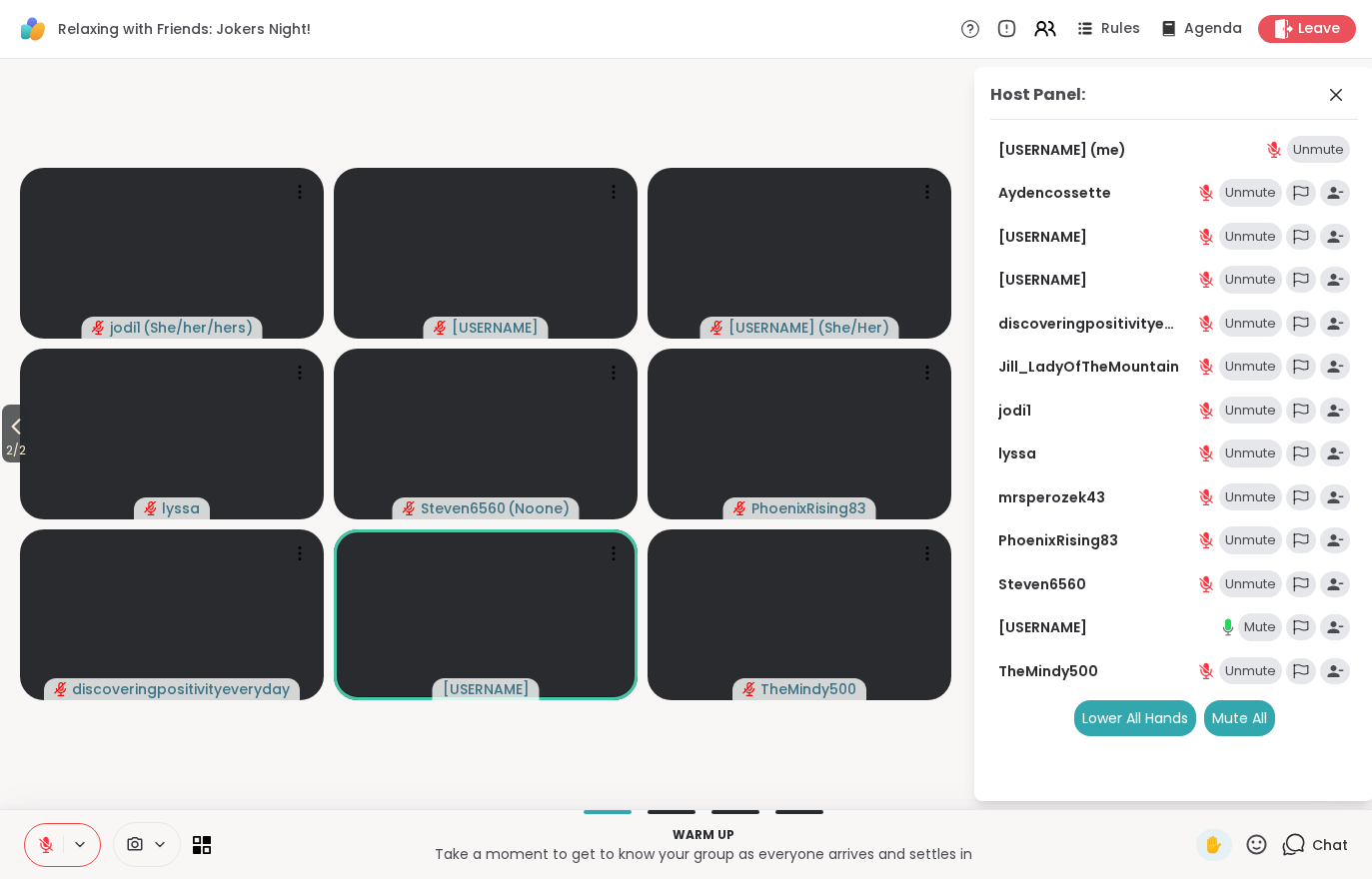 click at bounding box center (44, 845) 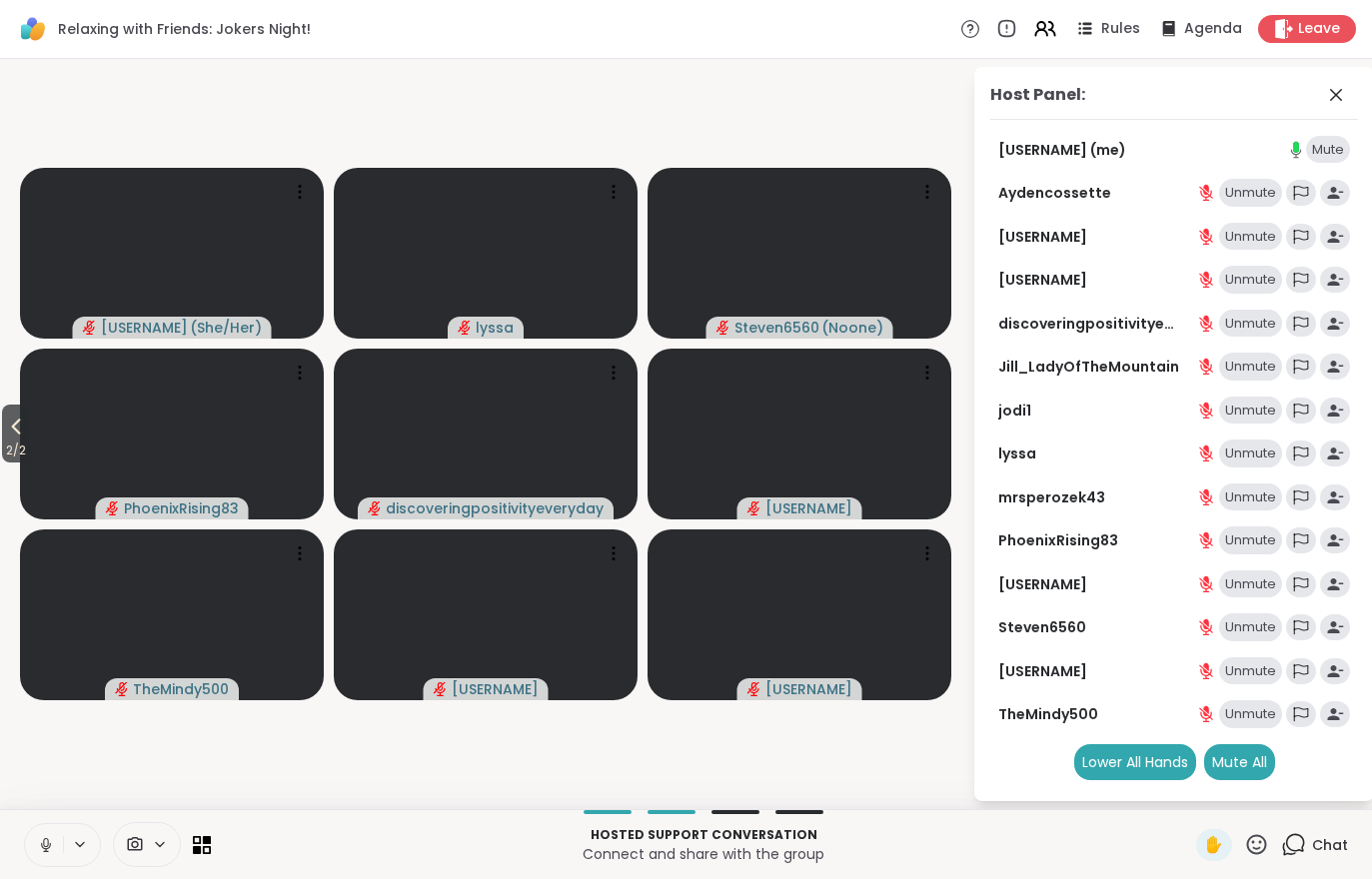 click on "Chat" at bounding box center (1330, 845) 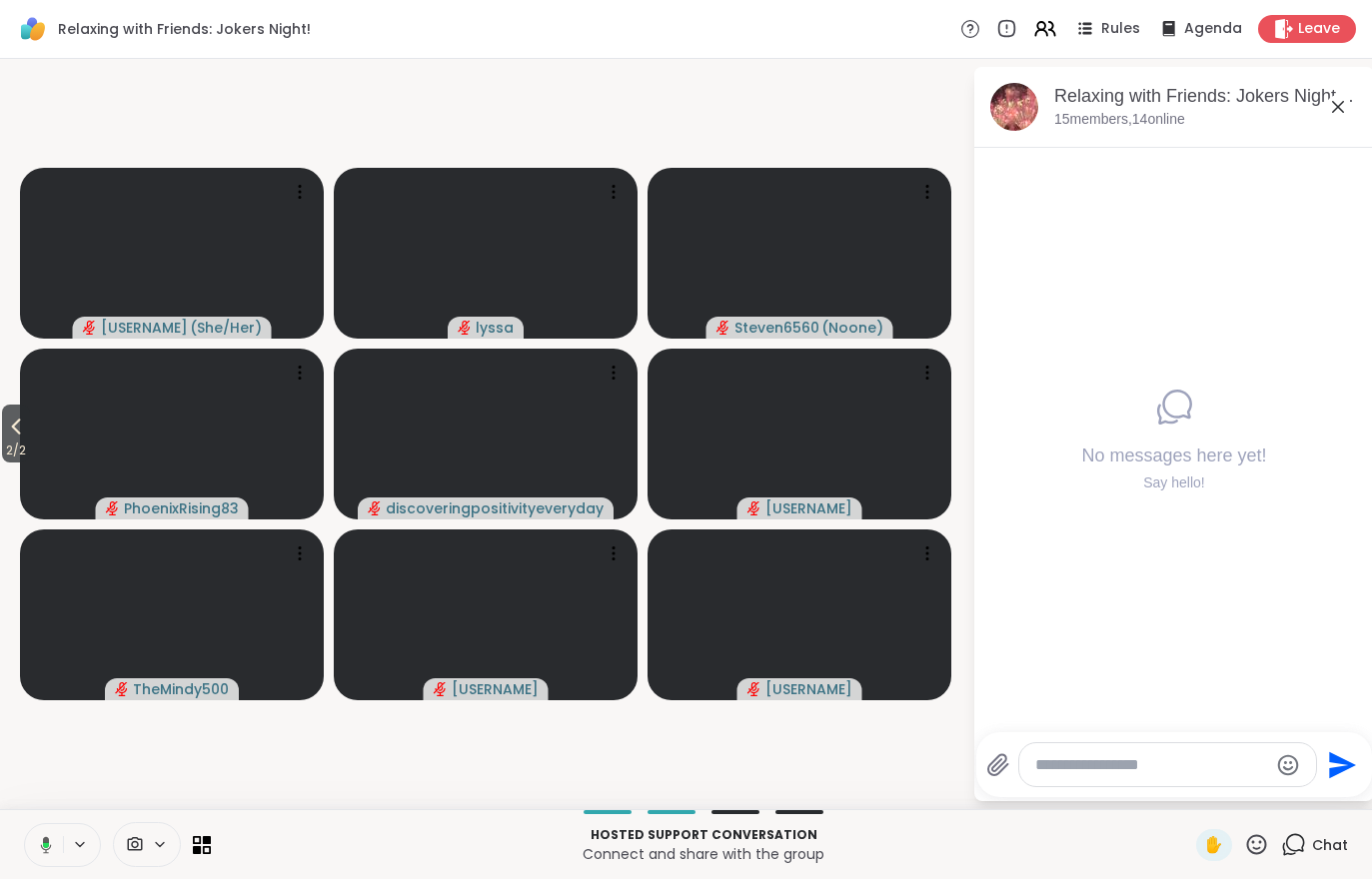 click 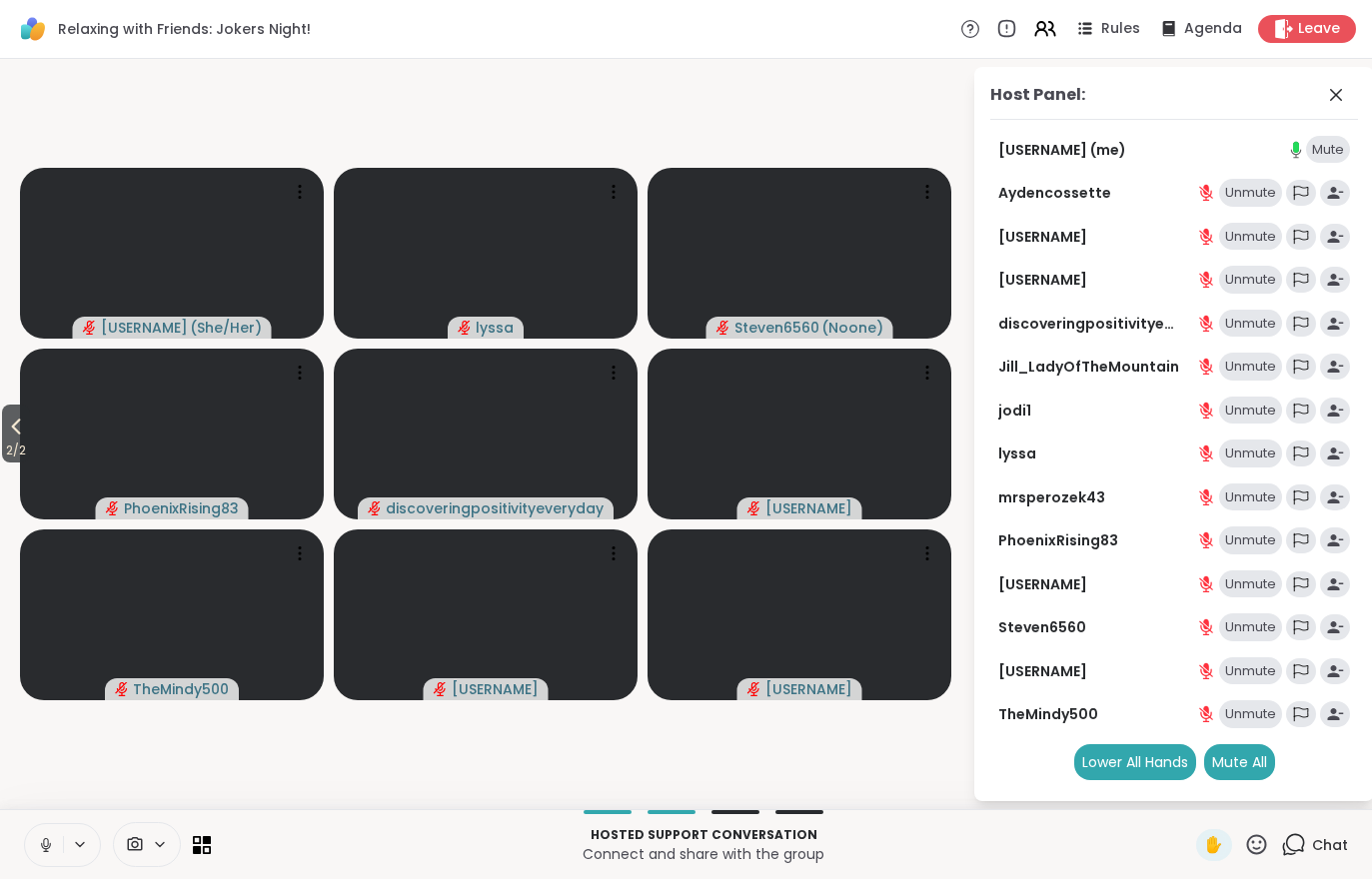 click on "Rules" at bounding box center [1120, 29] 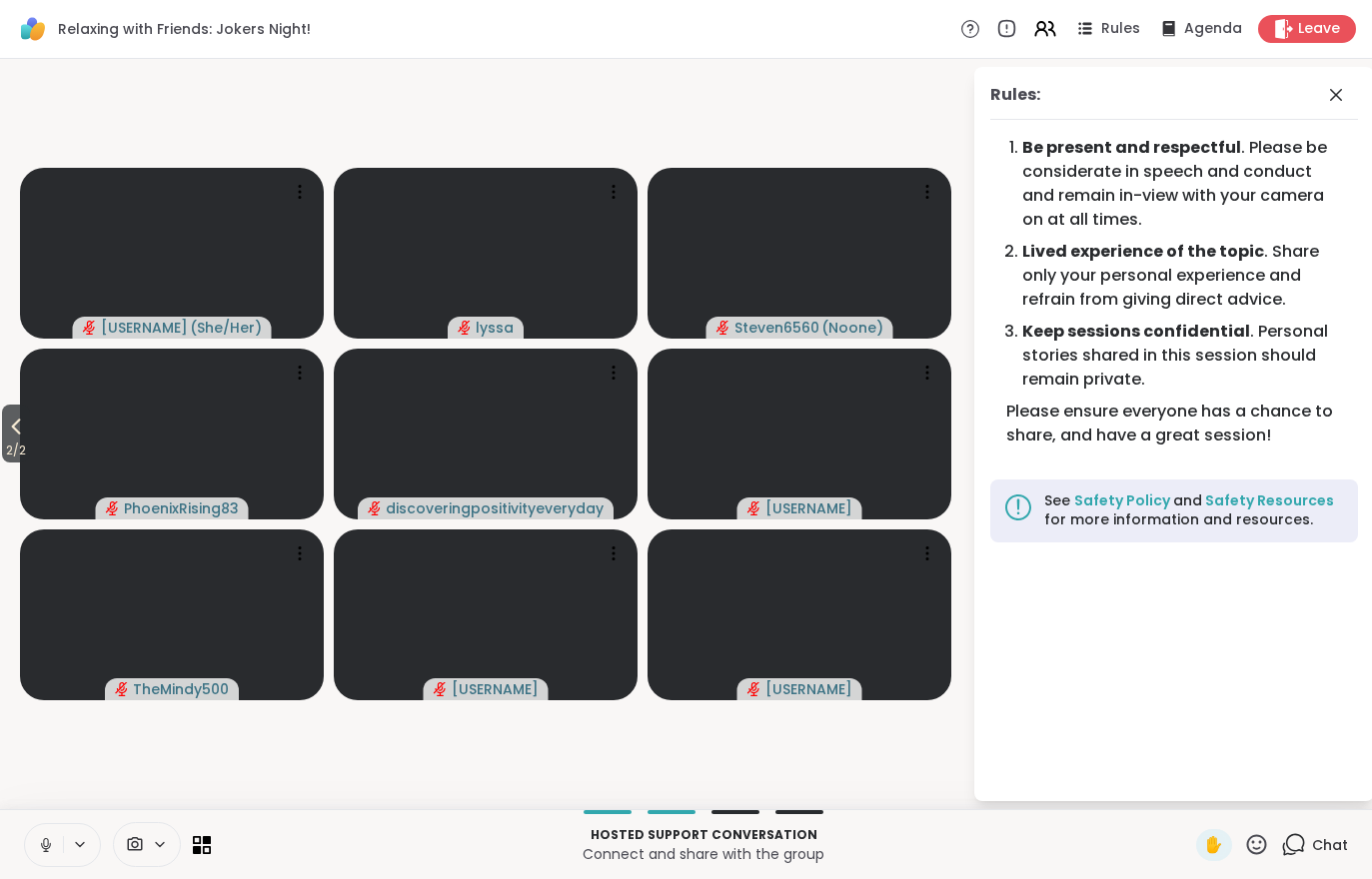 click on "2  /  2" at bounding box center (16, 450) 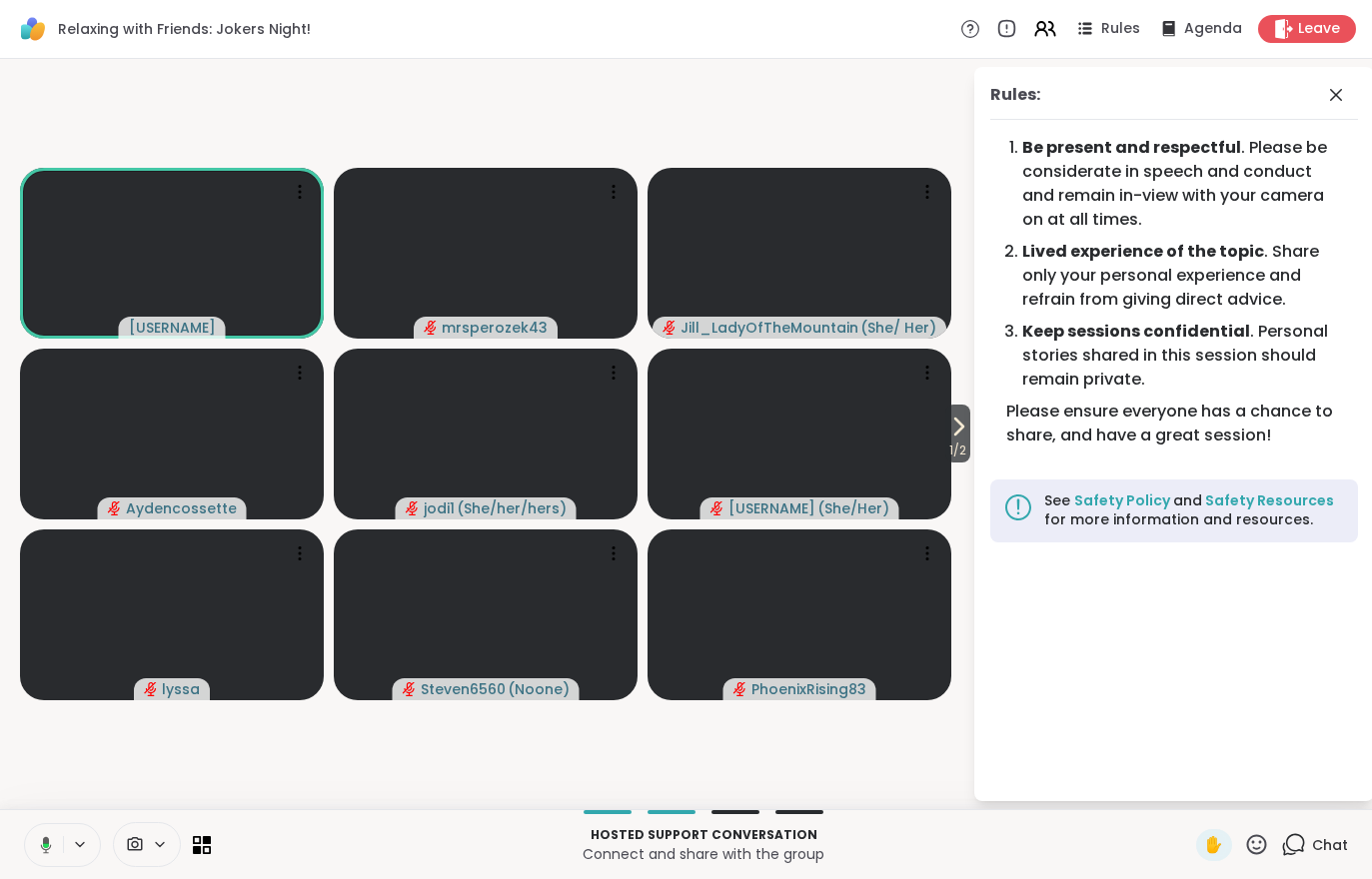 click on "1  /  2" at bounding box center (957, 450) 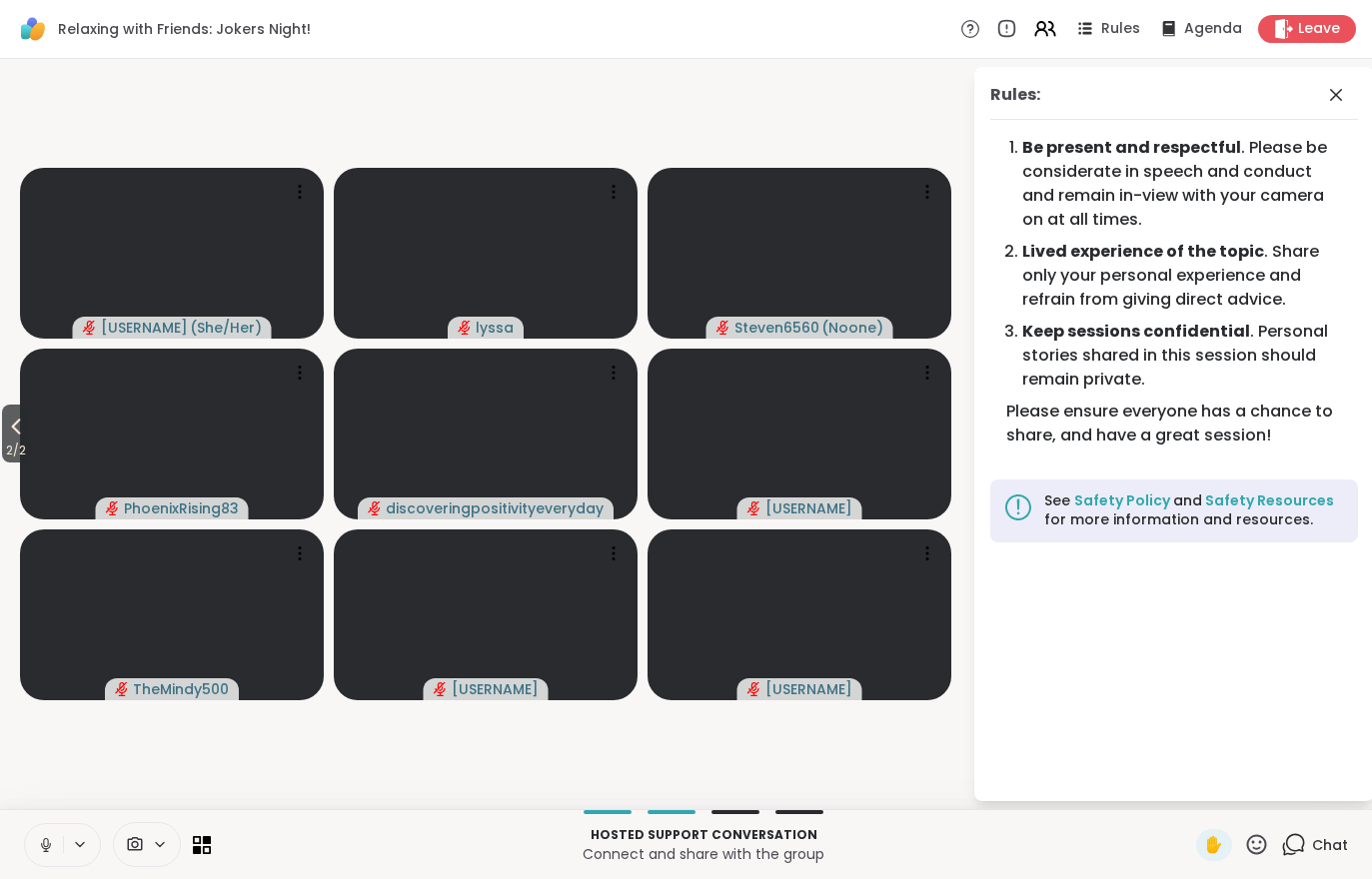 click on "2  /  2" at bounding box center [16, 450] 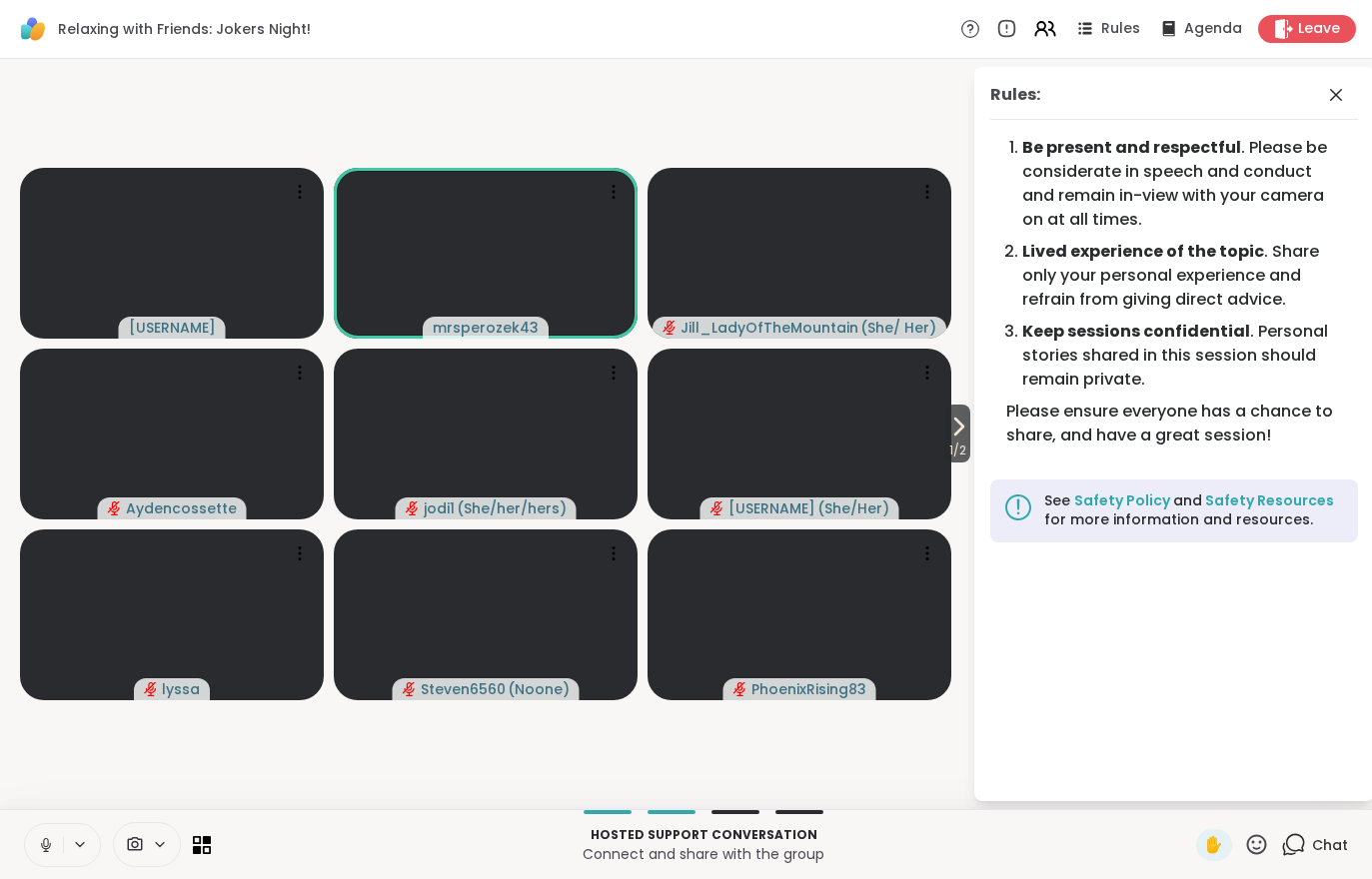click on "1  /  2" at bounding box center [957, 450] 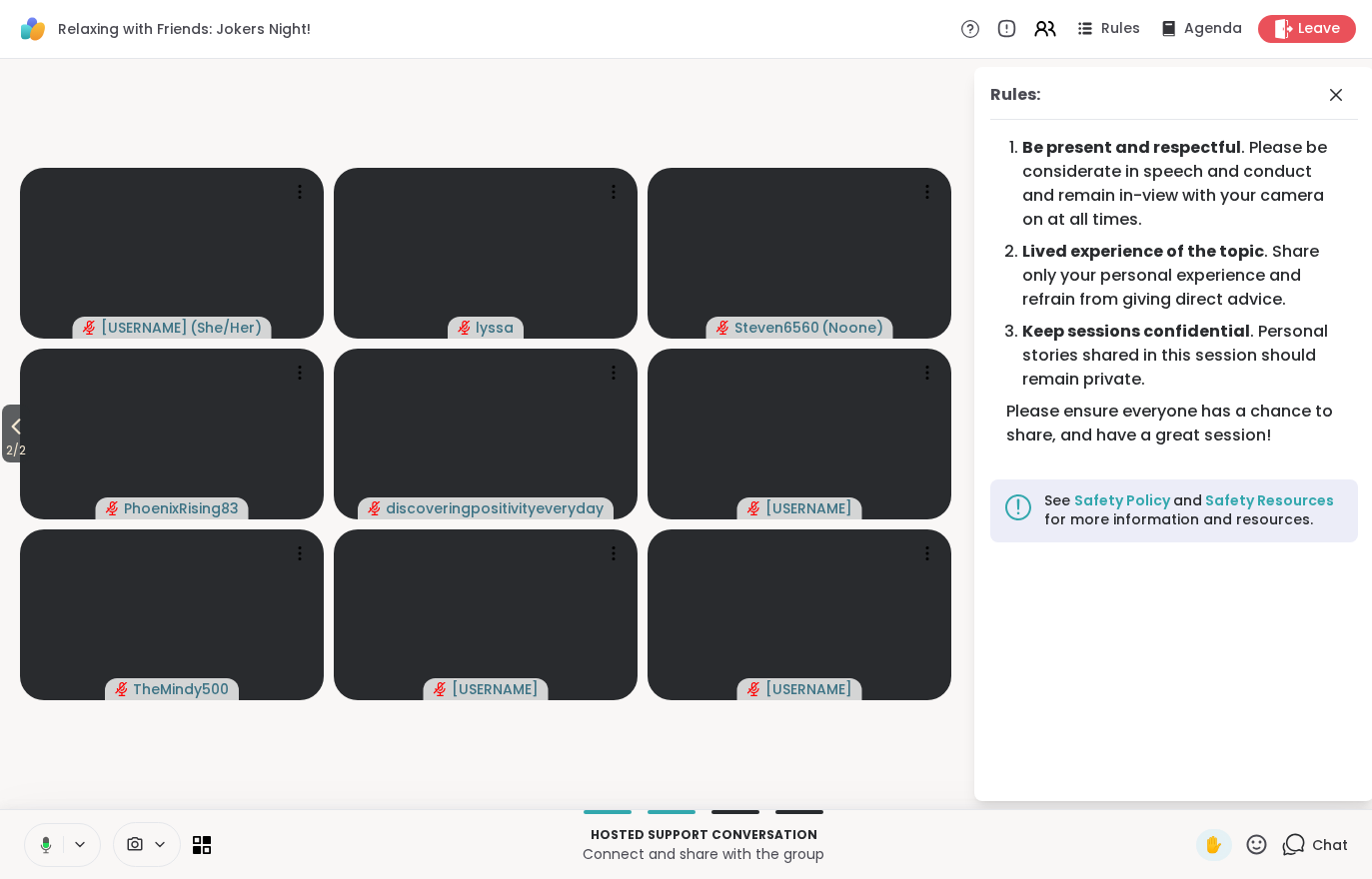 click on "2  /  2" at bounding box center [16, 450] 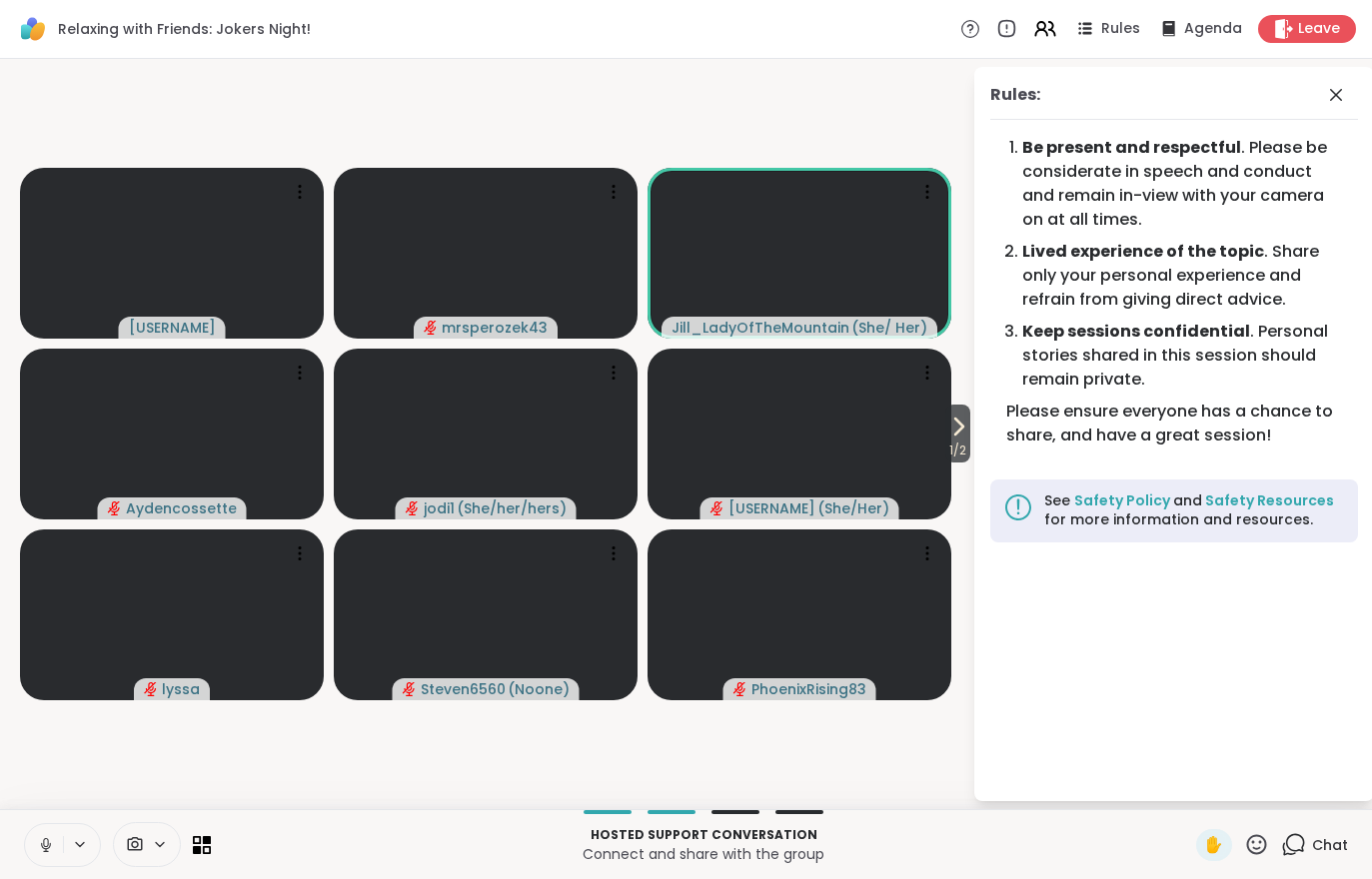 click 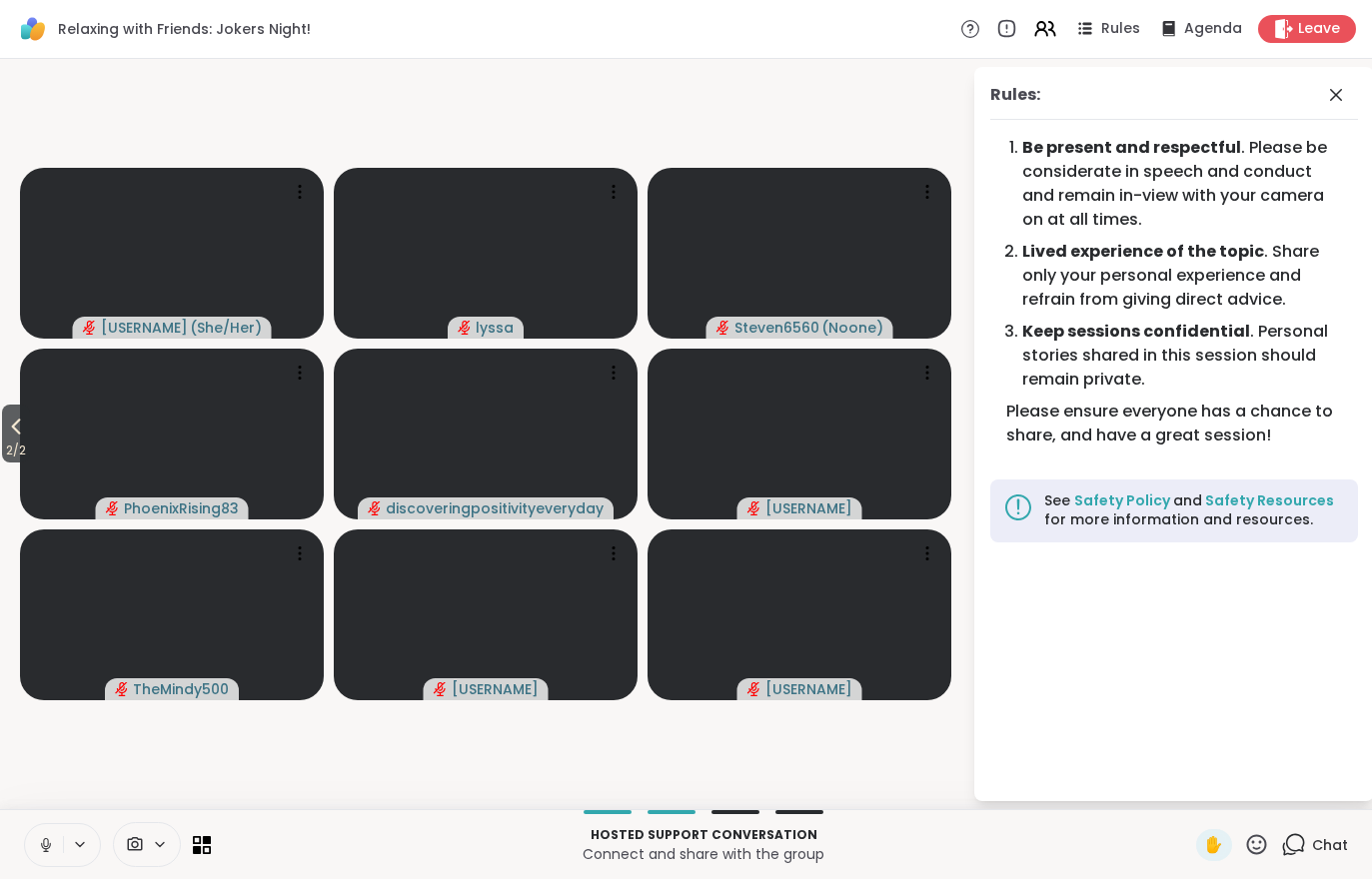 click on "2  /  2" at bounding box center (16, 450) 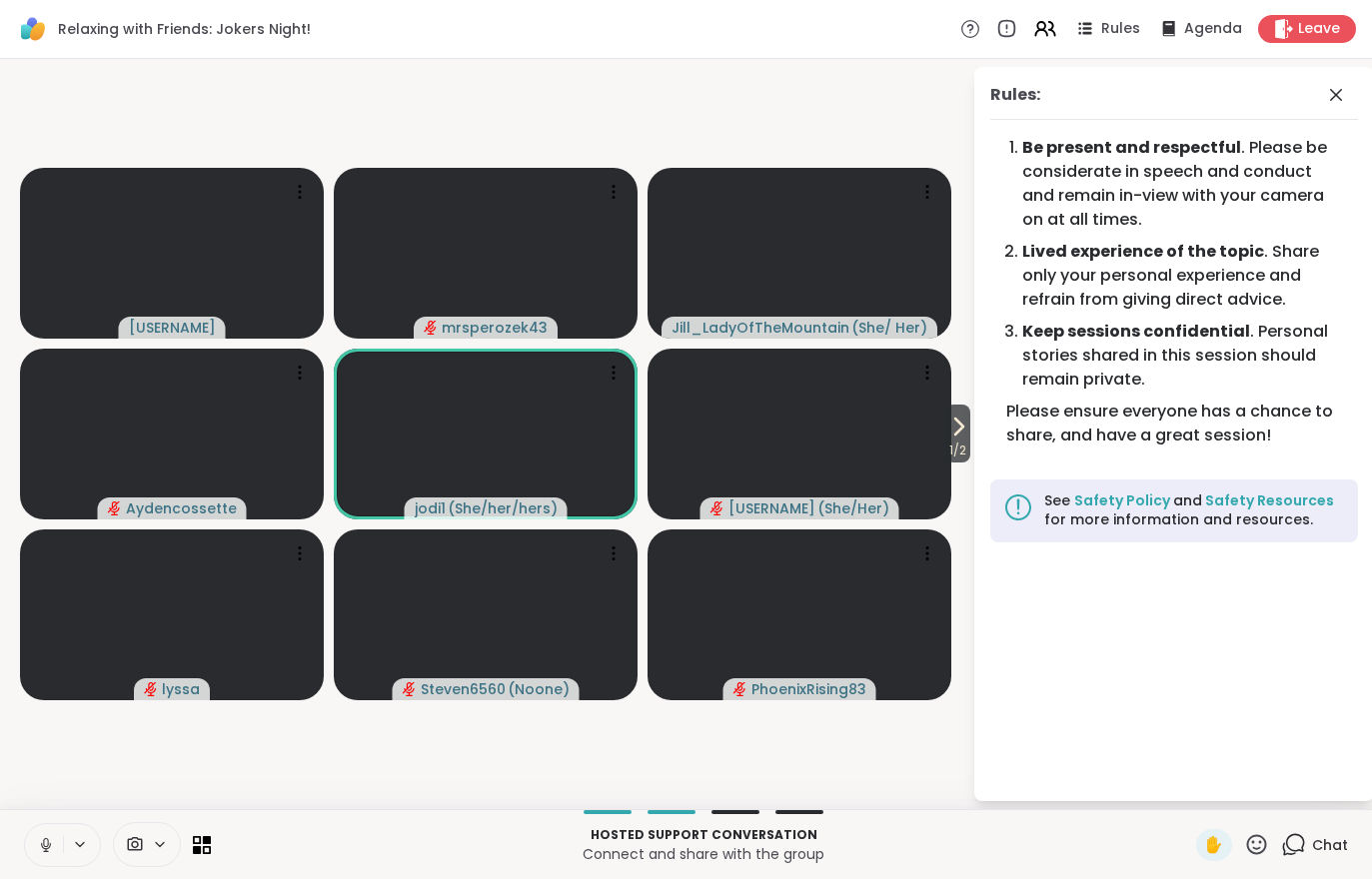 click on "1  /  2" at bounding box center [957, 450] 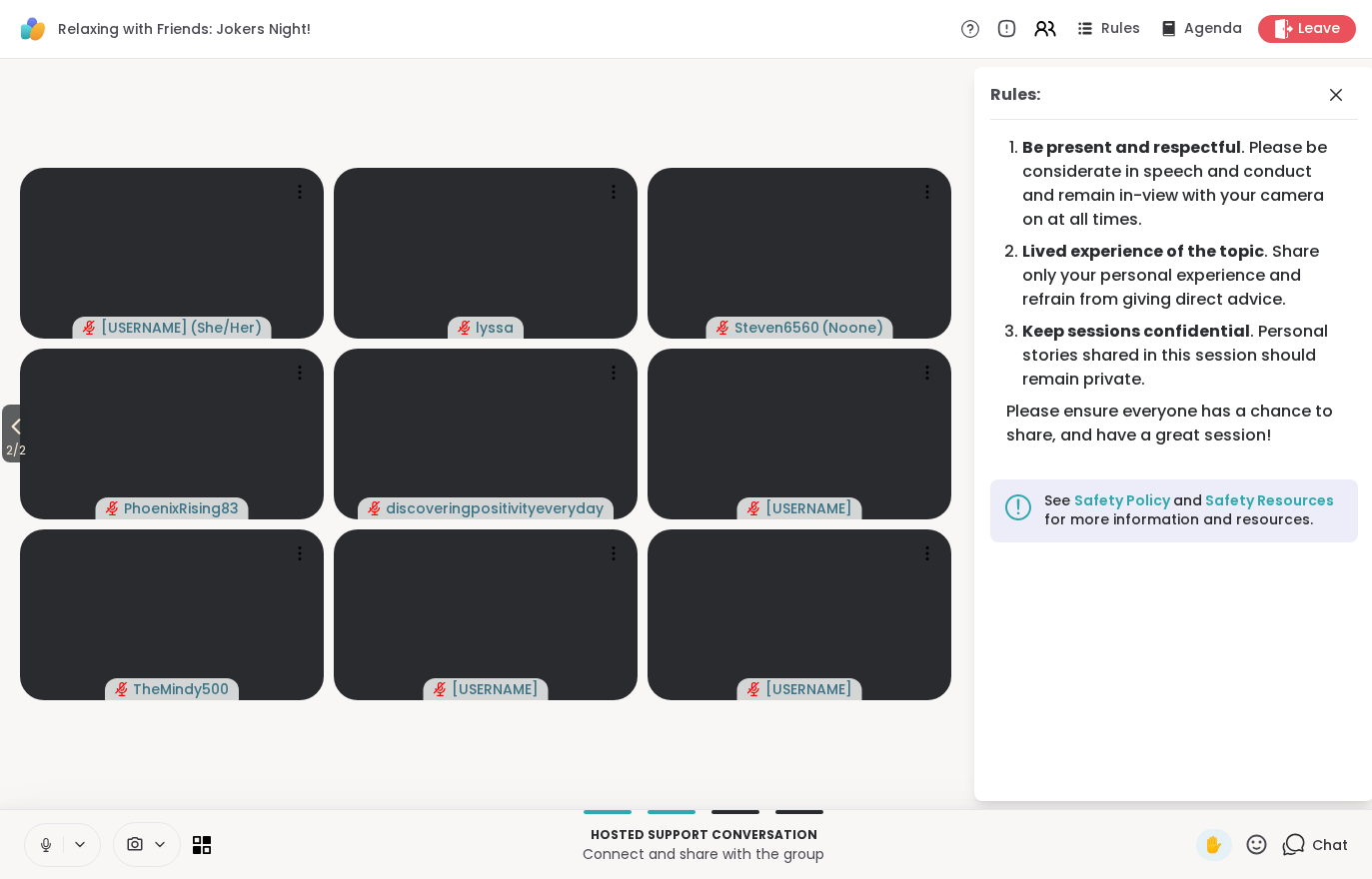 click 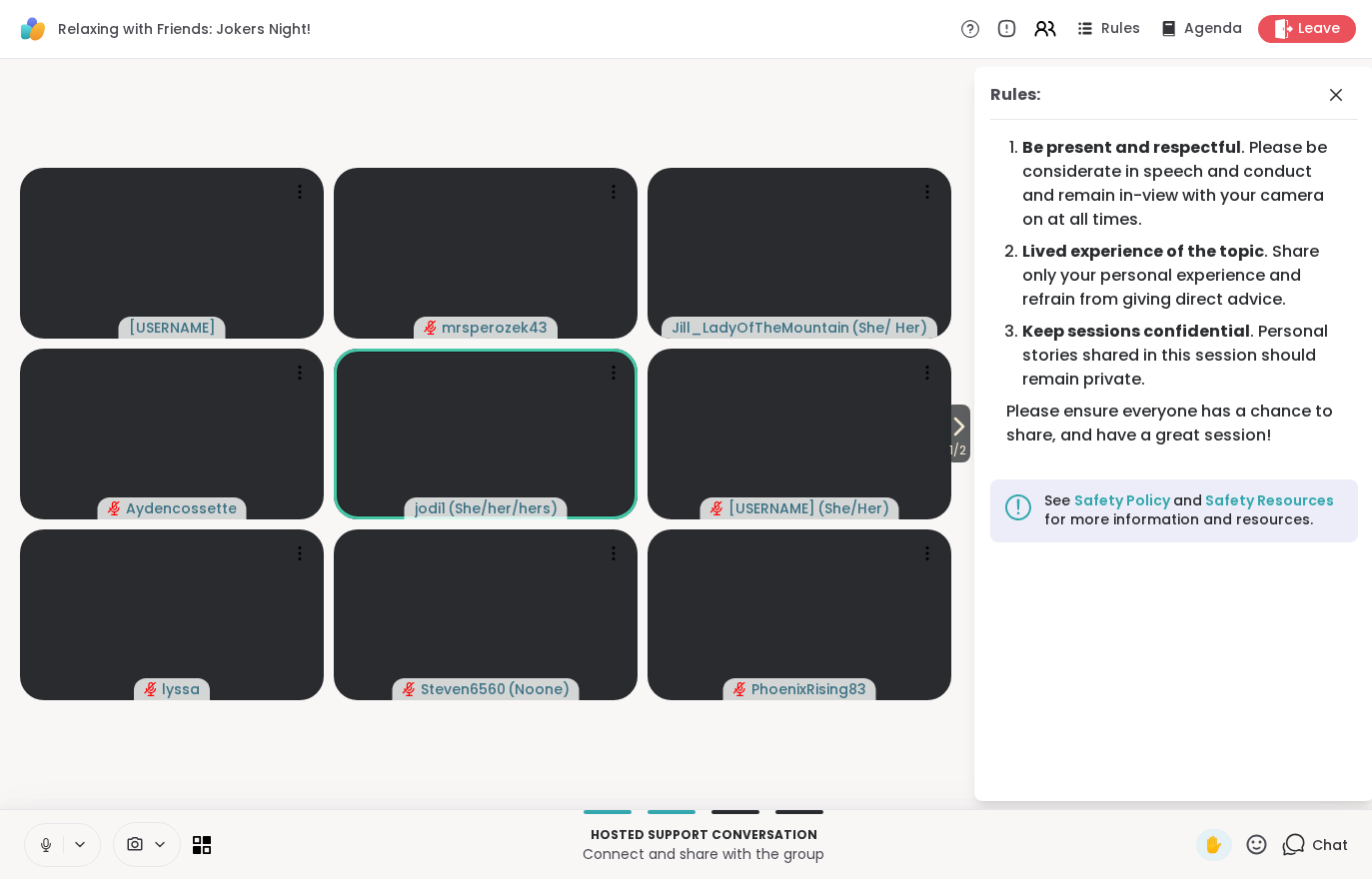 click on "1  /  2" at bounding box center [957, 450] 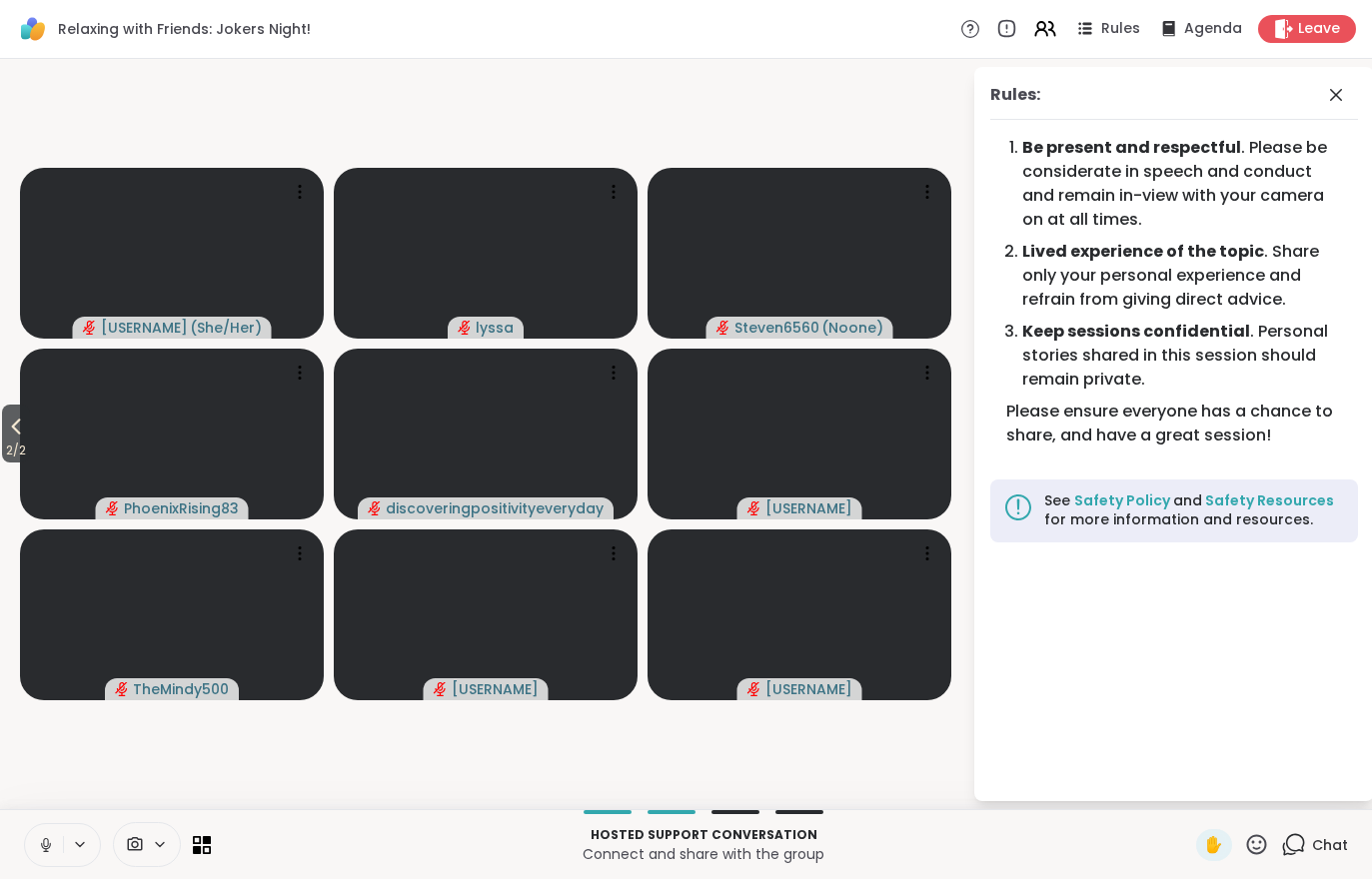 click on "2  /  2" at bounding box center [16, 450] 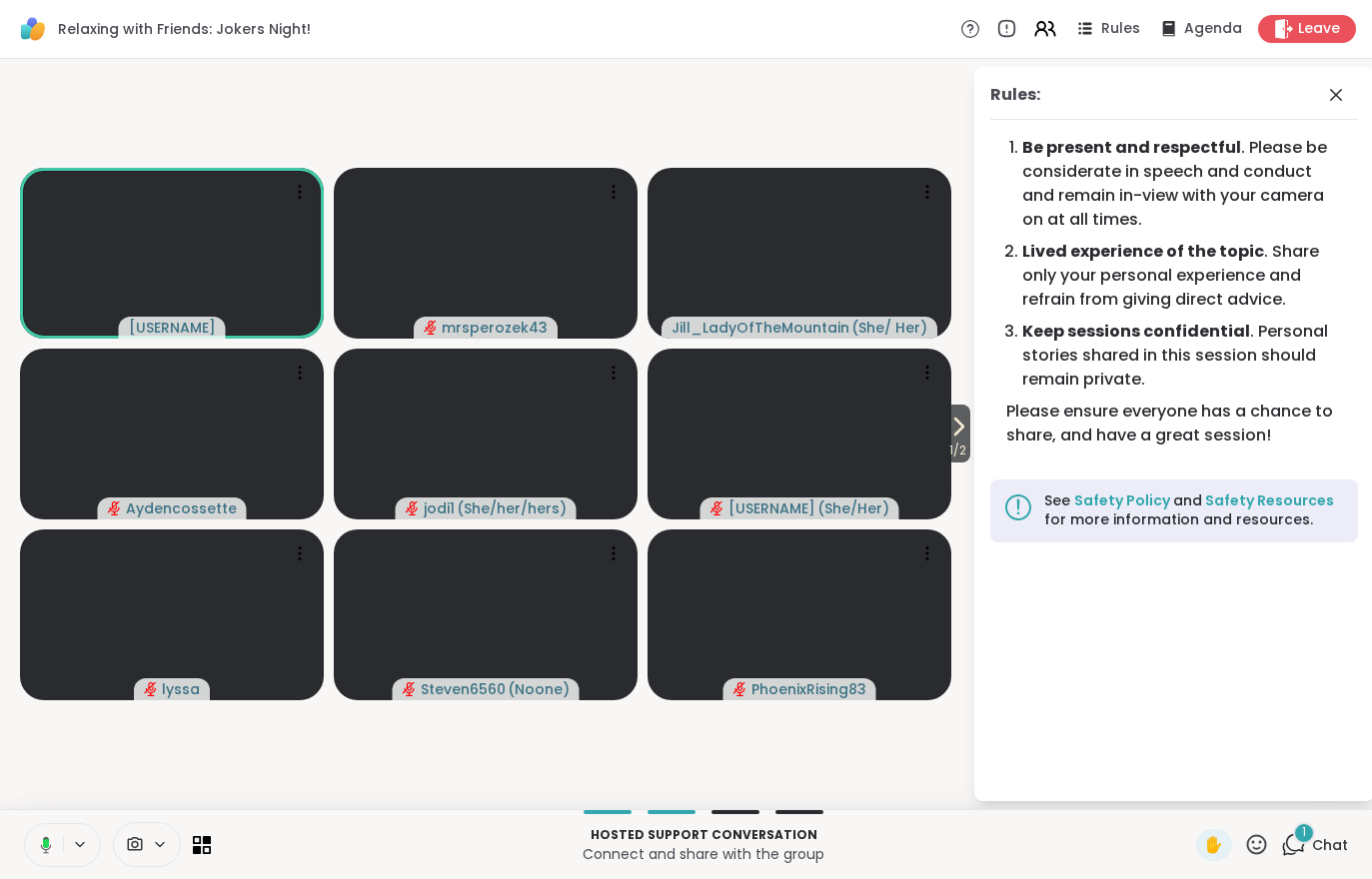 click 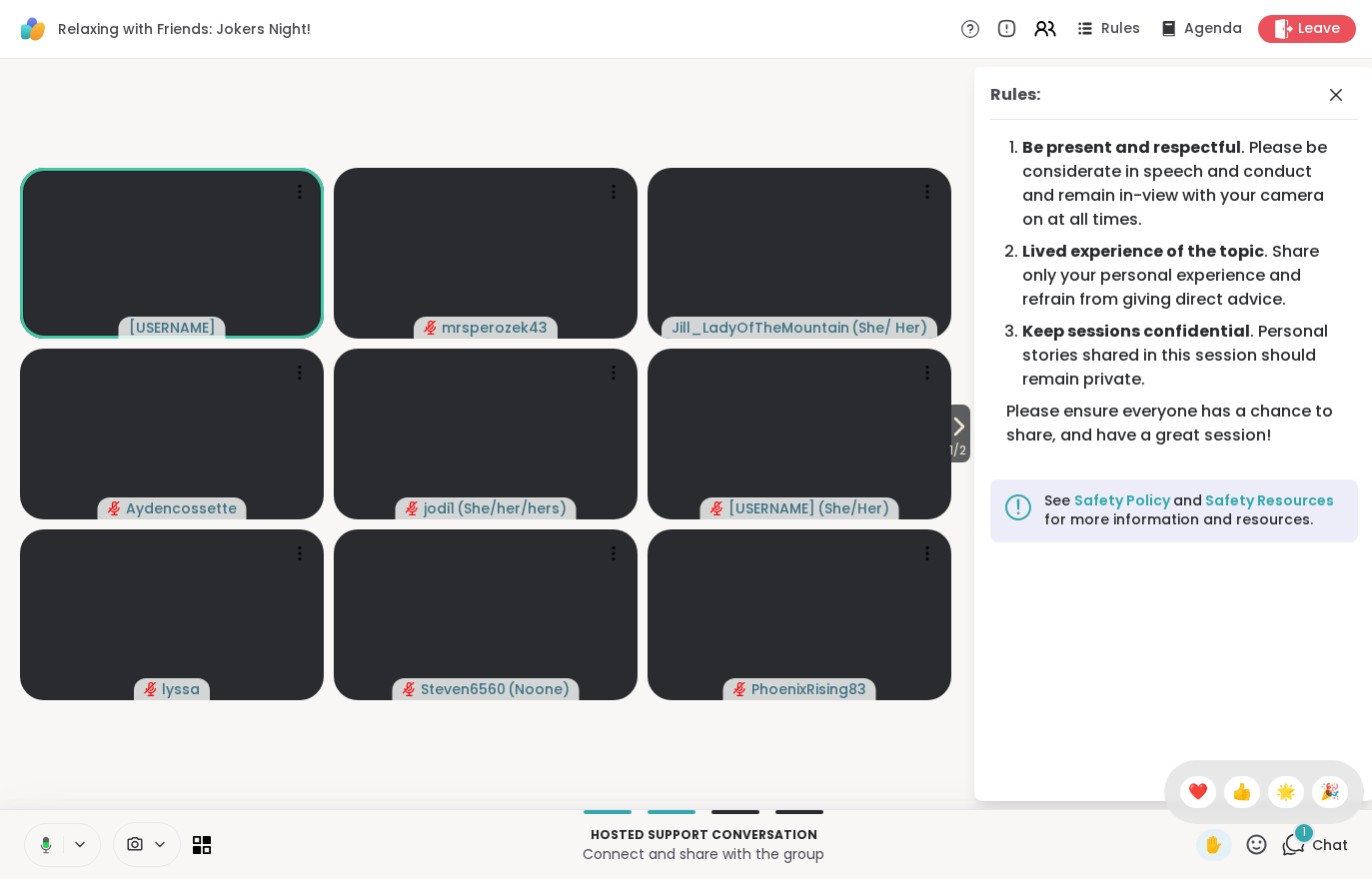 click on "Chat" at bounding box center [1330, 845] 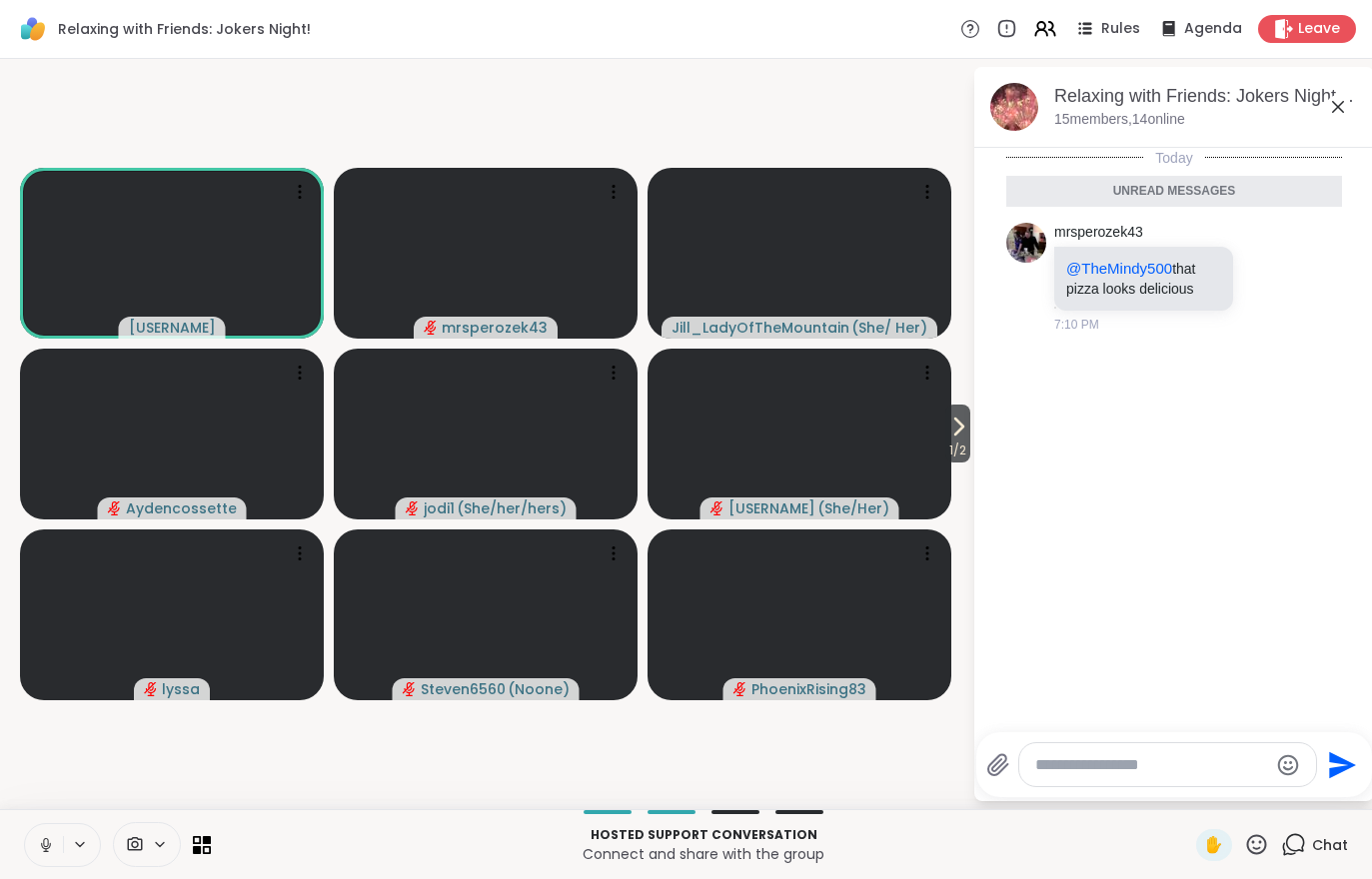 click 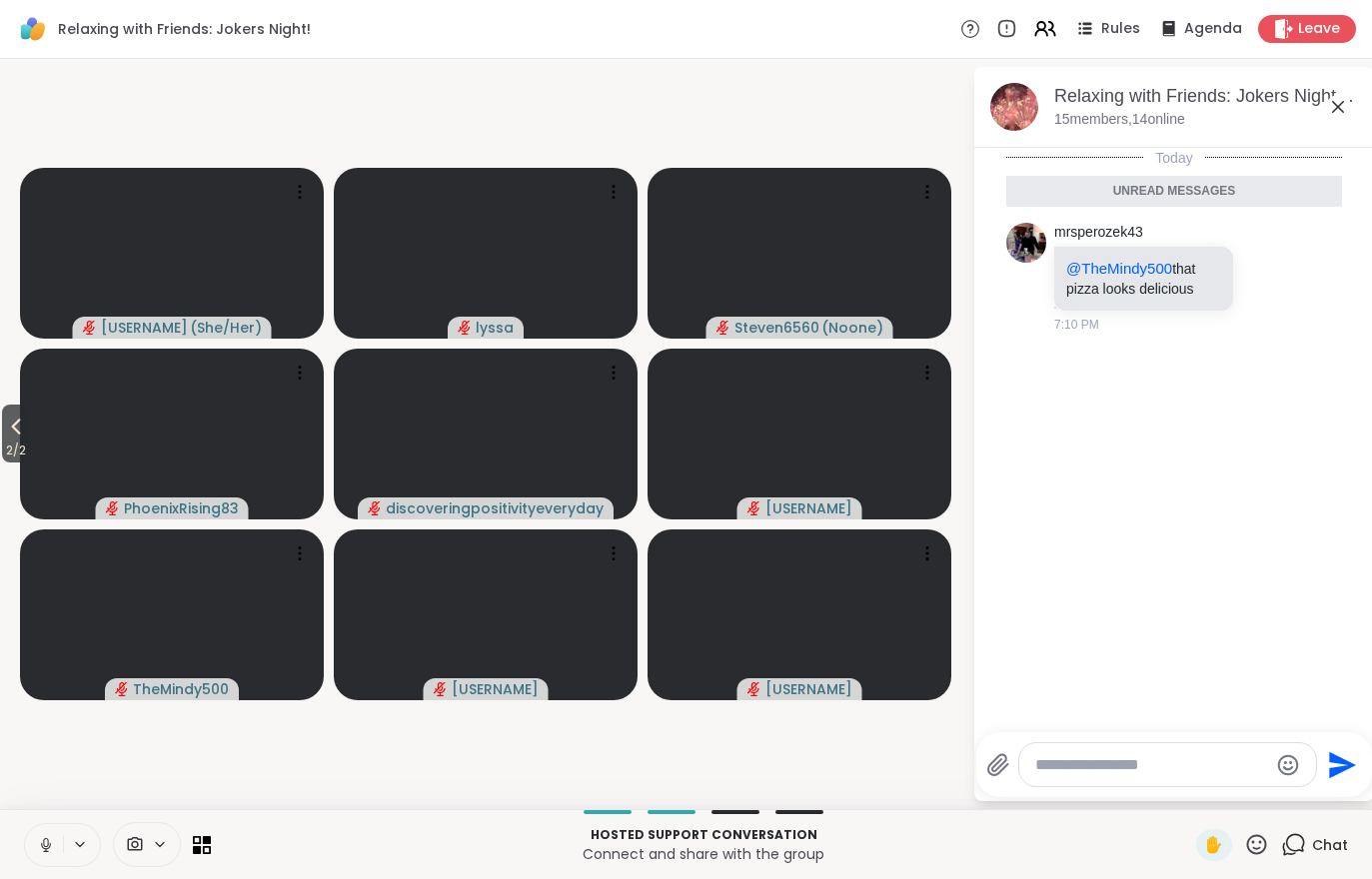 click on "2  /  2" at bounding box center [16, 450] 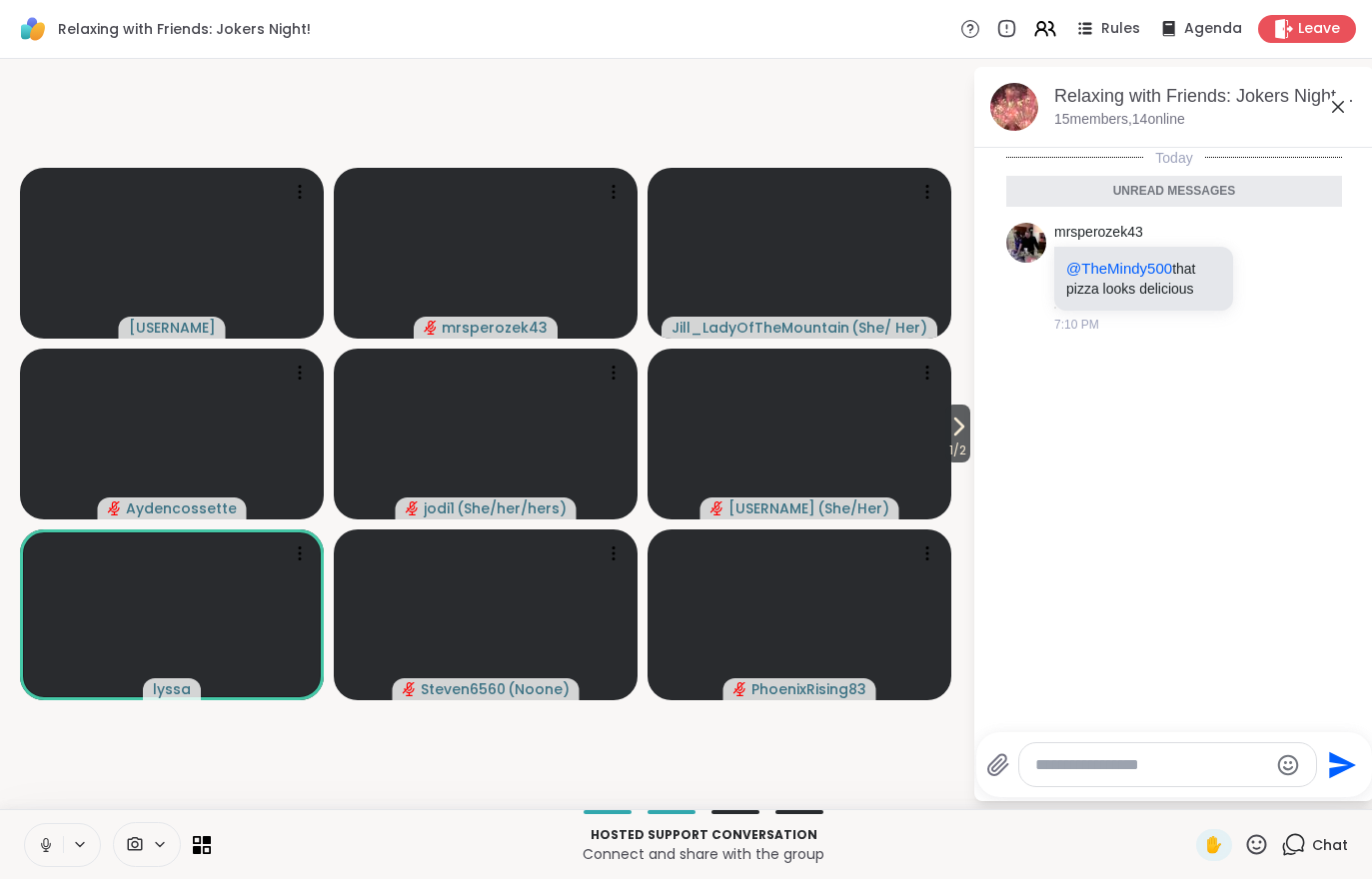 click at bounding box center (799, 434) 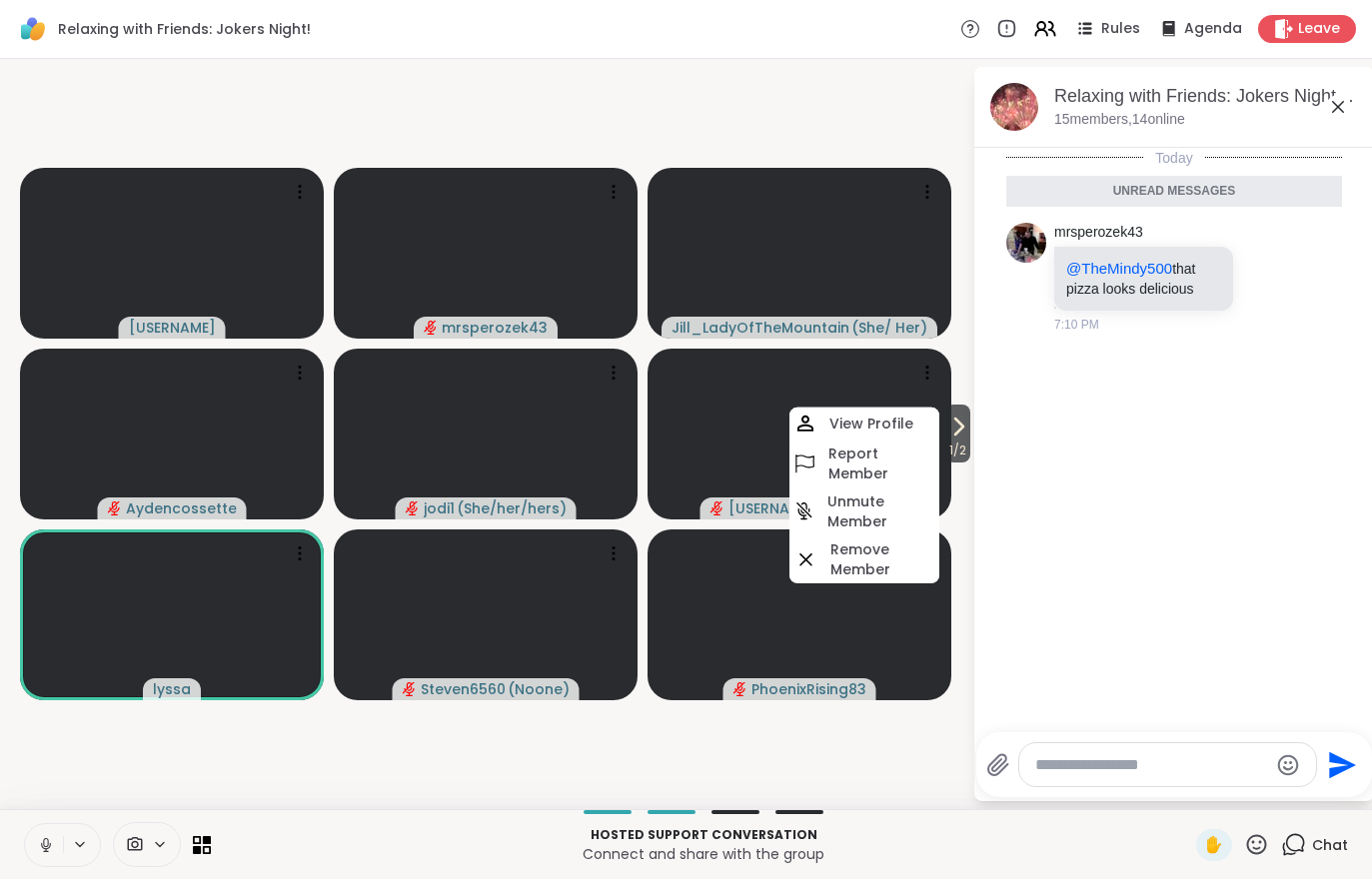 click on "Today Unread messages [USERNAME] @[USERNAME] that pizza looks delicious 7:10 PM" at bounding box center (1174, 434) 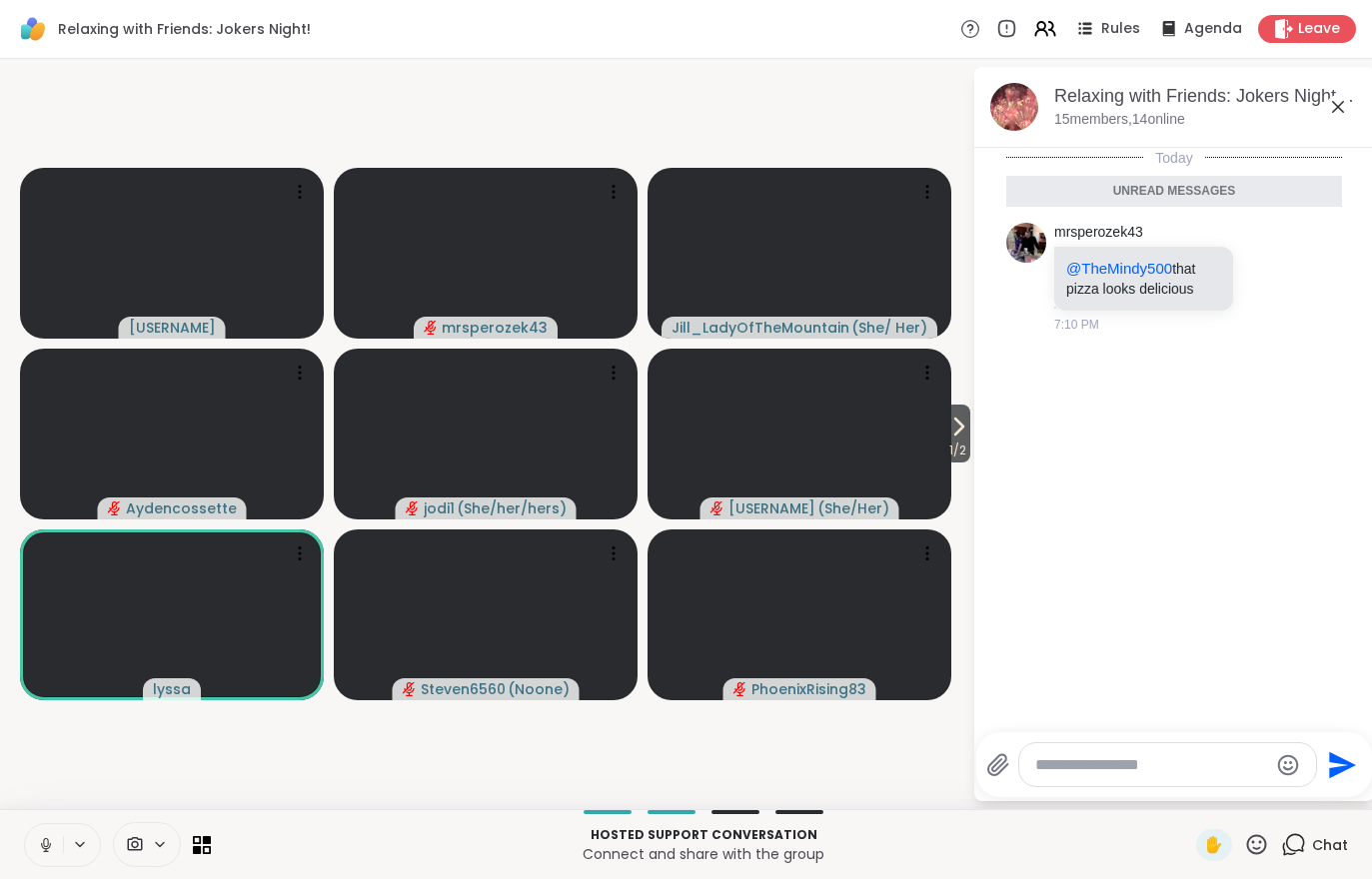 click 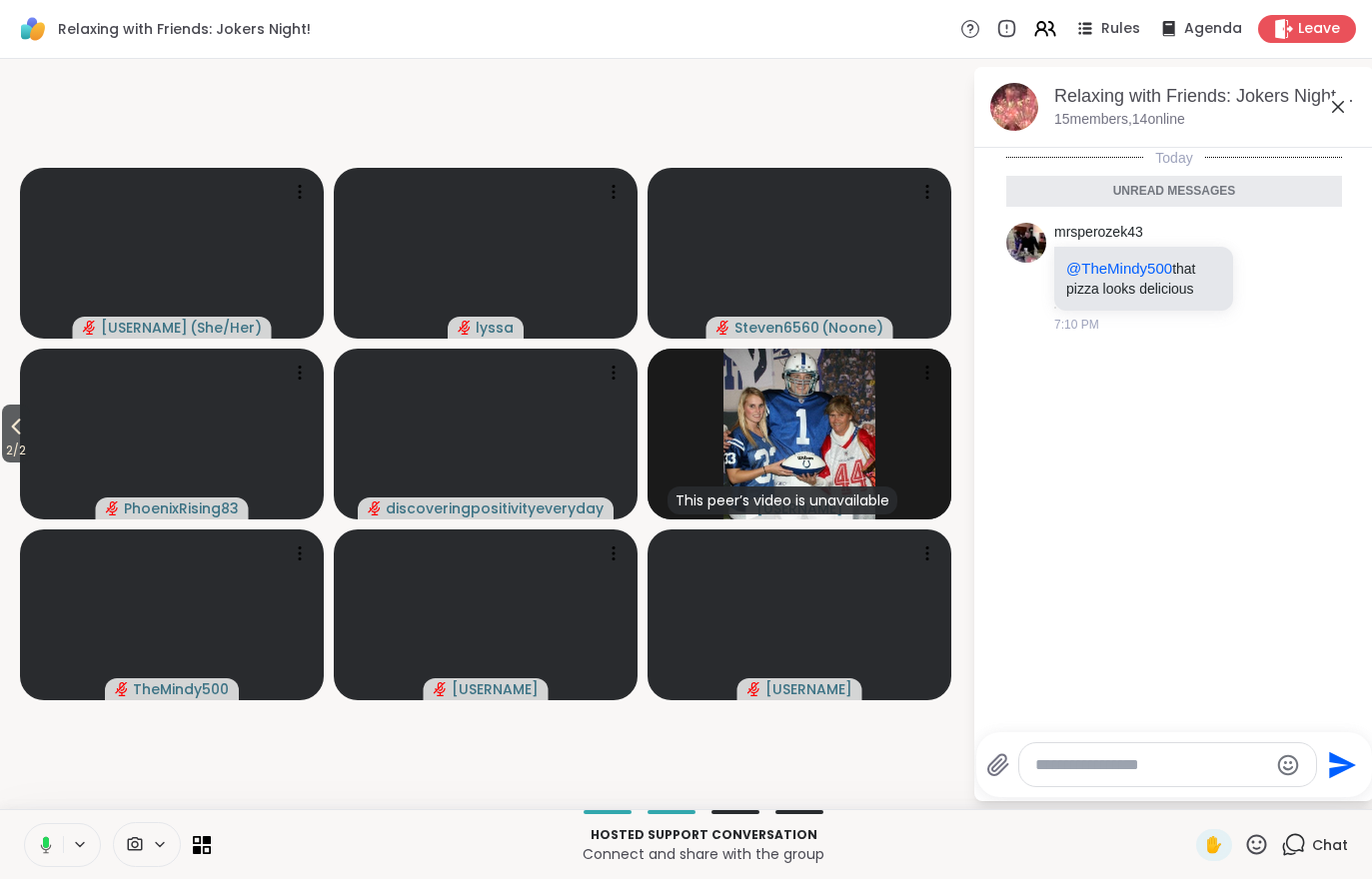 click on "2  /  2" at bounding box center [16, 450] 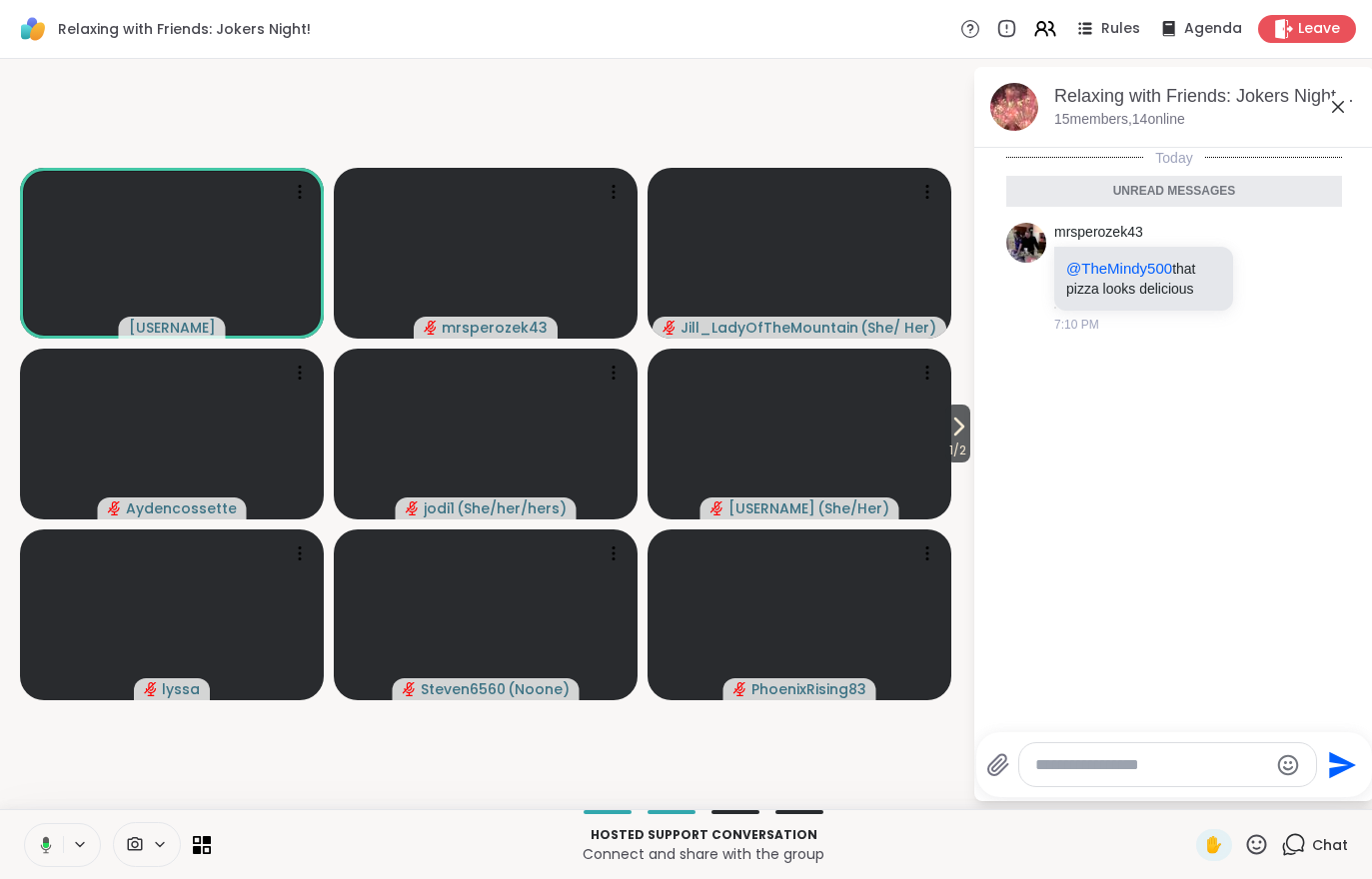 click at bounding box center (147, 844) 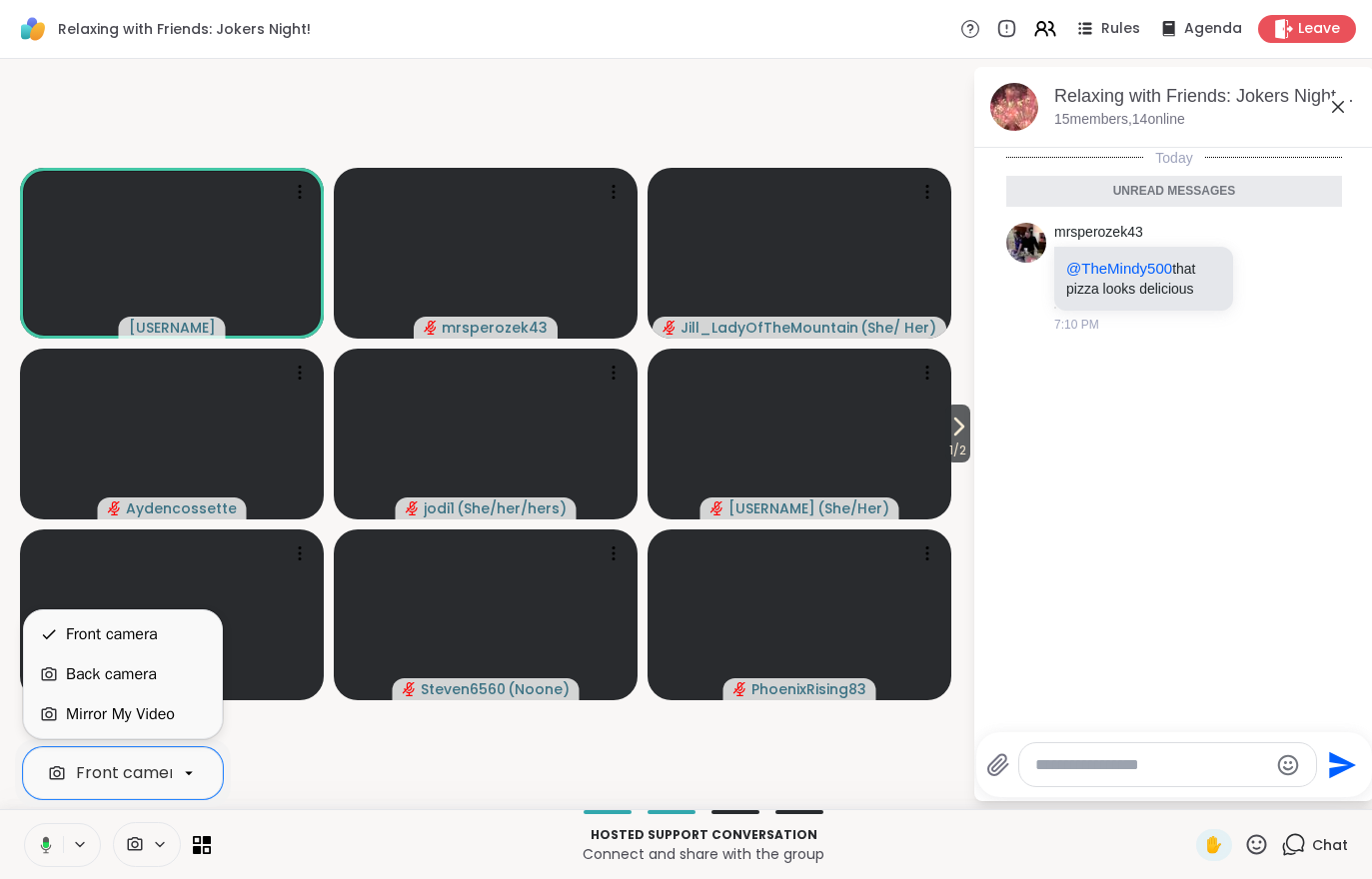 click on "Mirror My Video" at bounding box center [120, 714] 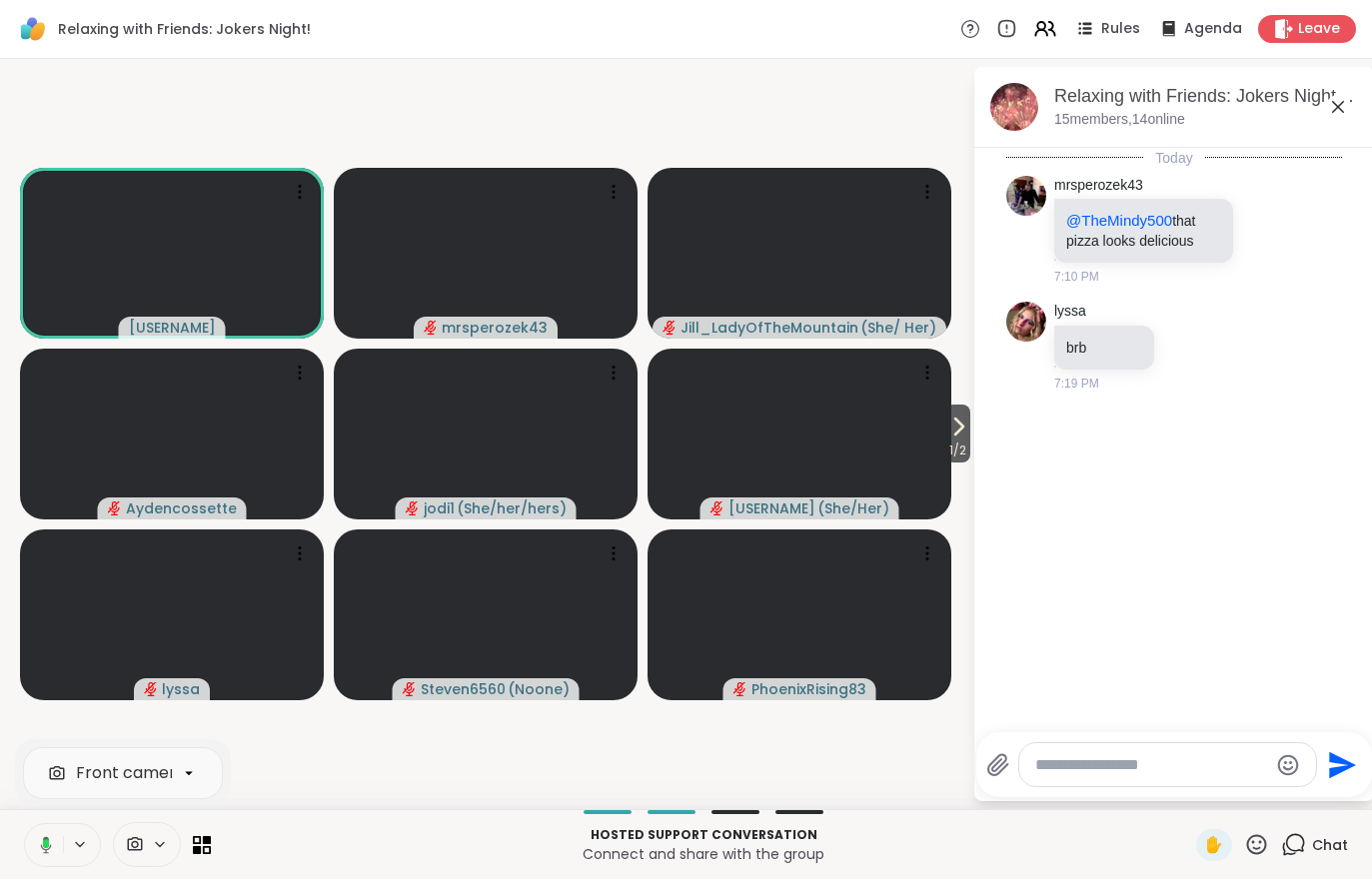 click 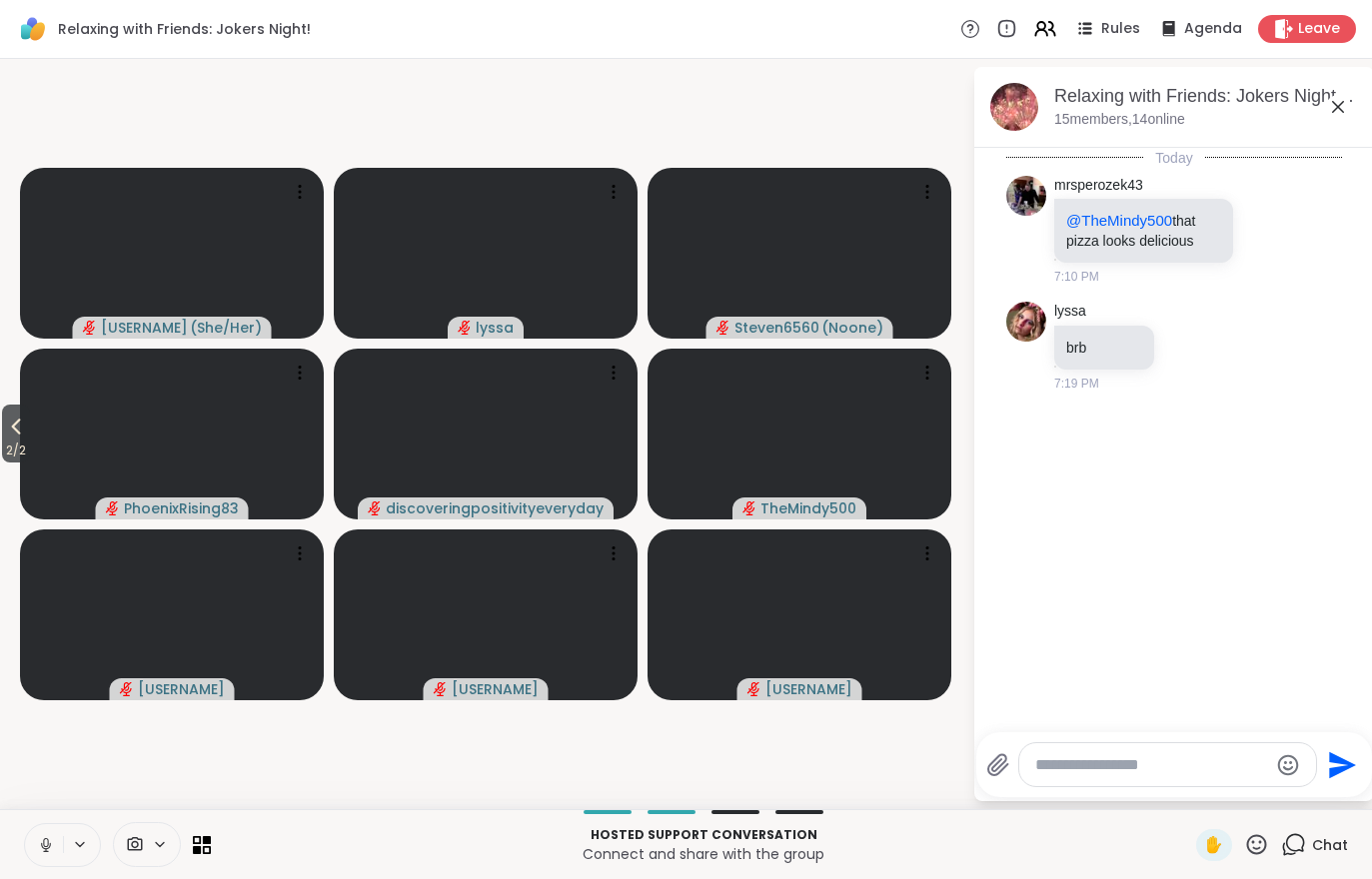 click on "2  /  2" at bounding box center [16, 434] 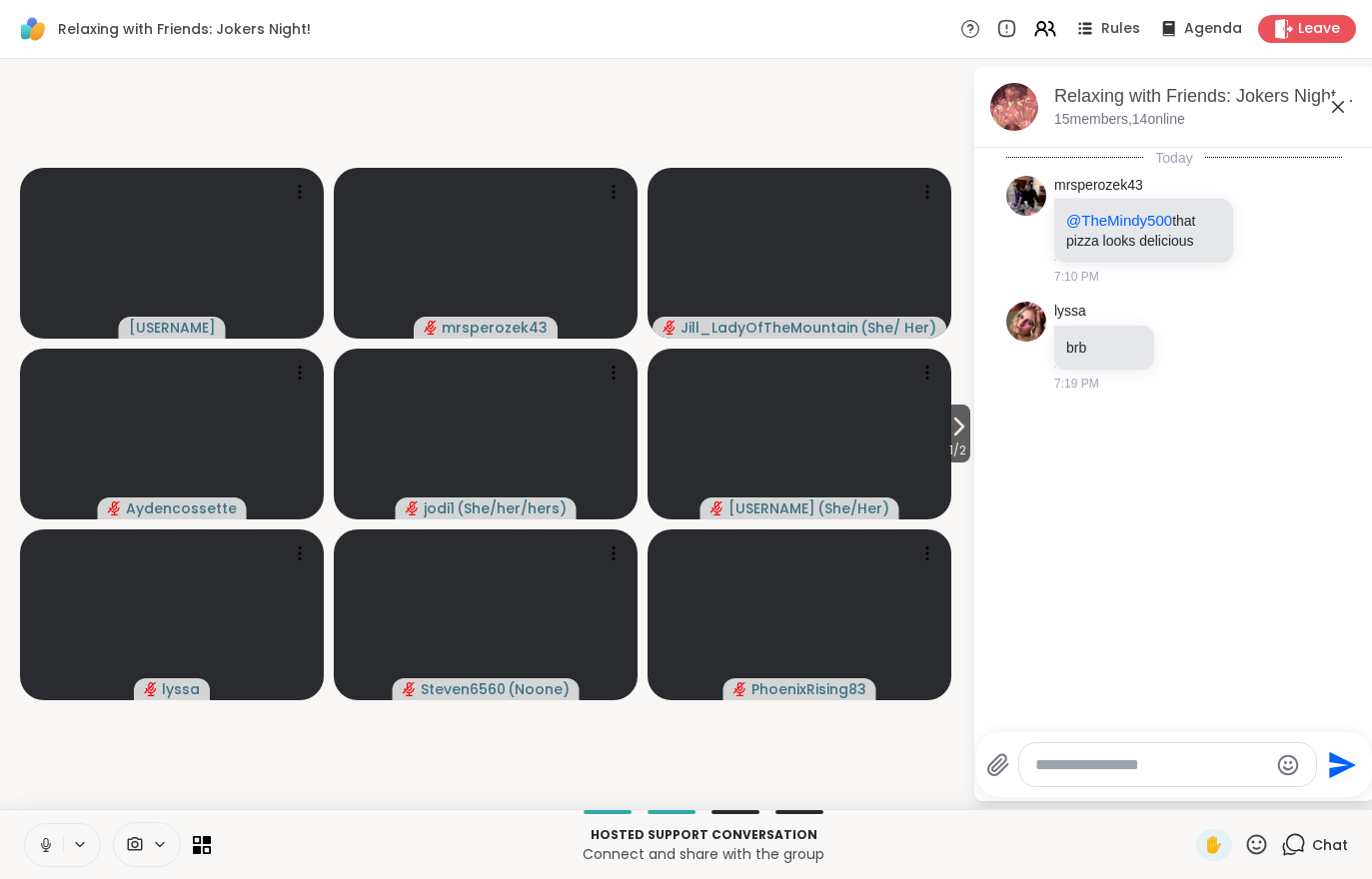 click 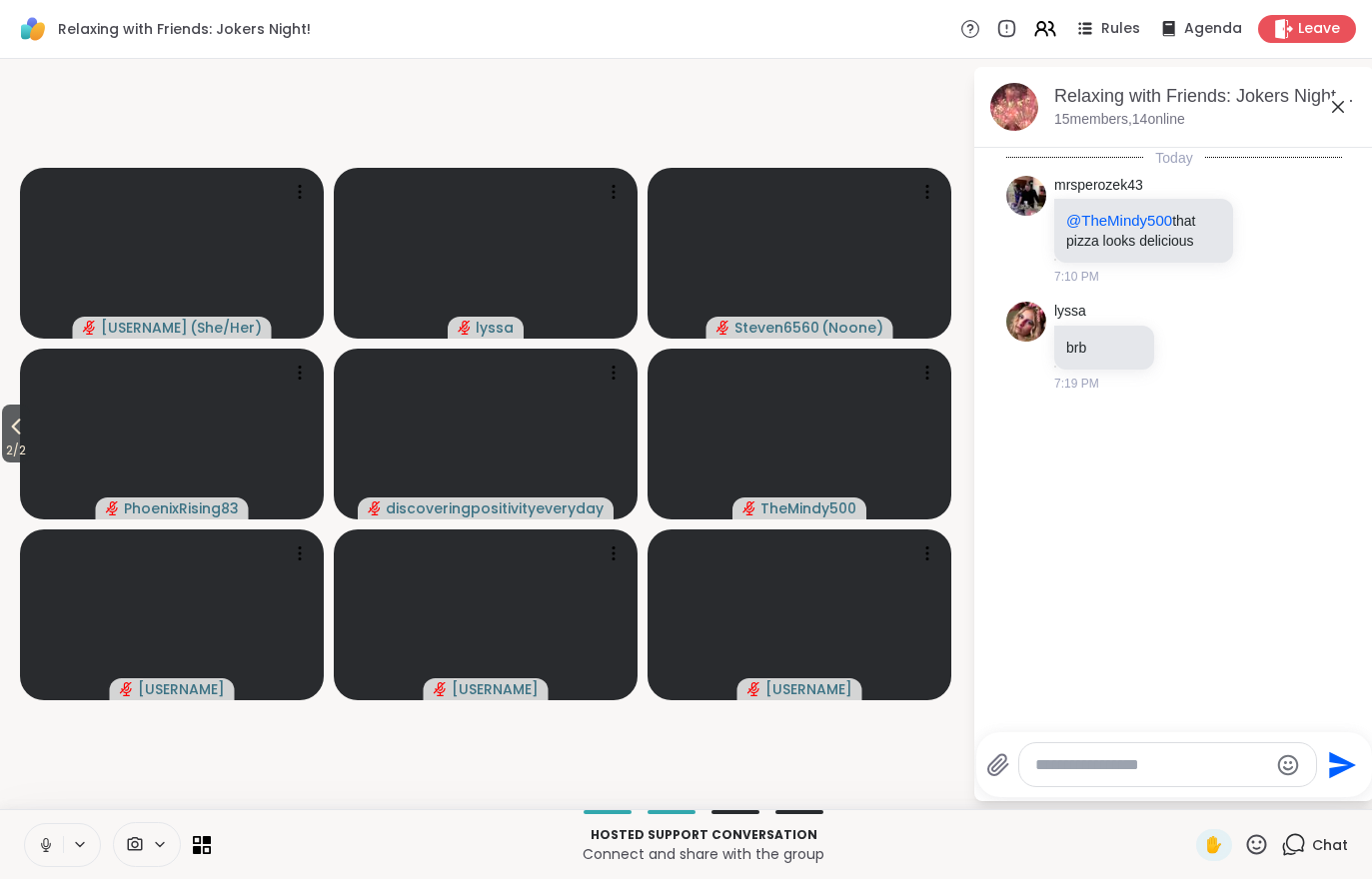 click on "2  /  2" at bounding box center (16, 450) 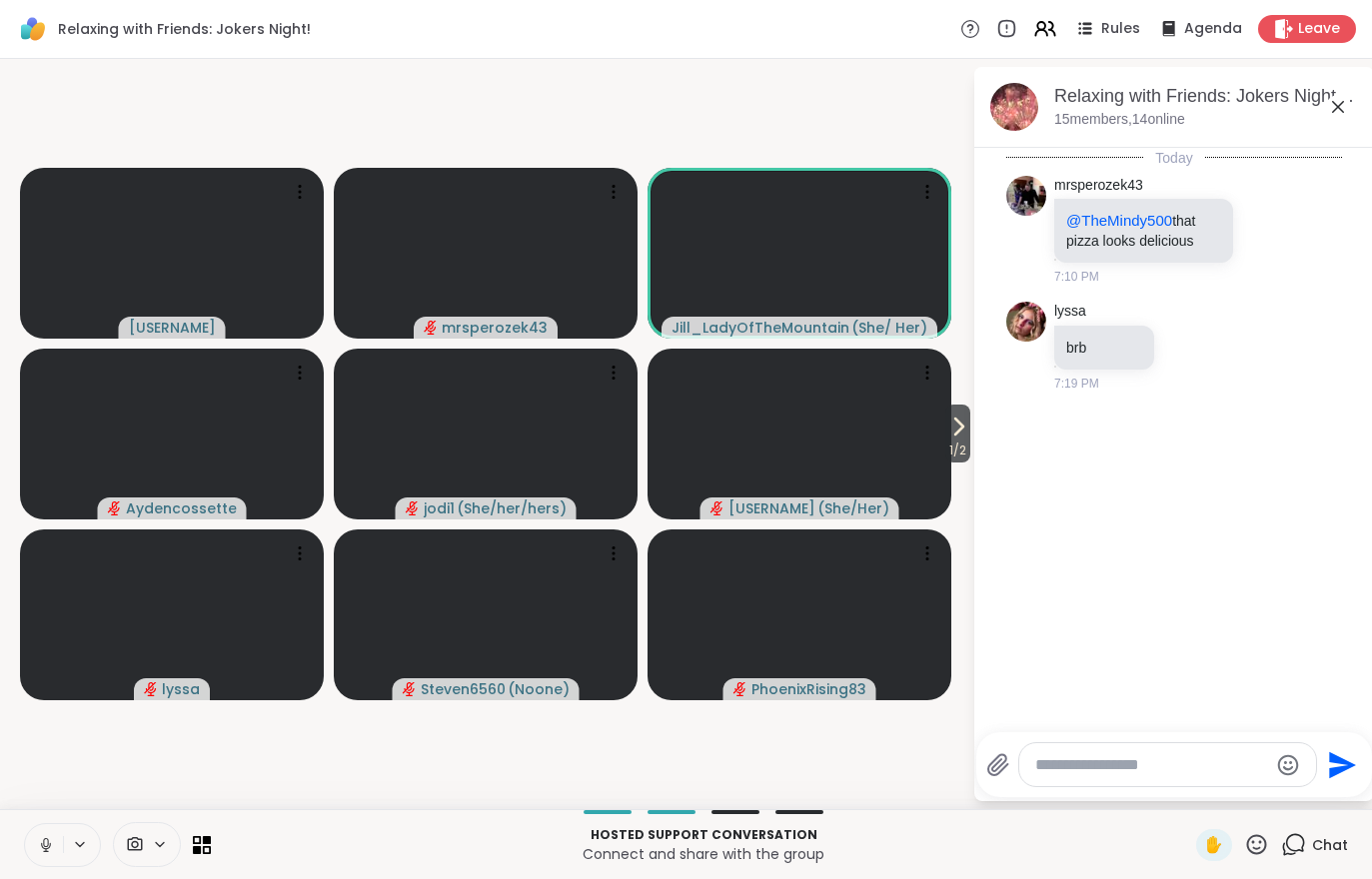 click on "1  /  2" at bounding box center (957, 450) 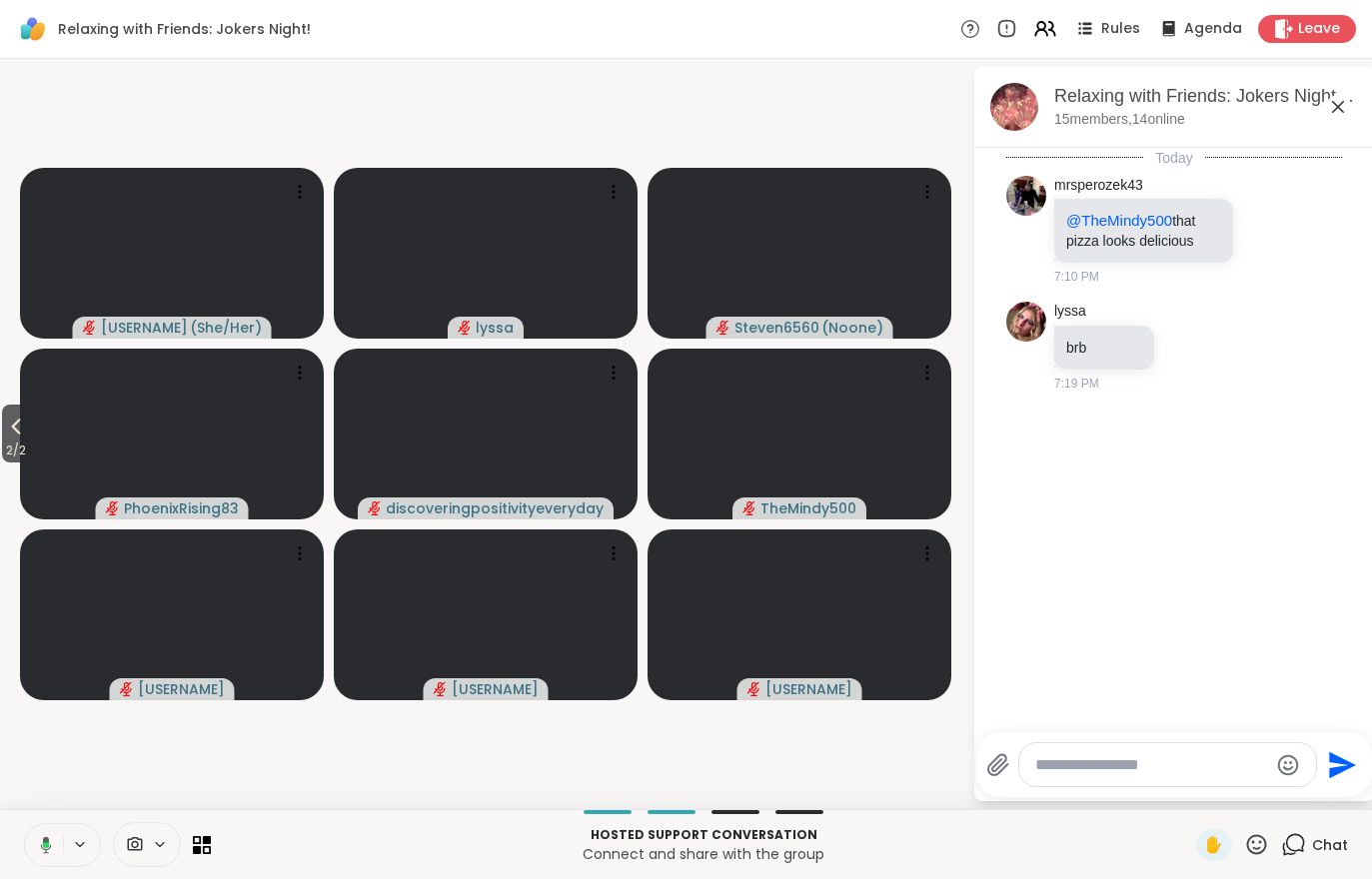click 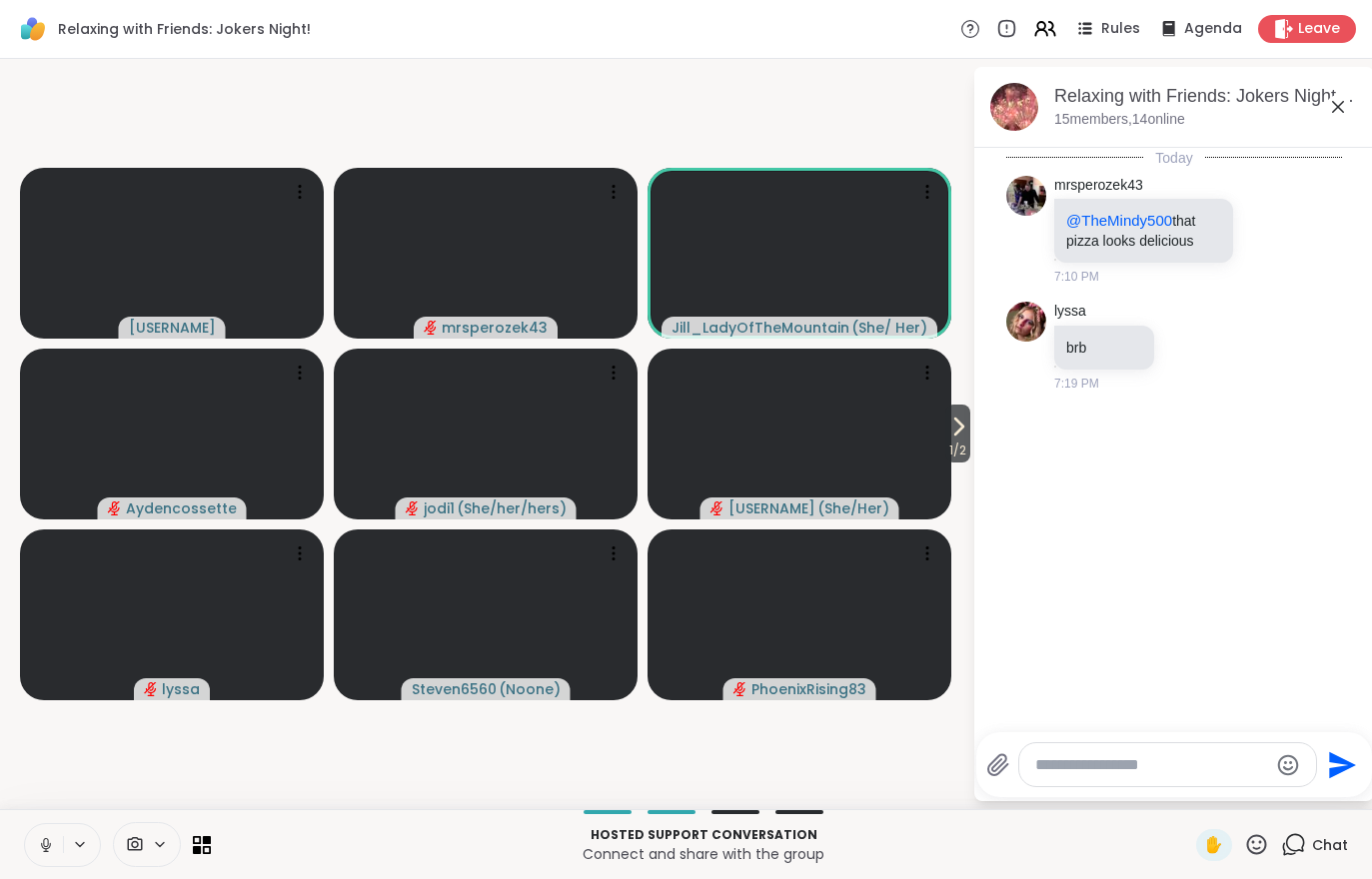 click 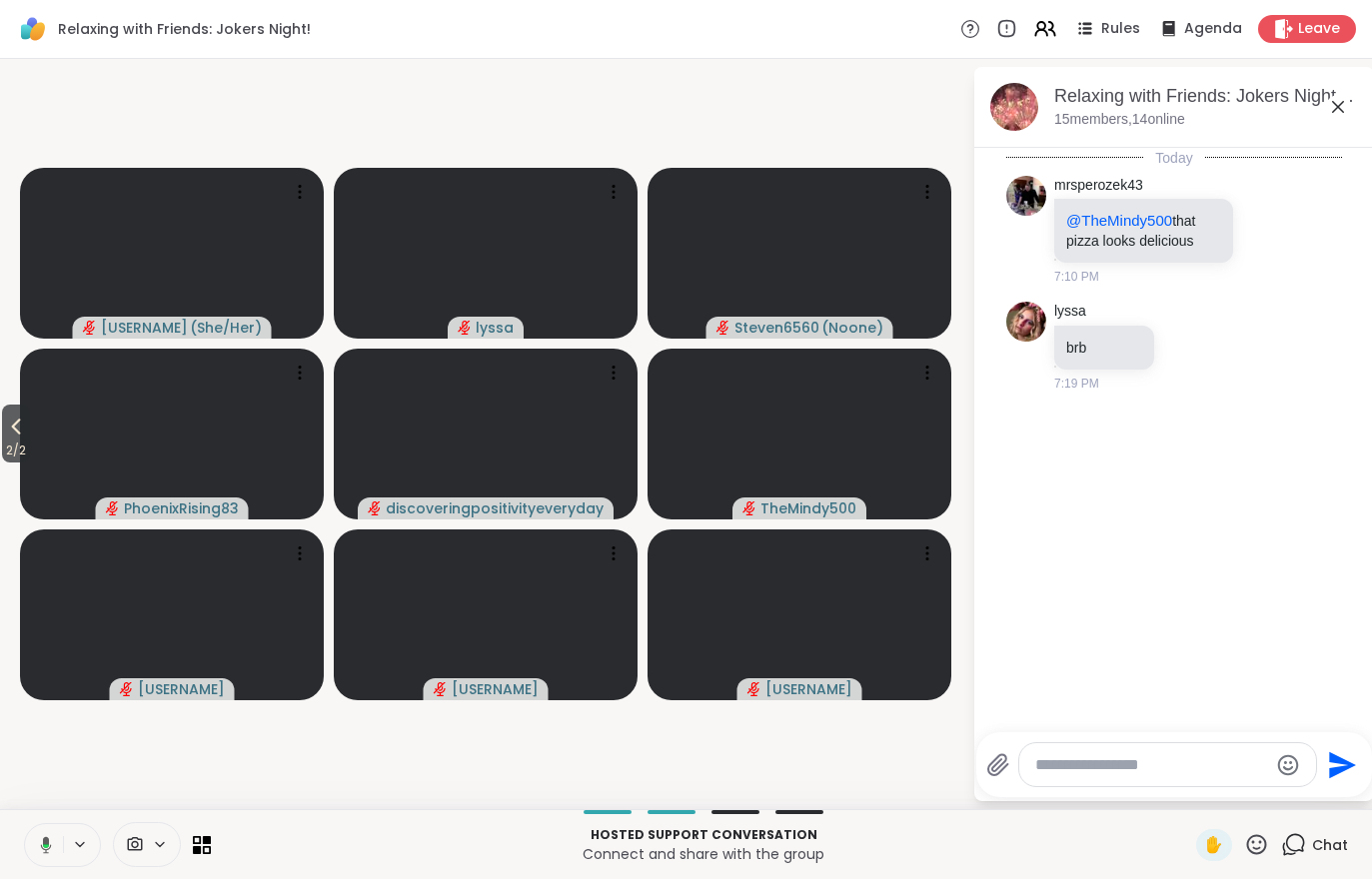 click on "2  /  2" at bounding box center [16, 450] 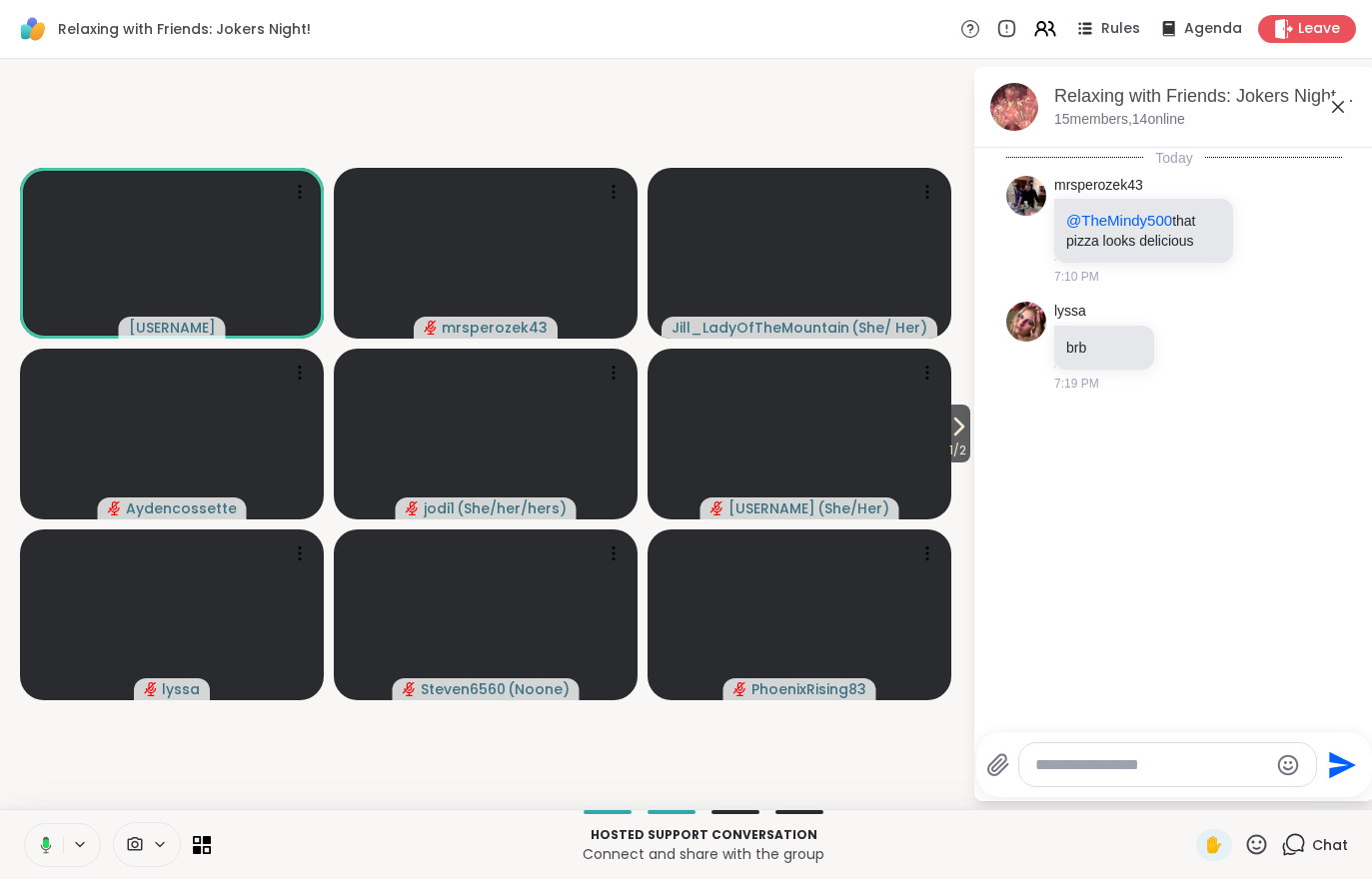 click 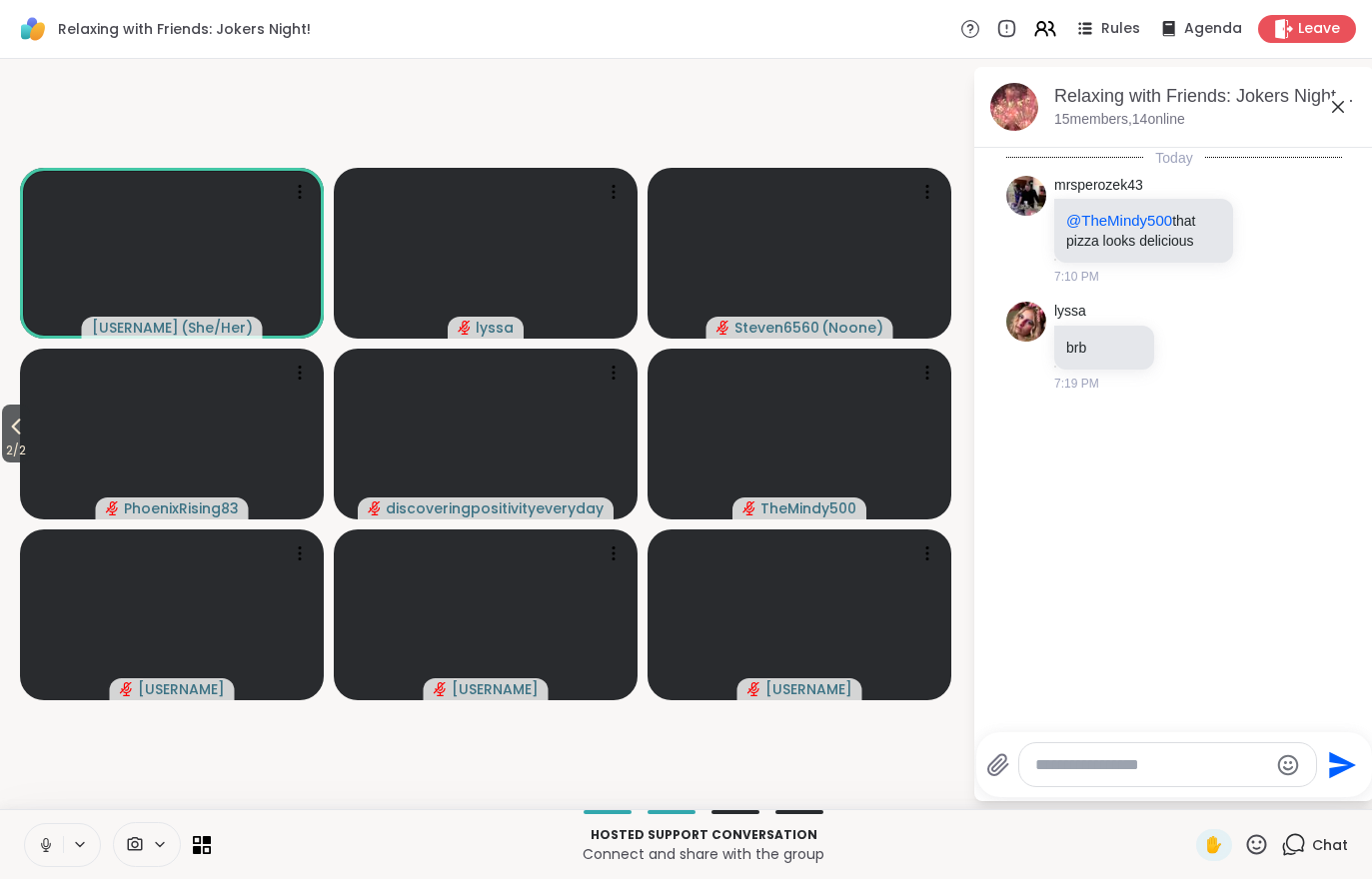 click on "2  /  2" at bounding box center [16, 450] 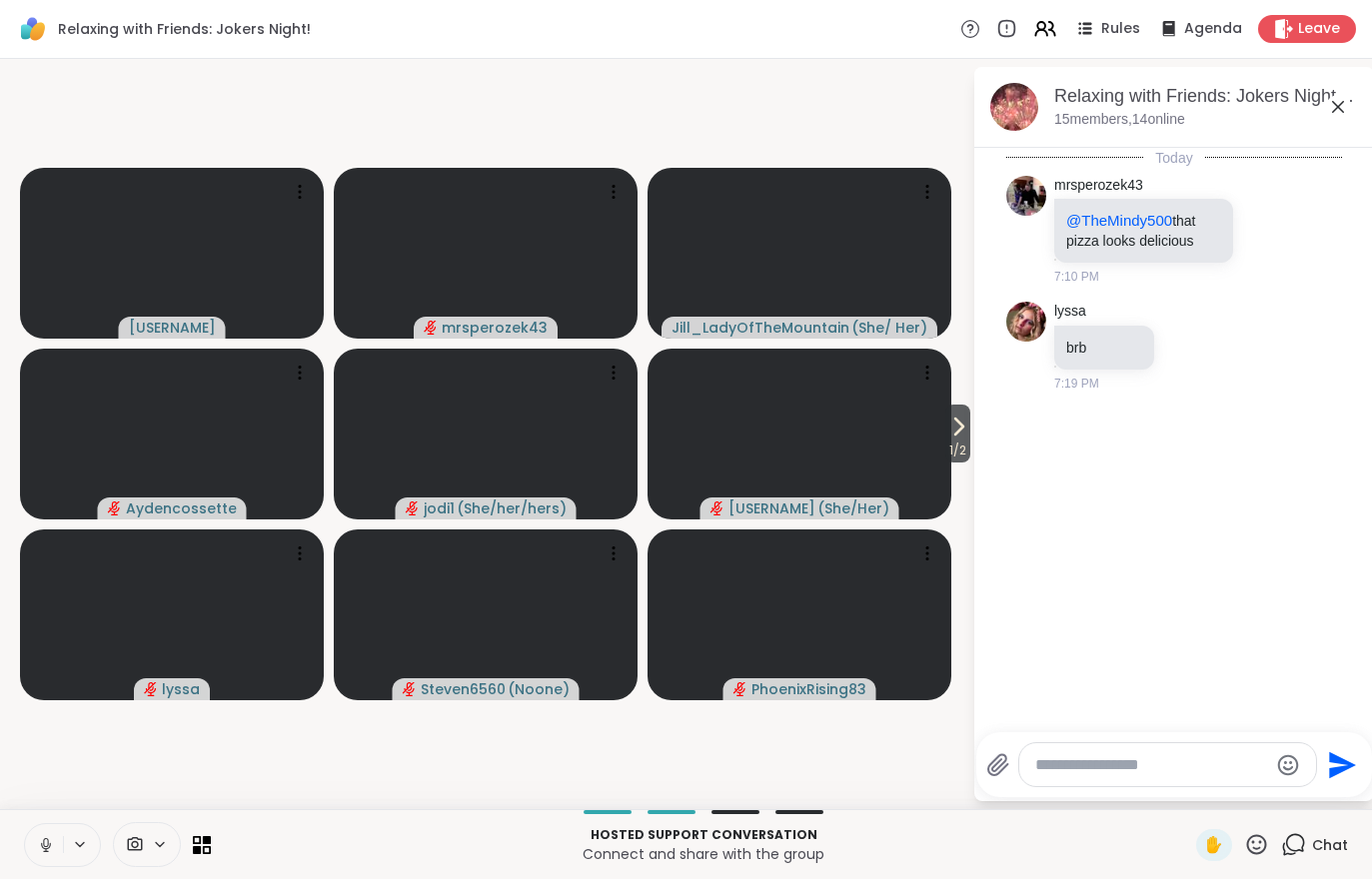 click on "1  /  2" at bounding box center (957, 450) 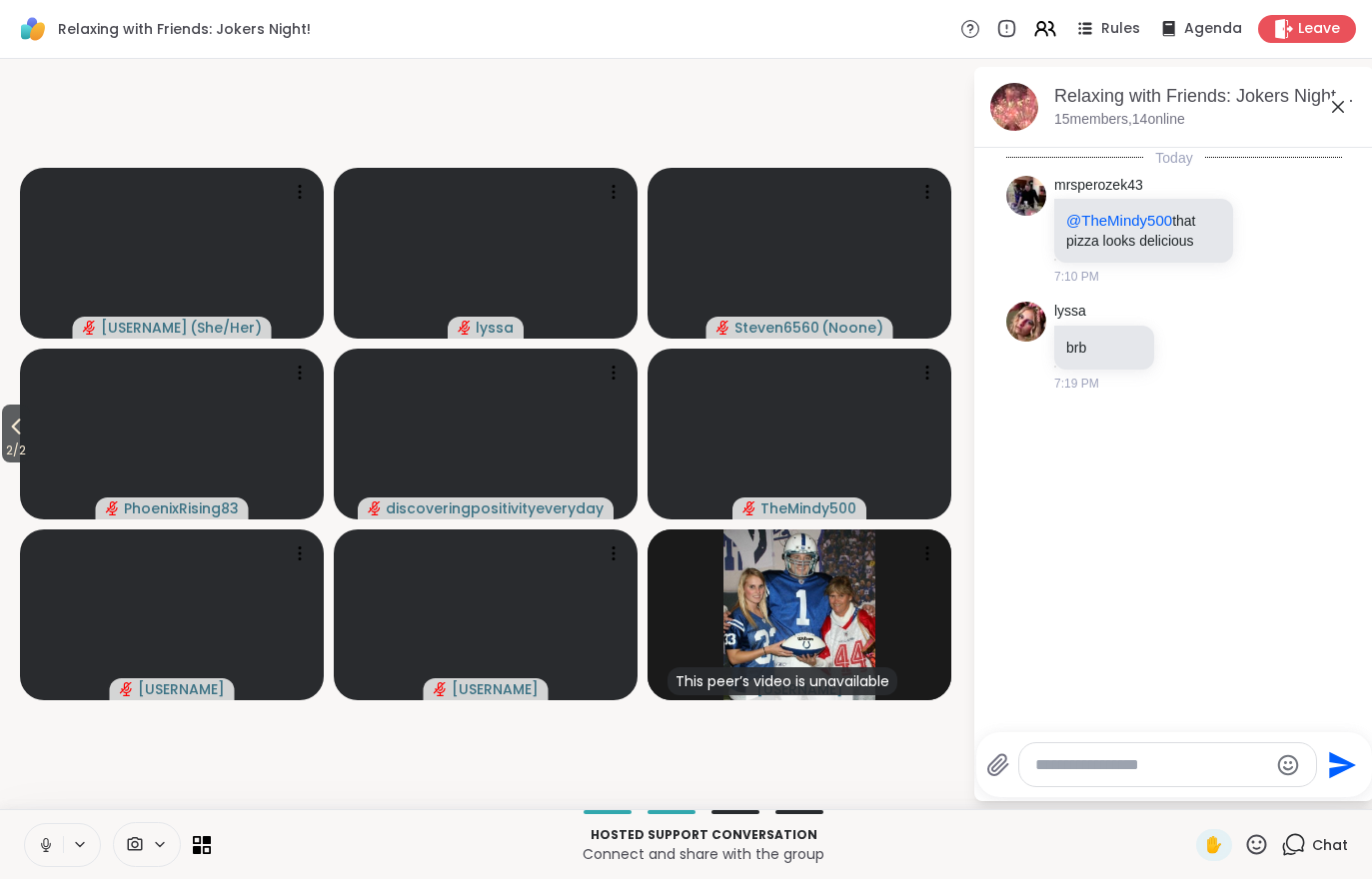 click on "2  /  2" at bounding box center (16, 450) 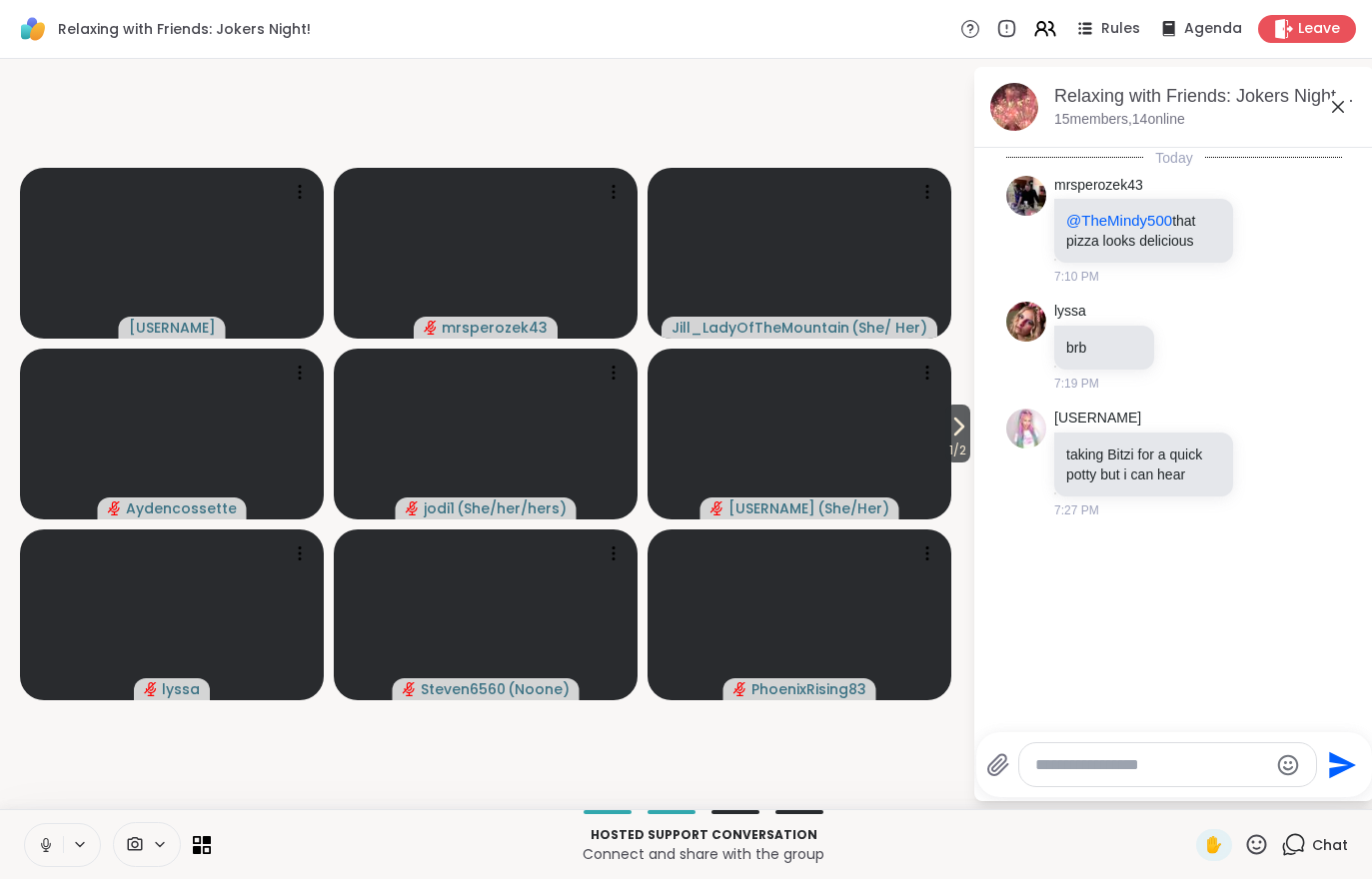 click on "1  /  2" at bounding box center [957, 450] 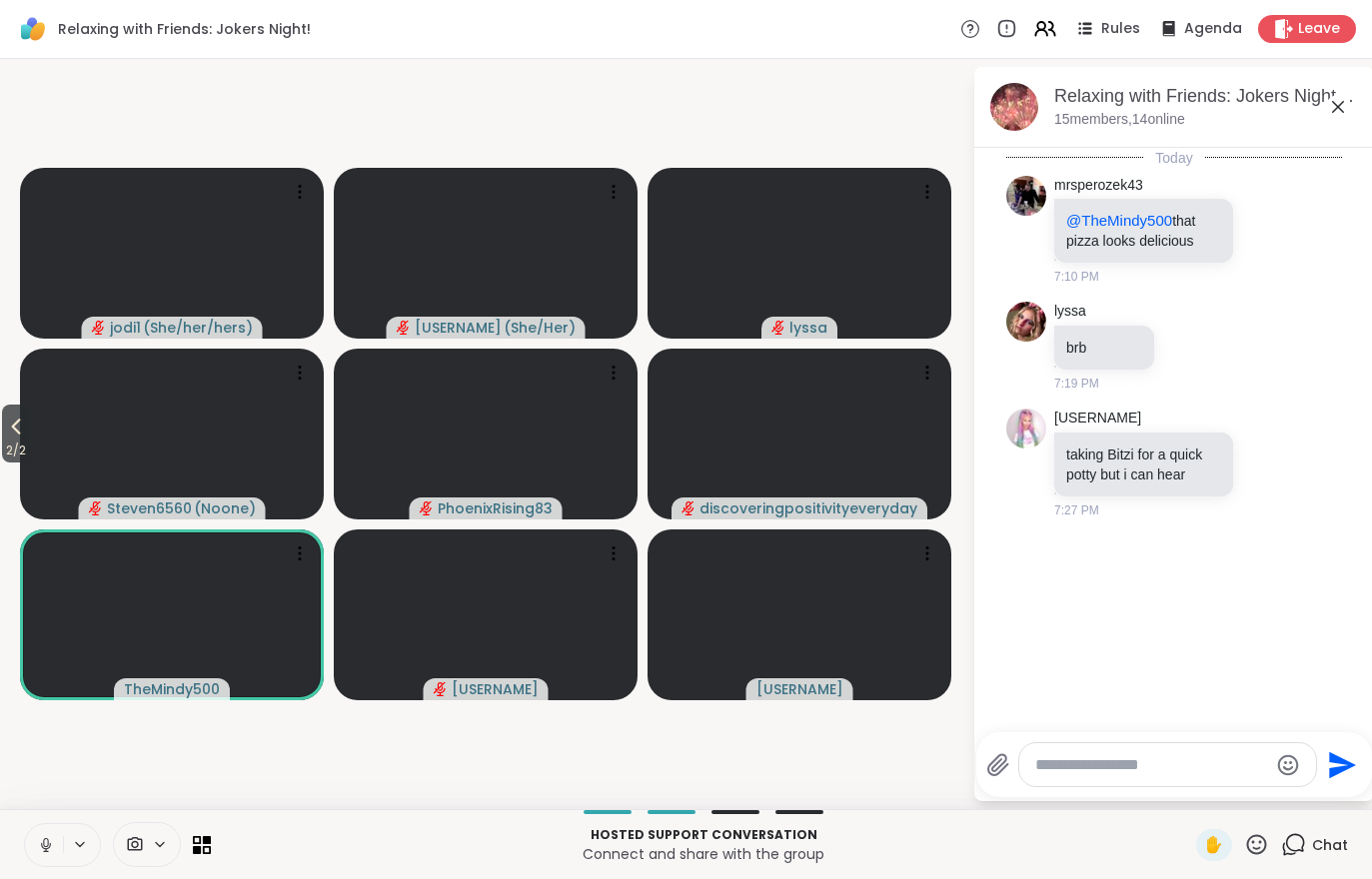 click on "2  /  2" at bounding box center (16, 450) 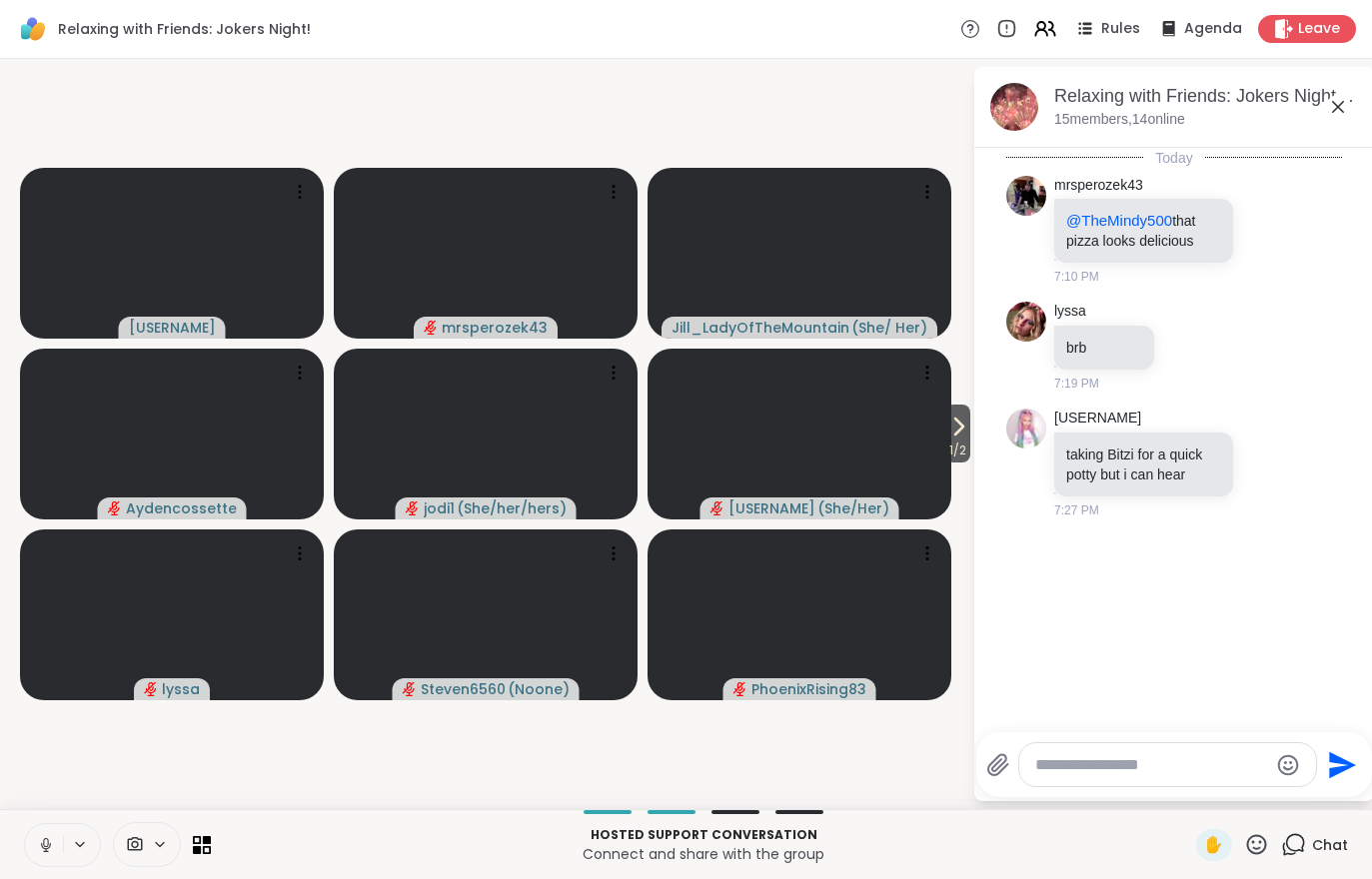 click 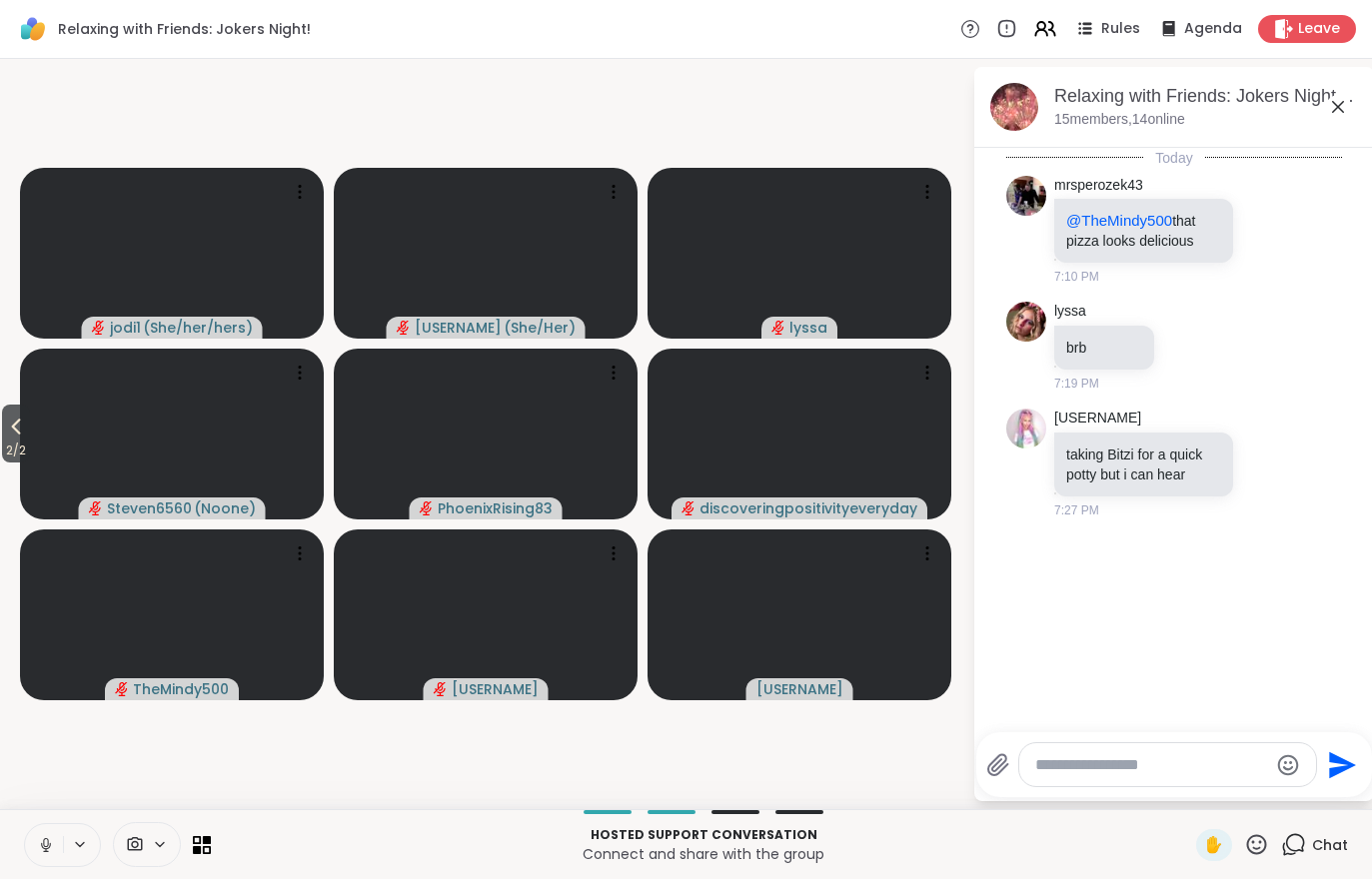 click 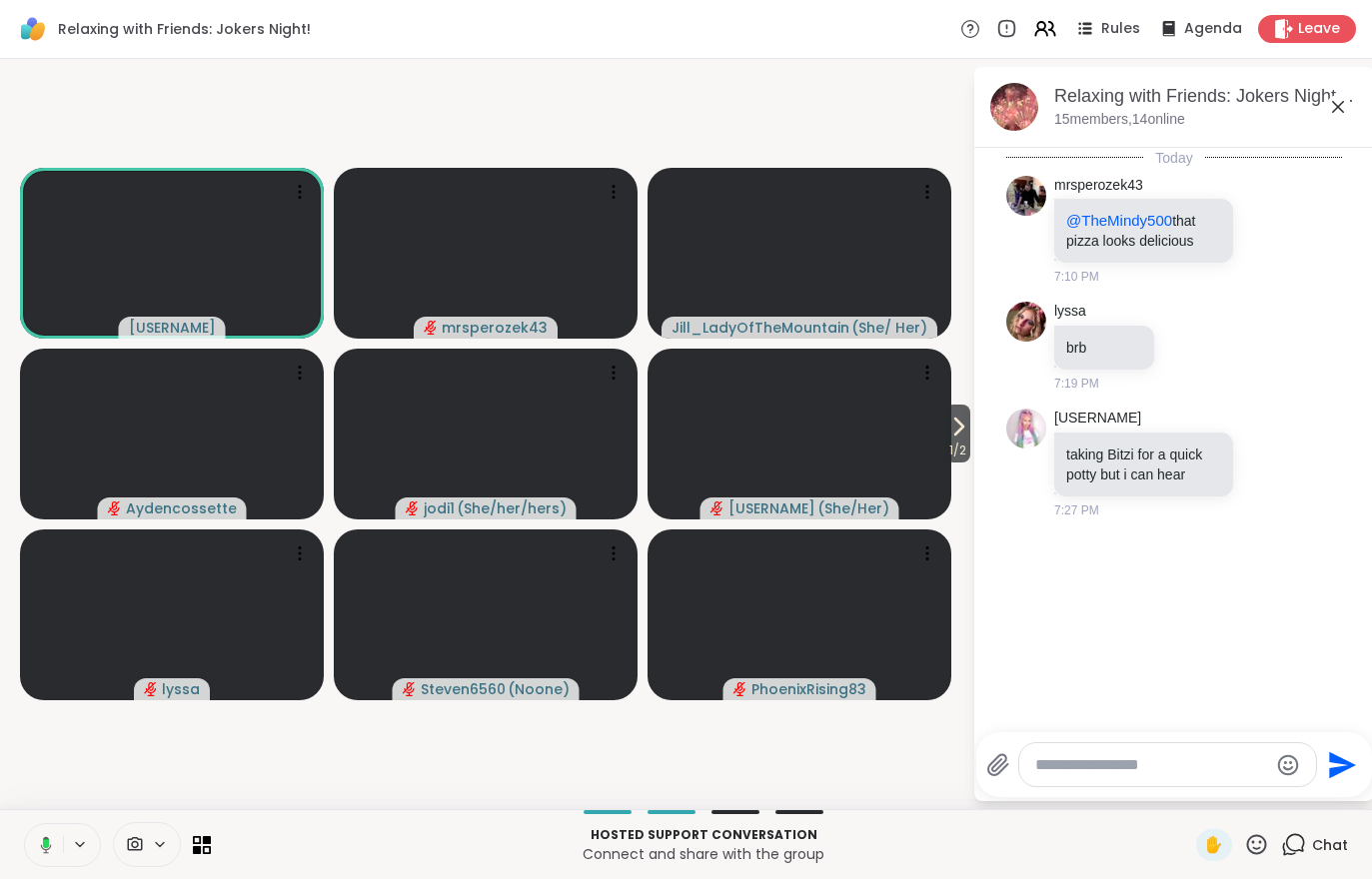 click 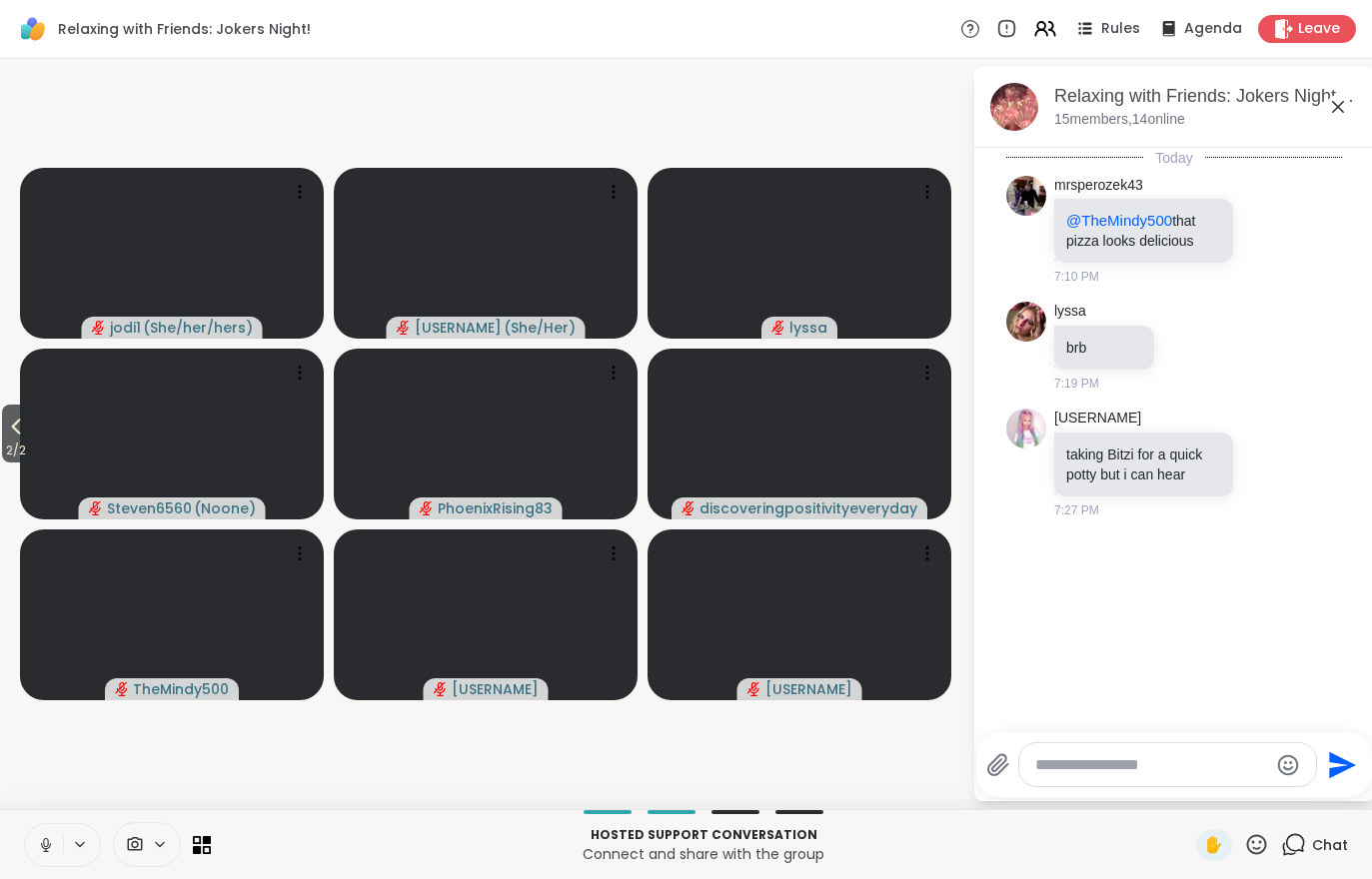 click 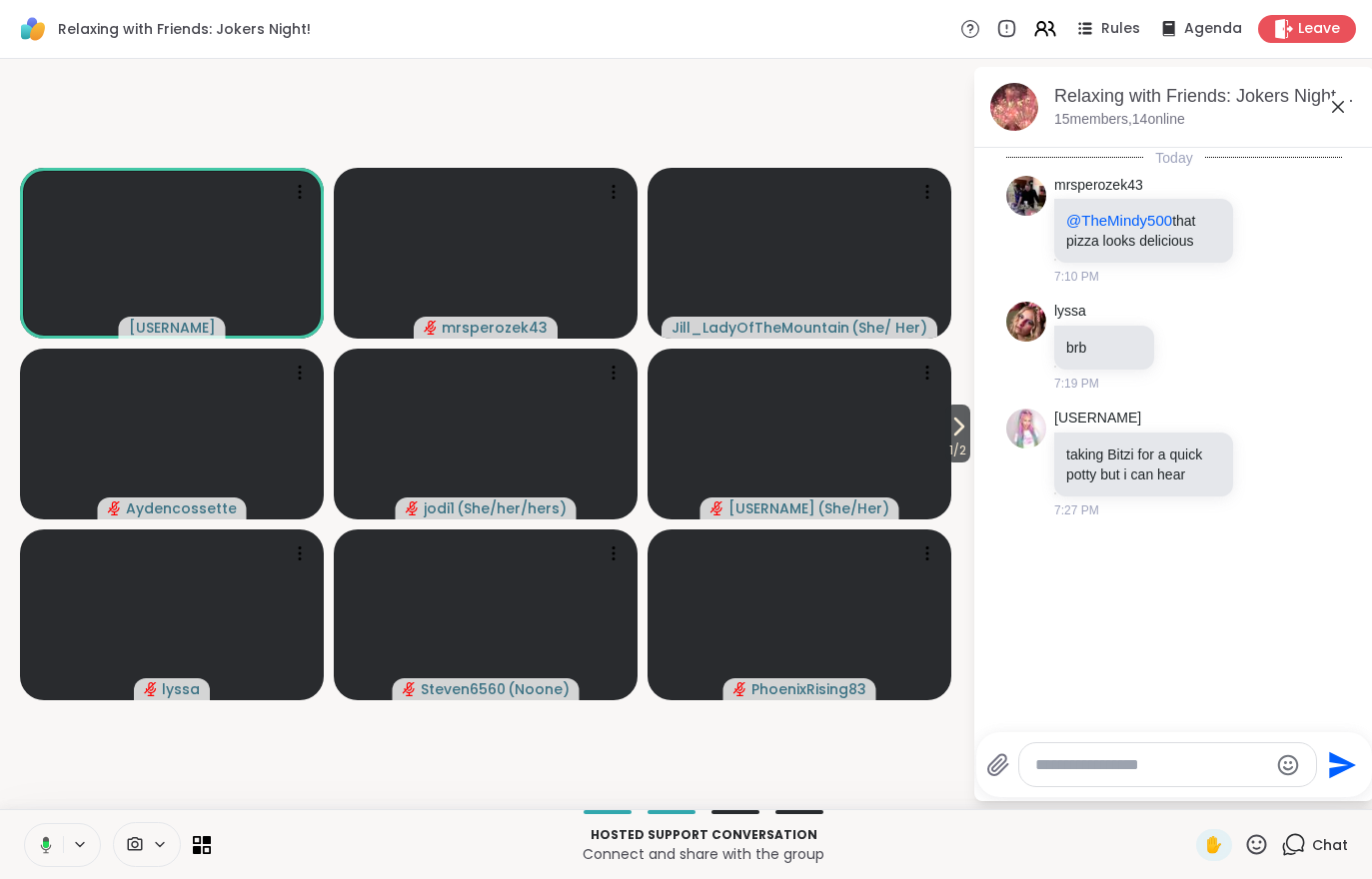 click on "Connect and share with the group" at bounding box center (703, 854) 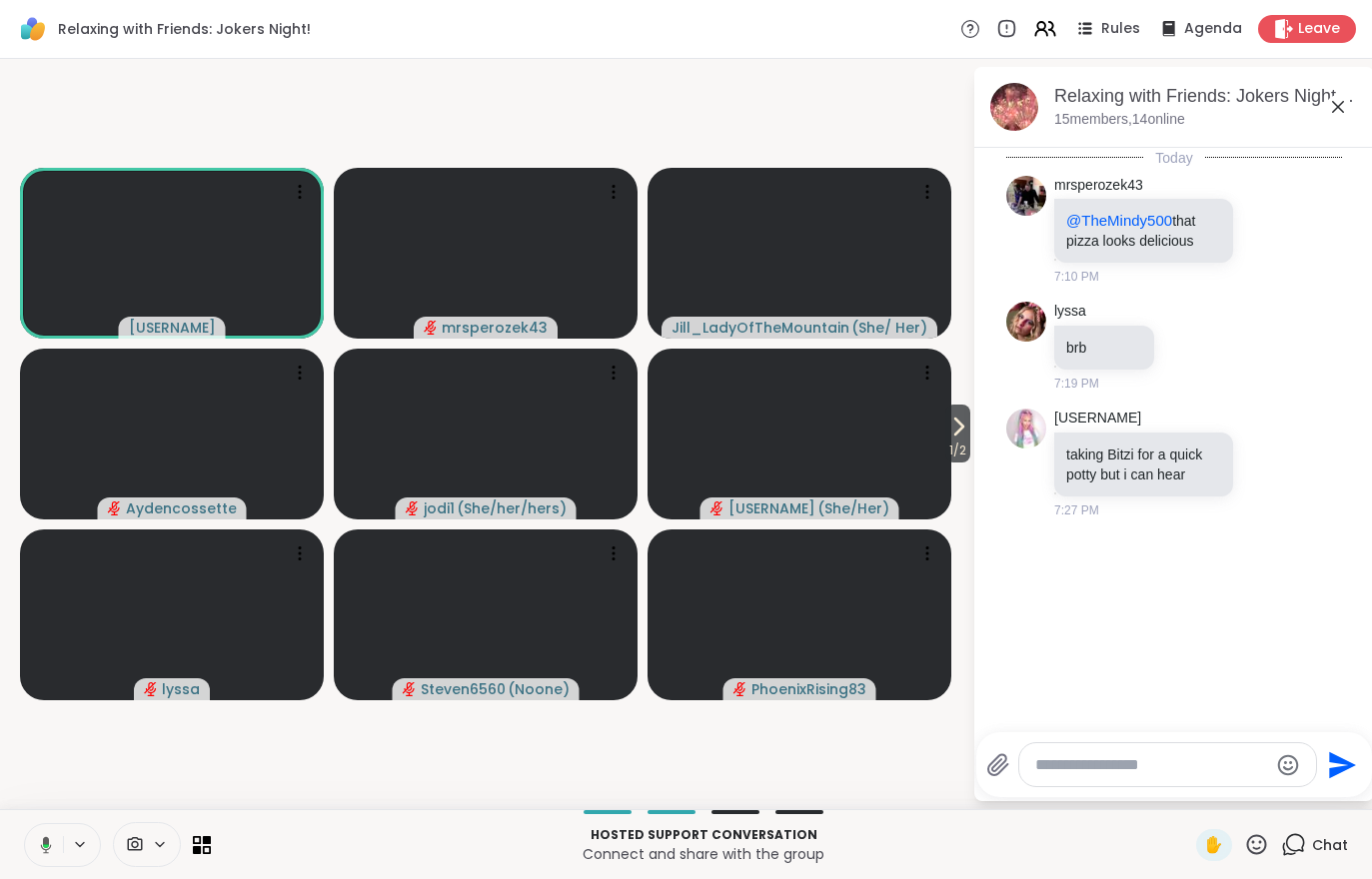 click at bounding box center (799, 434) 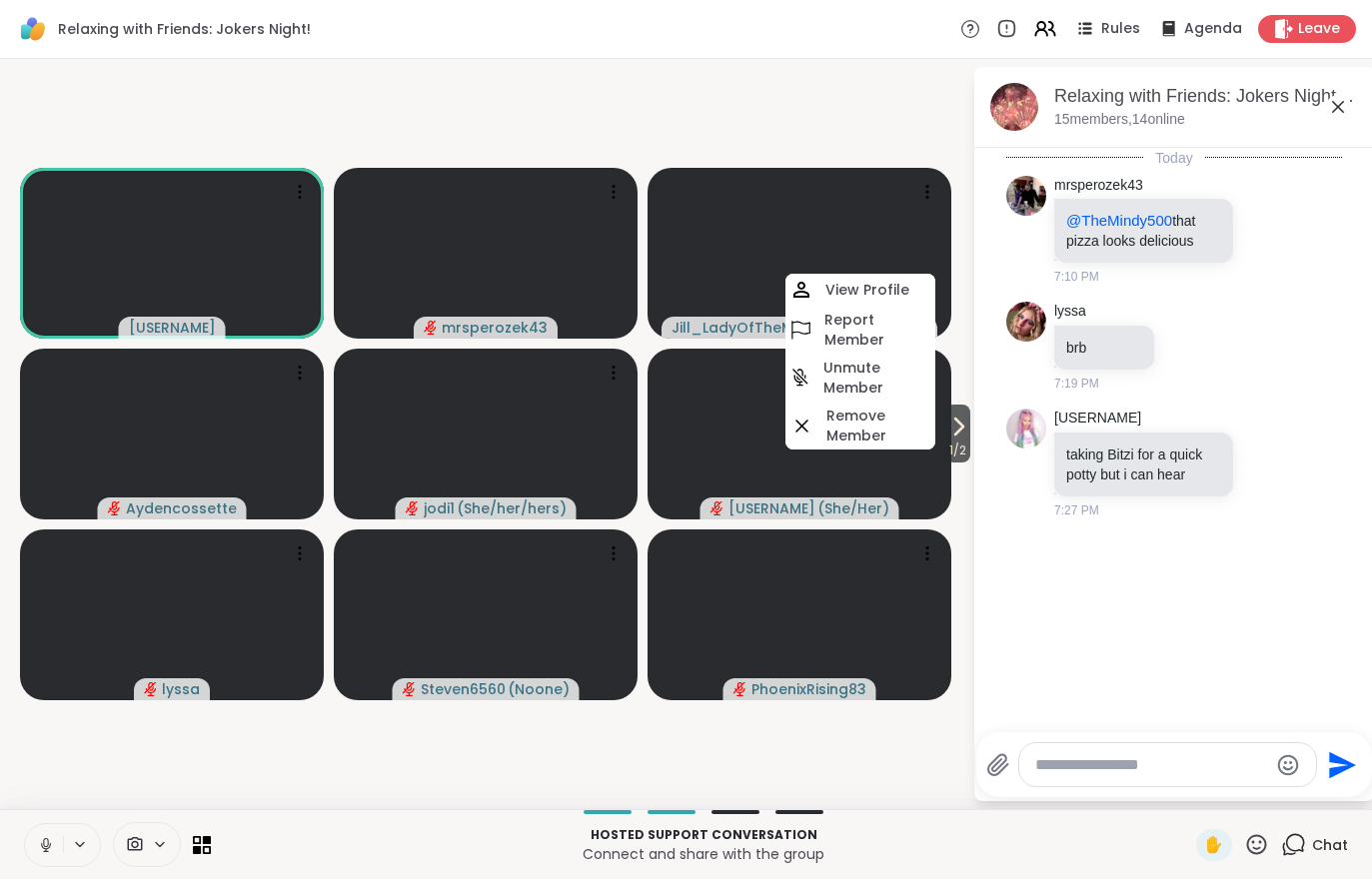 click on "Today [USERNAME] @[USERNAME] that pizza looks delicious 7:10 PM [USERNAME] brb 7:19 PM [USERNAME] taking Bitzi for a quick potty but i can hear 7:27 PM" at bounding box center [1174, 434] 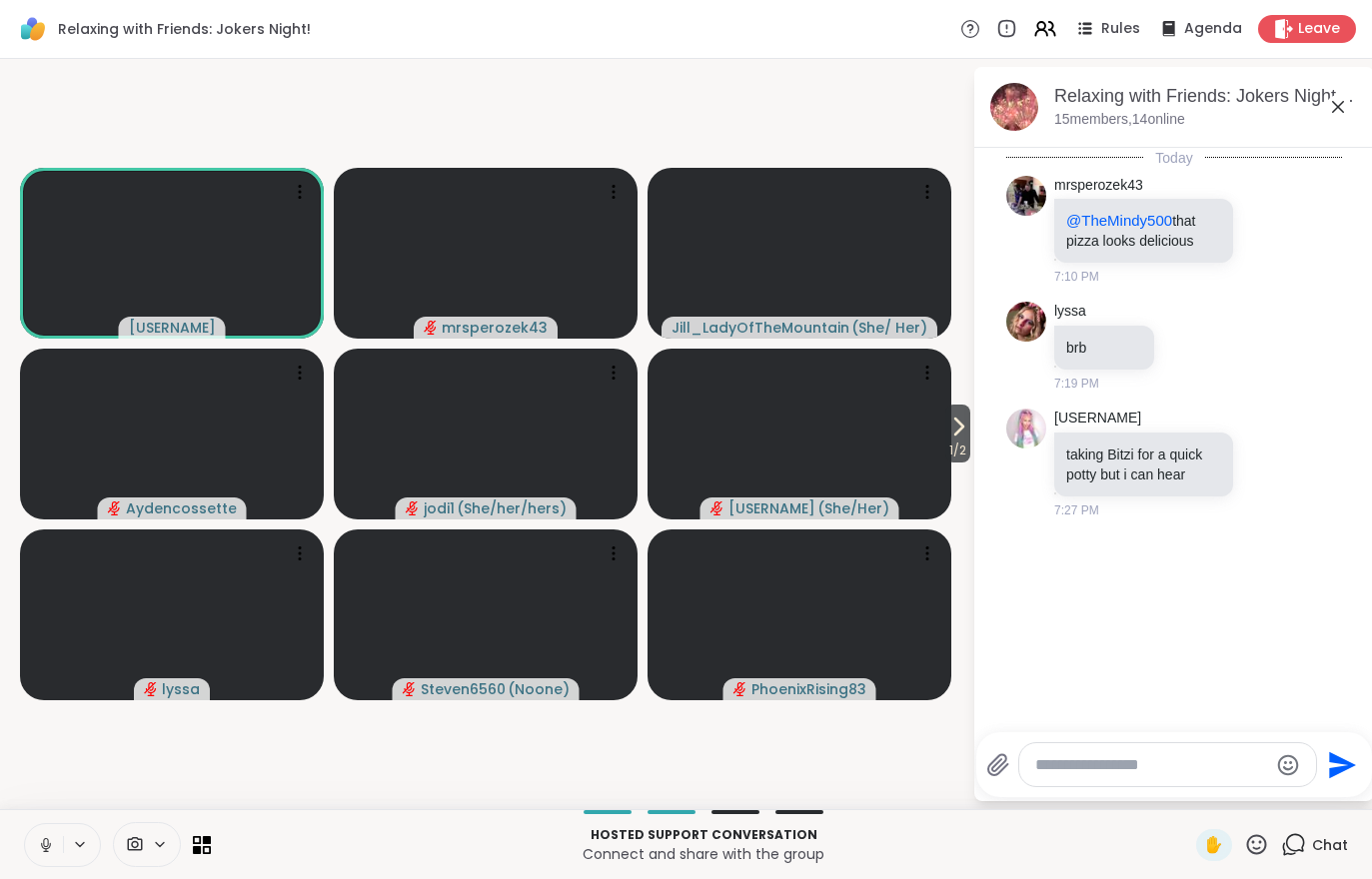click 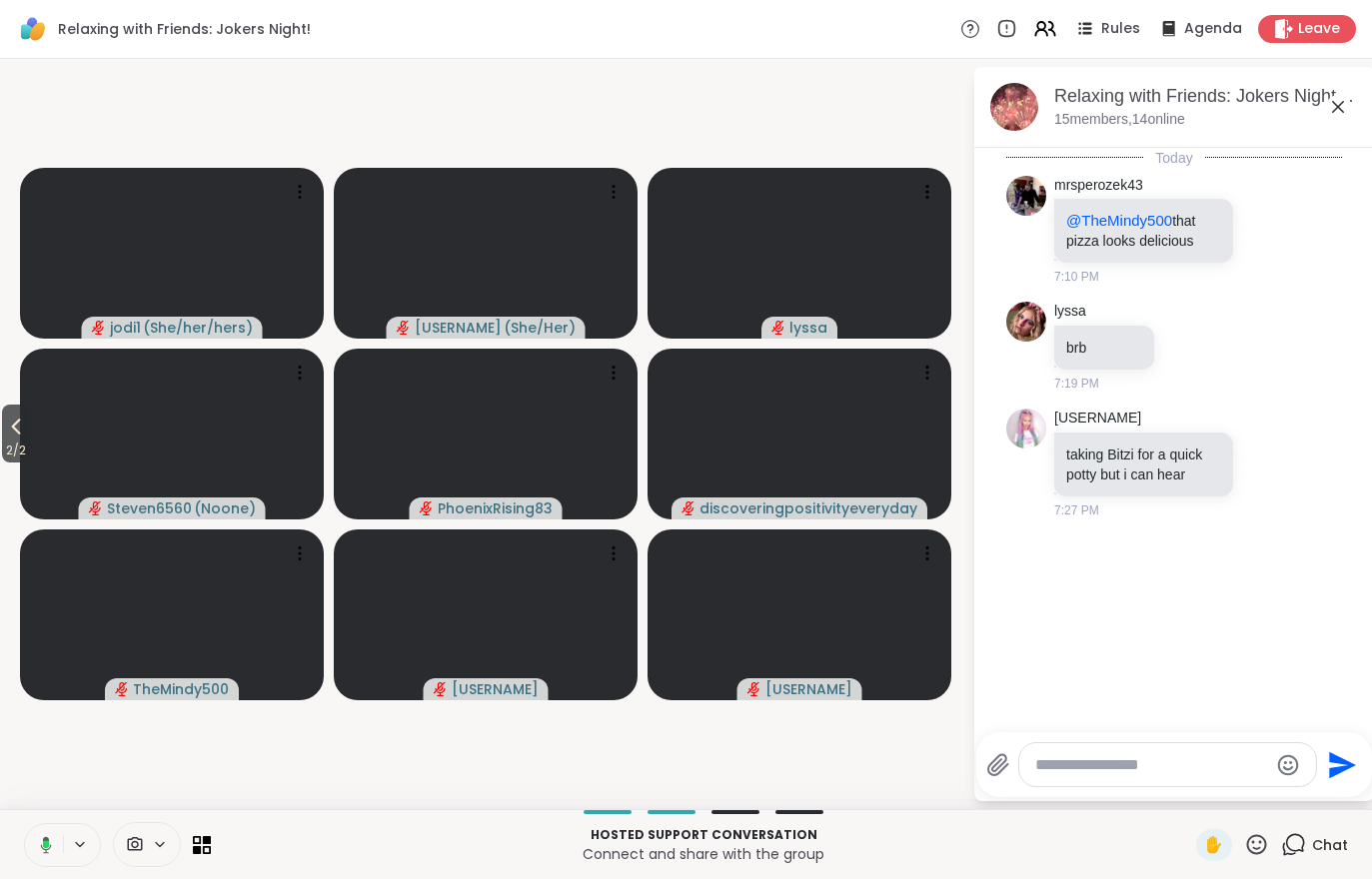 click on "2  /  2" at bounding box center (16, 450) 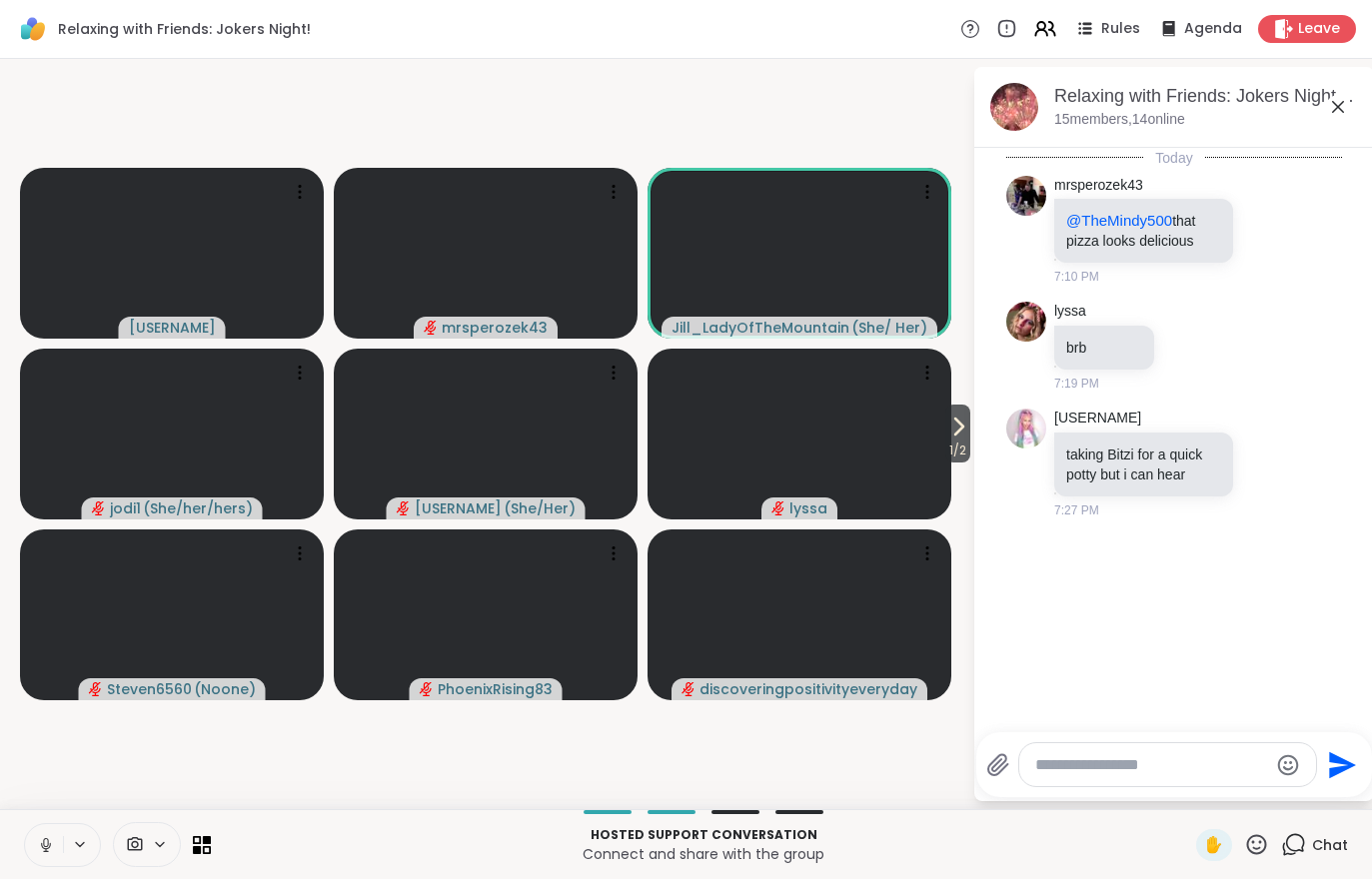 click 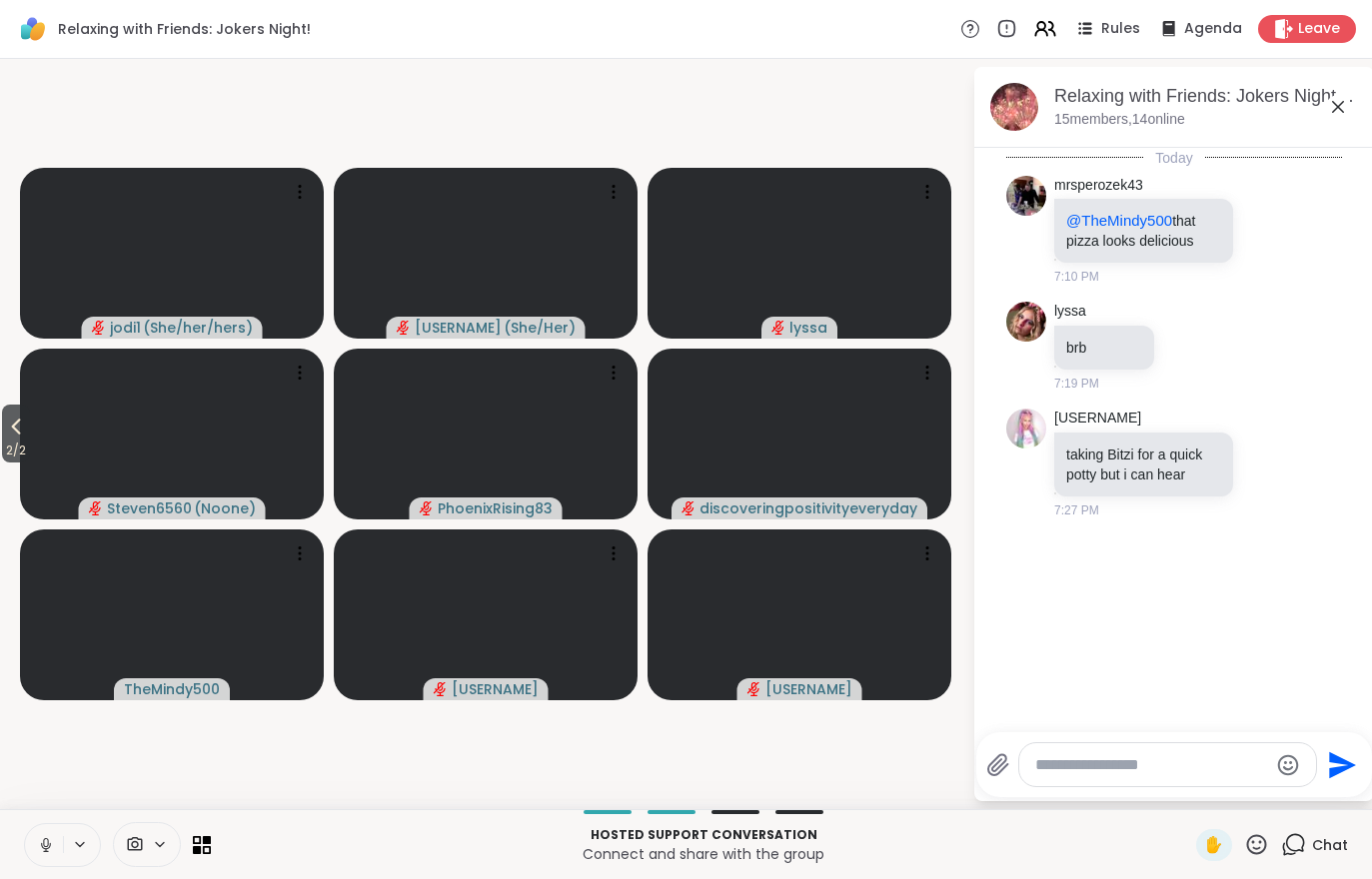 click 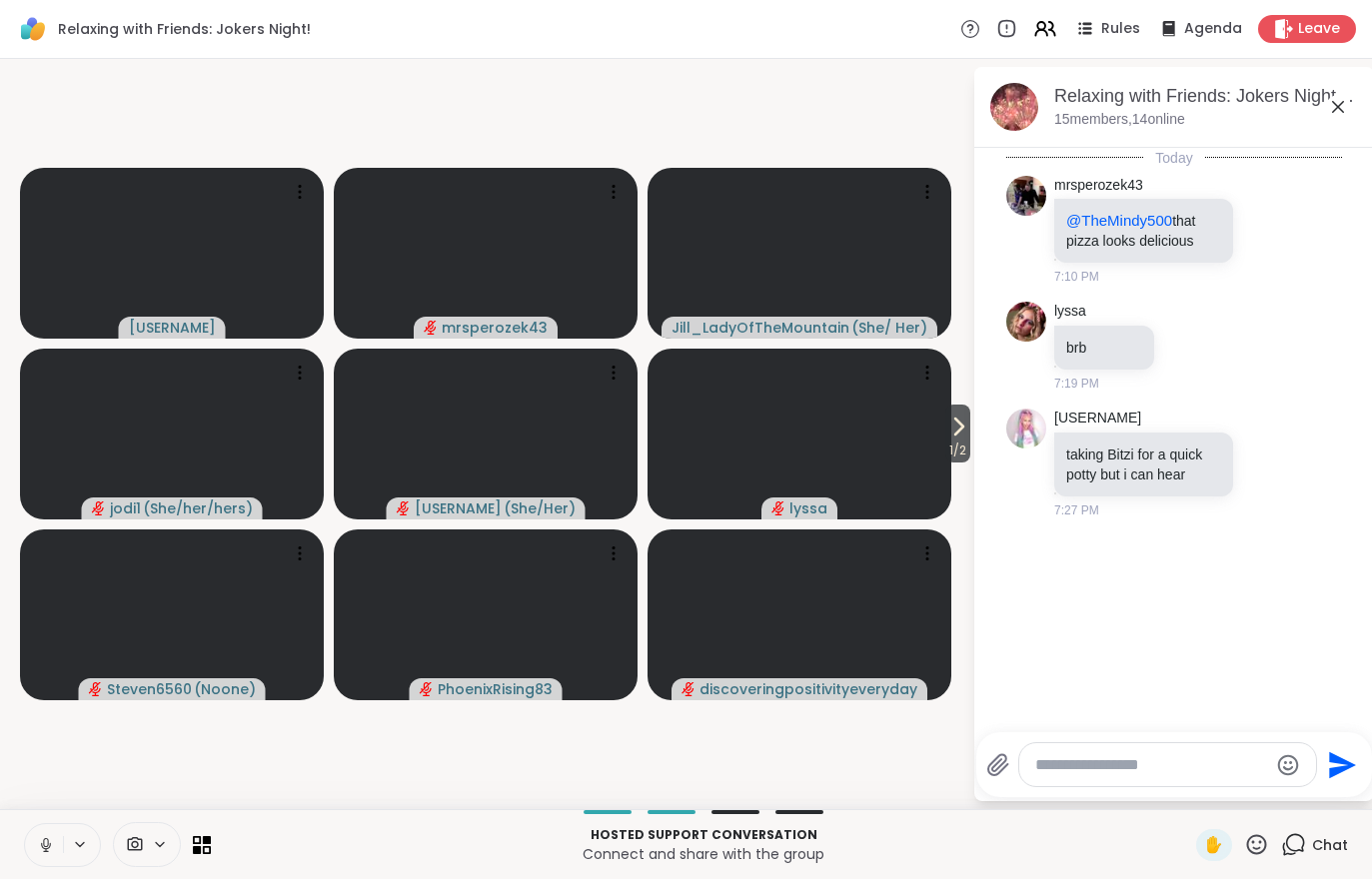 click 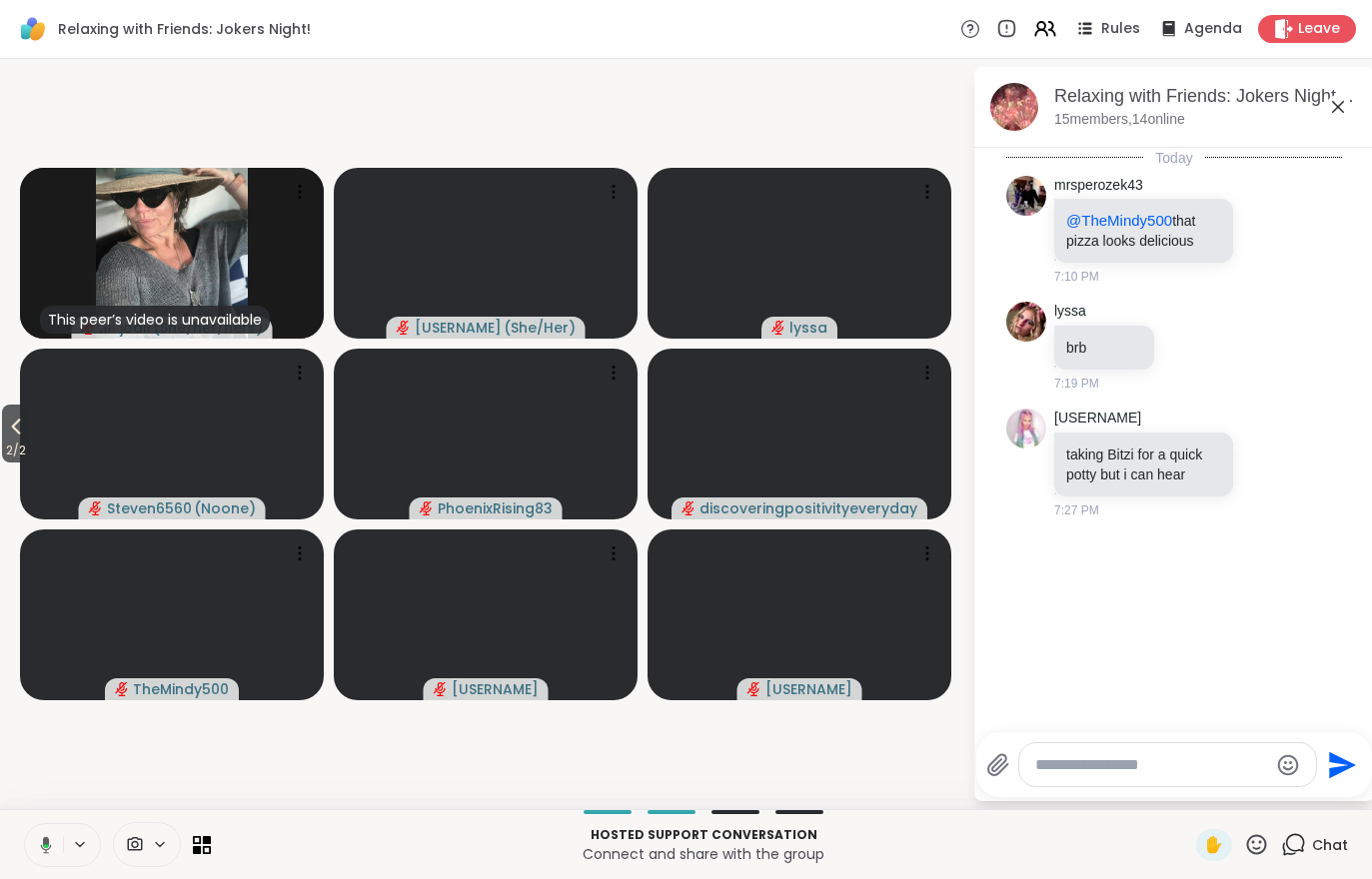 click 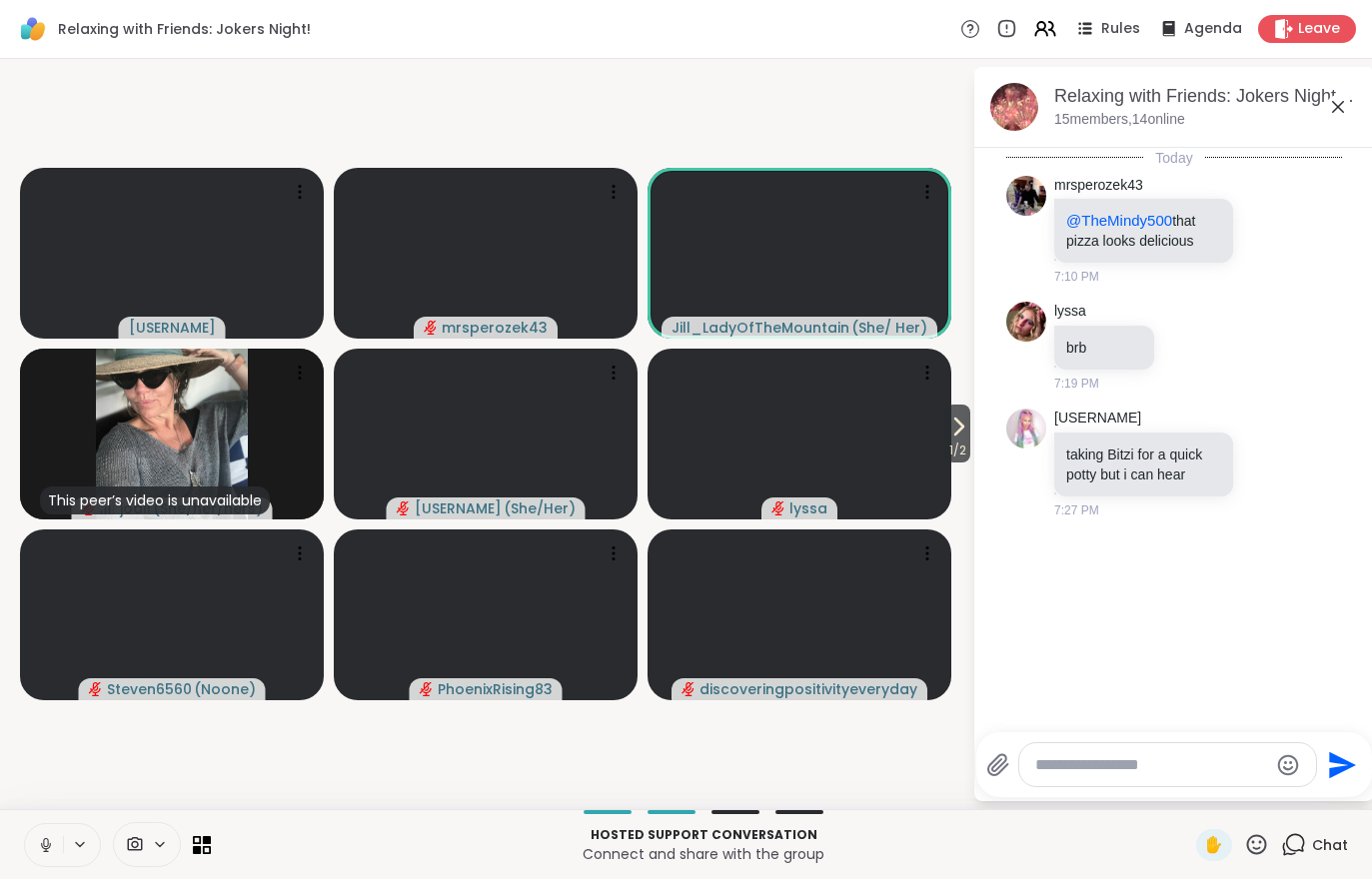 click on "1  /  2" at bounding box center (957, 450) 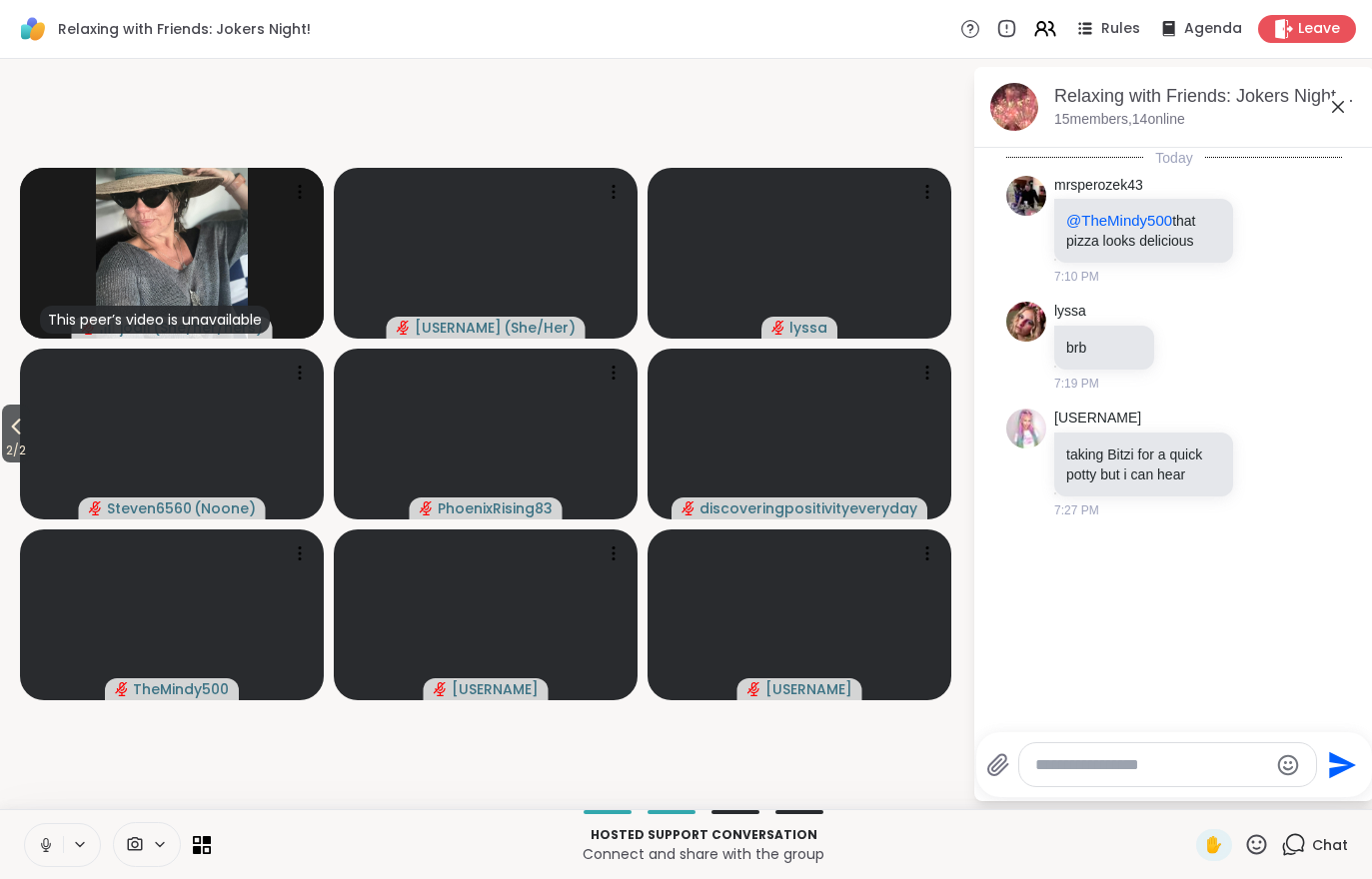 click on "2  /  2" at bounding box center [16, 450] 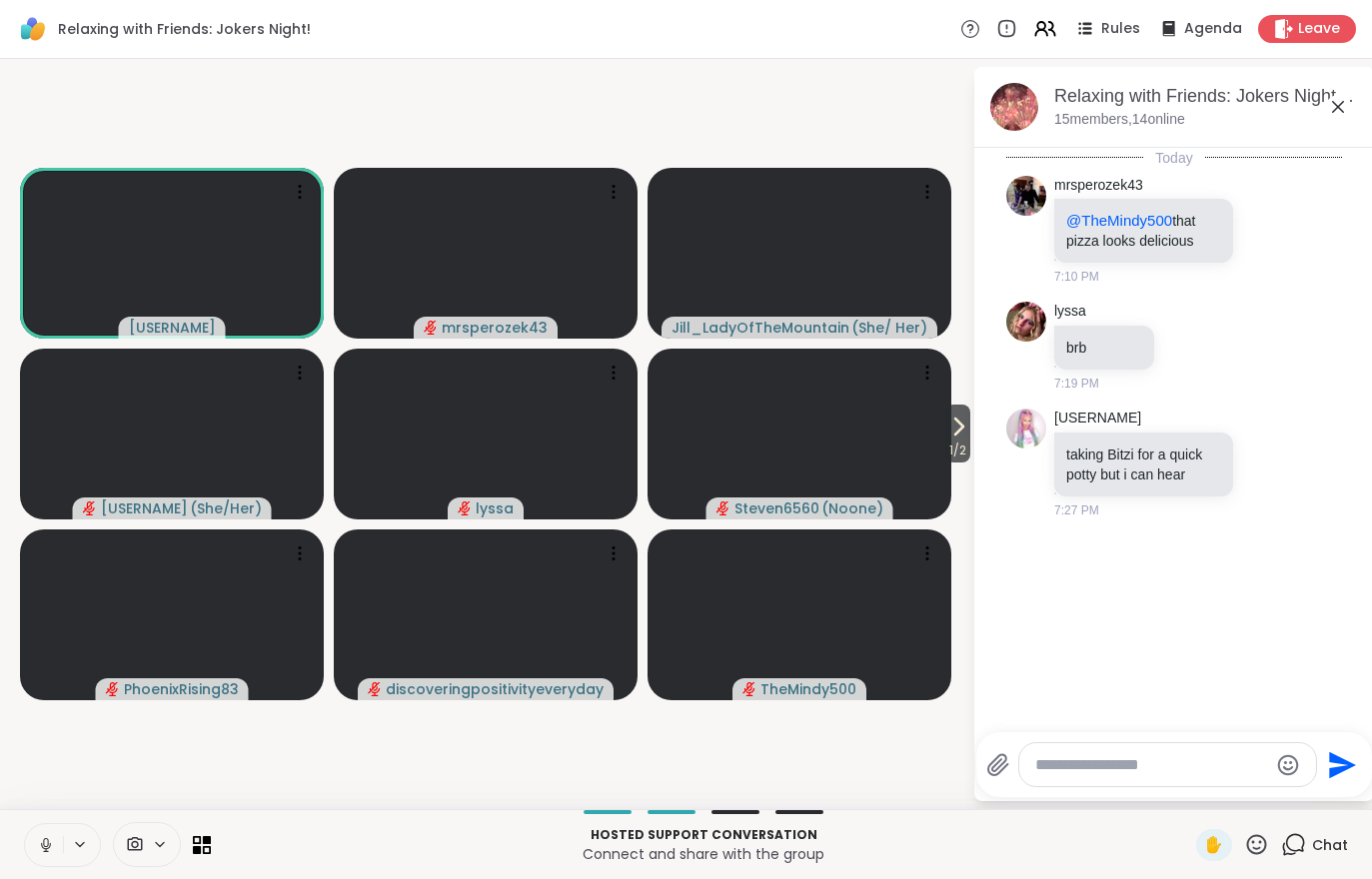 click at bounding box center [1167, 764] 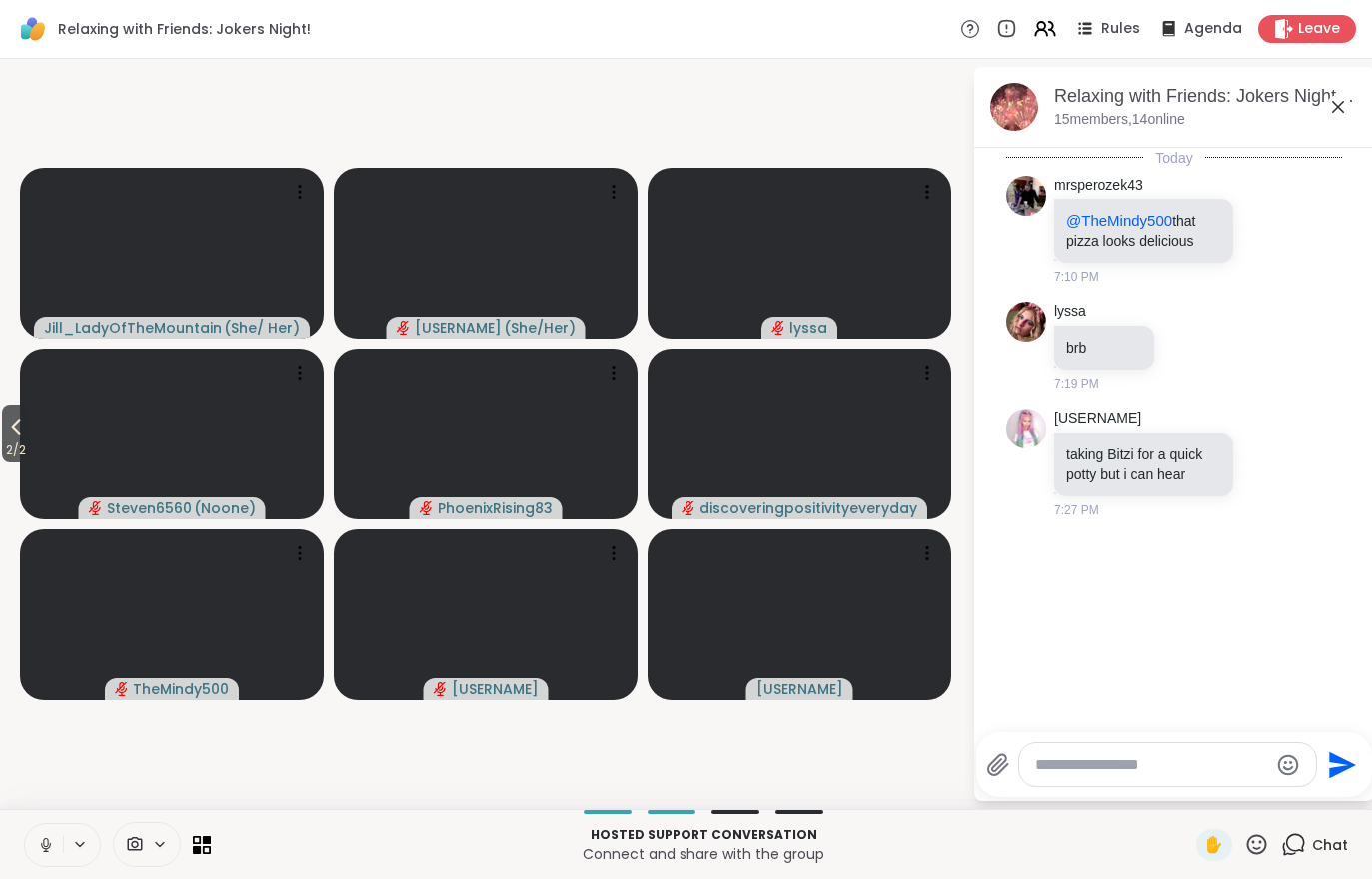 click on "2  /  2" at bounding box center [16, 434] 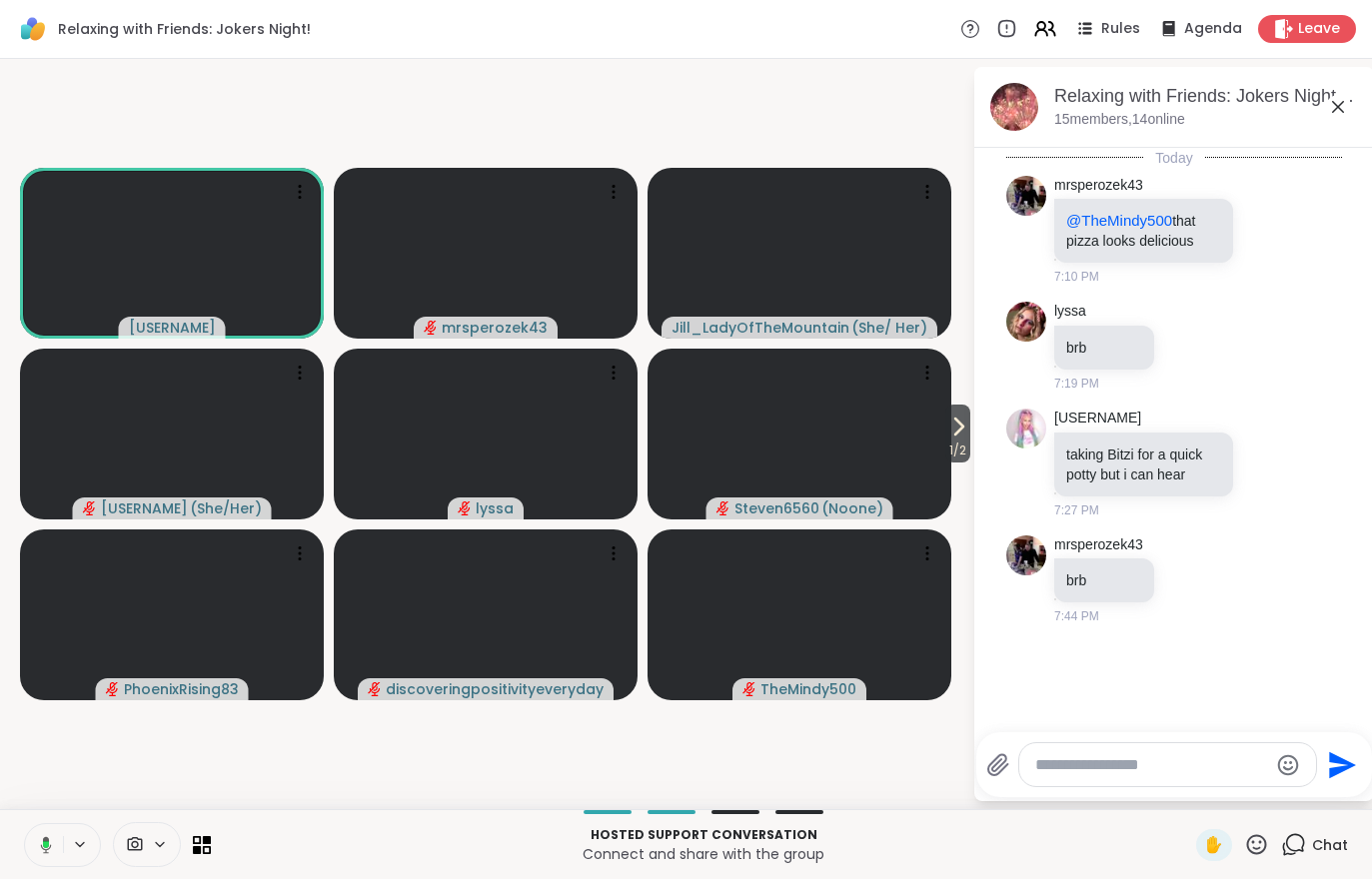 click on "1  /  2" at bounding box center [957, 434] 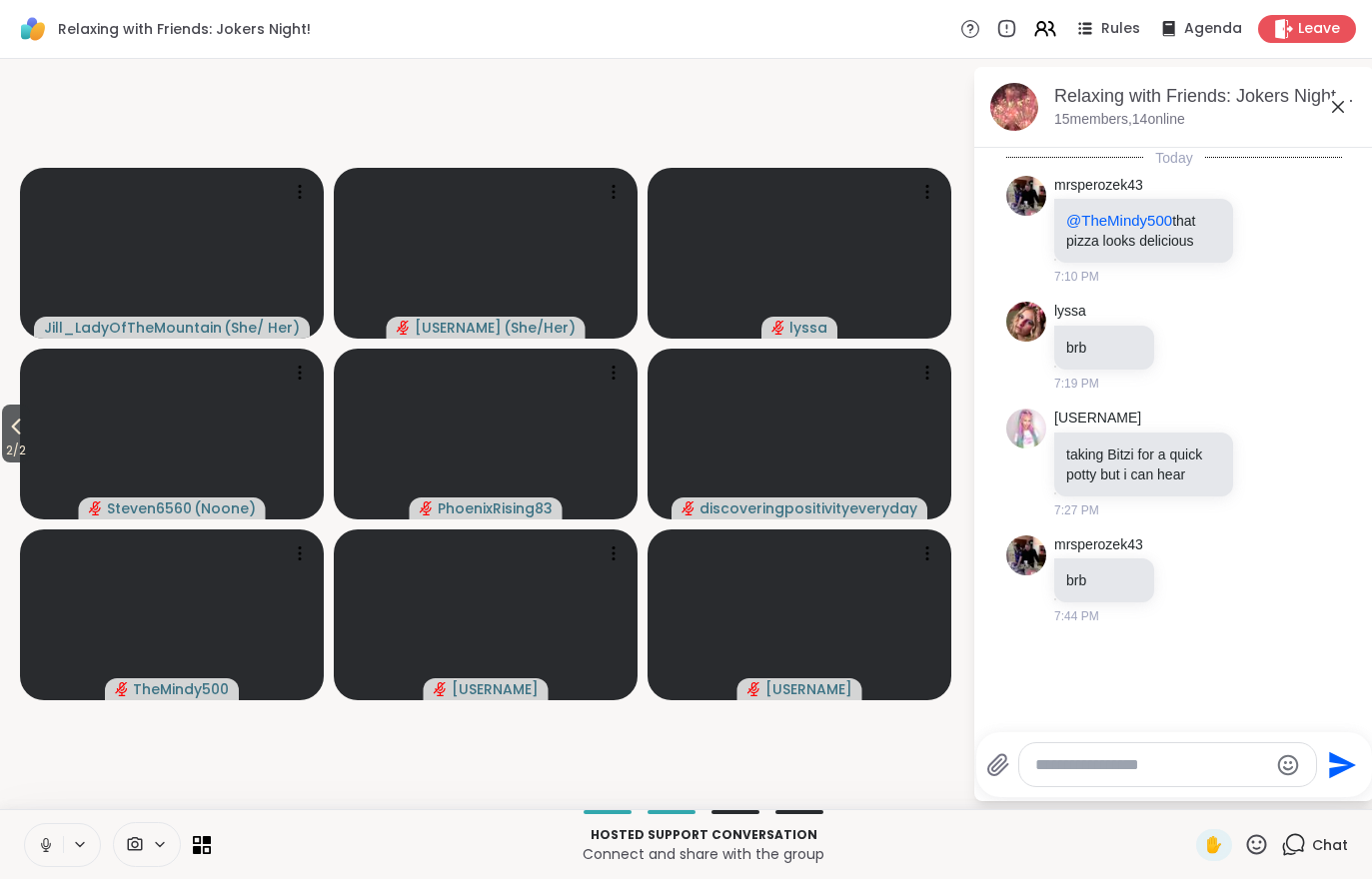 click on "2  /  2" at bounding box center (16, 450) 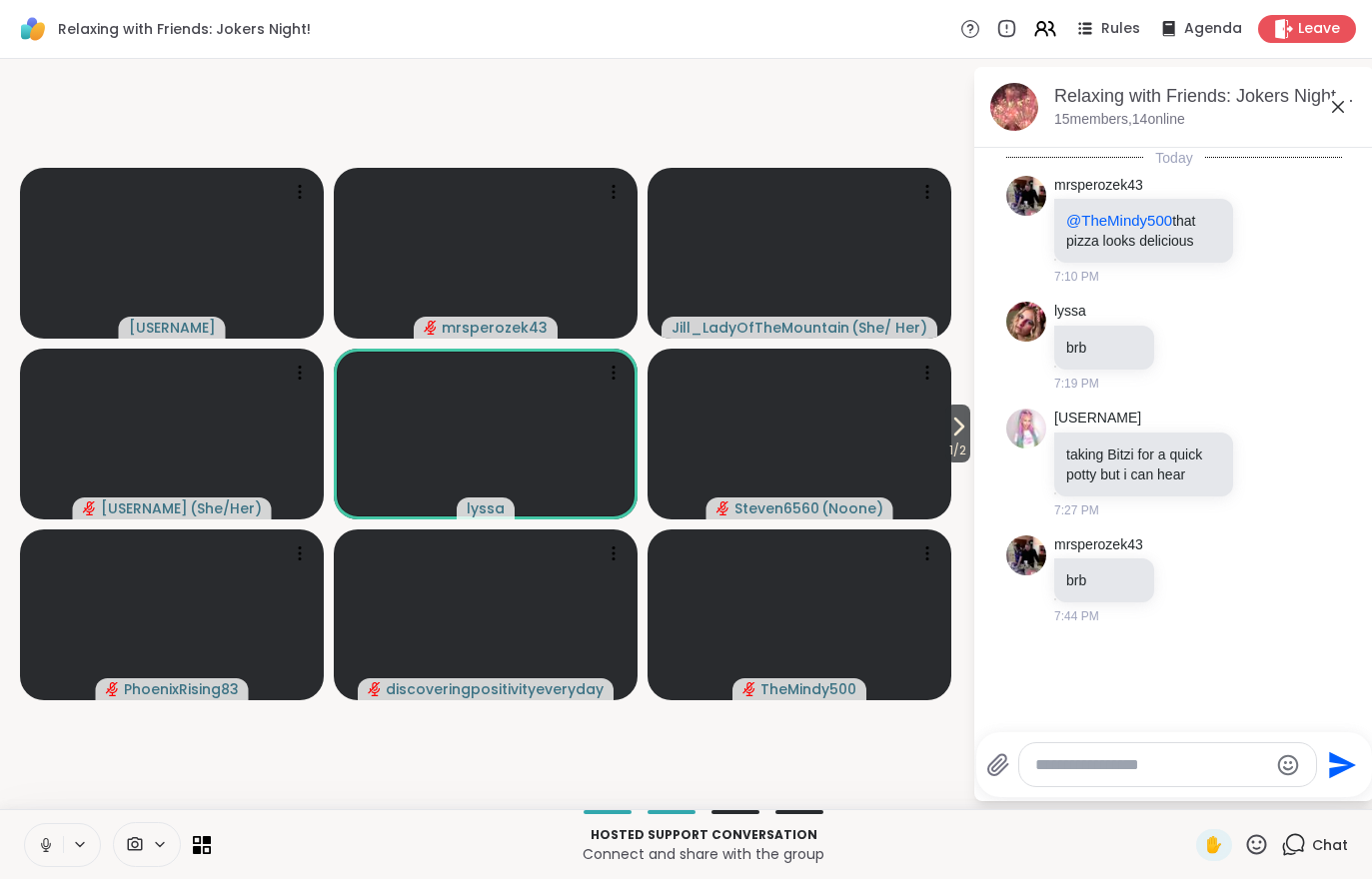 scroll, scrollTop: 37, scrollLeft: 0, axis: vertical 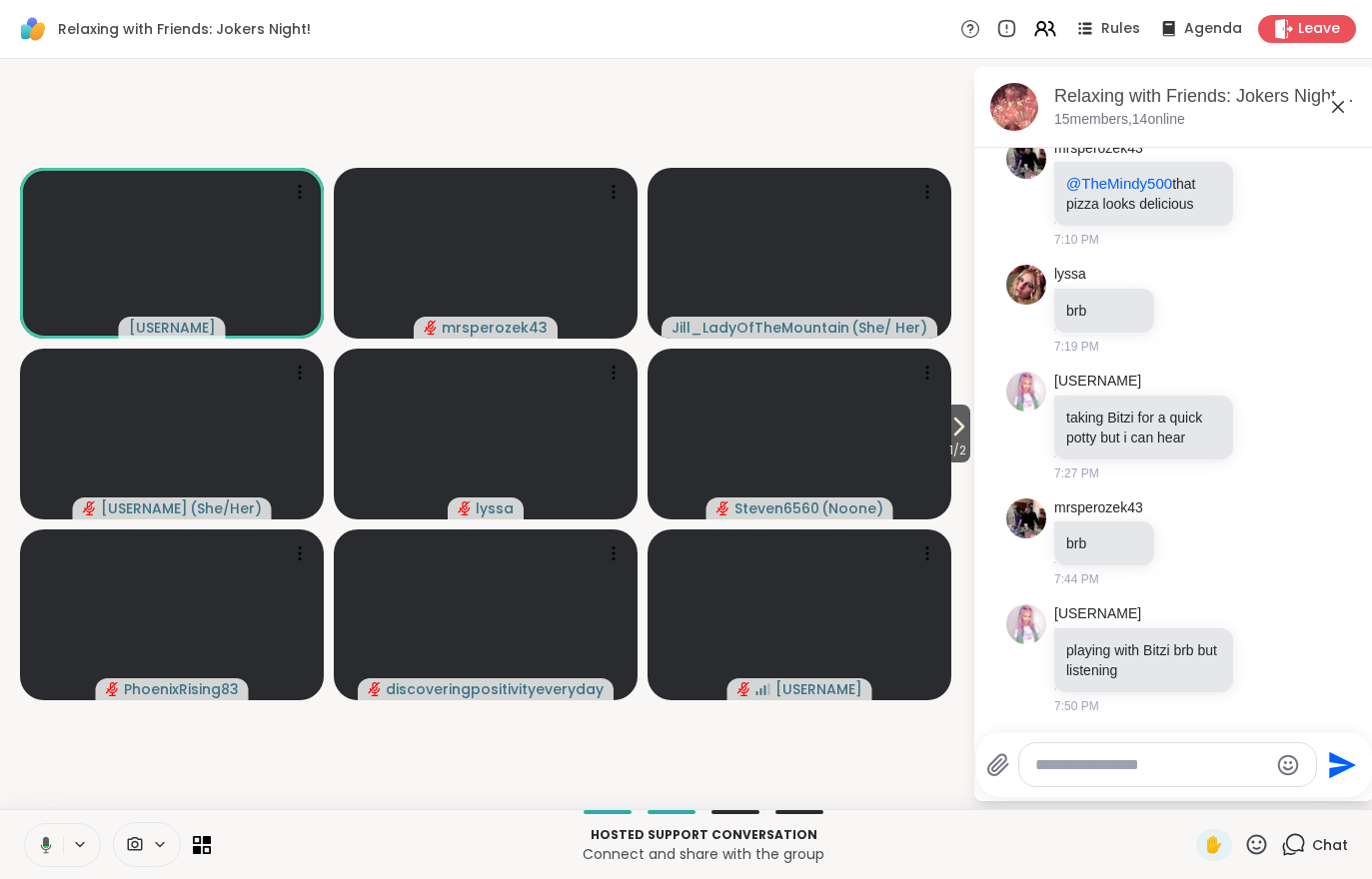 click on "Today [USERNAME] @[USERNAME] that pizza looks delicious 7:10 PM [USERNAME] brb 7:19 PM [USERNAME] taking Bitzi for a quick potty but i can hear 7:27 PM [USERNAME] brb 7:44 PM [USERNAME] playing with Bitzi brb but listening 7:50 PM" at bounding box center (1174, 417) 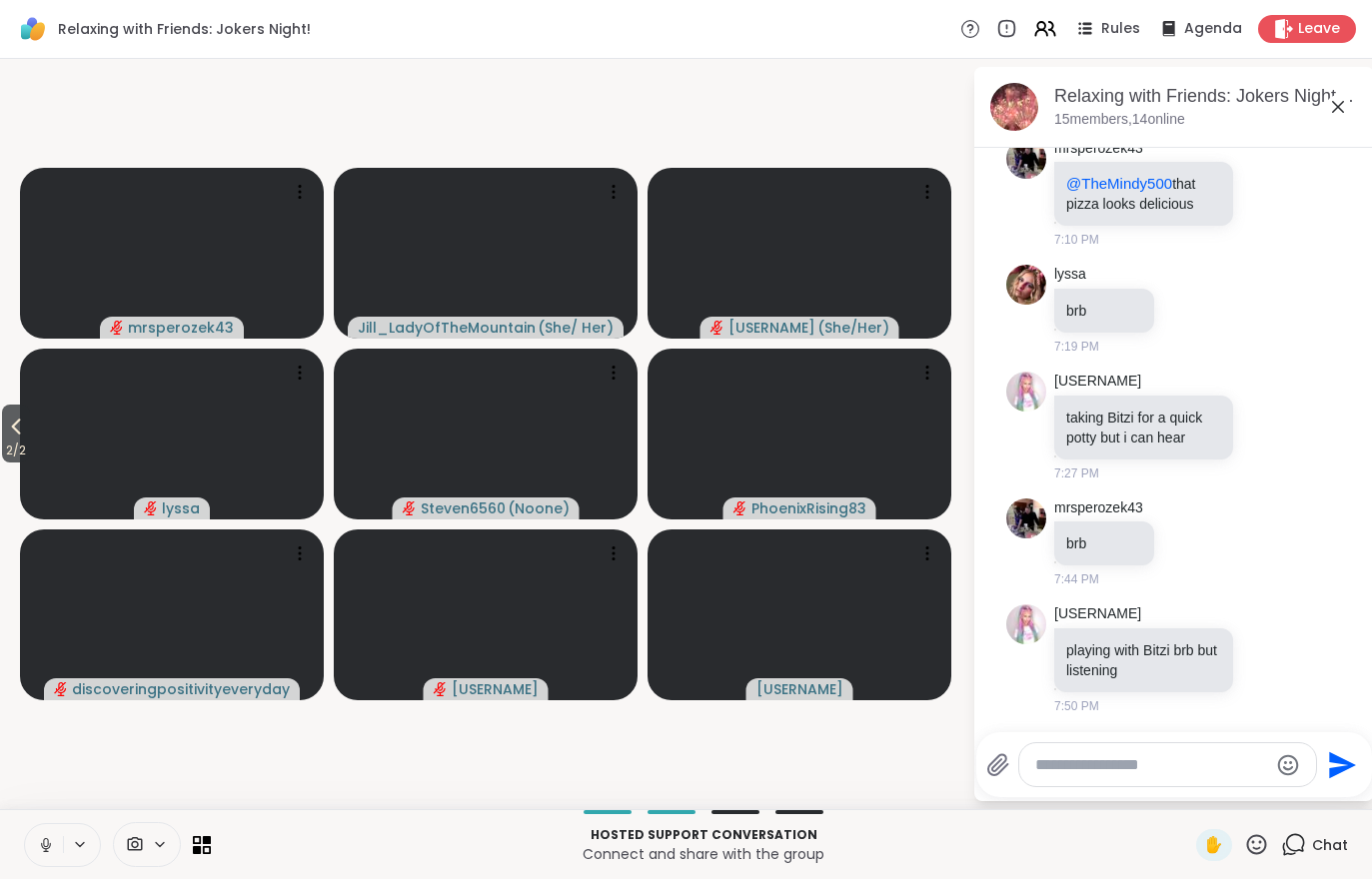 click on "2  /  2" at bounding box center (16, 450) 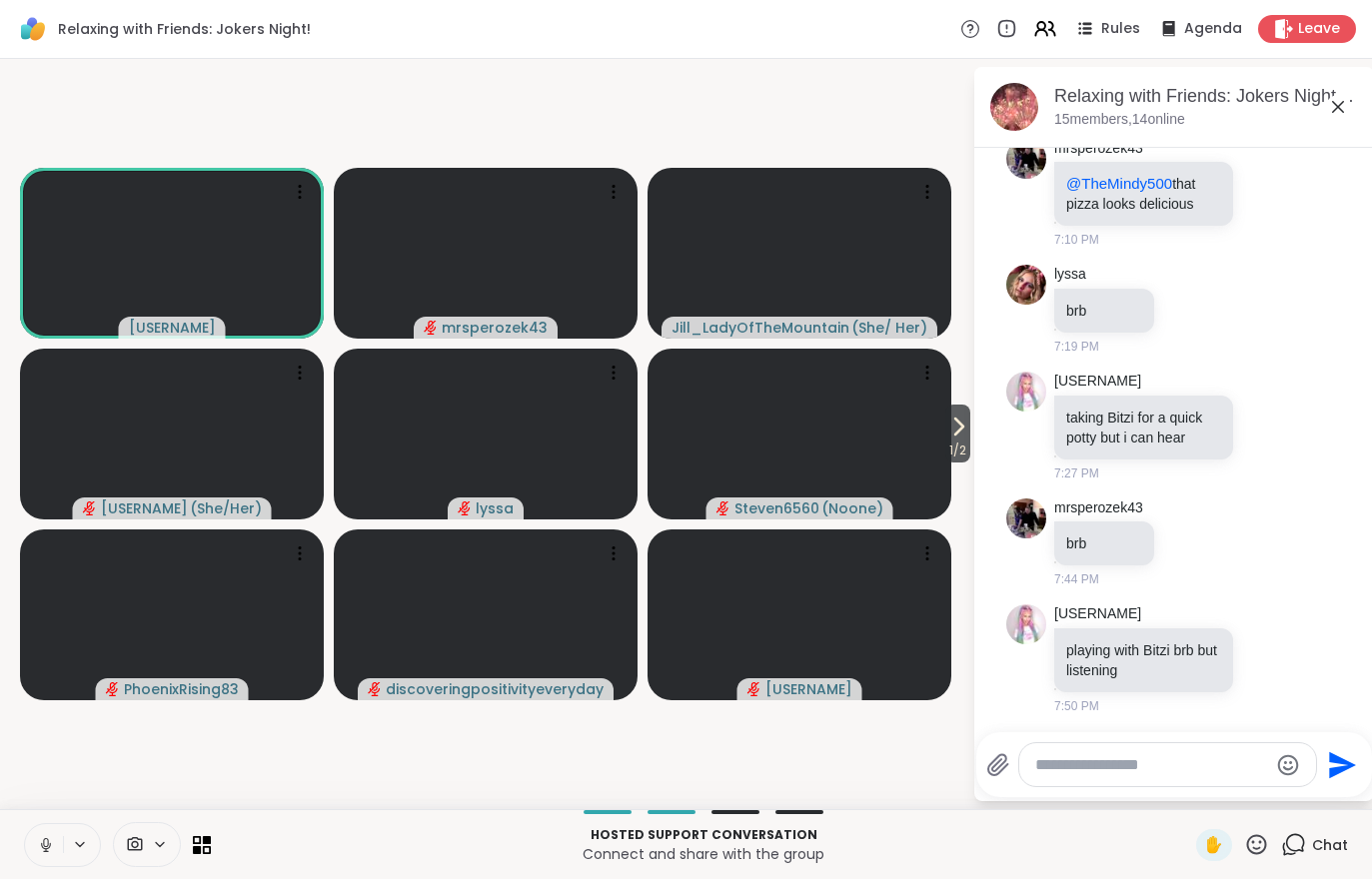 click on "1  /  2" at bounding box center [957, 450] 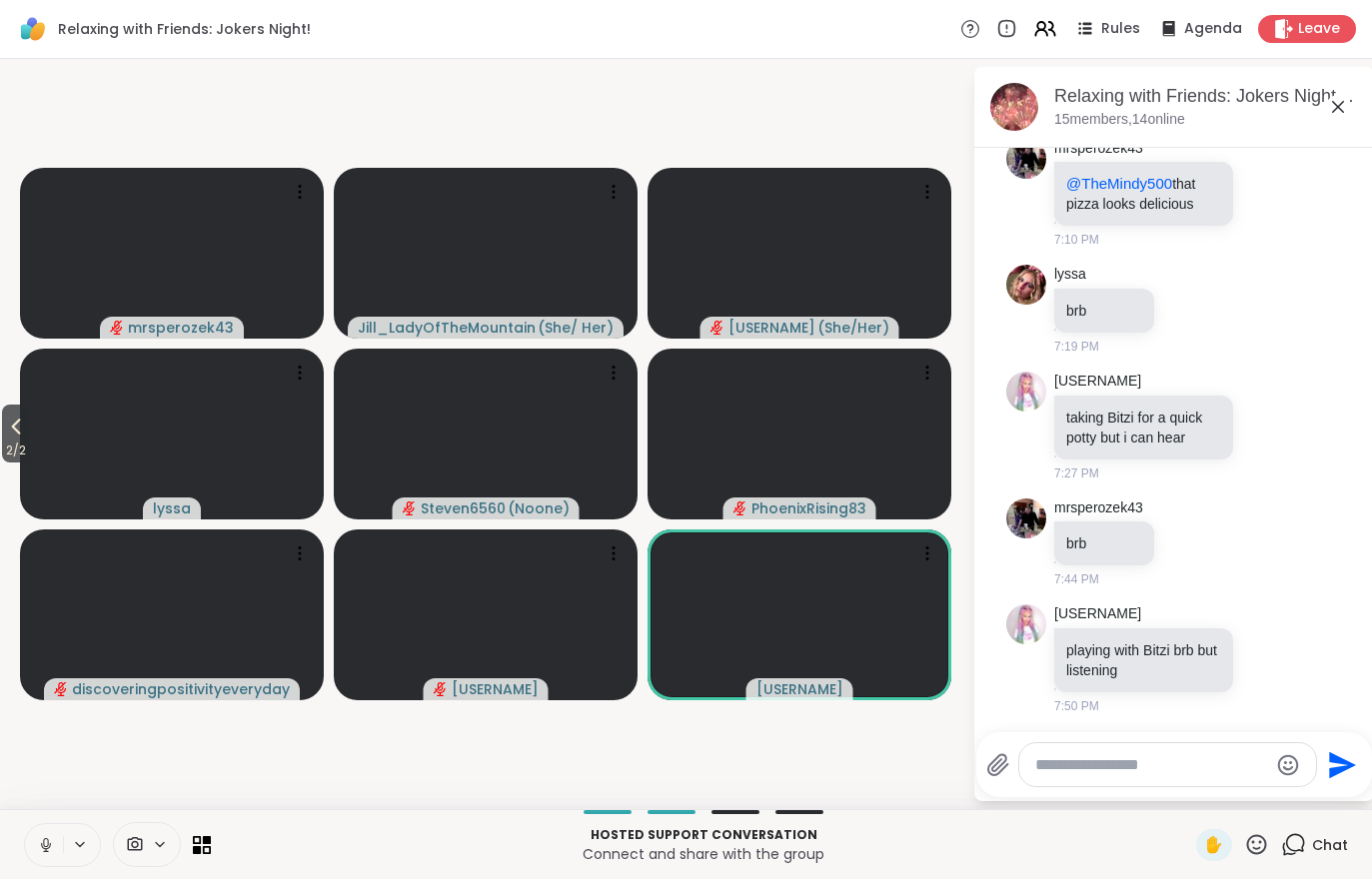 click on "2  /  2" at bounding box center [16, 450] 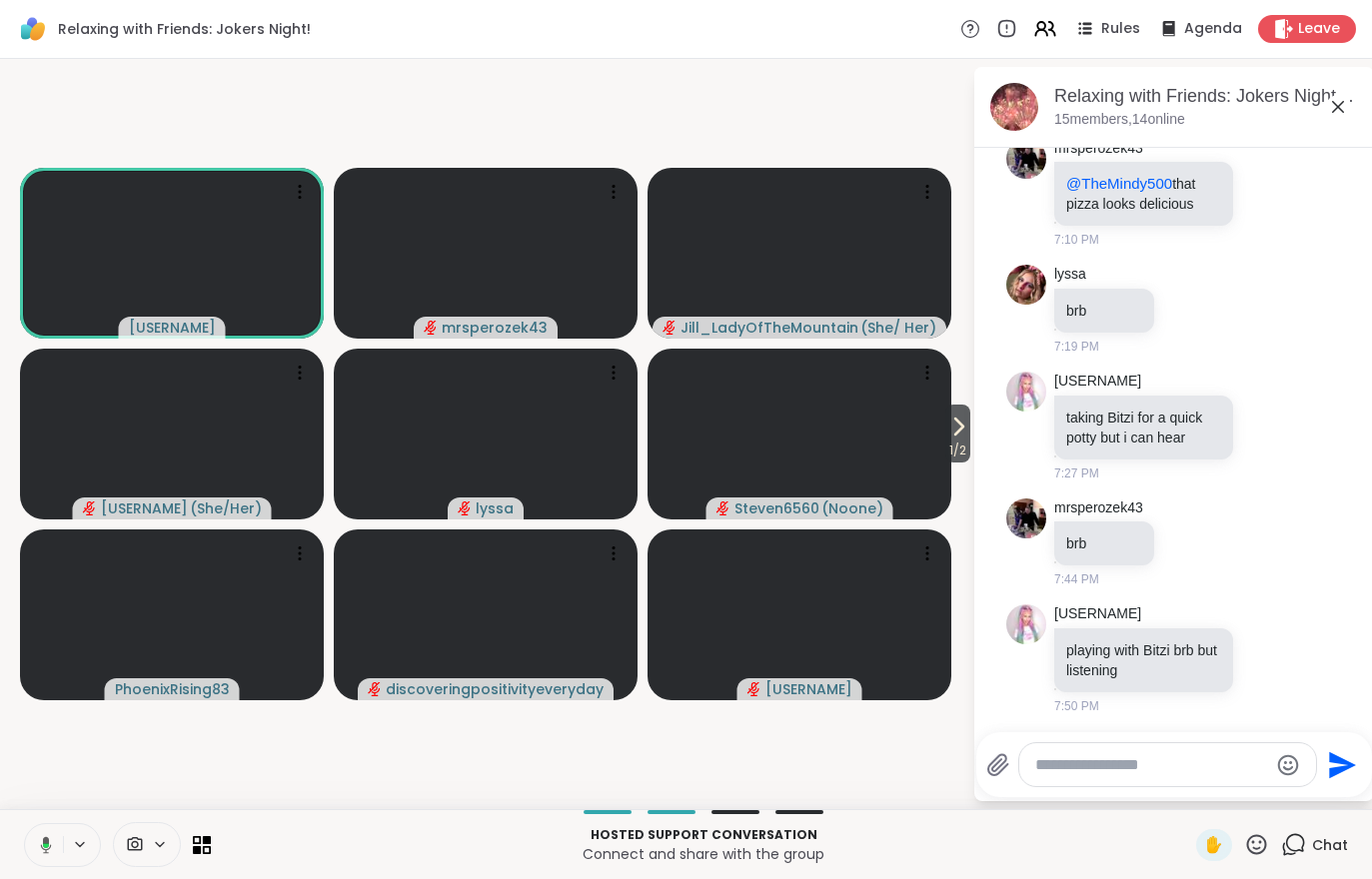 scroll, scrollTop: 223, scrollLeft: 0, axis: vertical 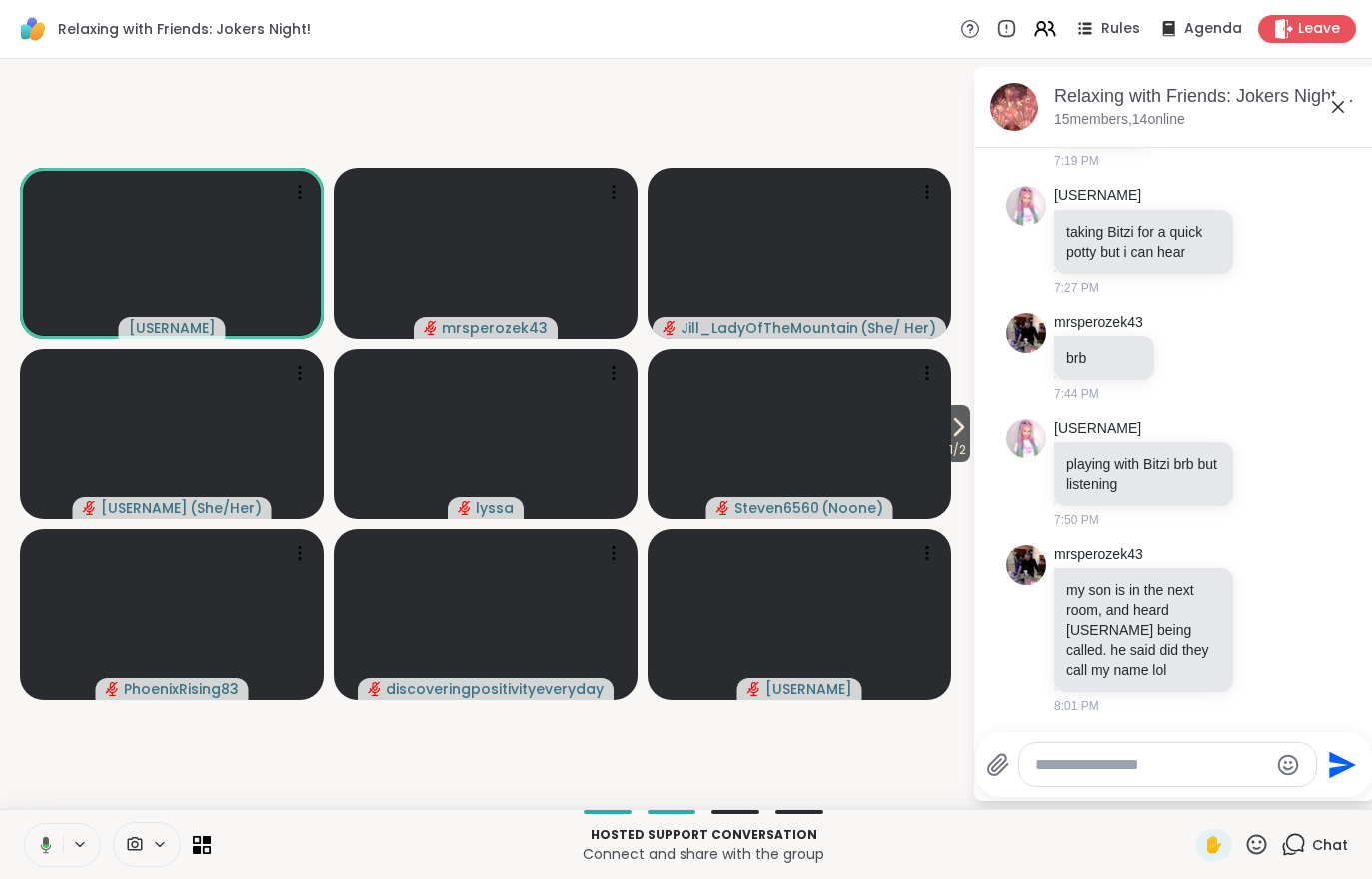 click on "1  /  2" at bounding box center [957, 450] 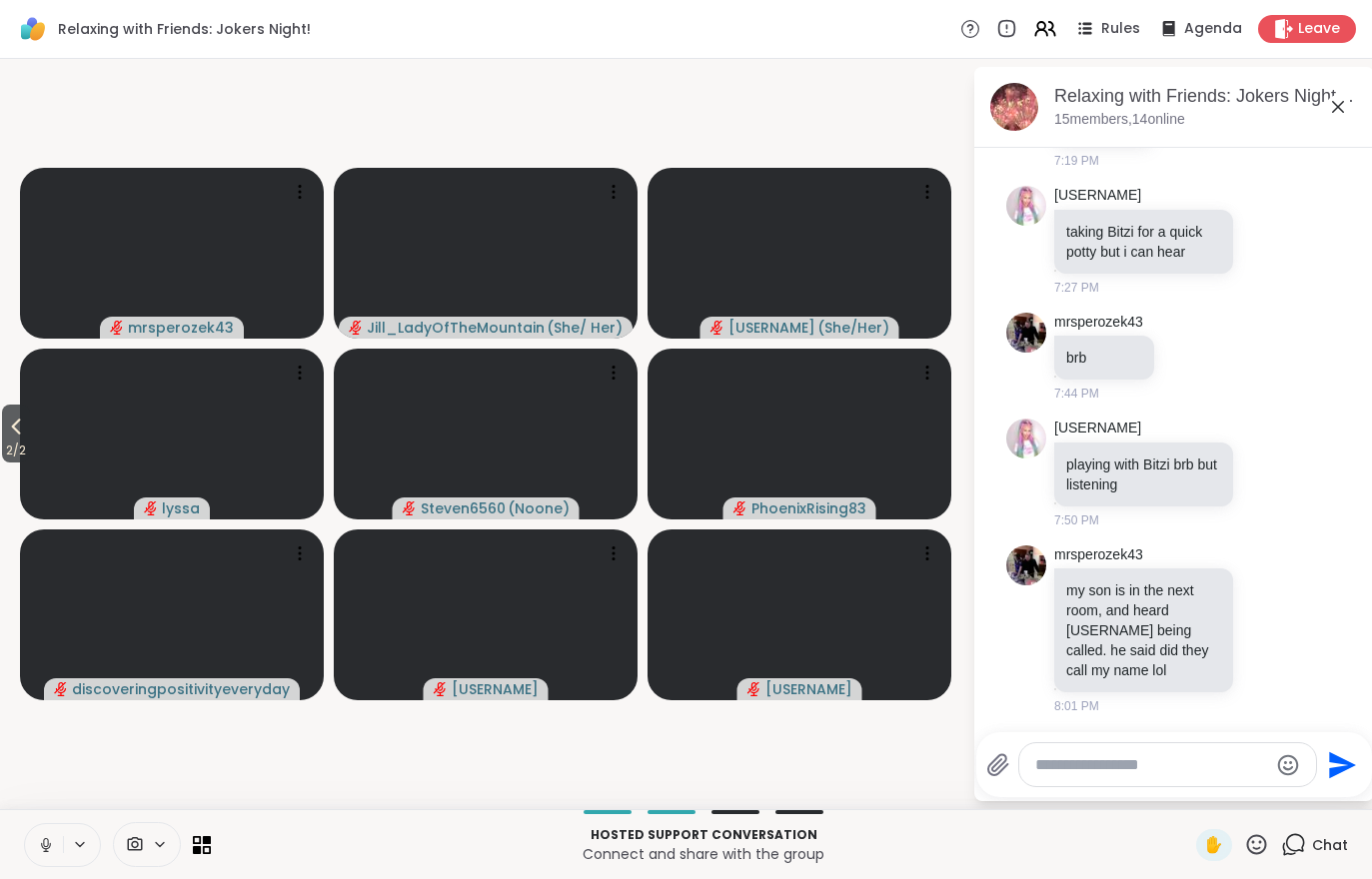 scroll, scrollTop: 329, scrollLeft: 0, axis: vertical 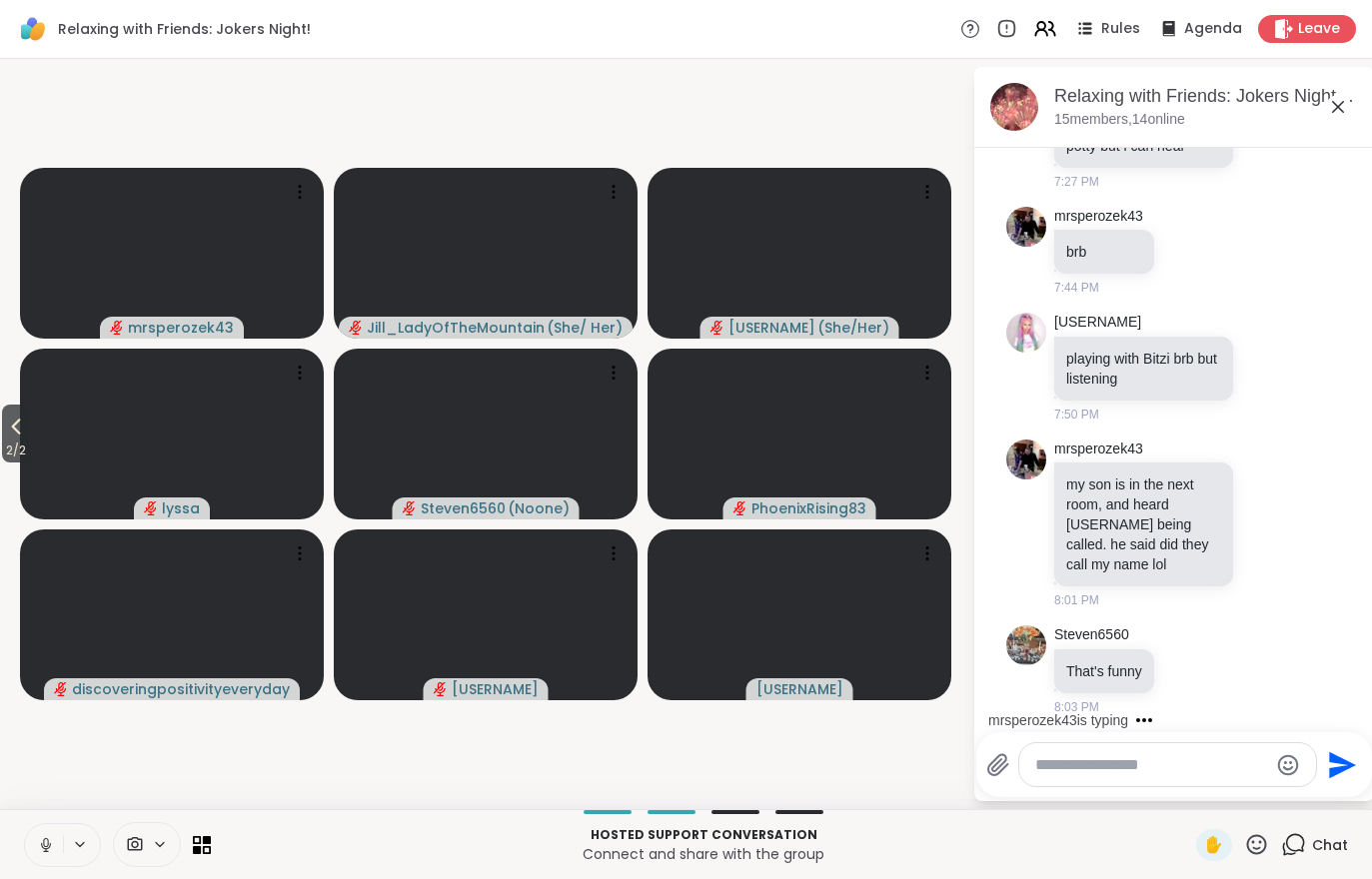 click on "2  /  2" at bounding box center [16, 450] 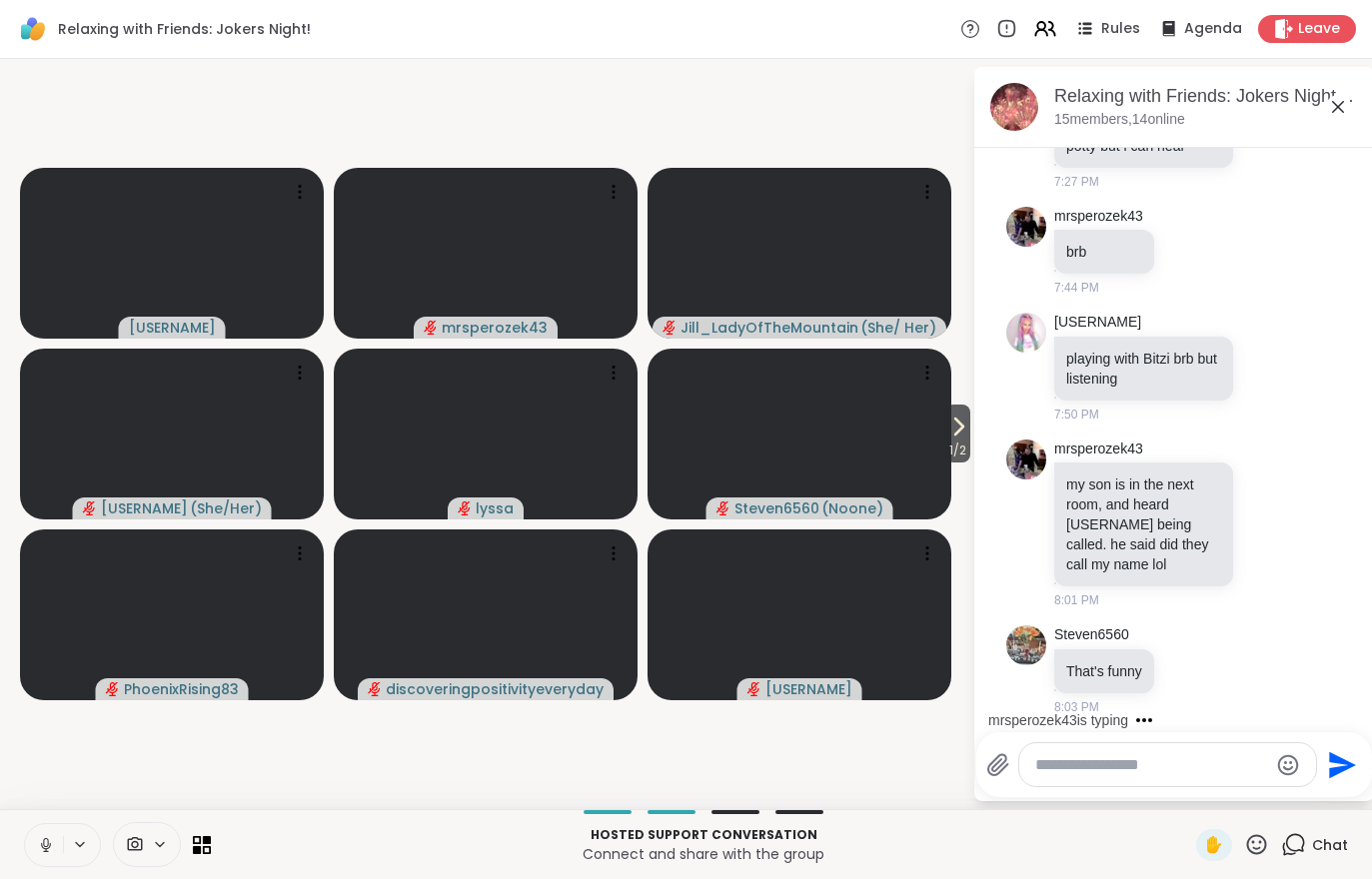 click on "1 / 2 [USERNAME] [USERNAME] ( She/ Her ) [USERNAME] ( She/Her ) [USERNAME] [USERNAME] ( Noone ) [USERNAME] [USERNAME] [USERNAME] [USERNAME] [USERNAME]" at bounding box center (486, 434) 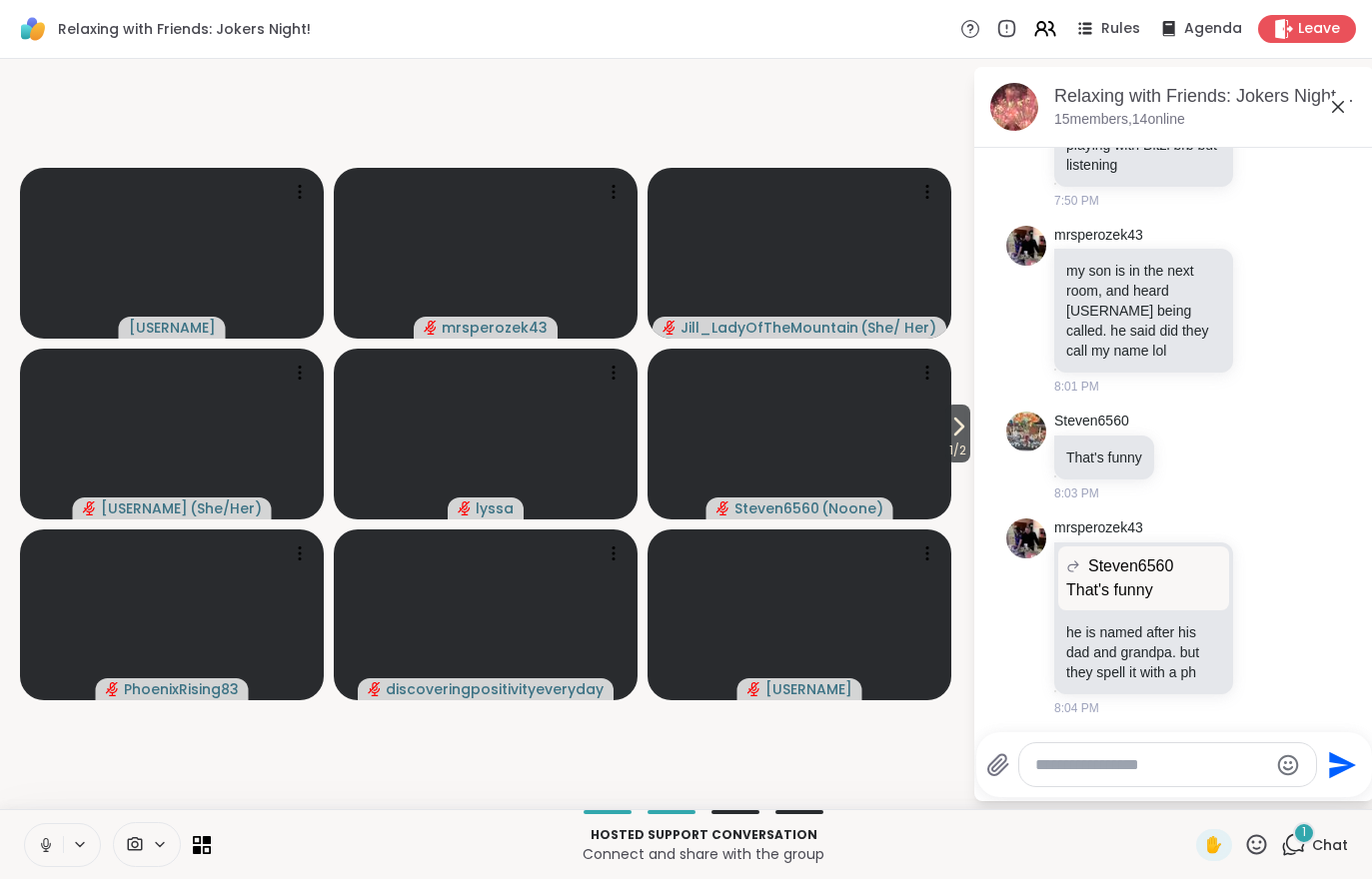scroll, scrollTop: 708, scrollLeft: 0, axis: vertical 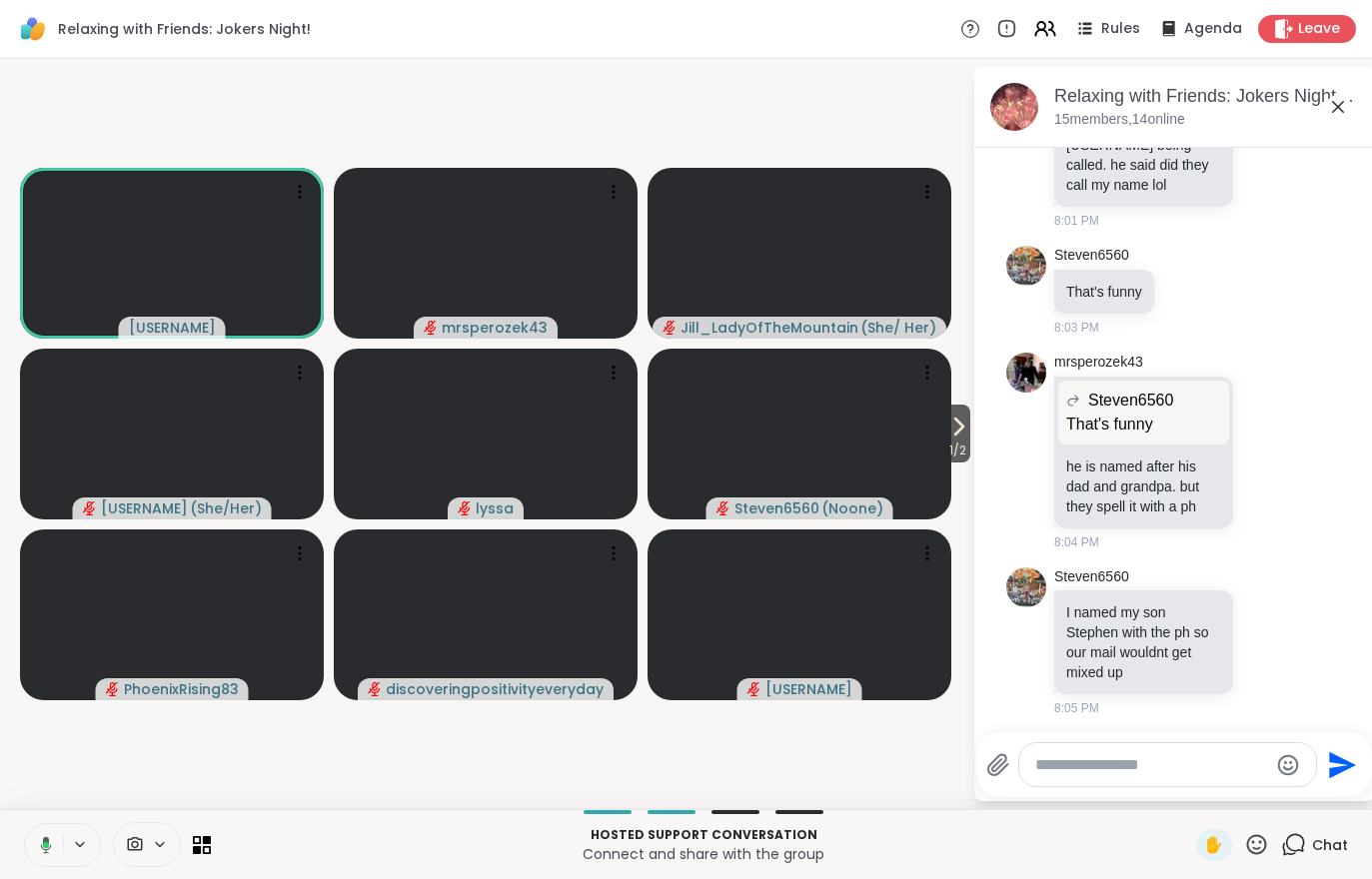 click 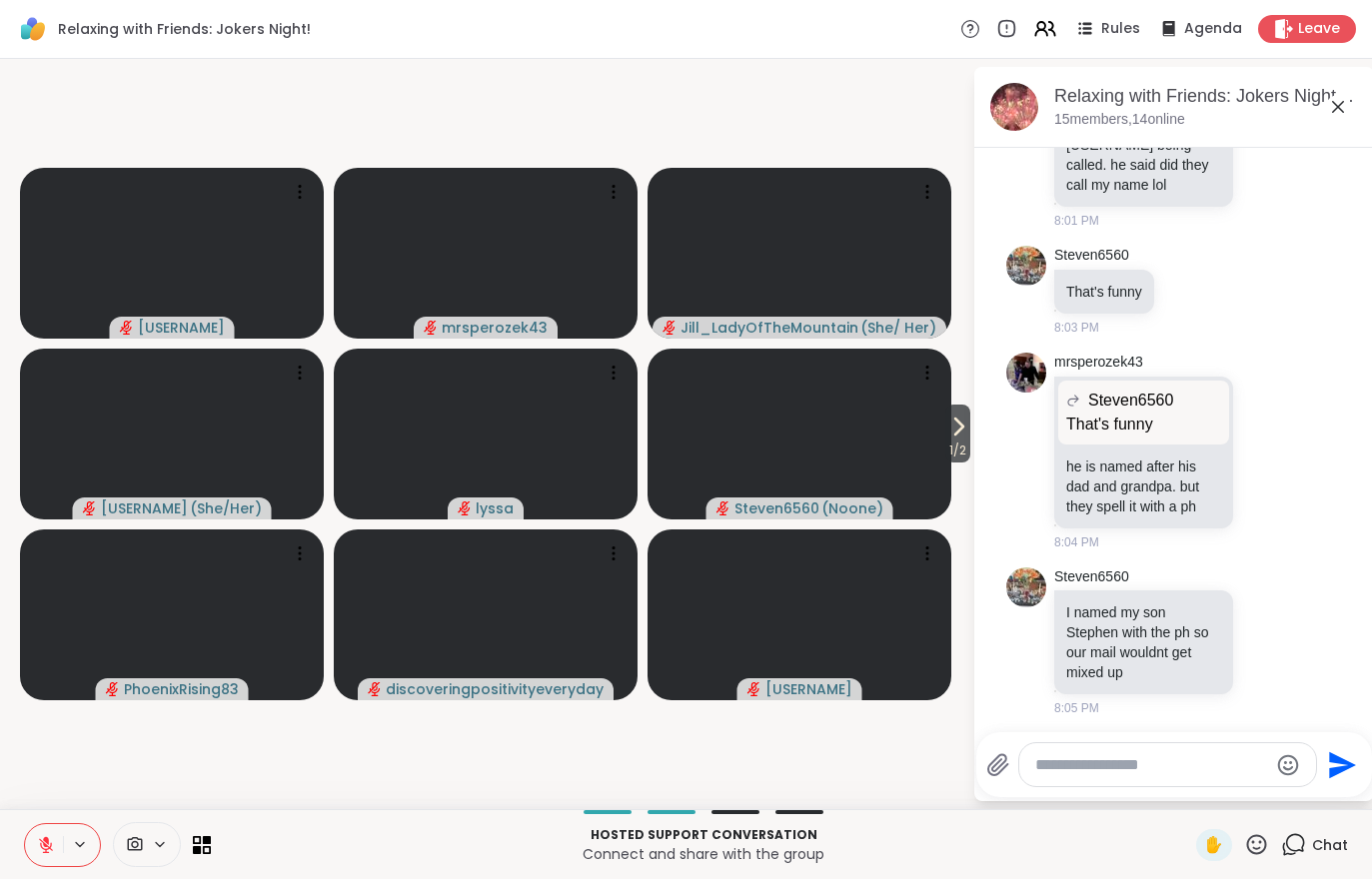 click 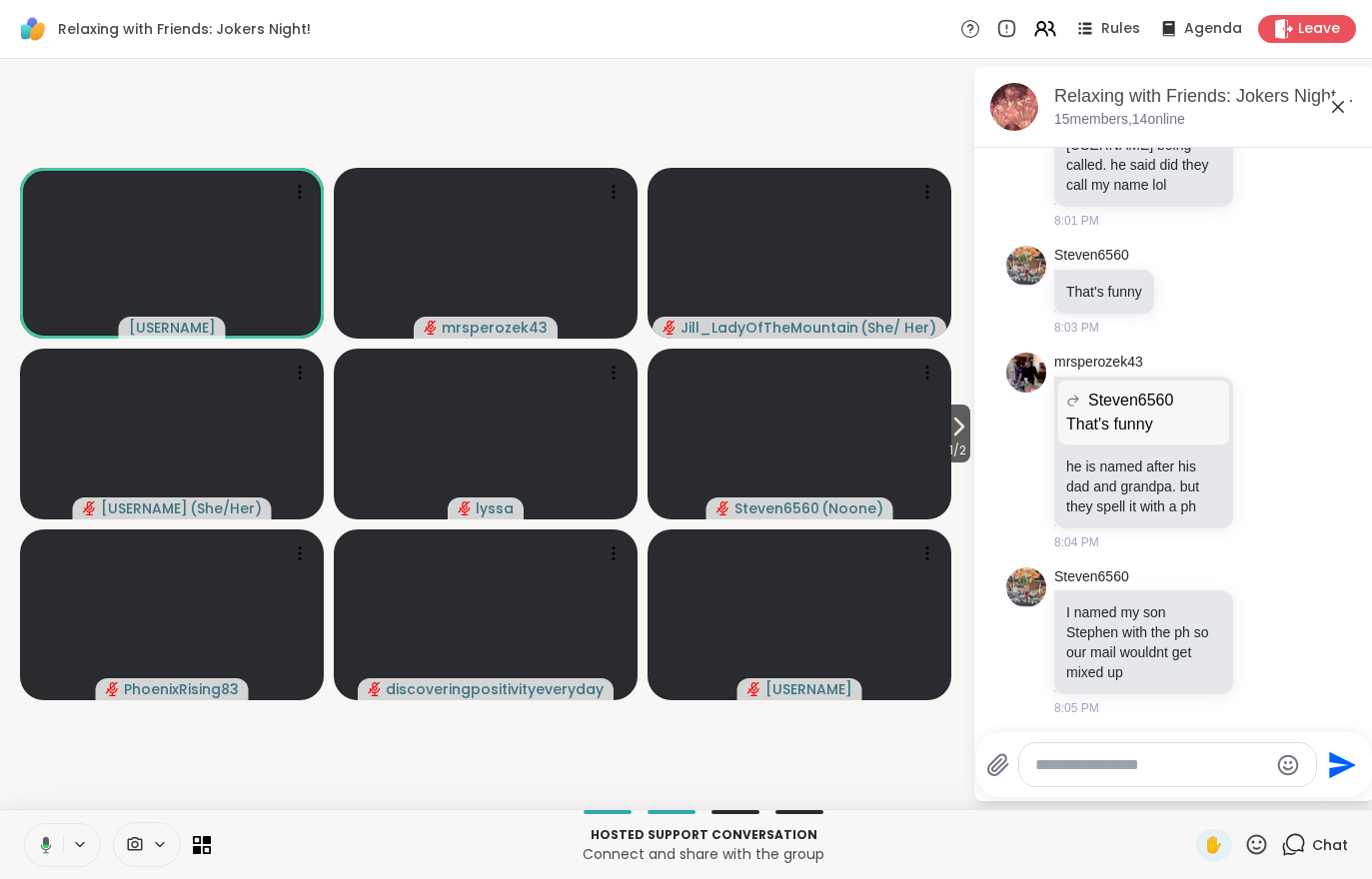 click 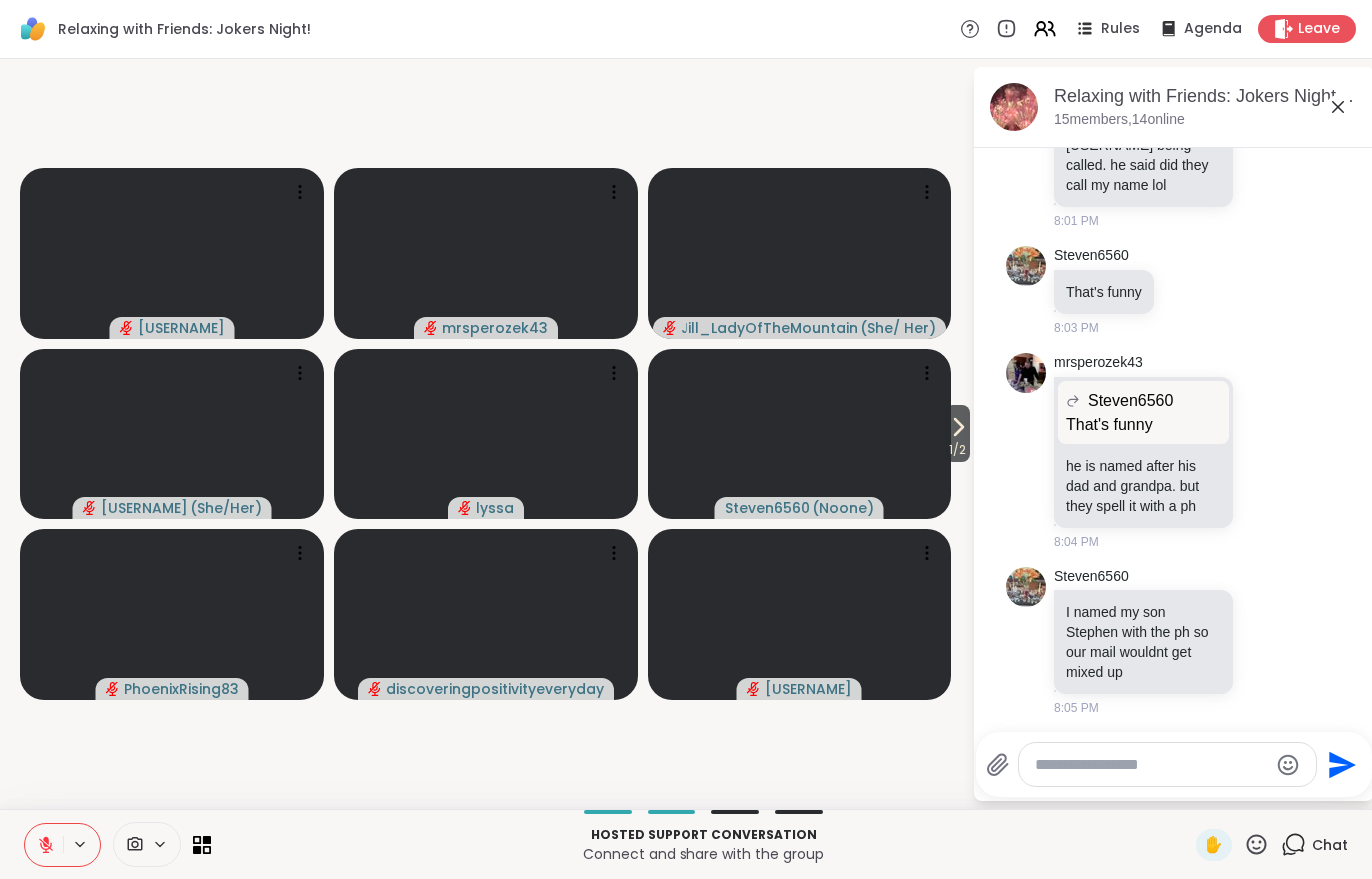 click on "1  /  2" at bounding box center (957, 450) 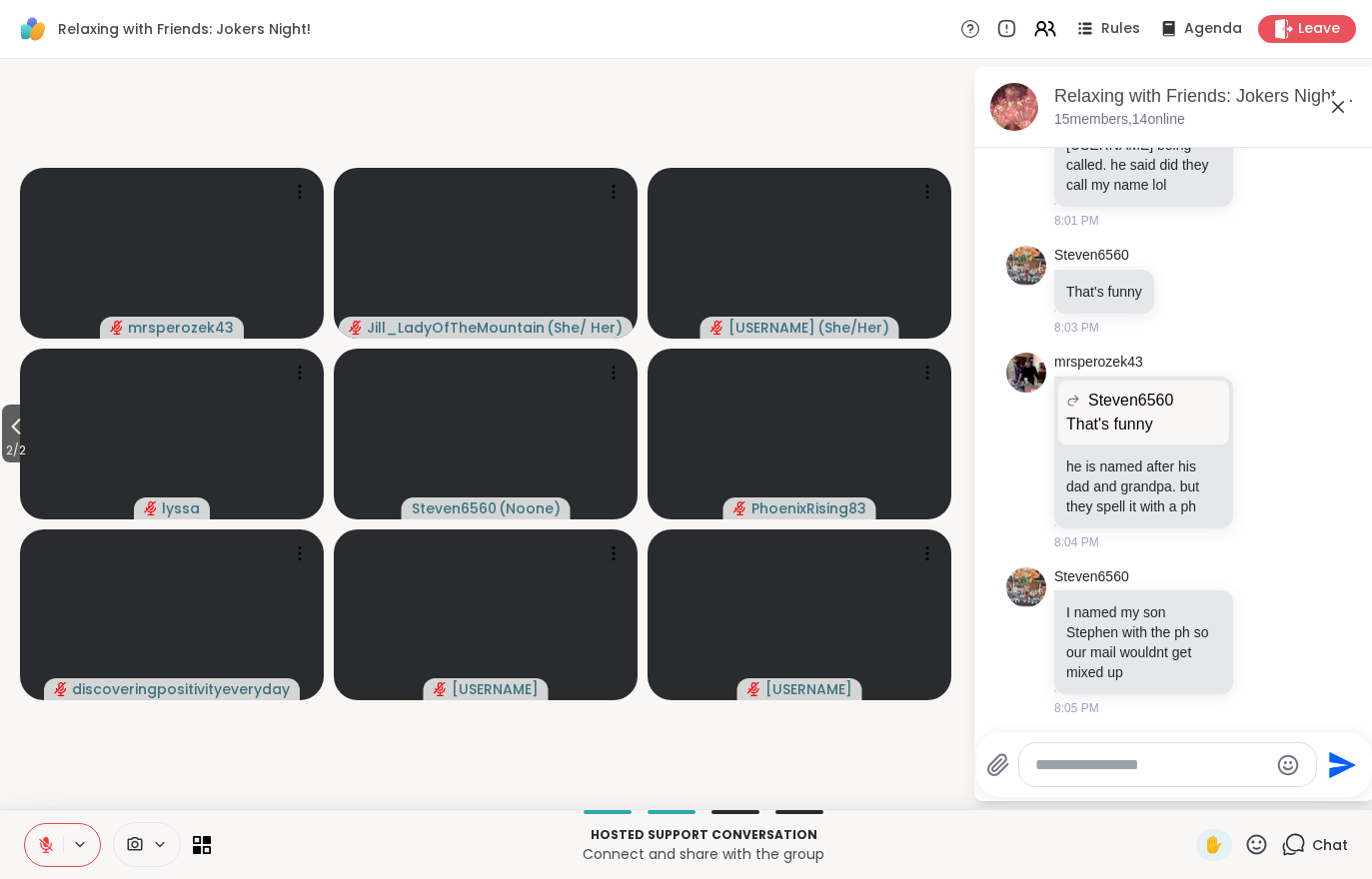 click on "2 / 2 [USERNAME] [USERNAME] ( She/ Her ) [USERNAME] ( She/Her ) [USERNAME] [USERNAME] ( Noone ) [USERNAME] discoveringpositivityeveryday [USERNAME] [USERNAME] Relaxing with Friends: Jokers Night! , Aug 06 15 members, 14 online Today [USERNAME] @[USERNAME] that pizza looks delicious 7:10 PM [USERNAME] brb 7:19 PM [USERNAME] taking Bitzi for a quick potty but i can hear 7:27 PM [USERNAME] brb 7:44 PM [USERNAME] playing with Bitzi brb but listening 7:50 PM [USERNAME] my son is in the next room, and heard Steven being called. he said did they call my name lol 8:01 PM [USERNAME] That's funny 8:03 PM [USERNAME] That's funny That's funny he is named after his dad and grandpa. but they spell it with a ph 8:04 PM [USERNAME] I named my son Stephen with the ph so our mail wouldnt get mixed up 8:05 PM Send" at bounding box center [686, 434] 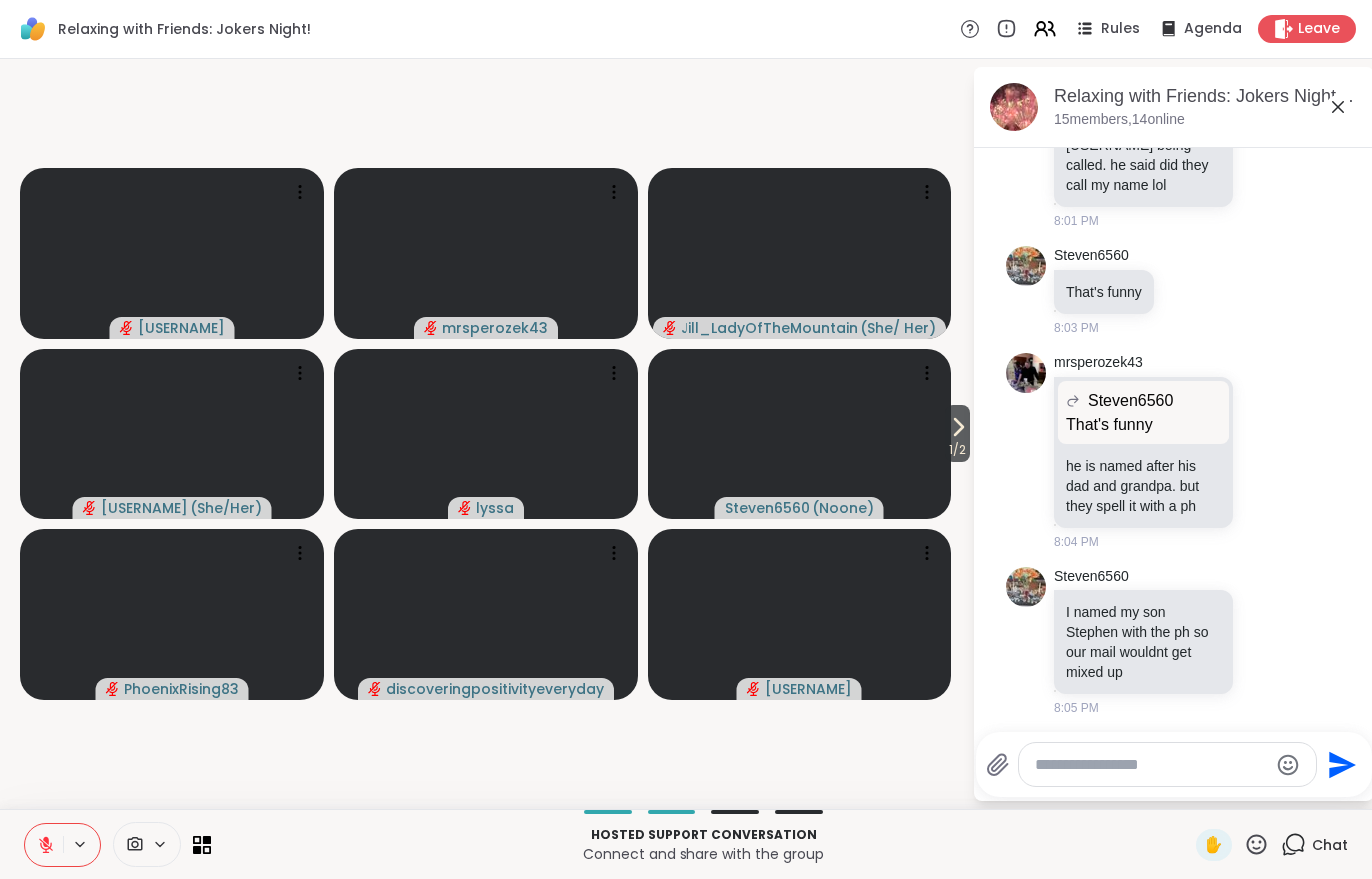 click at bounding box center [799, 434] 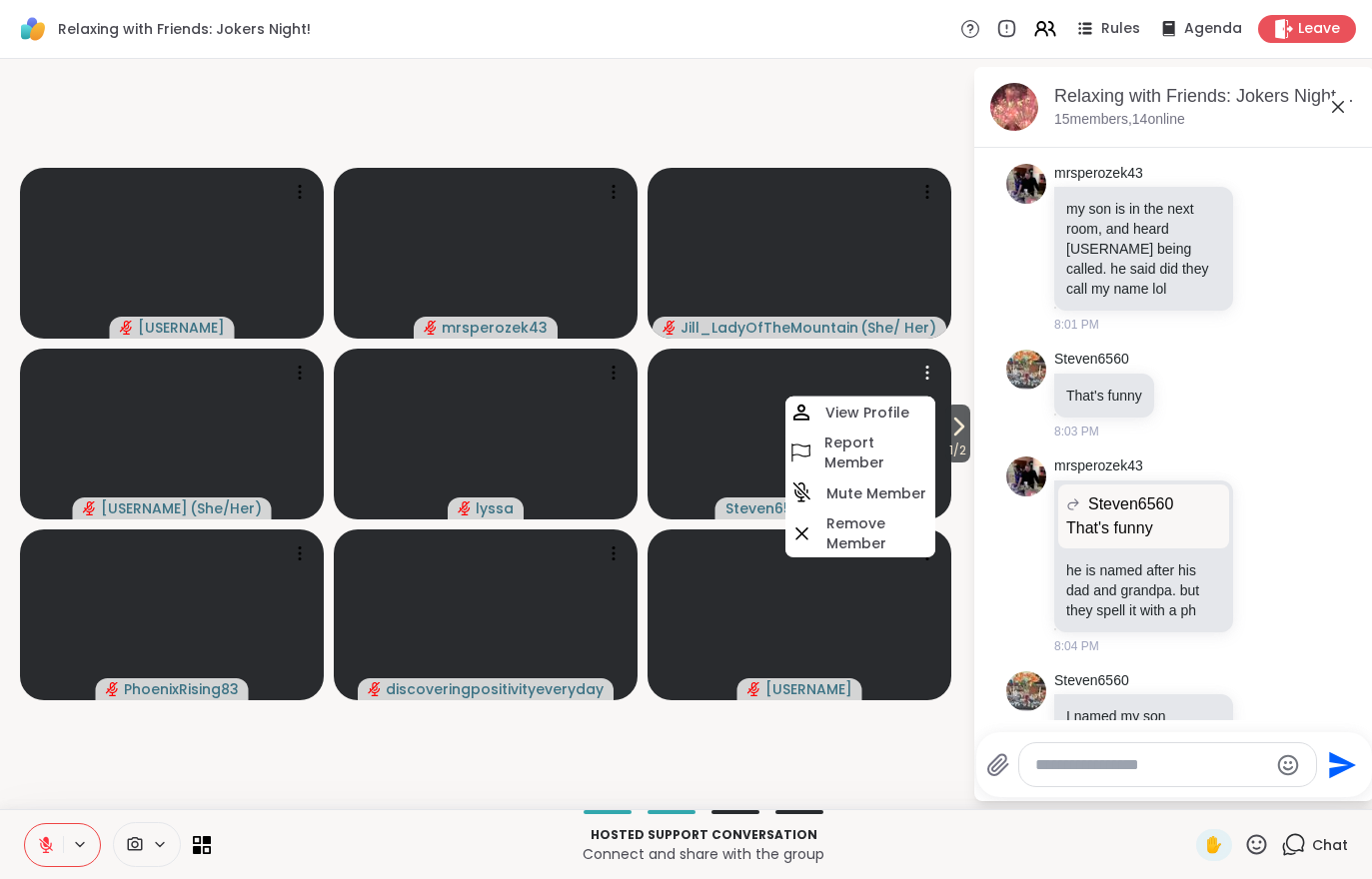 click on "1  /  2" at bounding box center (957, 434) 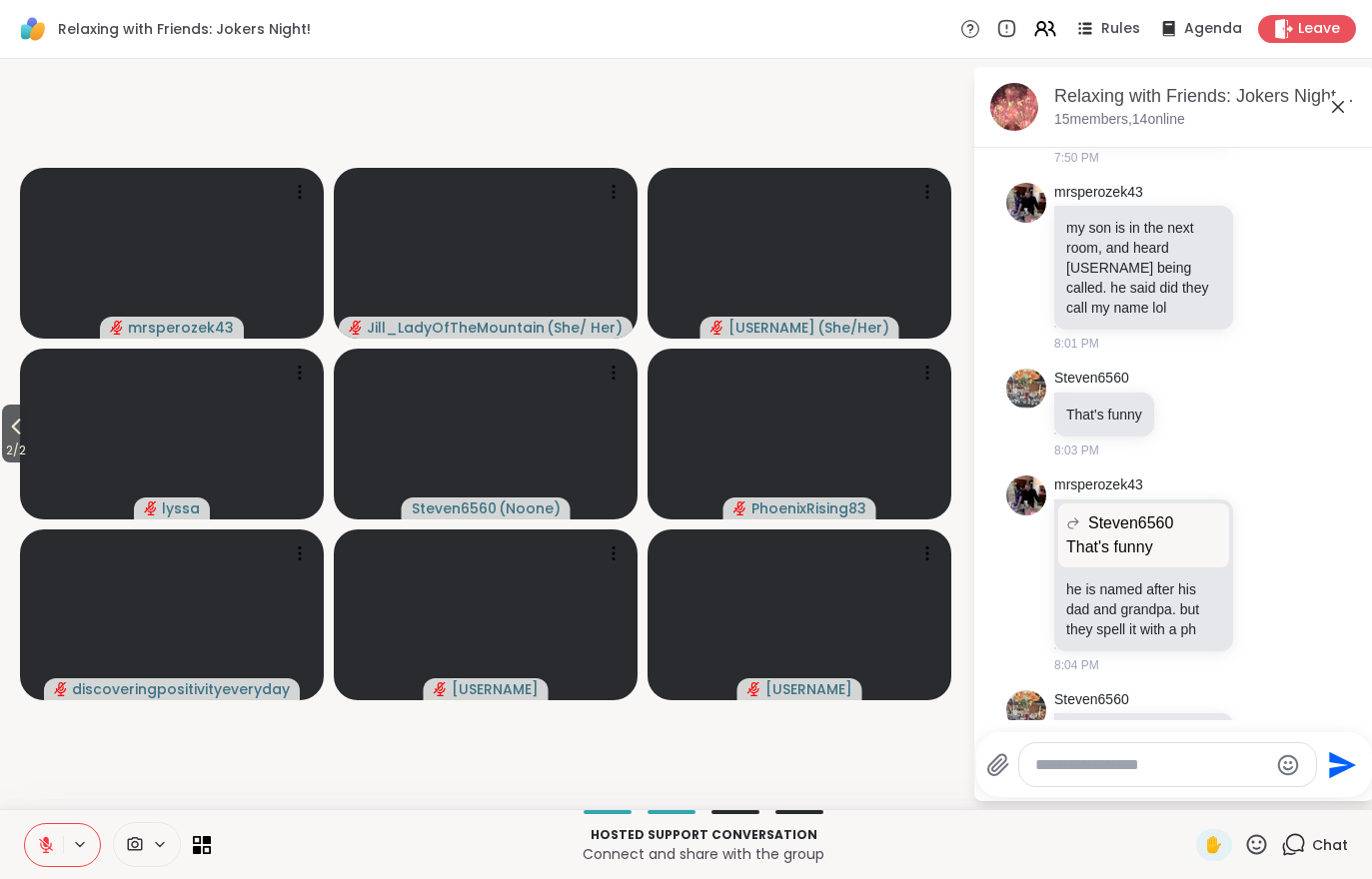scroll, scrollTop: 584, scrollLeft: 0, axis: vertical 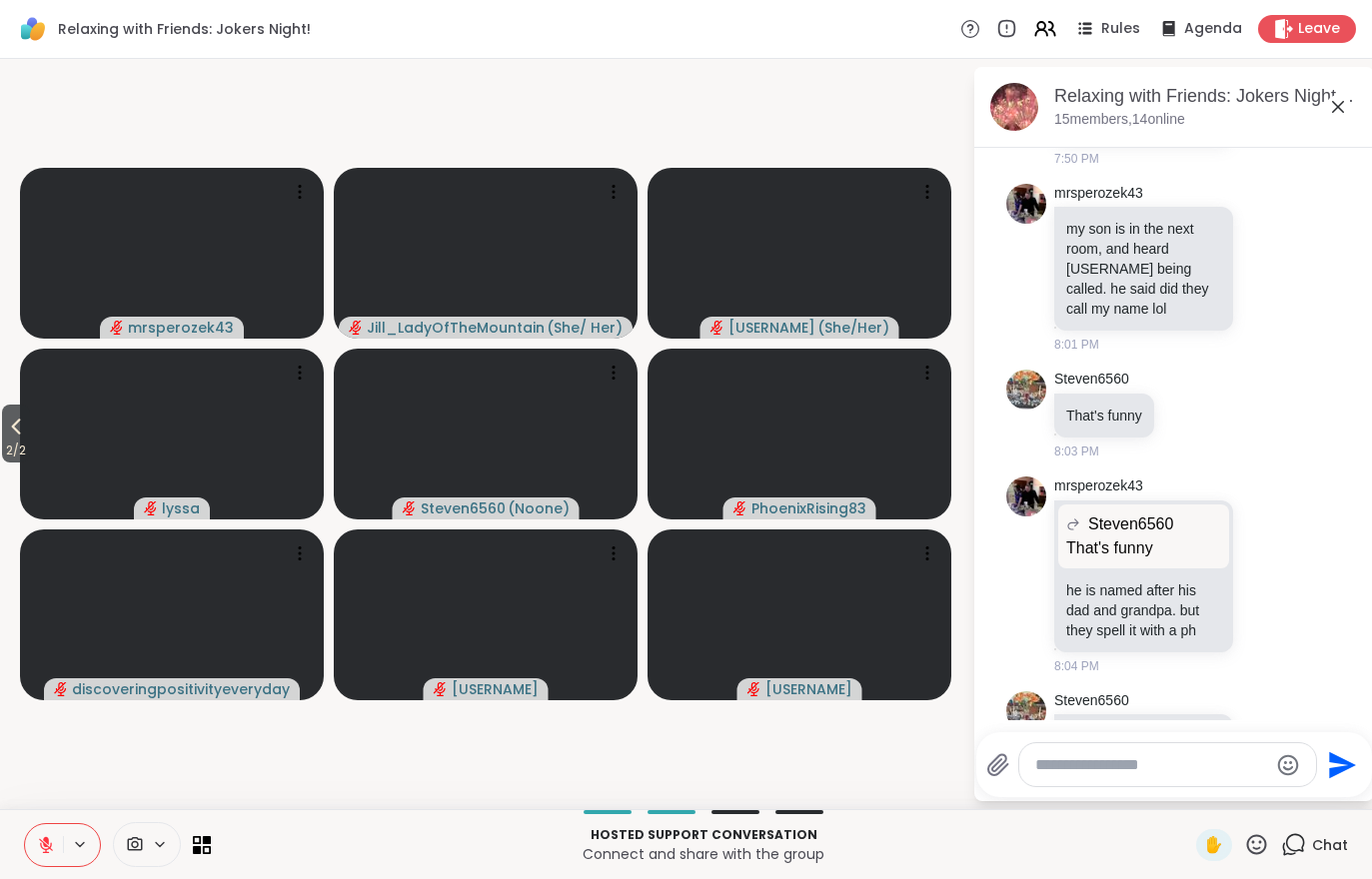 click 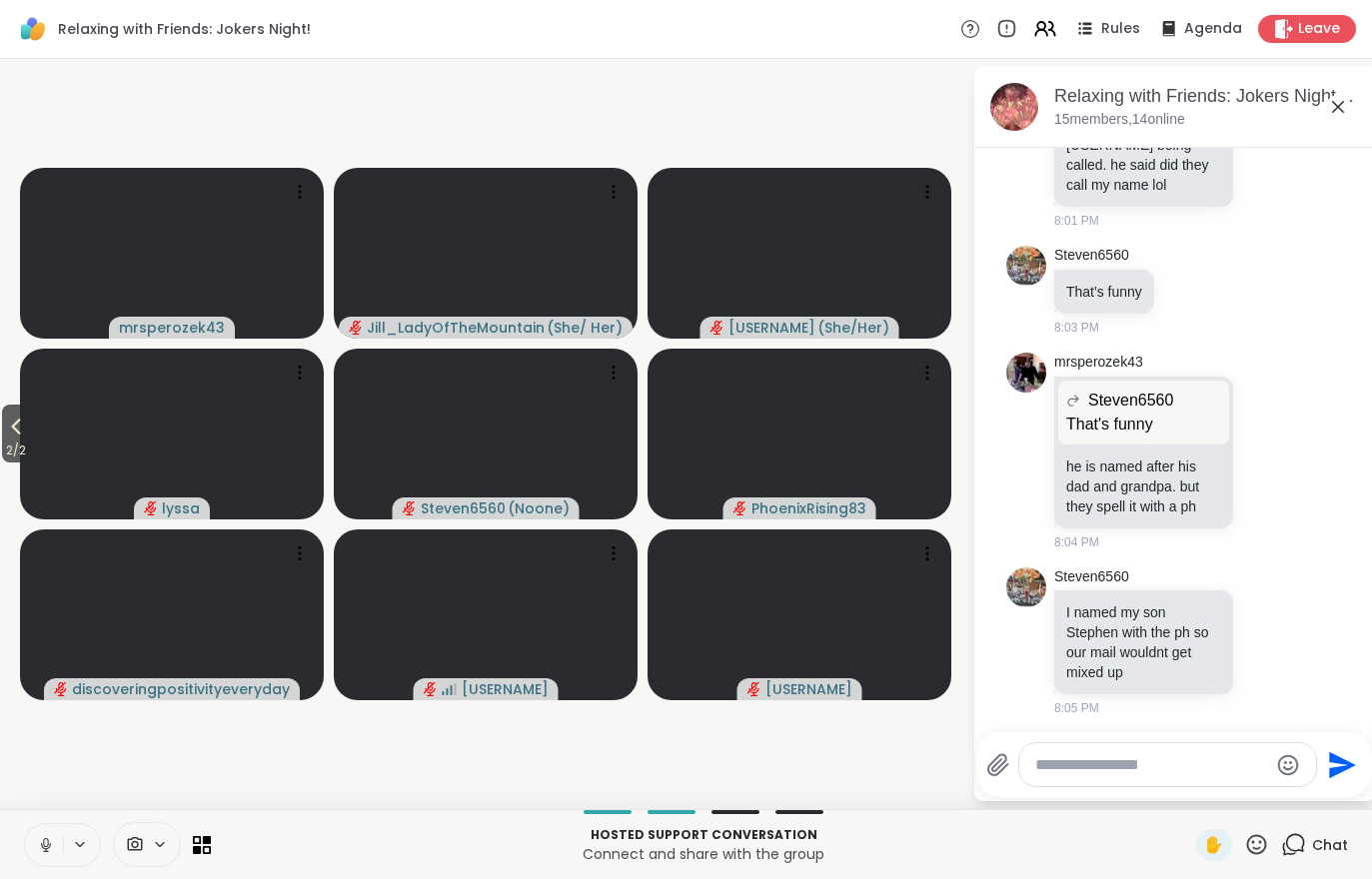 scroll, scrollTop: 736, scrollLeft: 0, axis: vertical 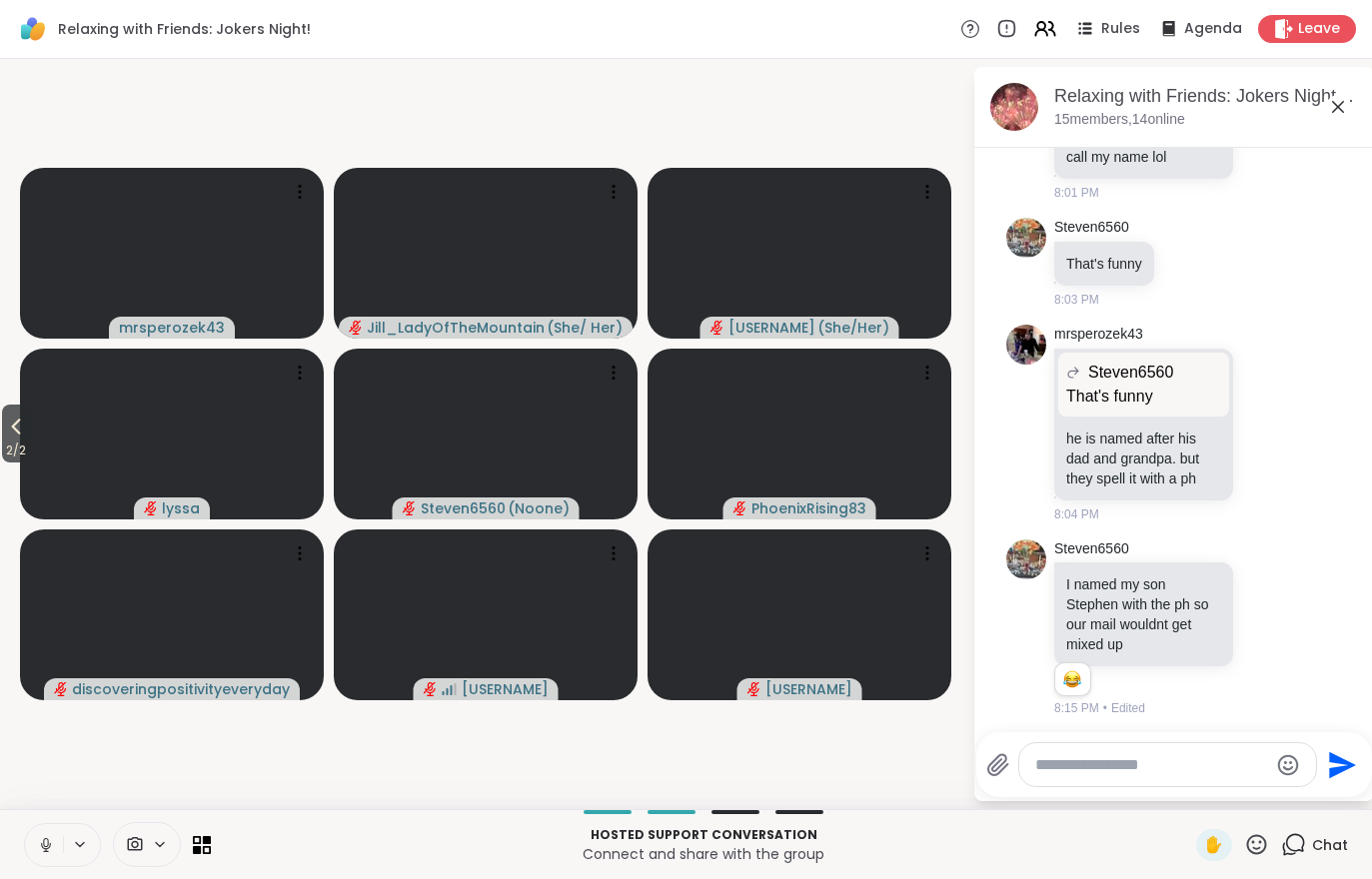 click 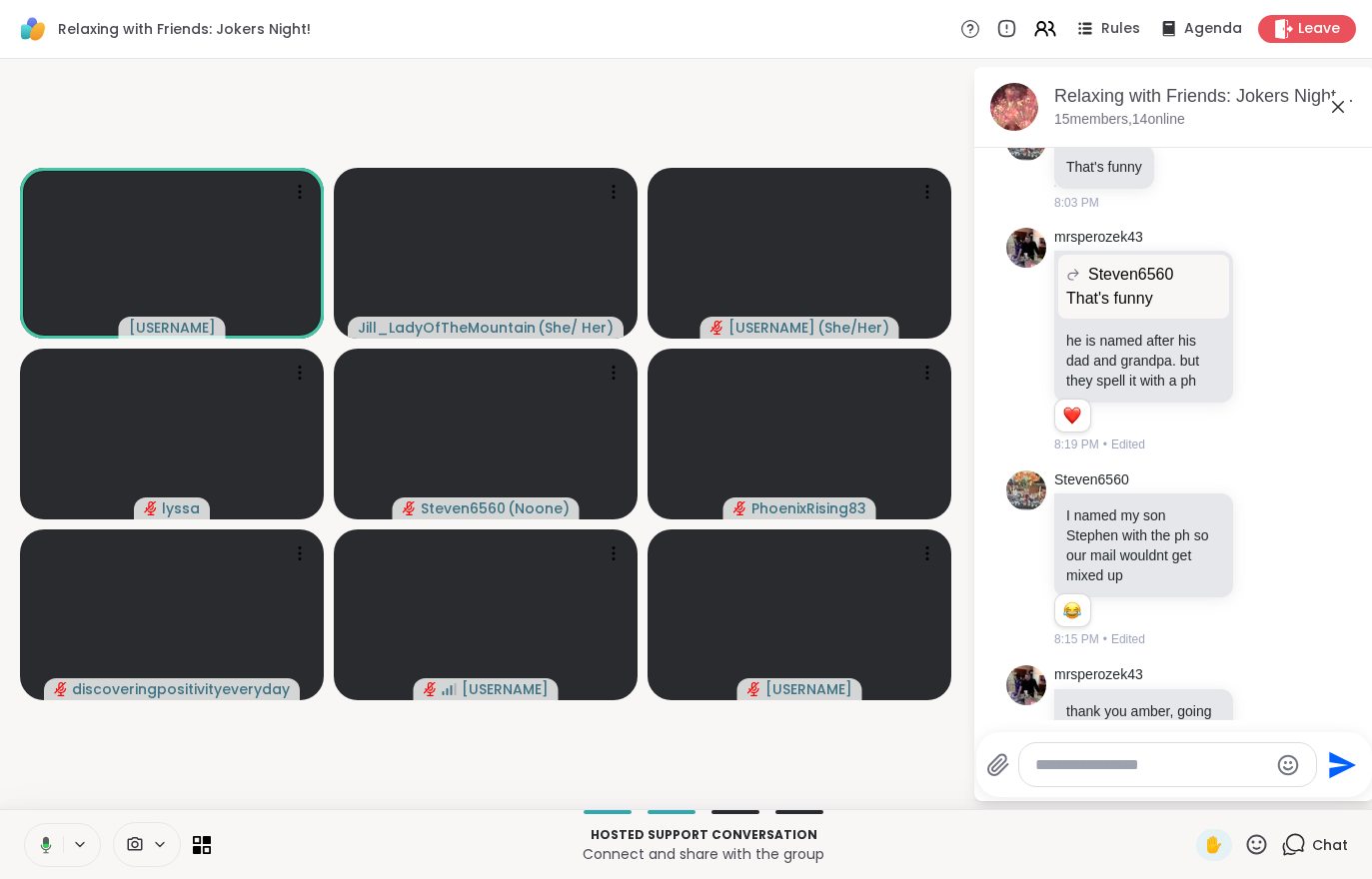 scroll, scrollTop: 946, scrollLeft: 0, axis: vertical 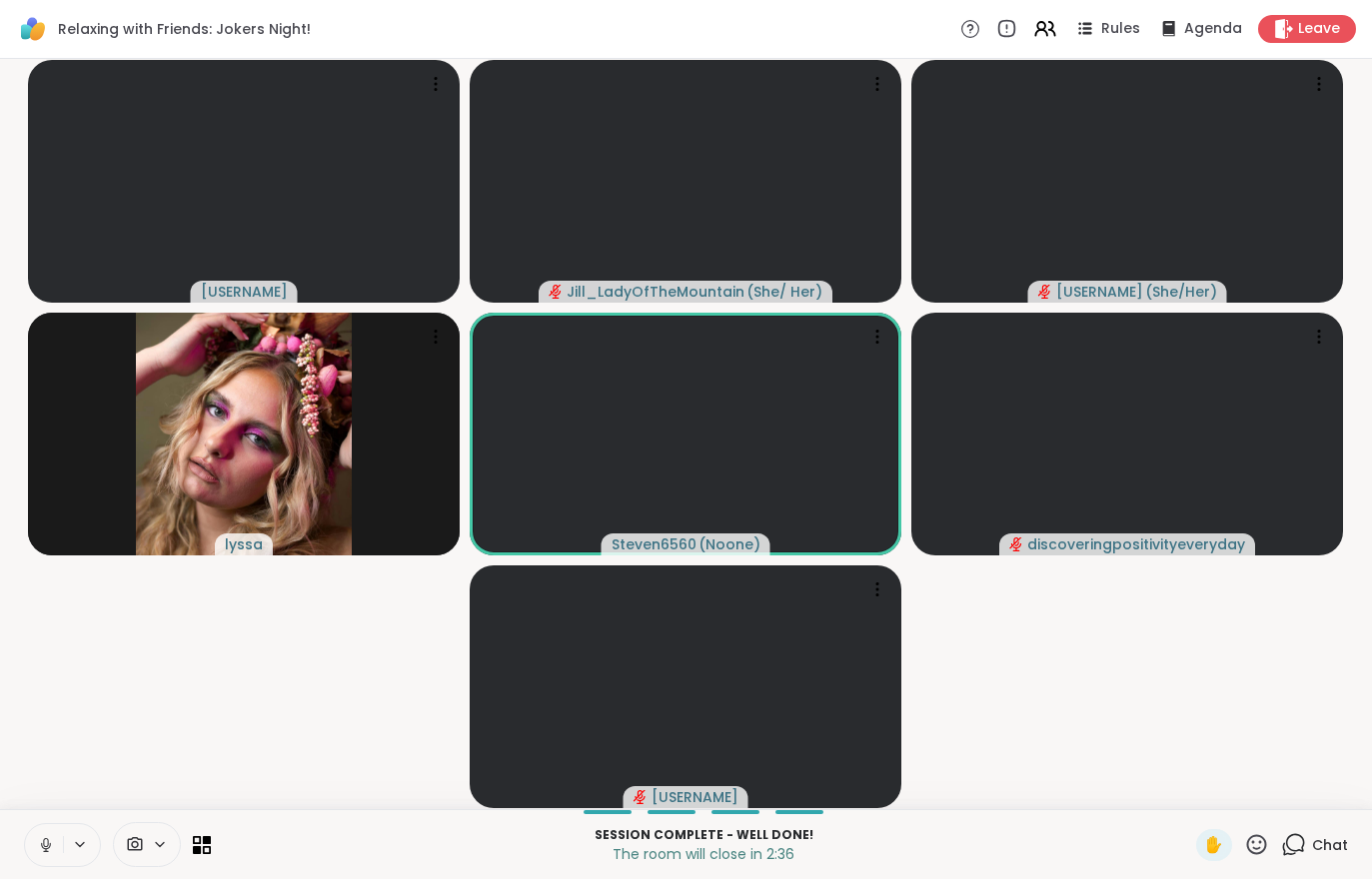 click on "Leave" at bounding box center [1319, 29] 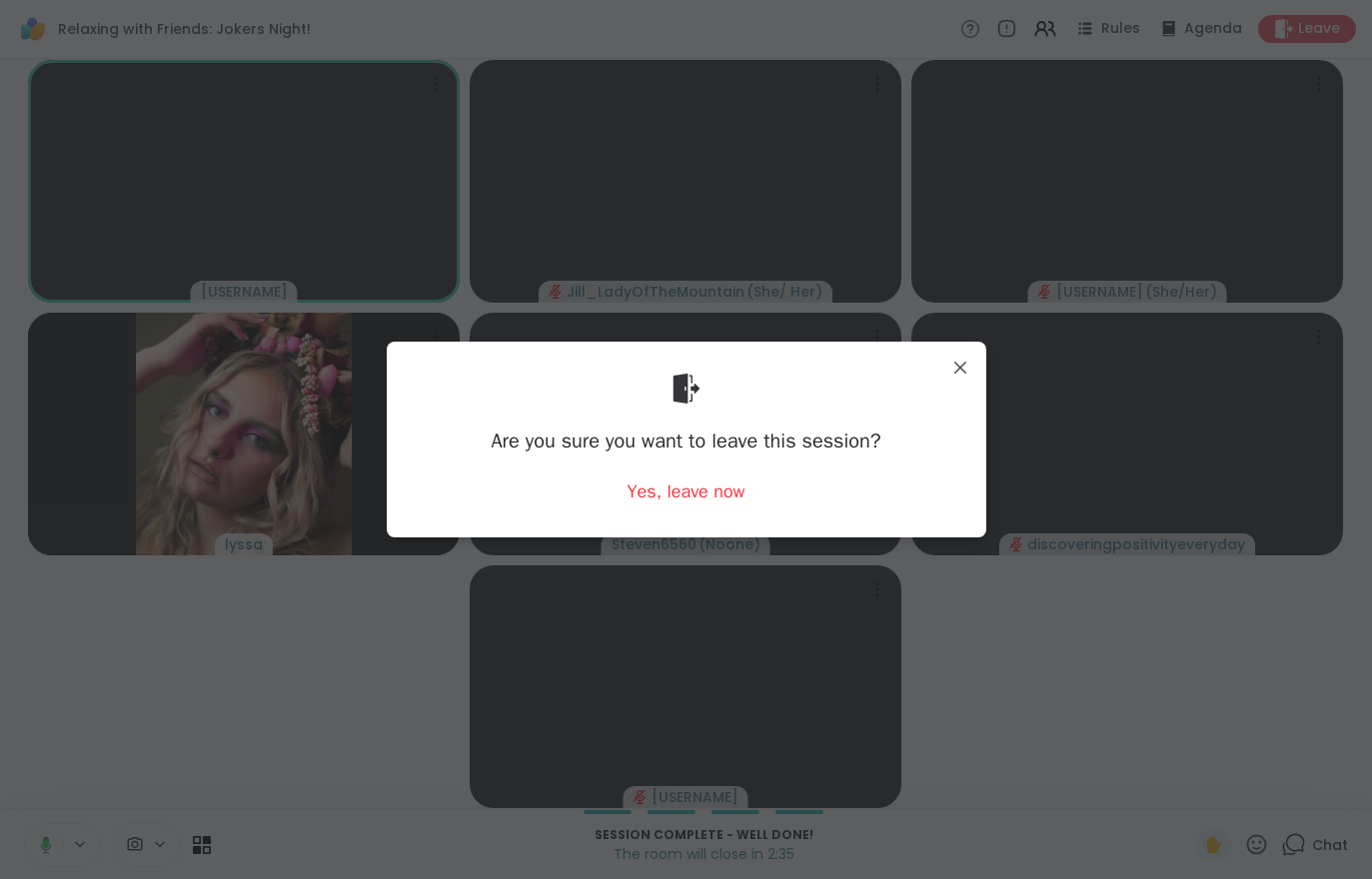 click on "Yes, leave now" at bounding box center [686, 491] 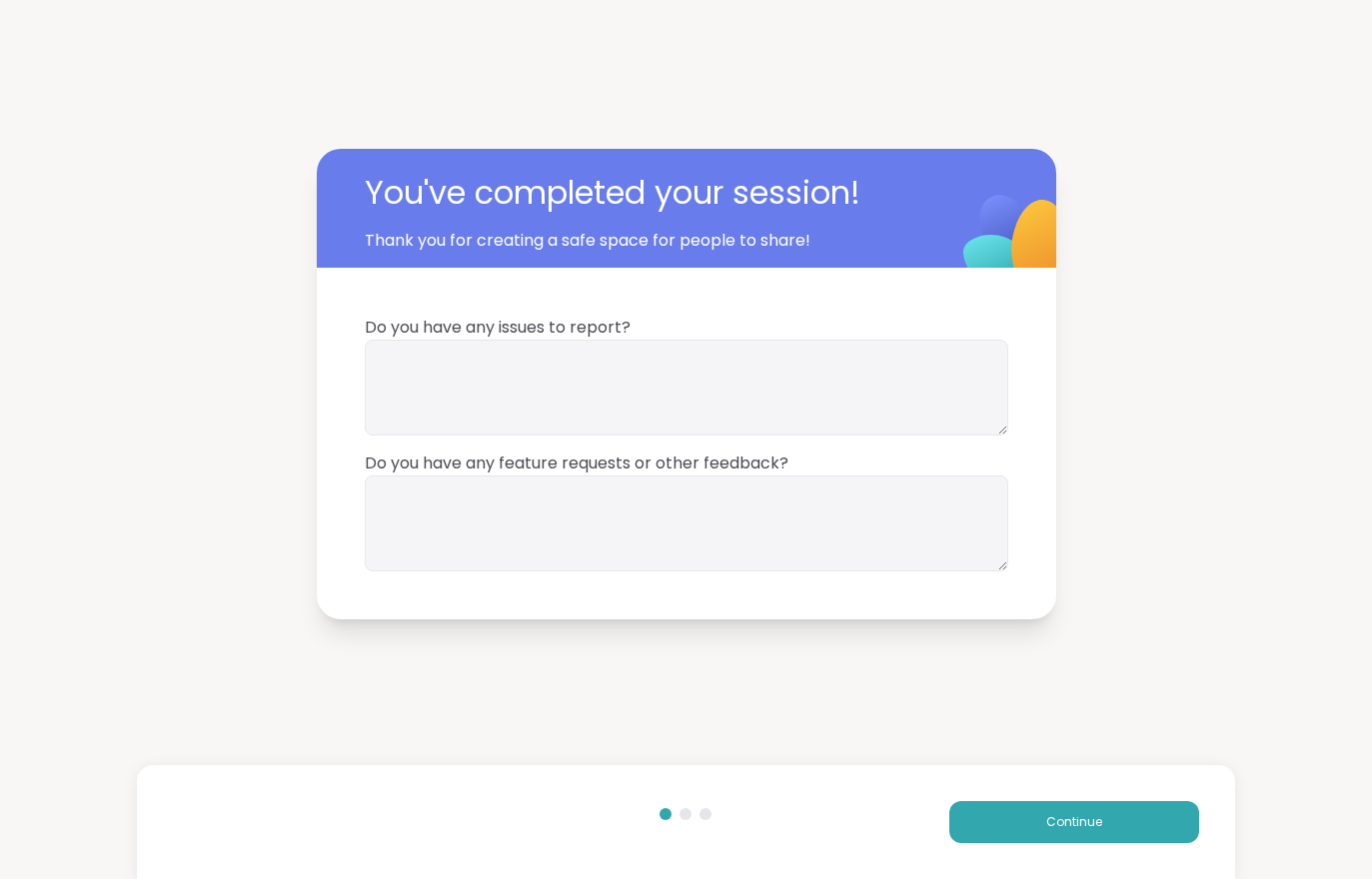 click on "Continue" at bounding box center [1074, 822] 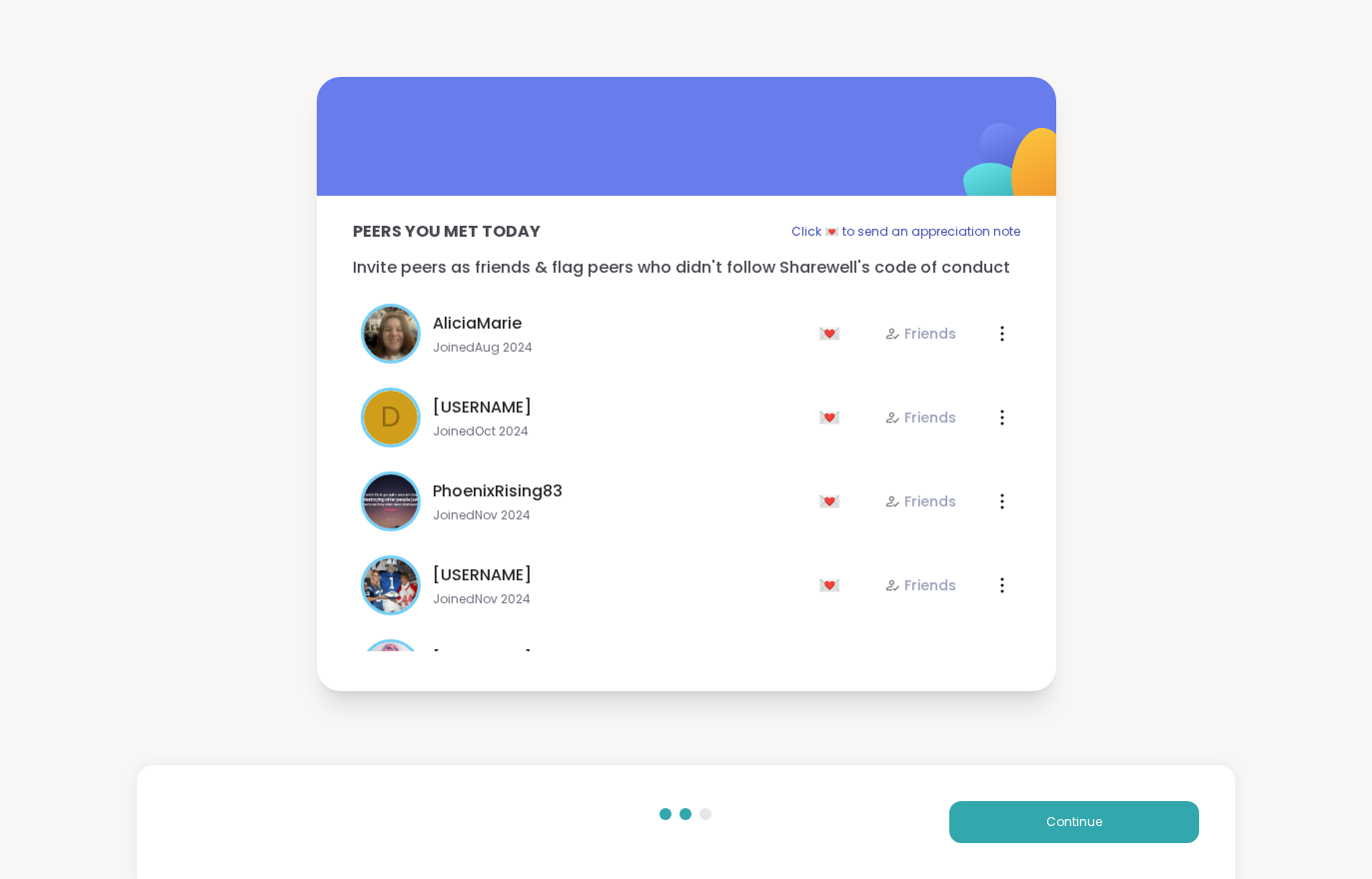 click on "Continue" at bounding box center [1074, 822] 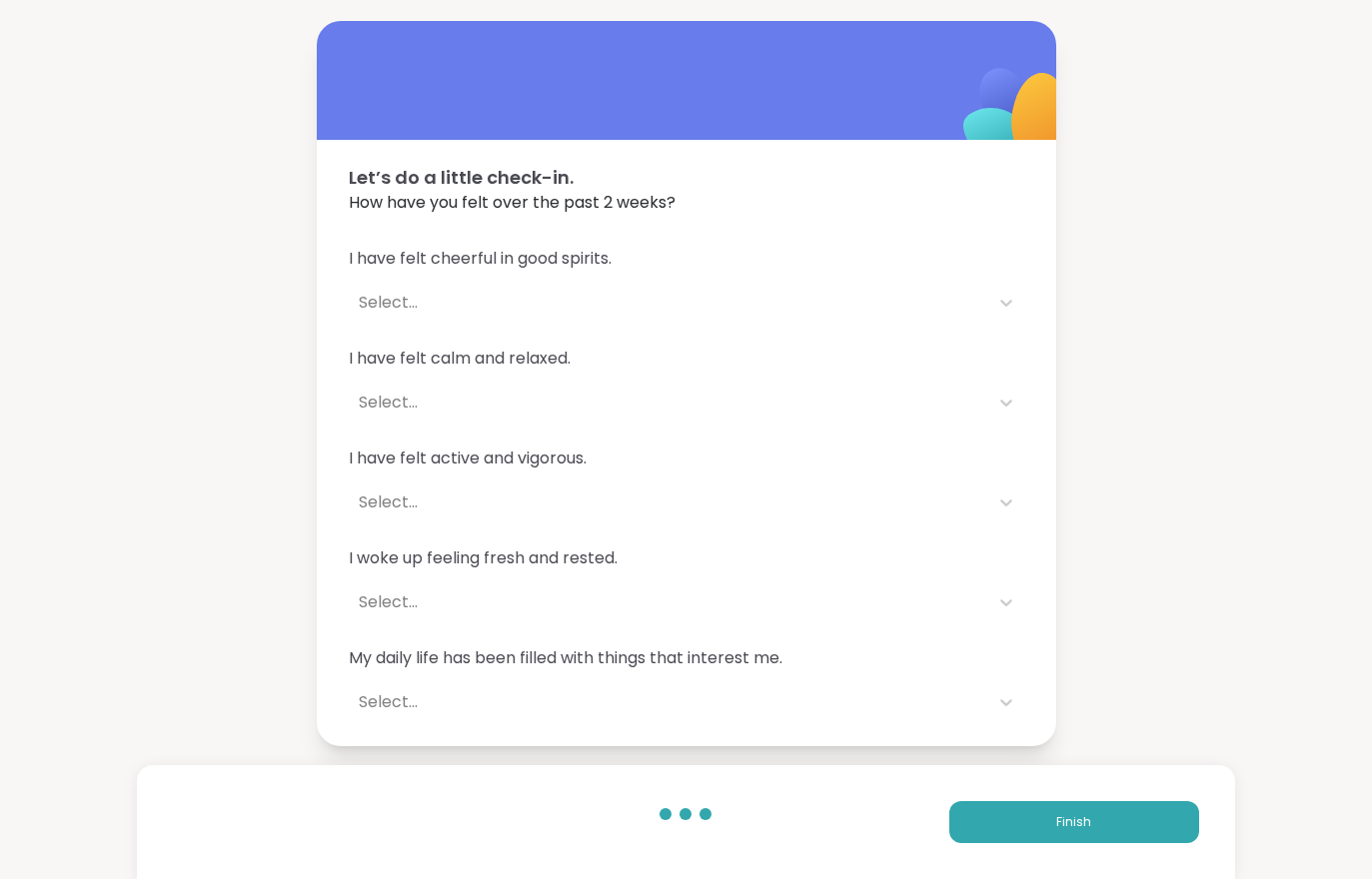 click on "Finish" at bounding box center [1073, 822] 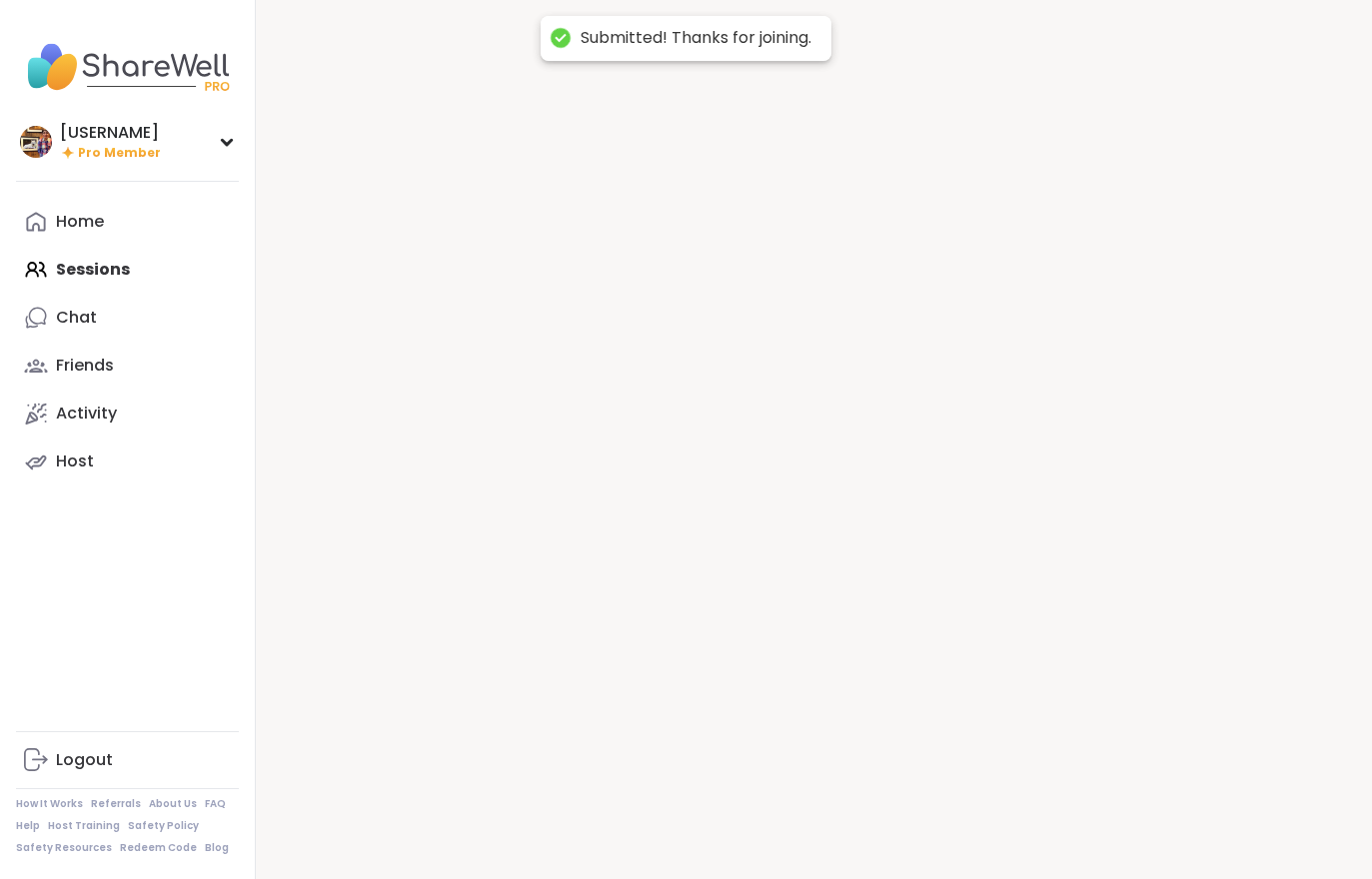 click at bounding box center [813, 440] 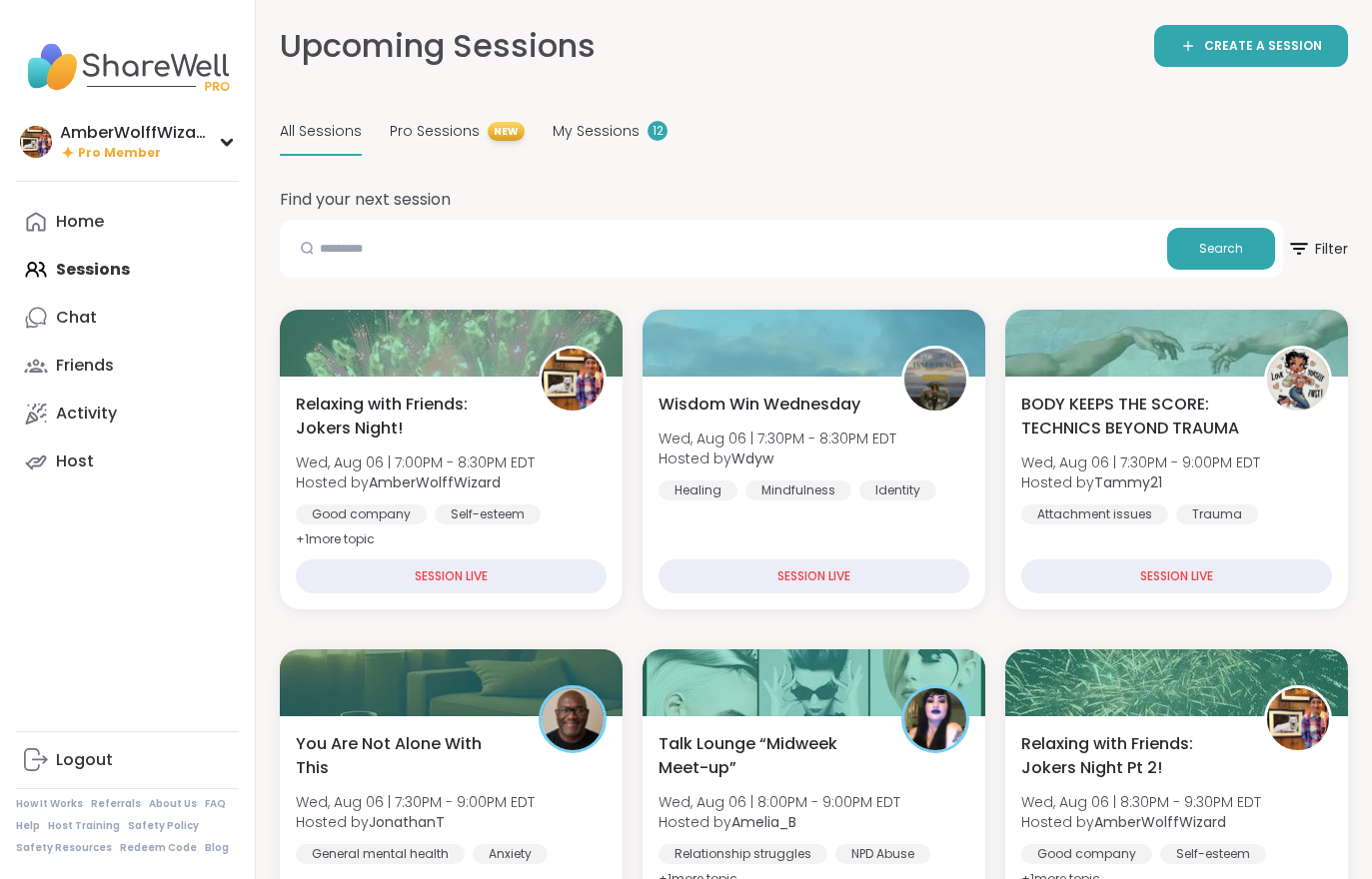 click on "Upcoming Sessions CREATE A SESSION All Sessions Pro Sessions NEW My Sessions 12 Find your next session Search Filter Relaxing with Friends: Jokers Night! Wed, Aug 06 | 7:00PM - 8:30PM EDT Hosted by [USERNAME] Good company Self-esteem Healthy habits + 1 more topic SESSION LIVE Wisdom Win Wednesday Wed, Aug 06 | 7:30PM - 8:30PM EDT Hosted by [USERNAME] Healing Mindfulness Identity SESSION LIVE BODY KEEPS THE SCORE: TECHNICS BEYOND TRAUMA Wed, Aug 06 | 7:30PM - 9:00PM EDT Hosted by [USERNAME] Attachment issues Trauma SESSION LIVE You Are Not Alone With This Wed, Aug 06 | 7:30PM - 9:00PM EDT Hosted by [USERNAME] General mental health Anxiety Depression SESSION LIVE Talk Lounge “Midweek Meet-up” Wed, Aug 06 | 8:00PM - 9:00PM EDT Hosted by [USERNAME] Relationship struggles NPD Abuse General mental health + 1 more topic SESSION LIVE Relaxing with Friends: Jokers Night Pt 2! Wed, Aug 06 | 8:30PM - 9:30PM EDT Hosted by [USERNAME] Good company Self-esteem Healthy habits" at bounding box center [813, 2203] 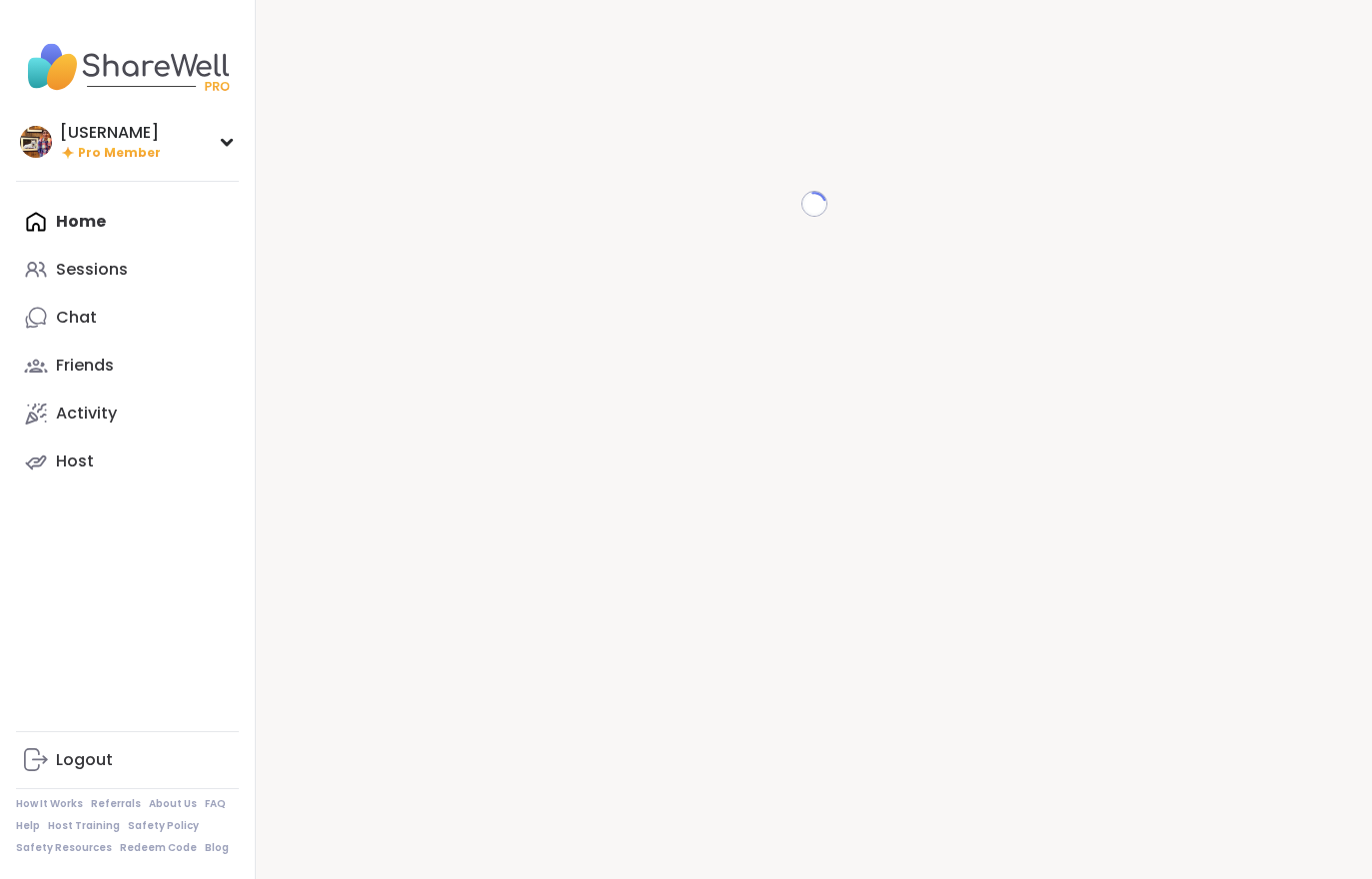 scroll, scrollTop: 0, scrollLeft: 0, axis: both 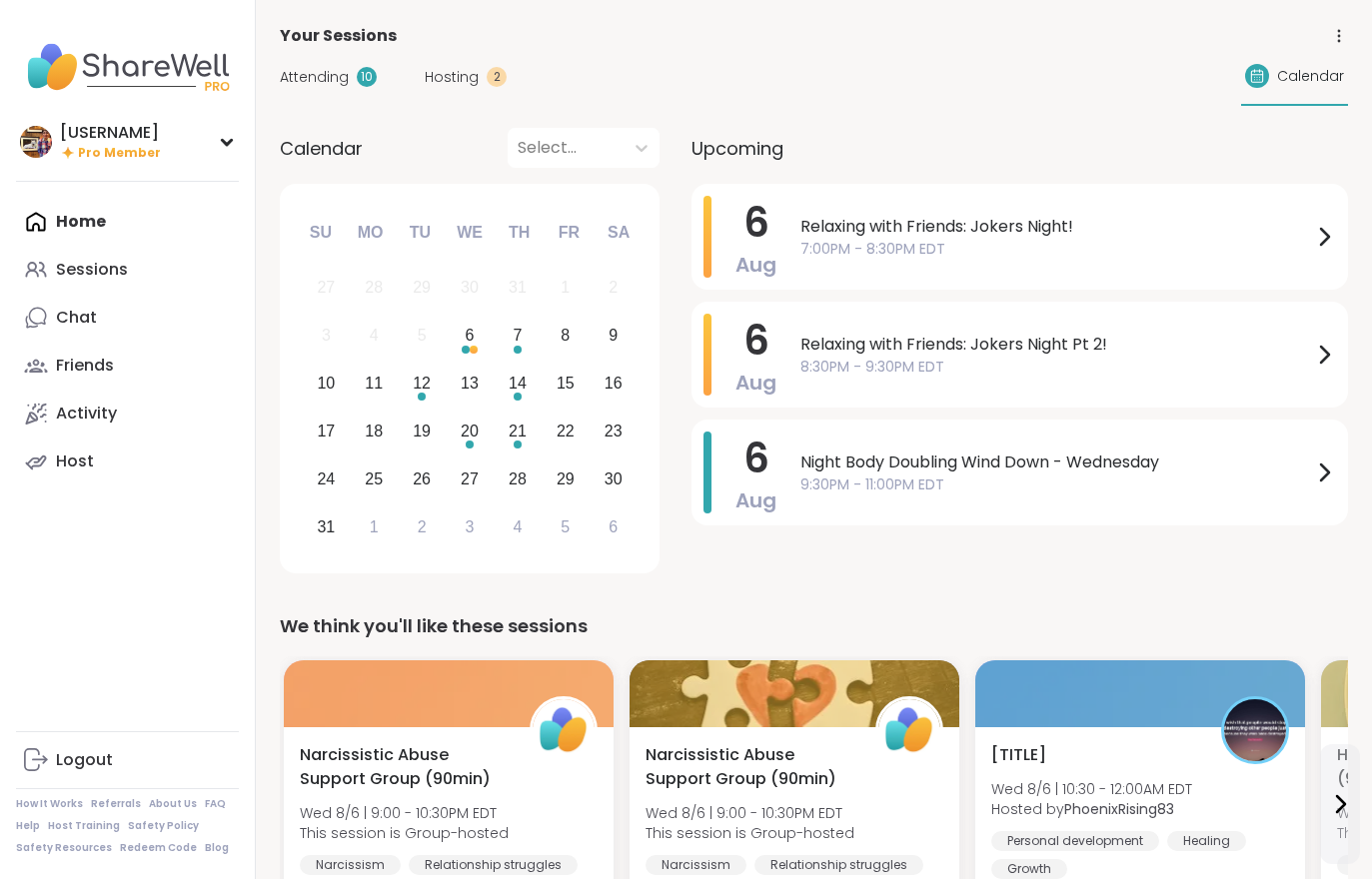 click on "Attending 10 Hosting 2" at bounding box center (393, 77) 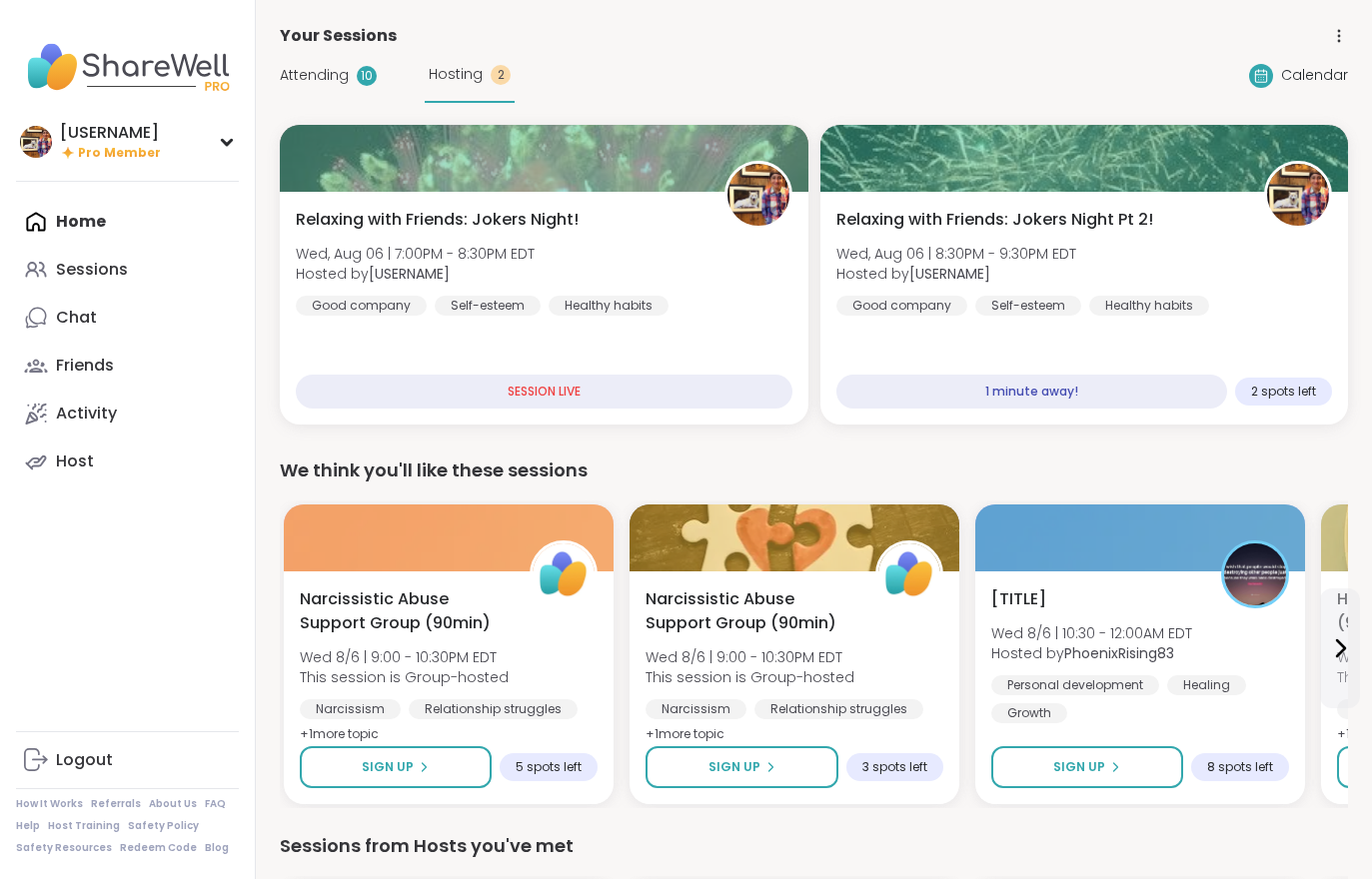 click on "Hosted by  [USERNAME]" at bounding box center (956, 274) 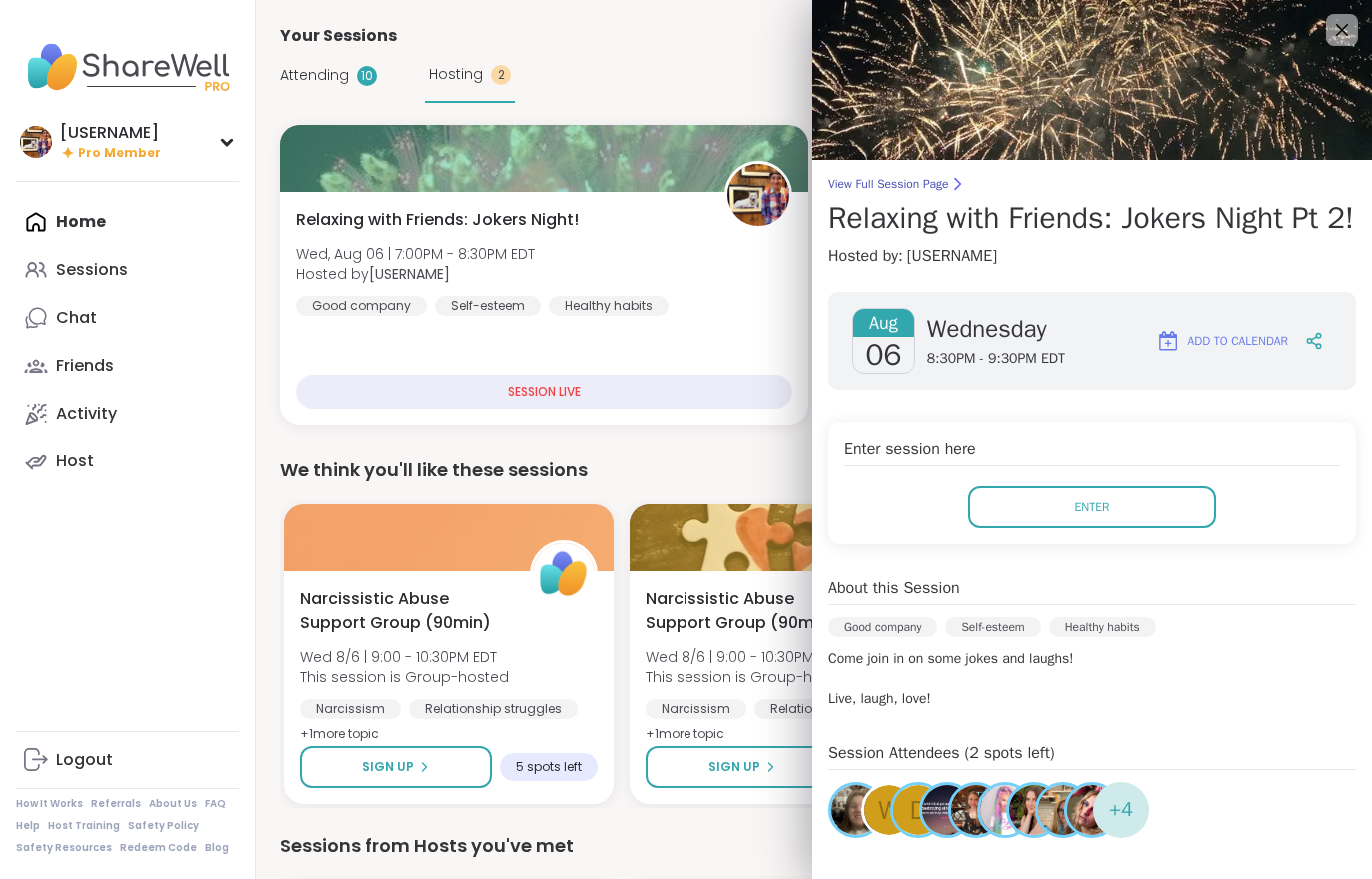 click on "View Full Session Page  Relaxing with Friends: Jokers Night Pt 2!" at bounding box center (1092, 206) 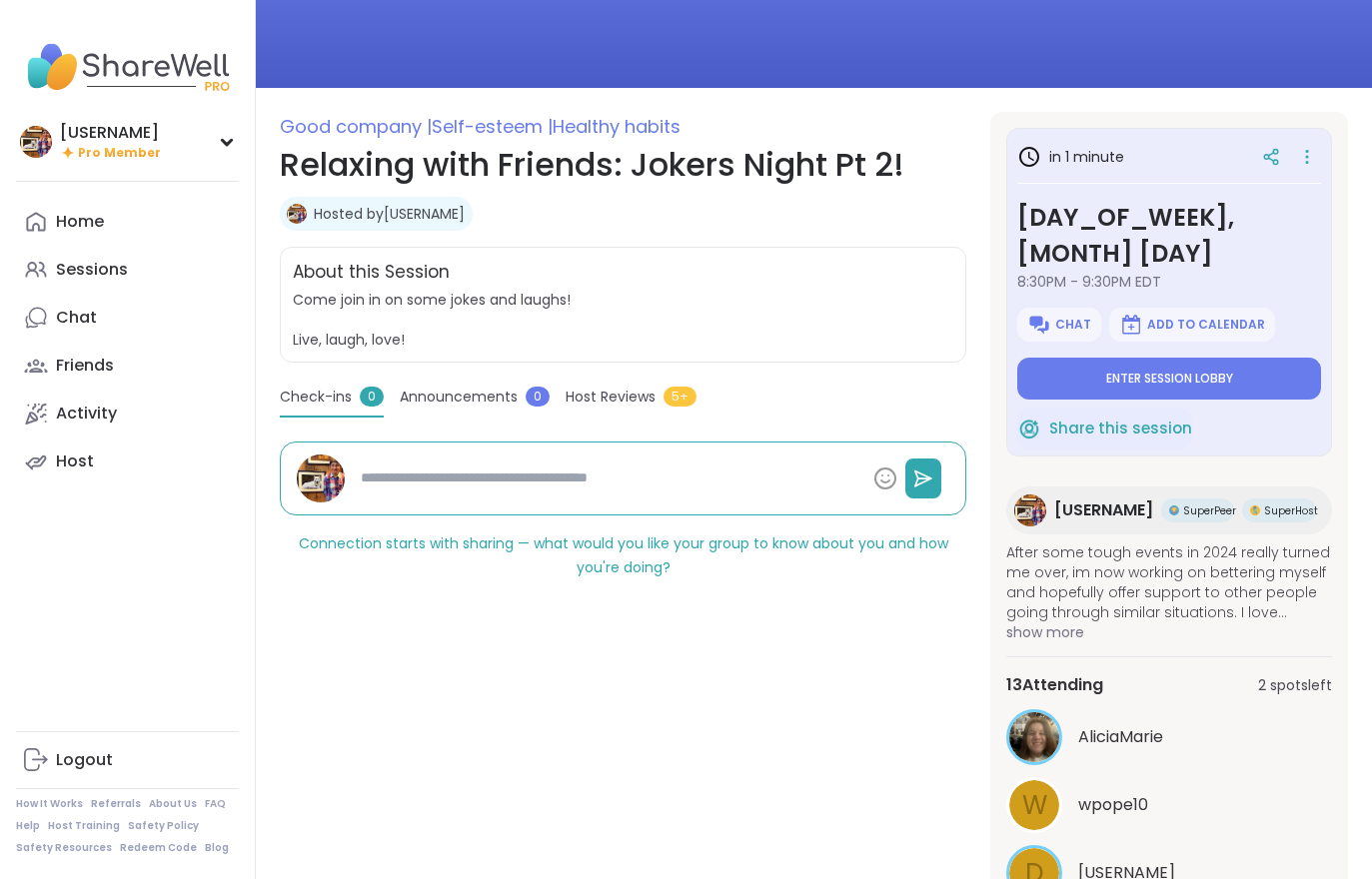 scroll, scrollTop: 250, scrollLeft: 0, axis: vertical 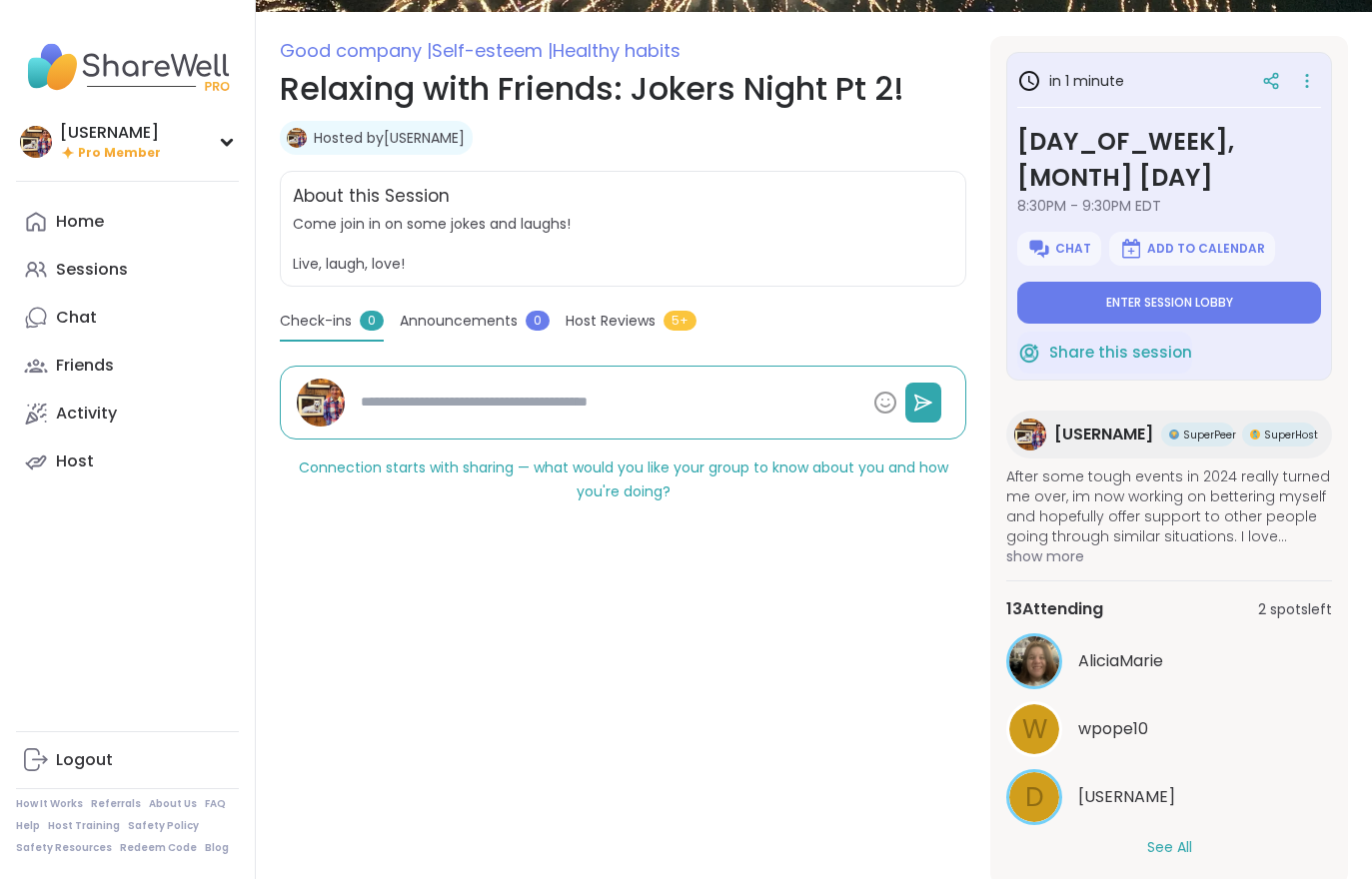 click on "Enter session lobby" at bounding box center (1139, 267) 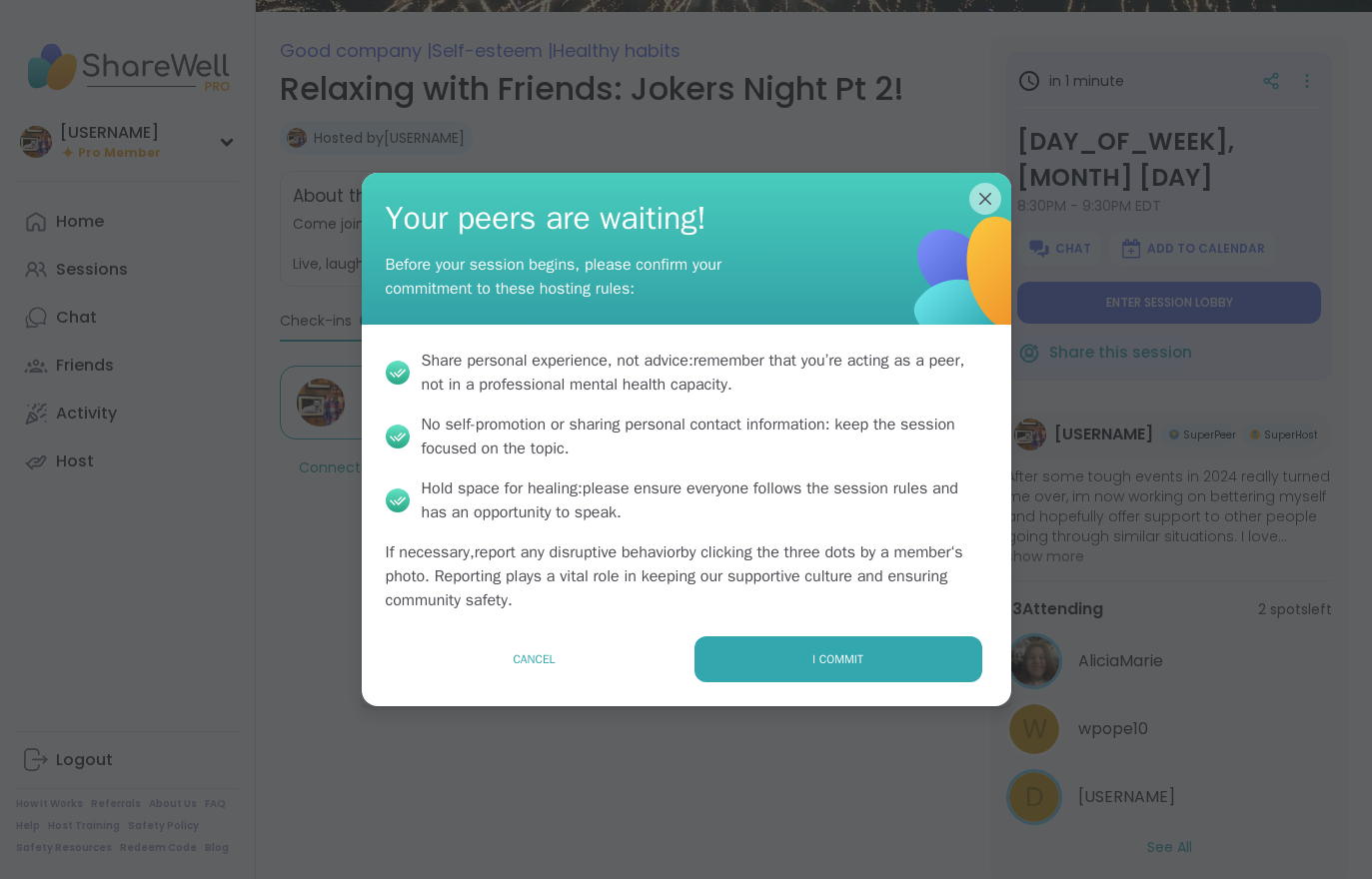 click on "I commit" at bounding box center [838, 659] 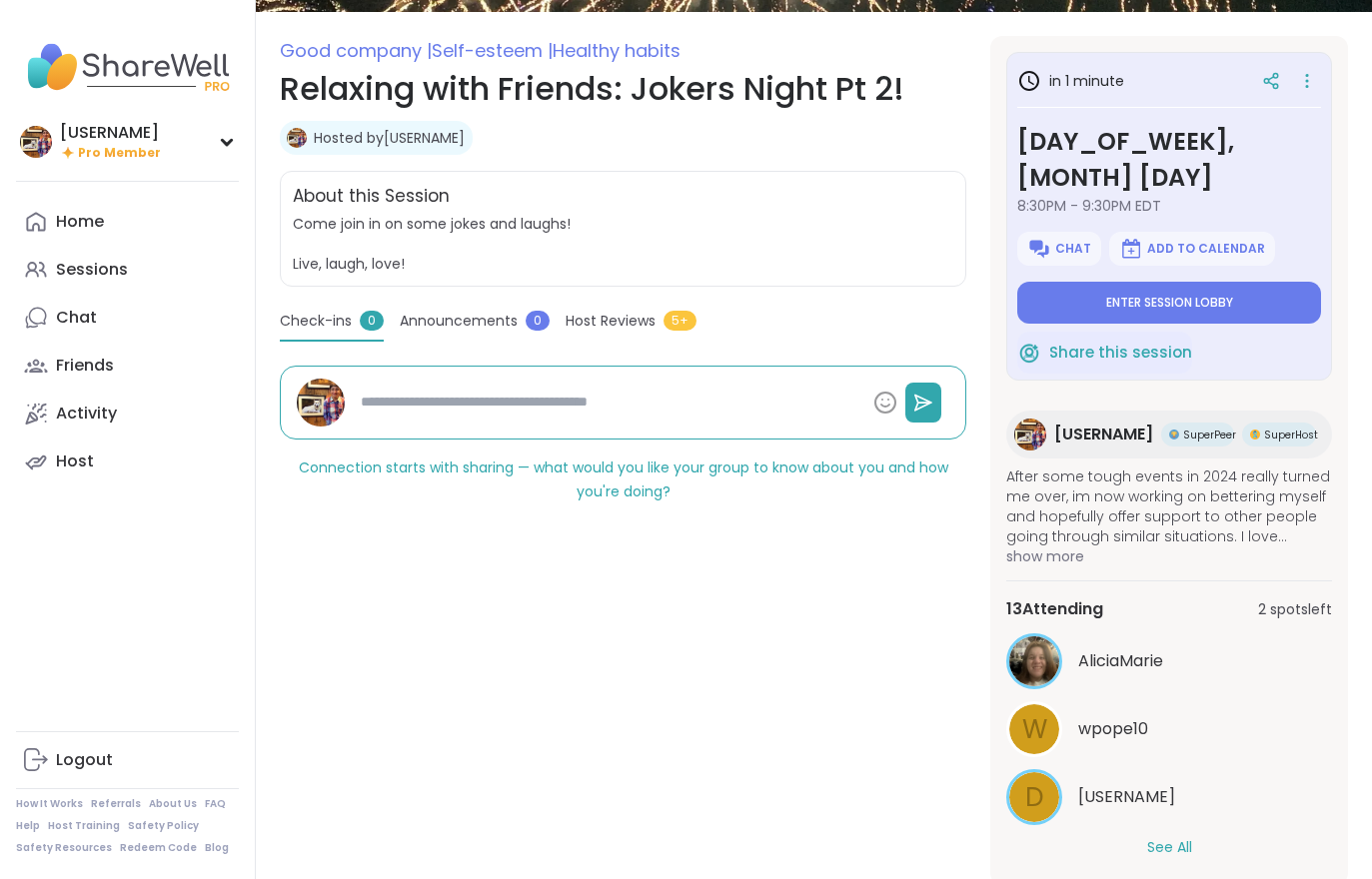 type on "*" 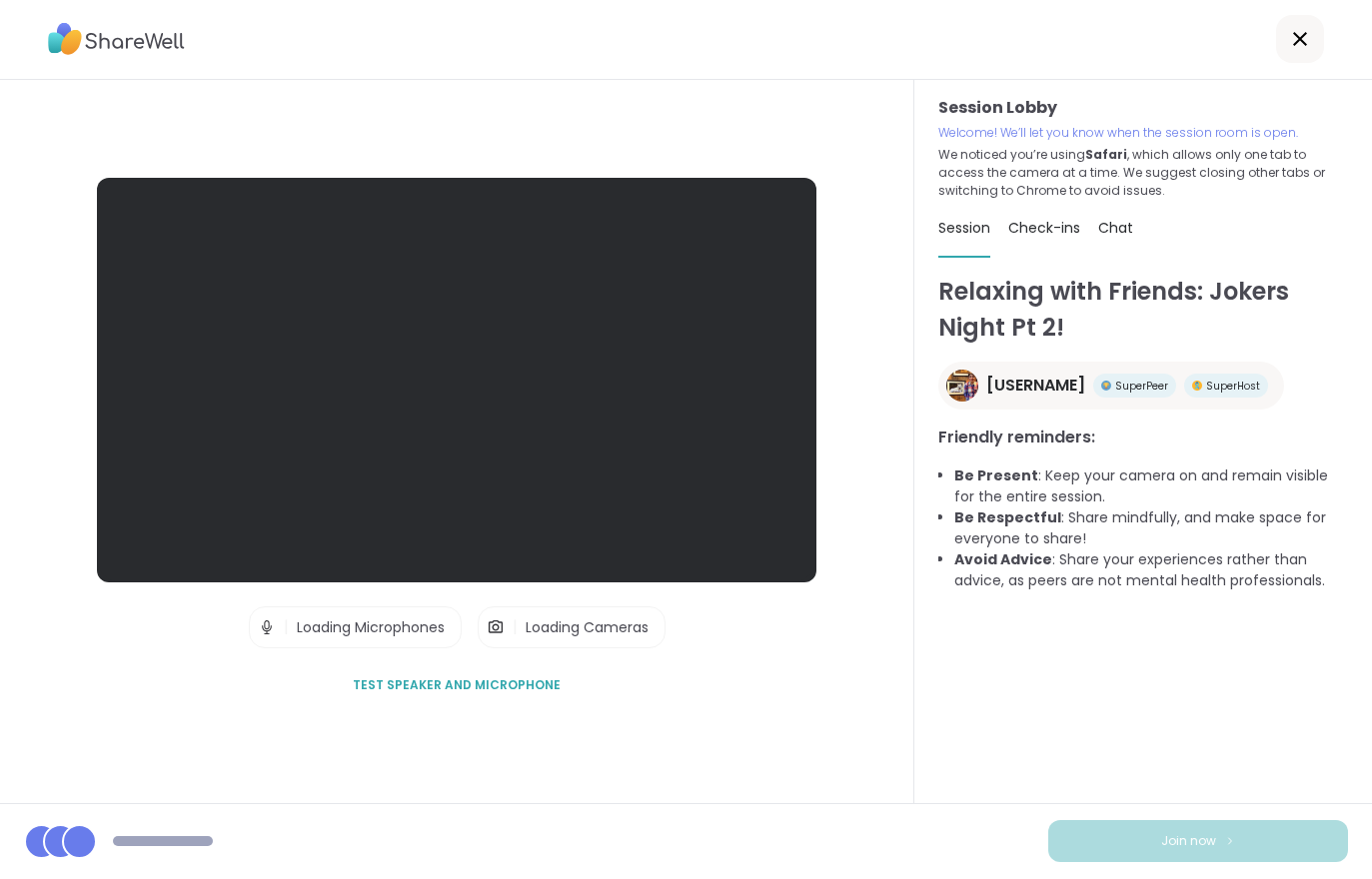 scroll, scrollTop: 31, scrollLeft: 0, axis: vertical 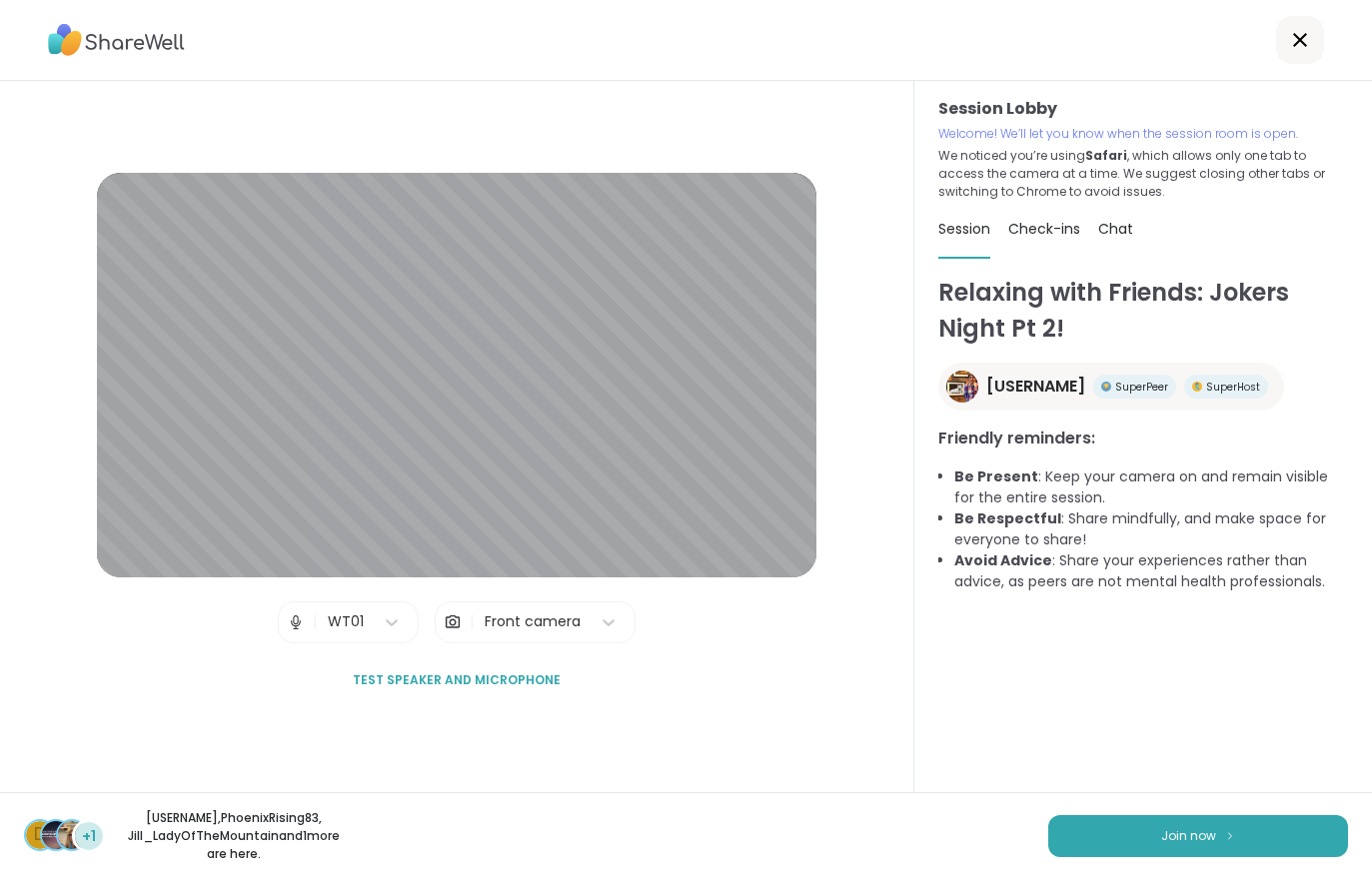 click on "Join now" at bounding box center [1188, 836] 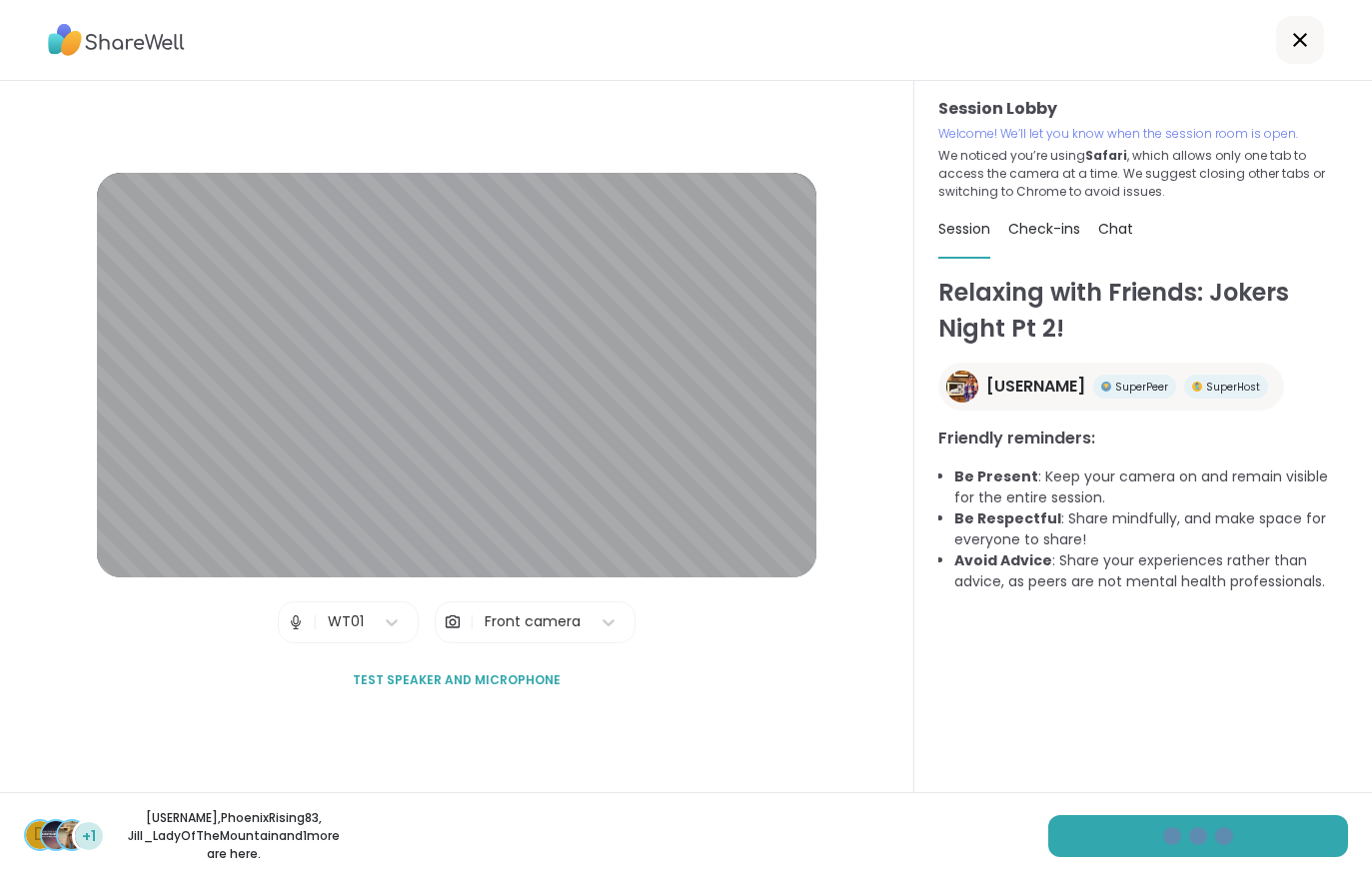 scroll, scrollTop: 0, scrollLeft: 0, axis: both 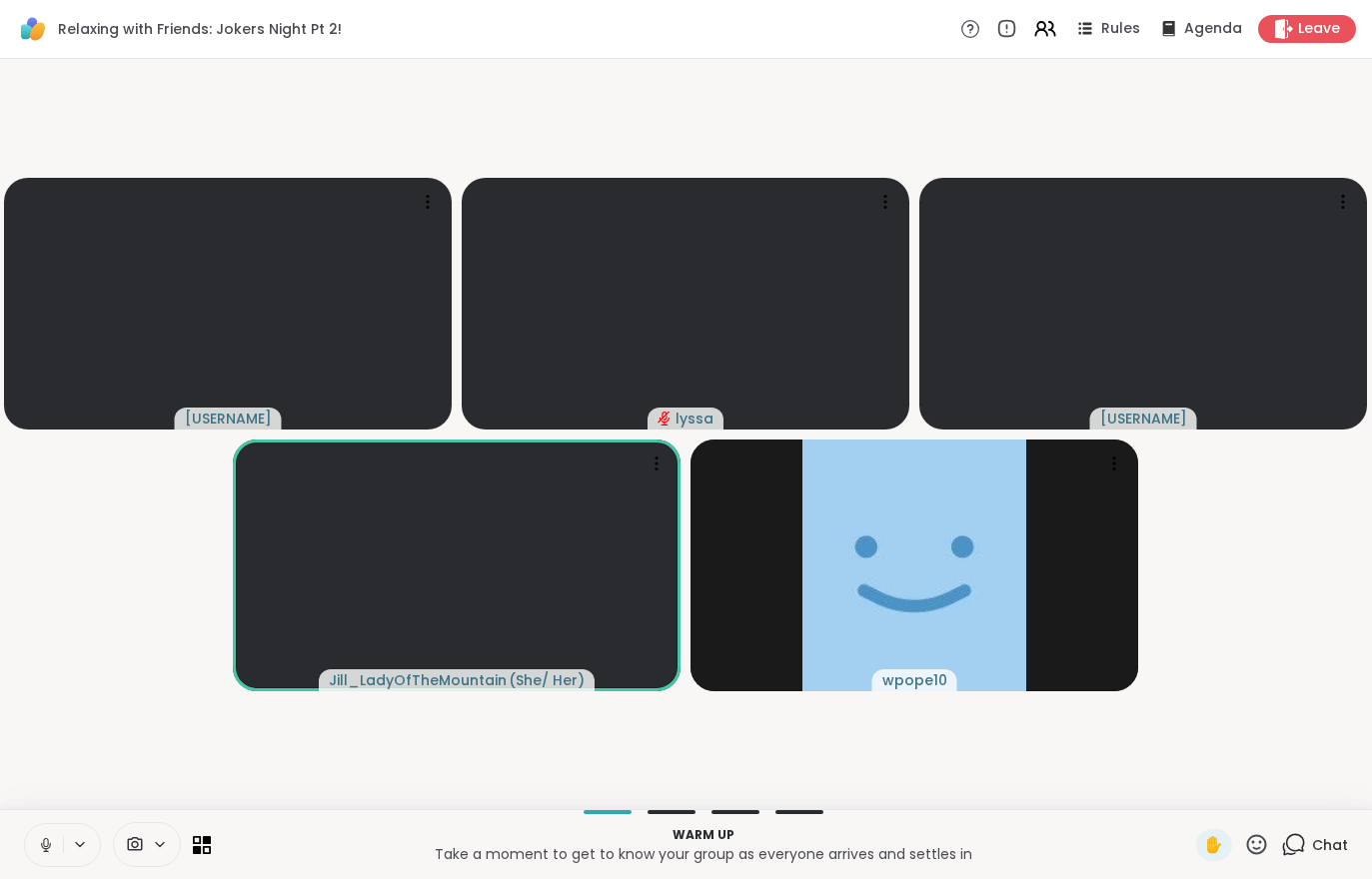 click on "Relaxing with Friends: Jokers Night Pt 2!  Rules Agenda Leave" at bounding box center (686, 29) 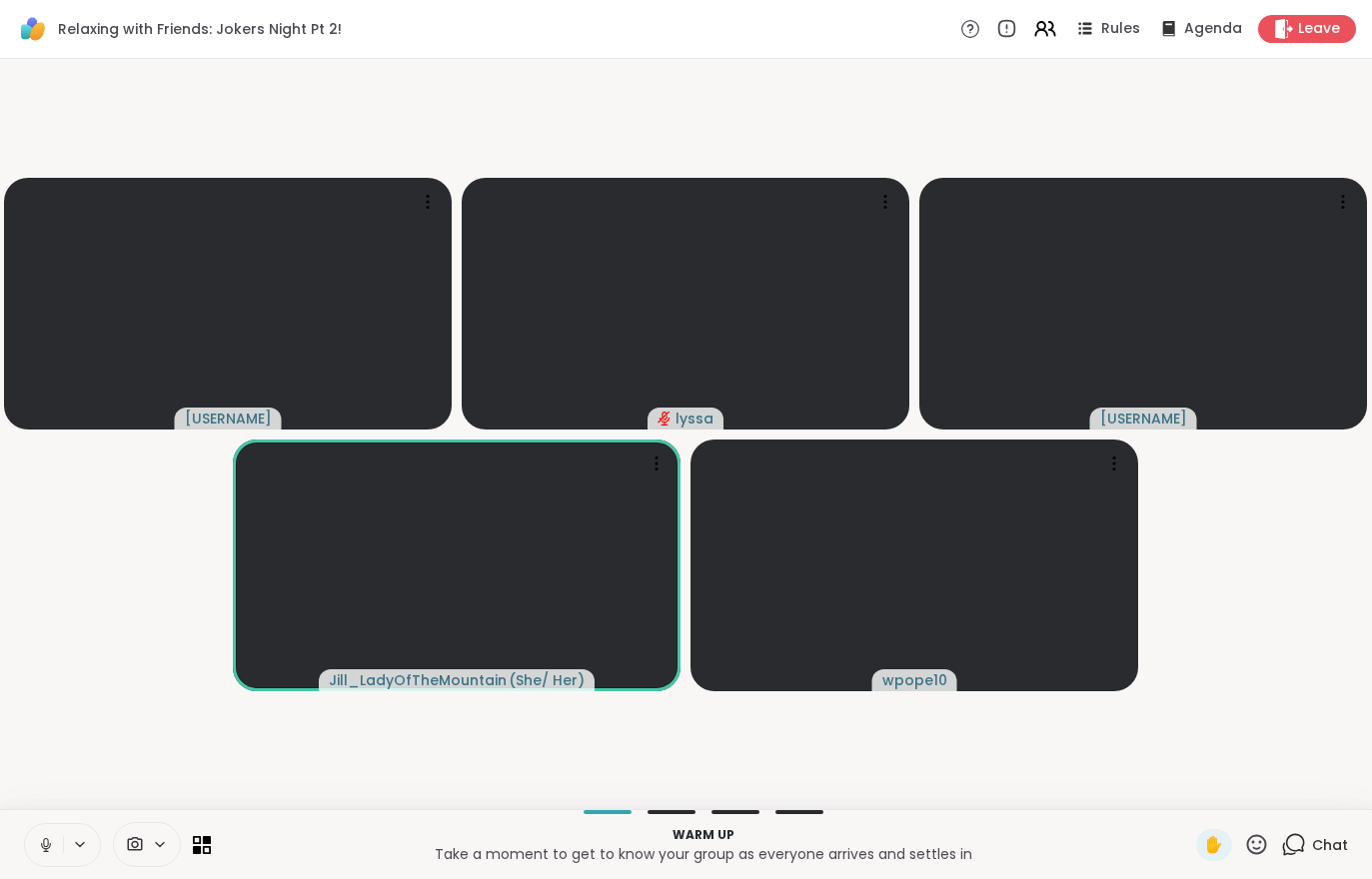 click on "Relaxing with Friends: Jokers Night Pt 2!  Rules Agenda Leave" at bounding box center [686, 29] 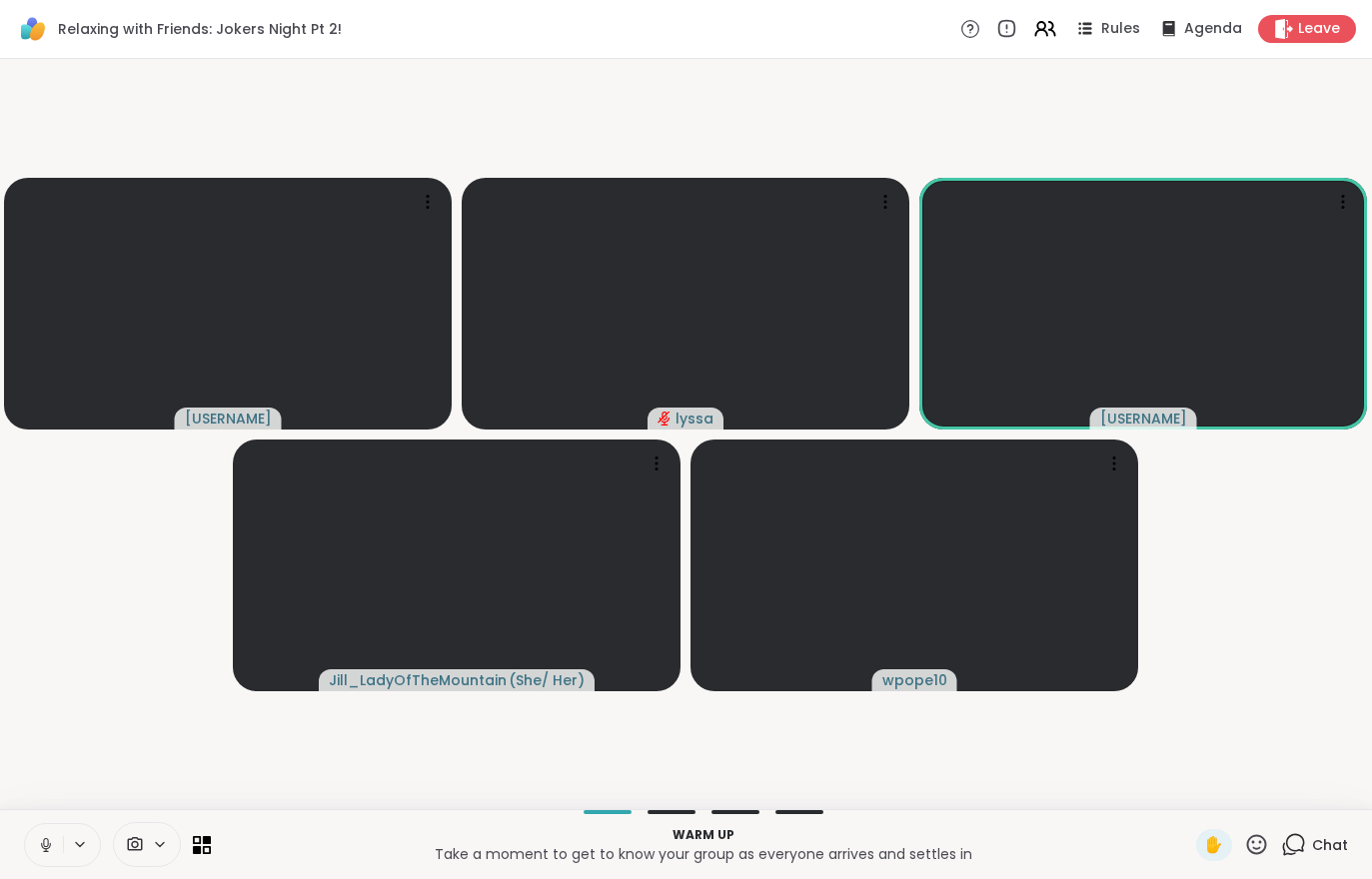 click 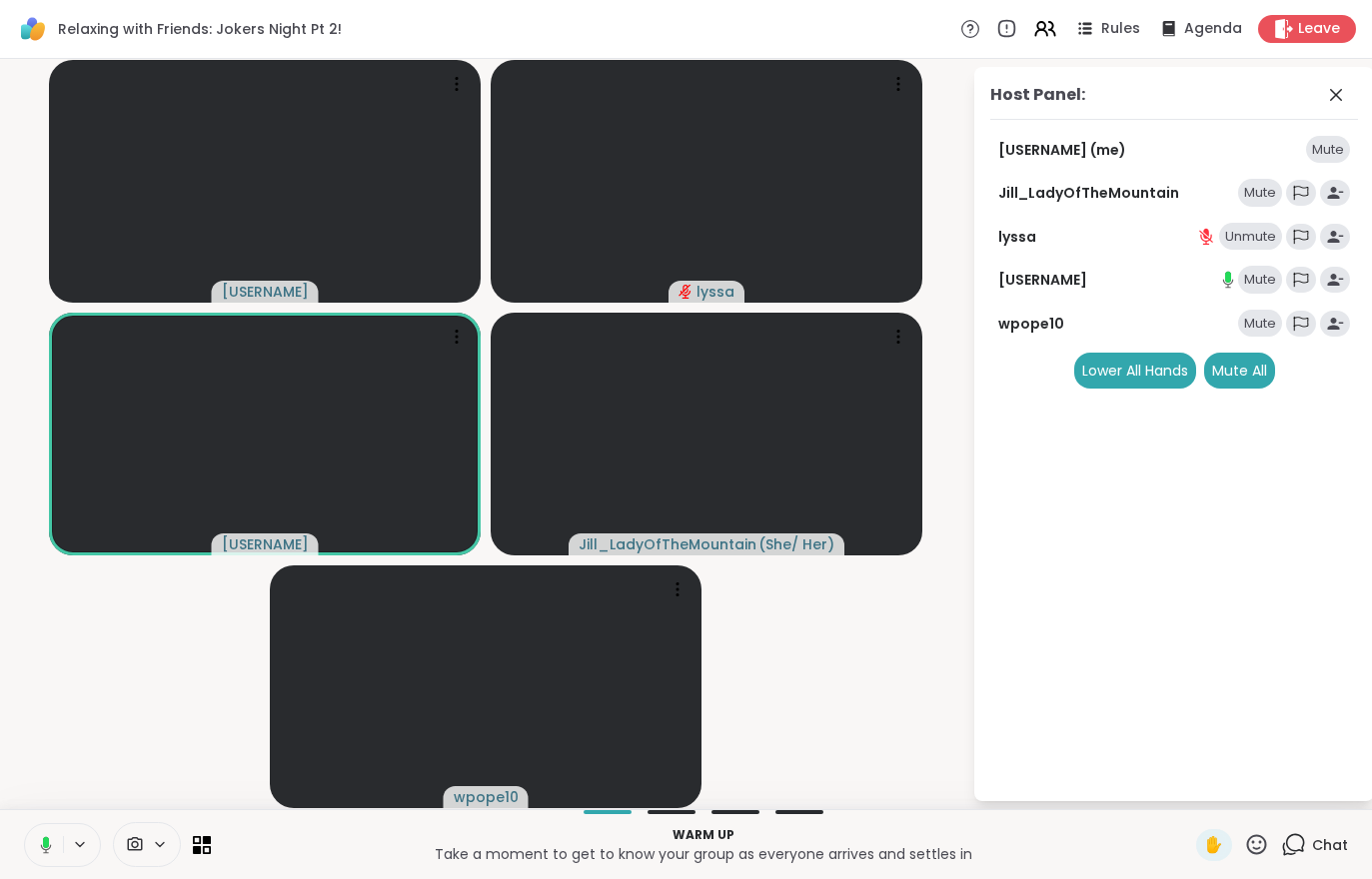 click on "Mute" at bounding box center (1260, 193) 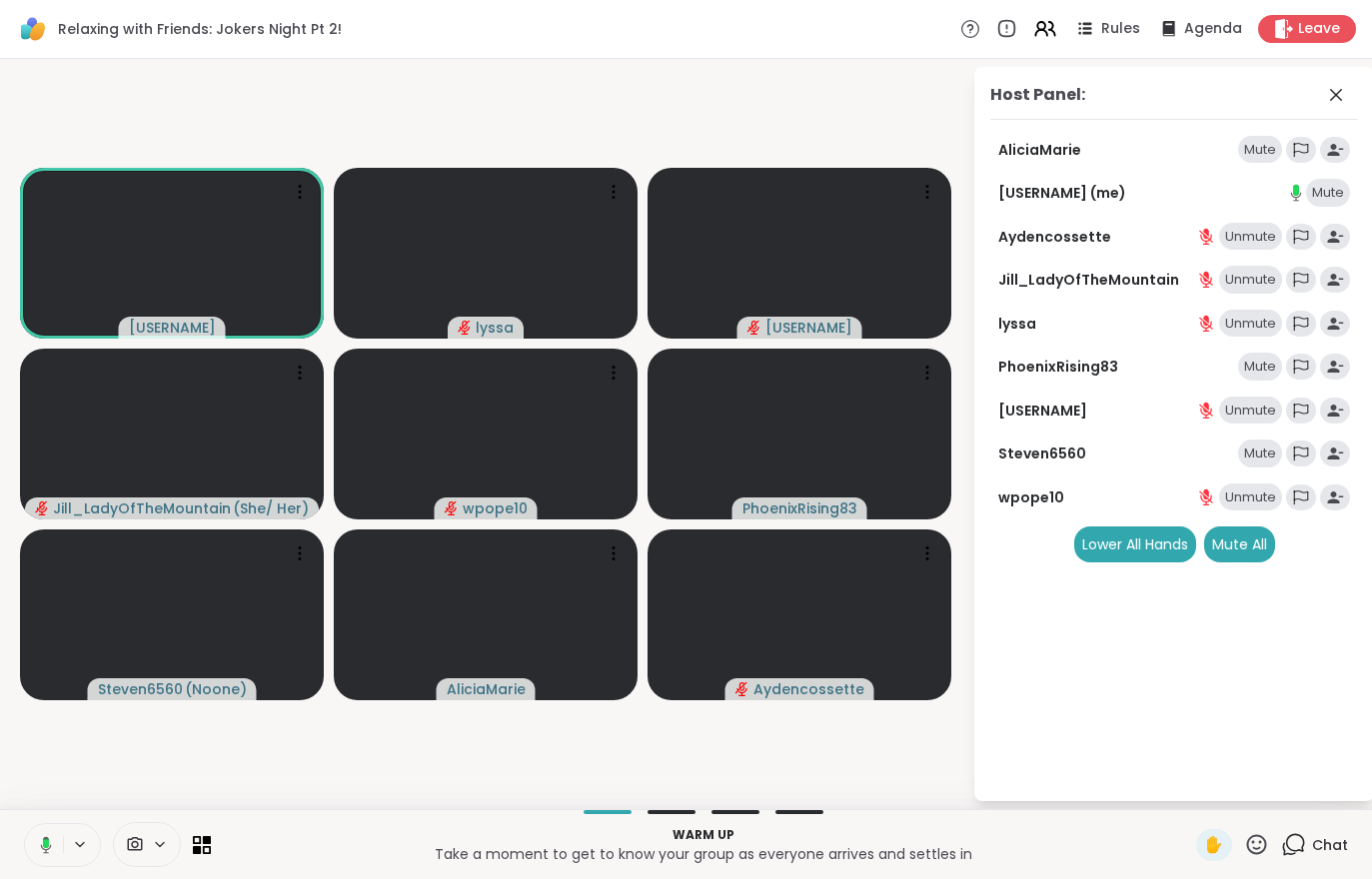 click at bounding box center (42, 845) 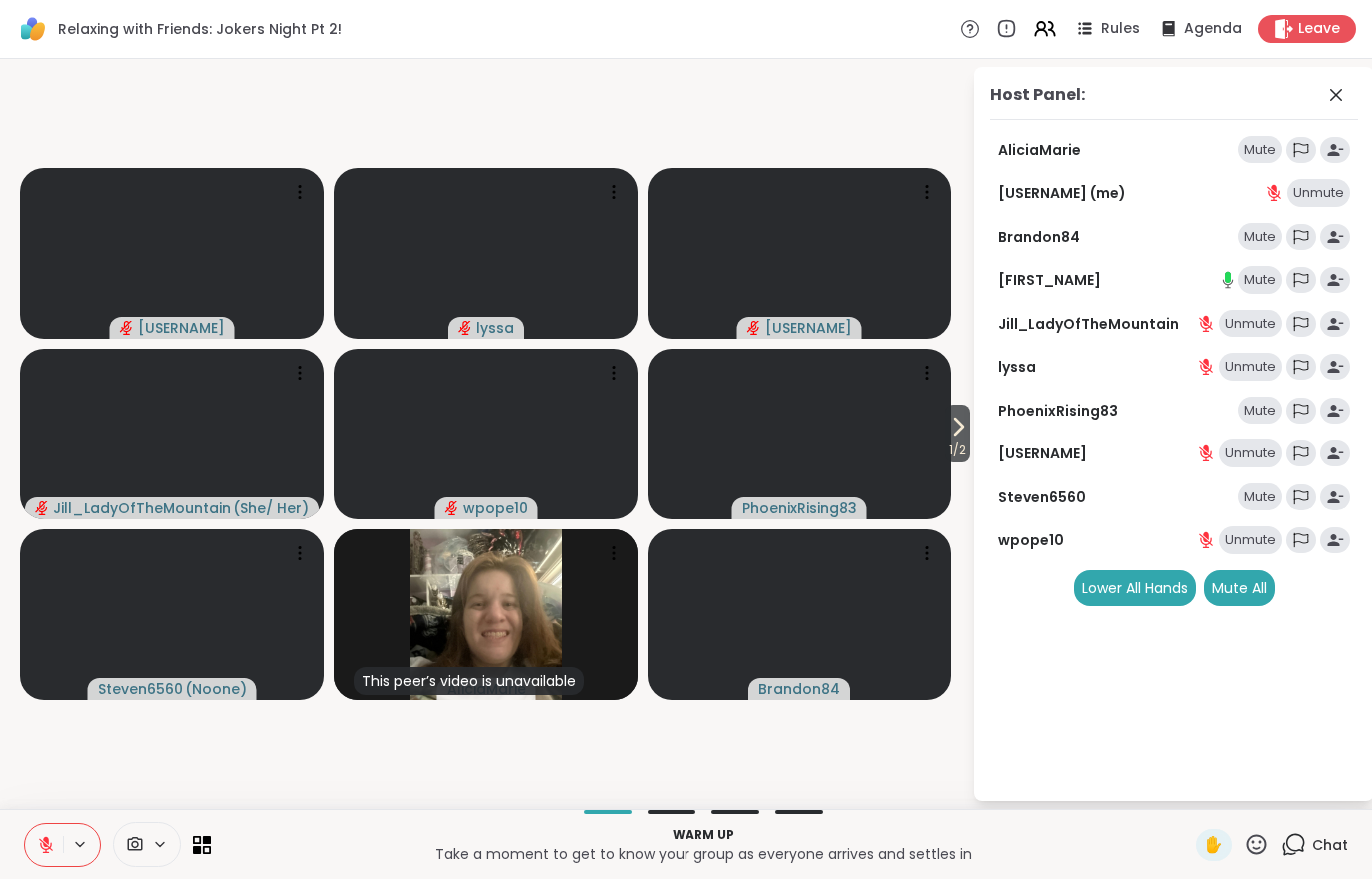 click on "Host Panel: [USERNAME]   Mute [USERNAME]   (me) Unmute [USERNAME]   Mute [USERNAME]   Mute [USERNAME]   Unmute [USERNAME]   Unmute [USERNAME]   Mute [USERNAME]   Unmute [USERNAME]   Mute [USERNAME]   Unmute [USERNAME]   Mute All Hands Mute All" at bounding box center [1174, 434] 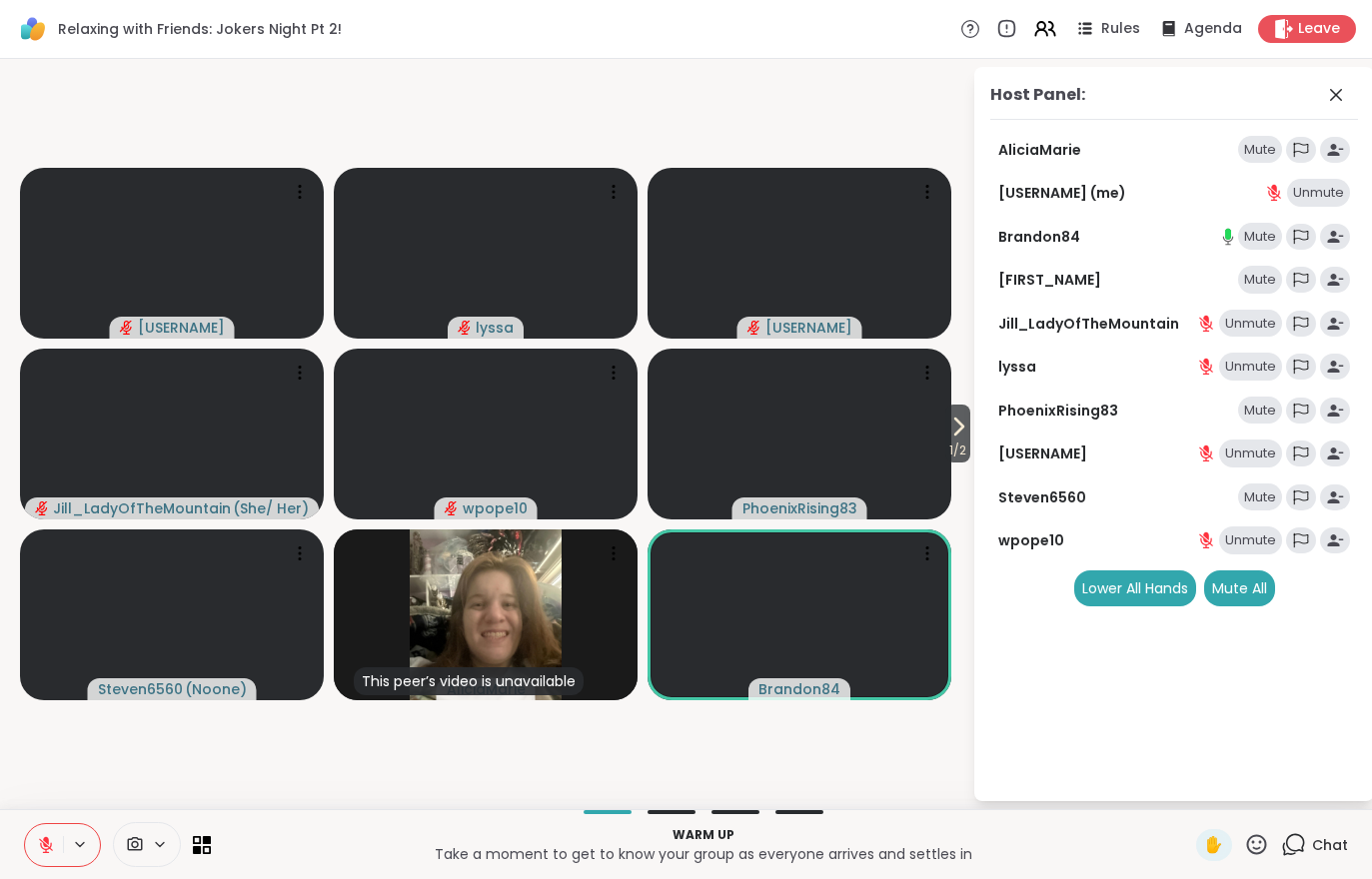 click on "1  /  2" at bounding box center [957, 450] 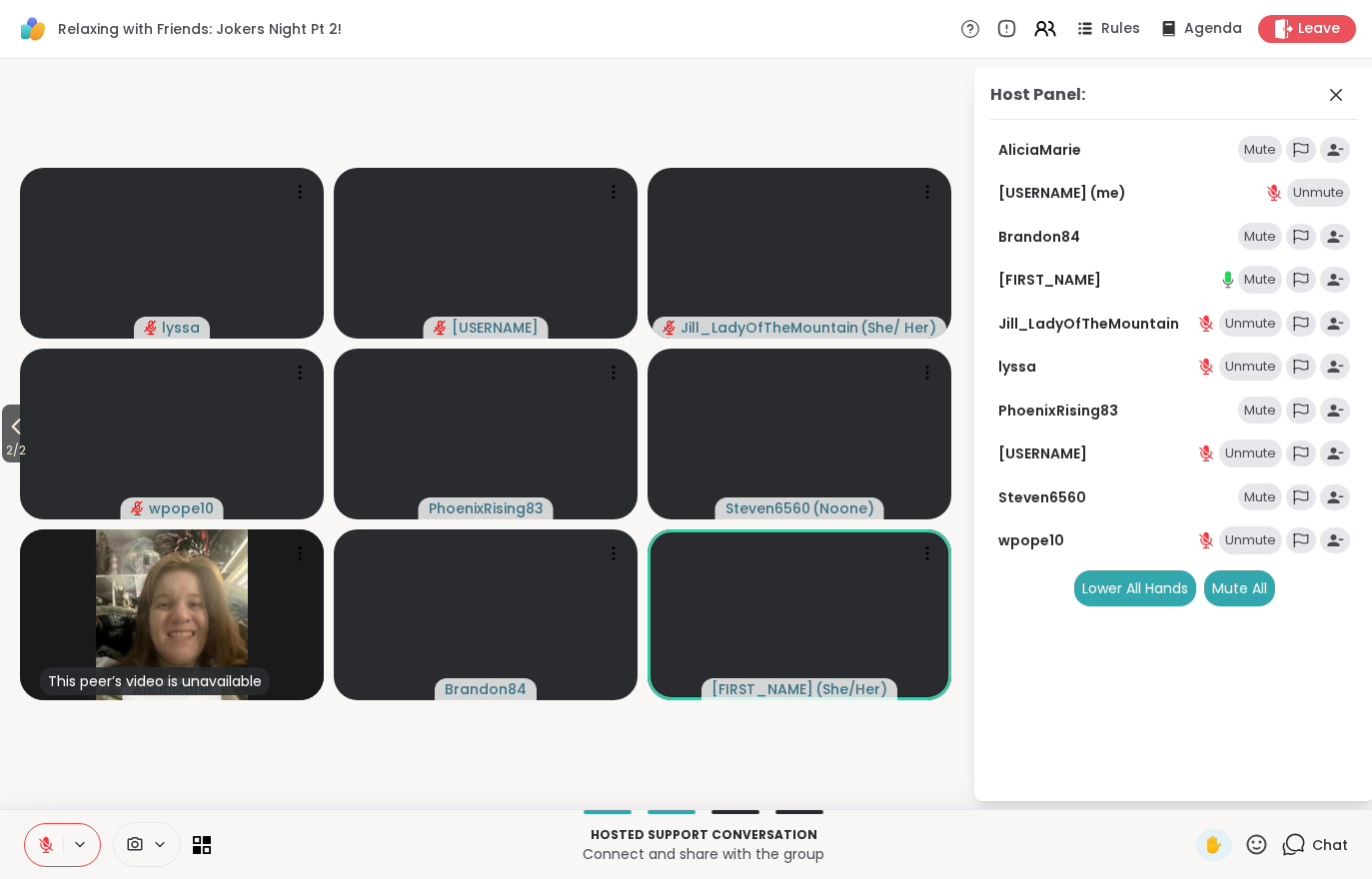 click 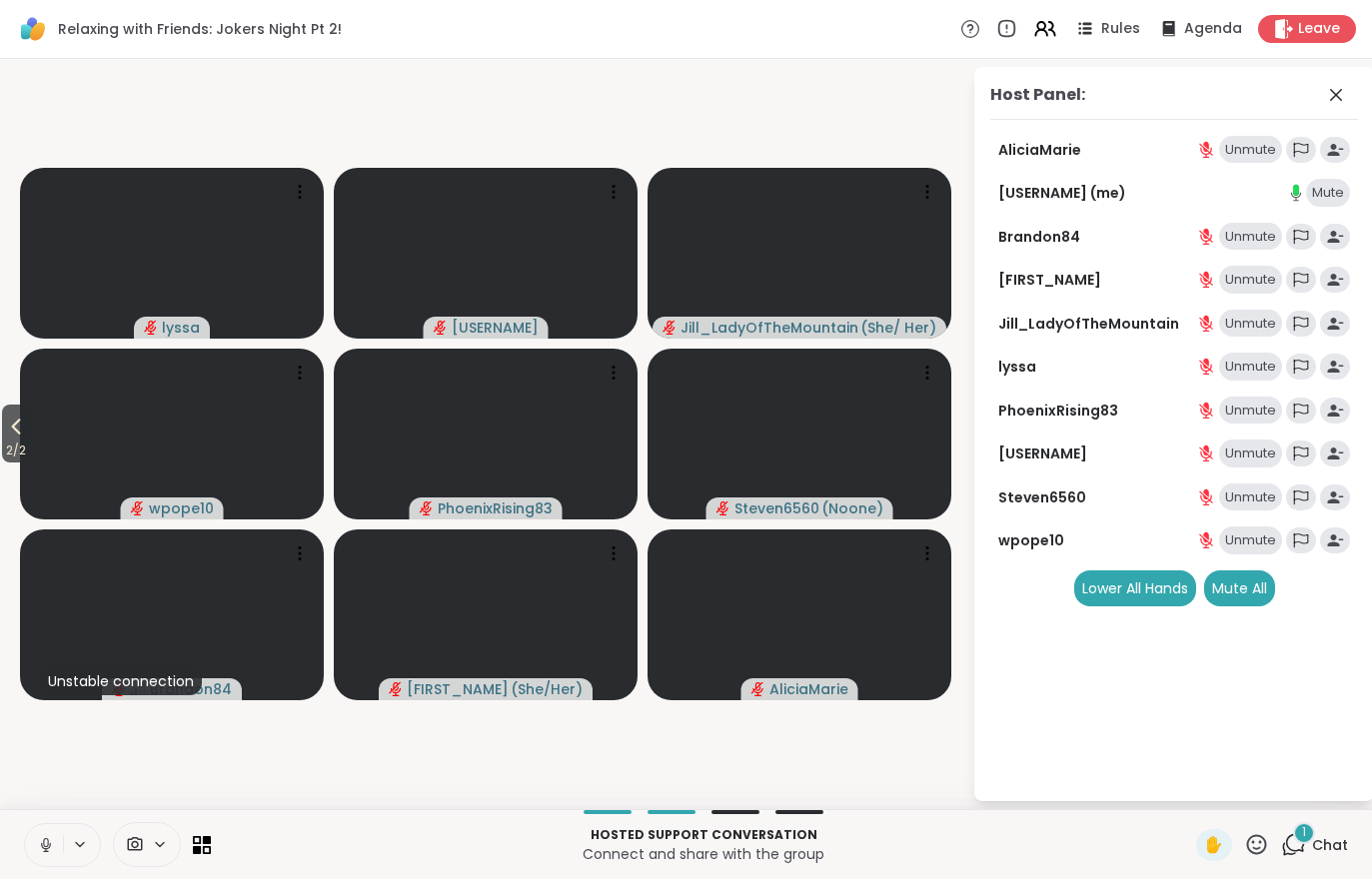 click on "2  /  2 [USERNAME] [USERNAME] [USERNAME] ( [GENDER] ) [USERNAME] [USERNAME] ( [GENDER] ) [USERNAME] Unstable connection [USERNAME] [USERNAME] ( [GENDER] ) [USERNAME] Host Panel: [USERNAME]   Unmute [USERNAME]   (me) Mute [USERNAME]   Unmute [USERNAME]   Unmute [USERNAME]   Unmute [USERNAME]   Unmute [USERNAME]   Unmute [USERNAME]   Unmute [USERNAME]   Unmute [USERNAME]   Unmute [USERNAME]   Mute All Hands Mute All" at bounding box center (686, 434) 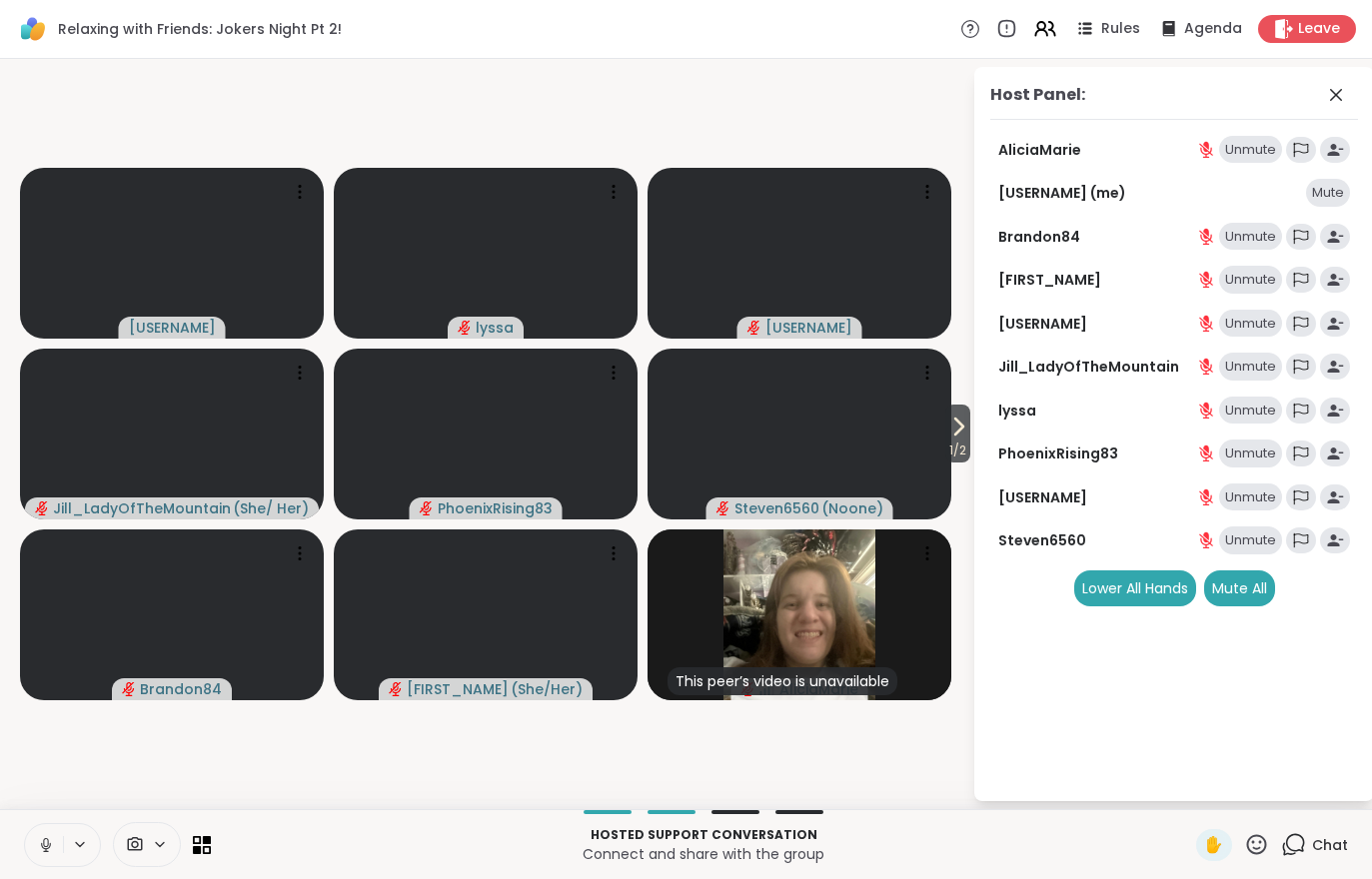click at bounding box center [147, 844] 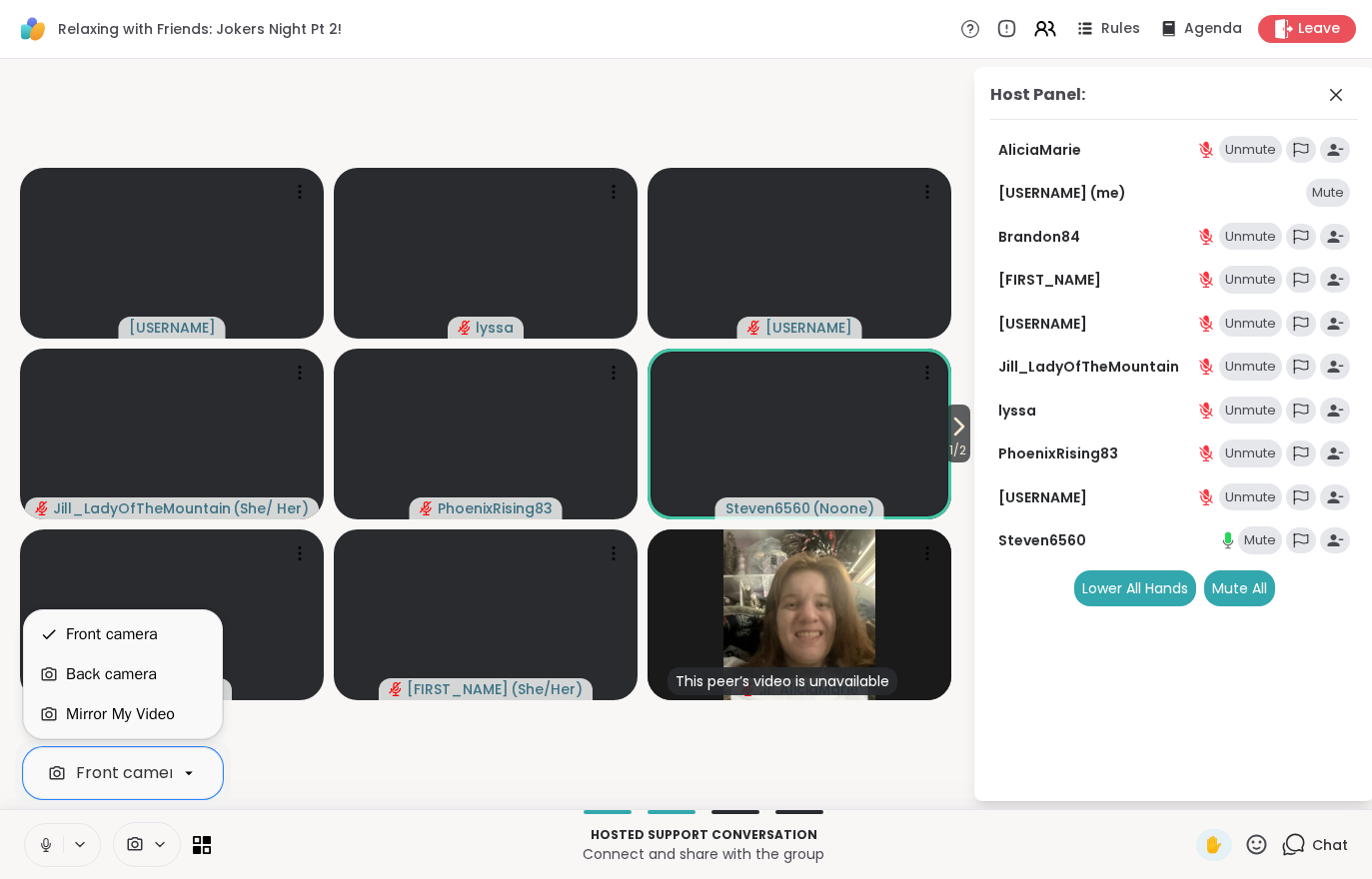 click on "Mirror My Video" at bounding box center (120, 714) 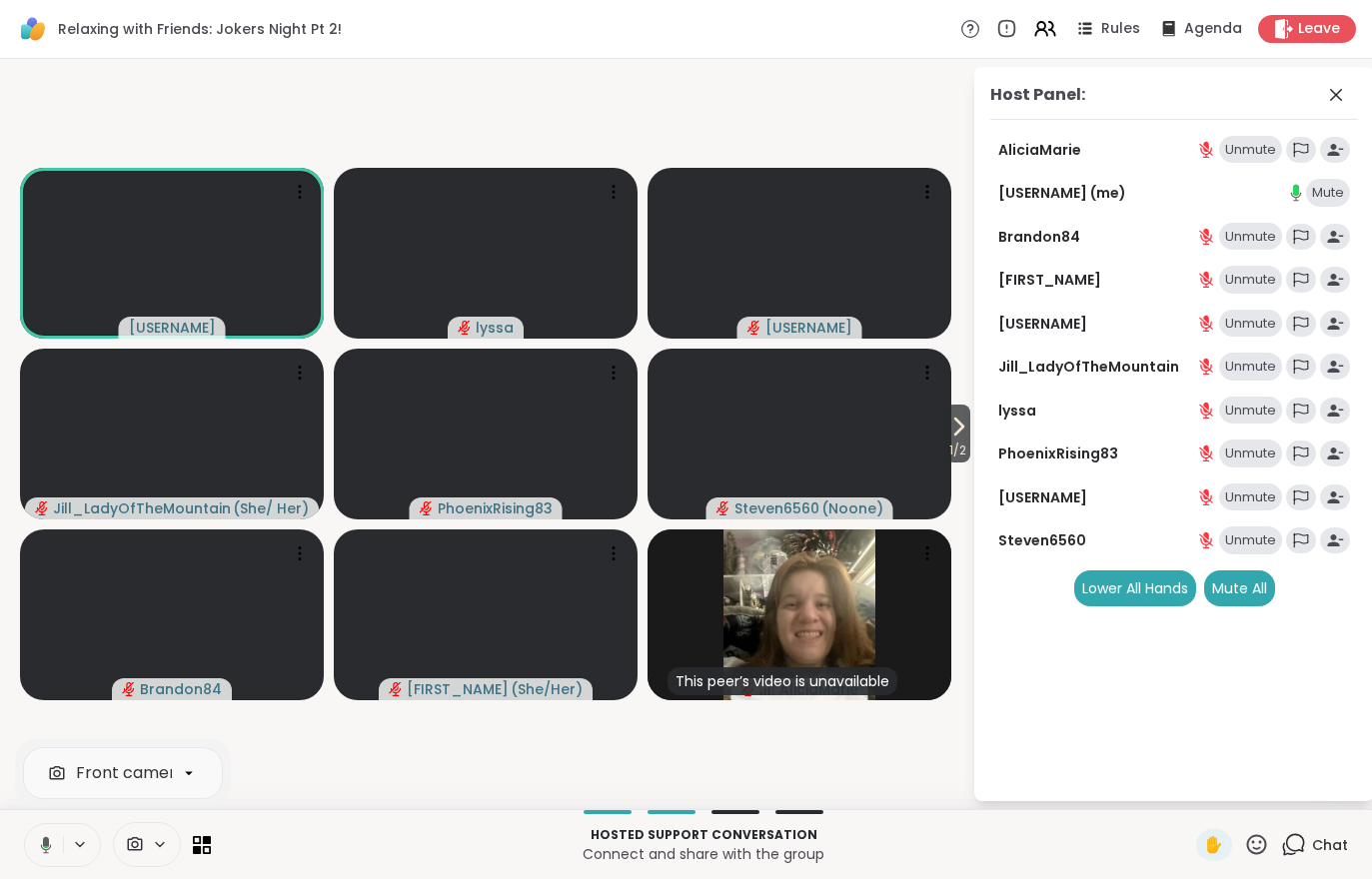 click on "1  /  2" at bounding box center (957, 450) 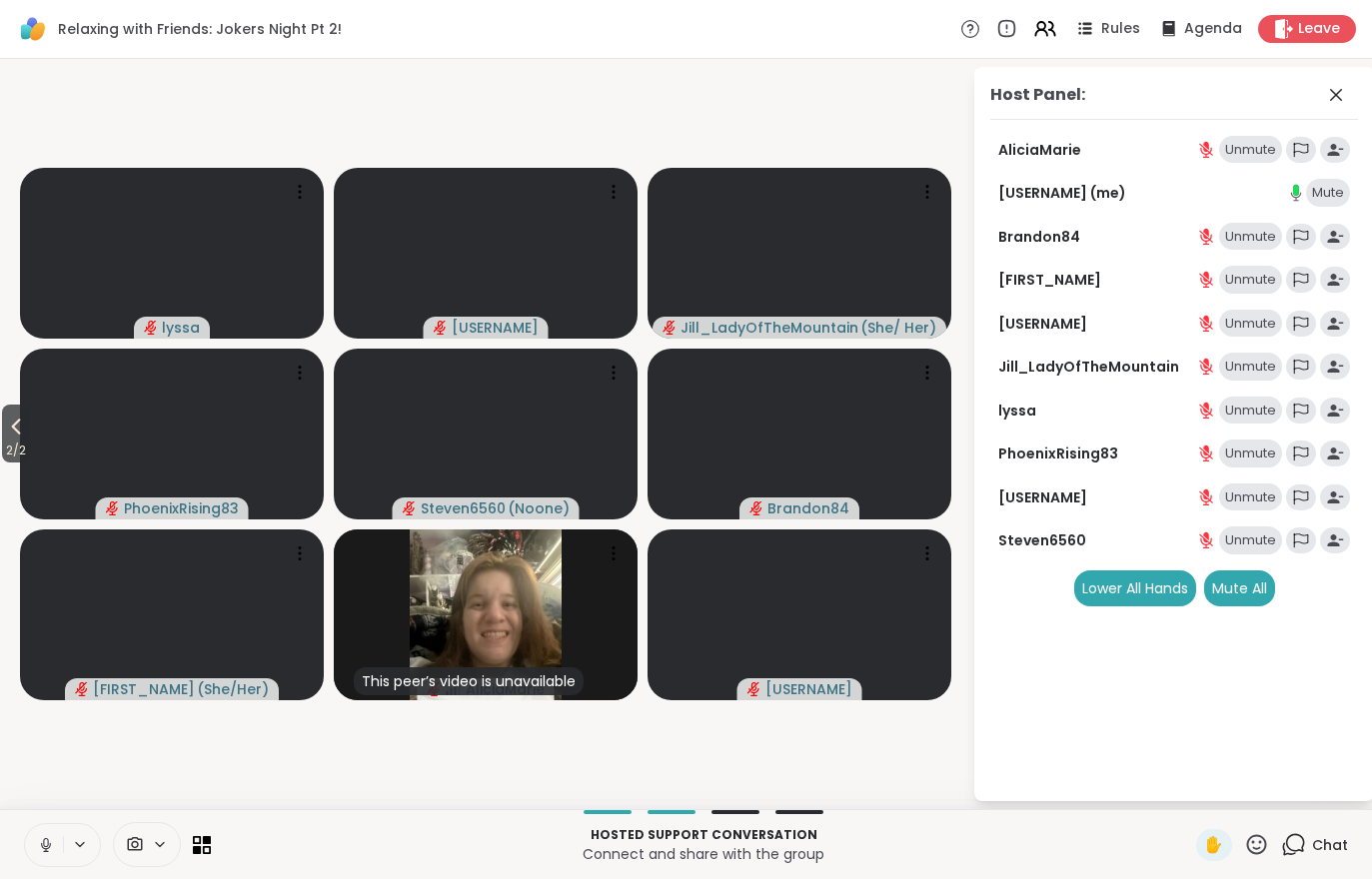 click on "2  /  2" at bounding box center (16, 450) 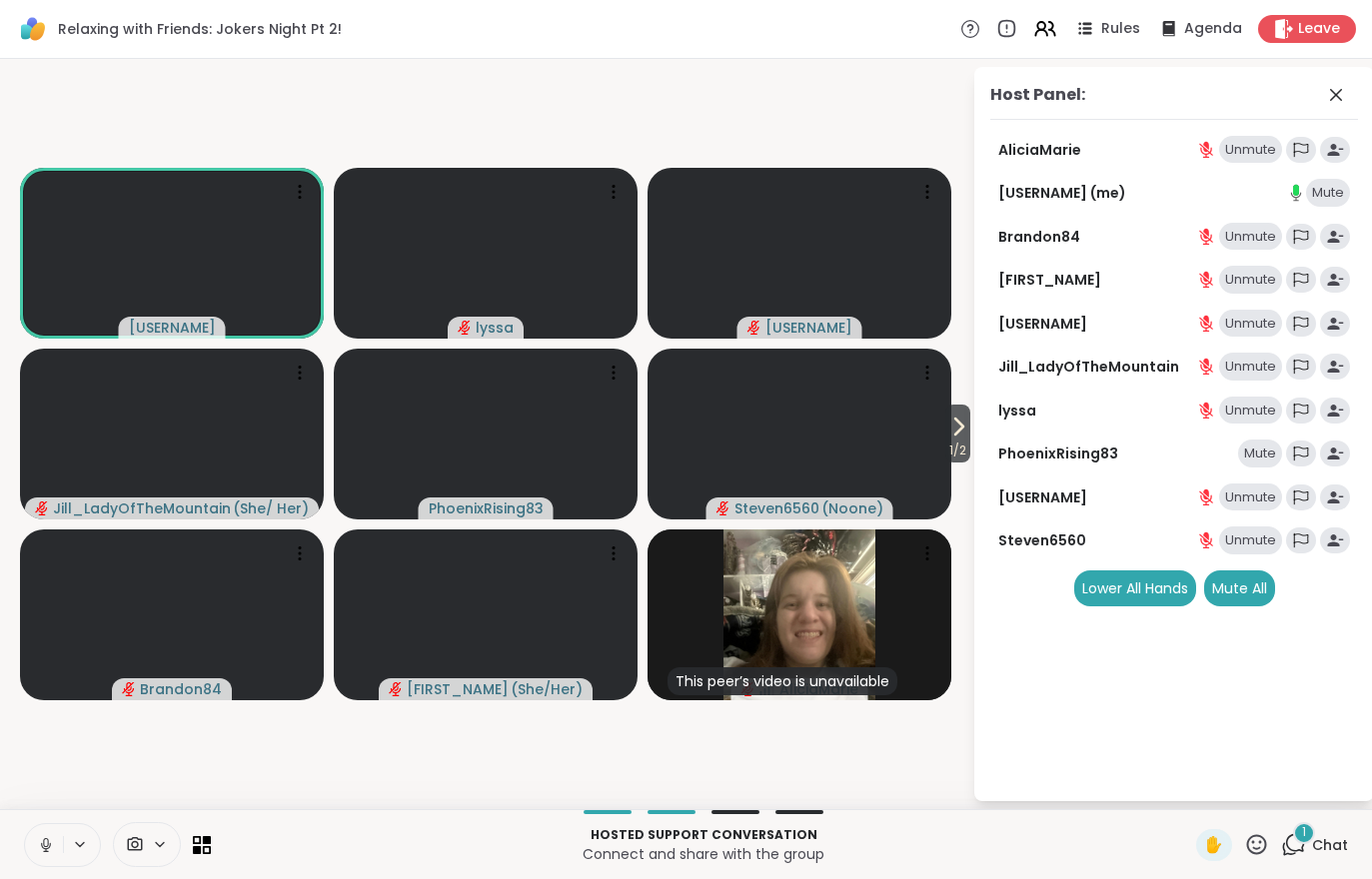 click 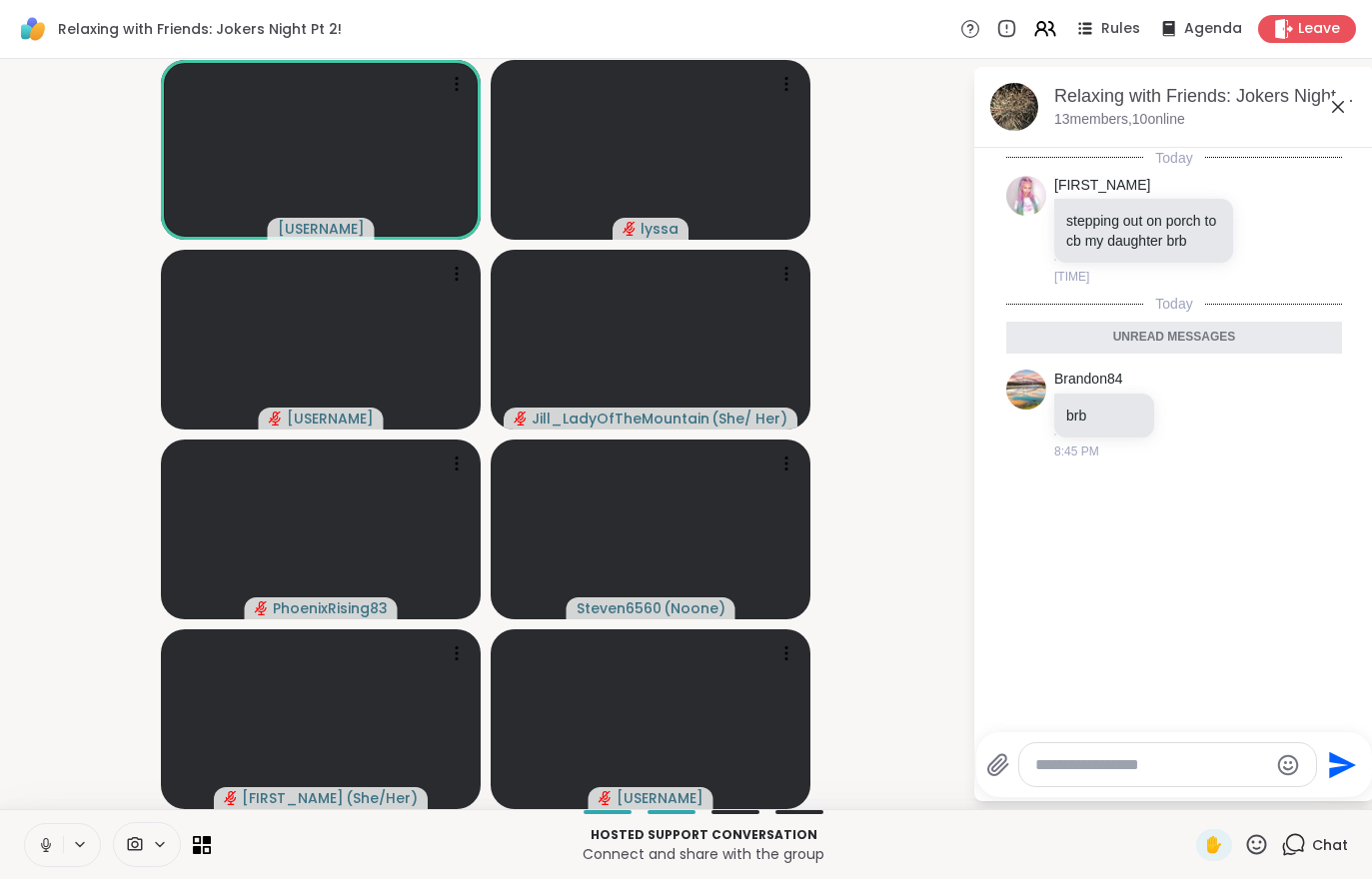 click 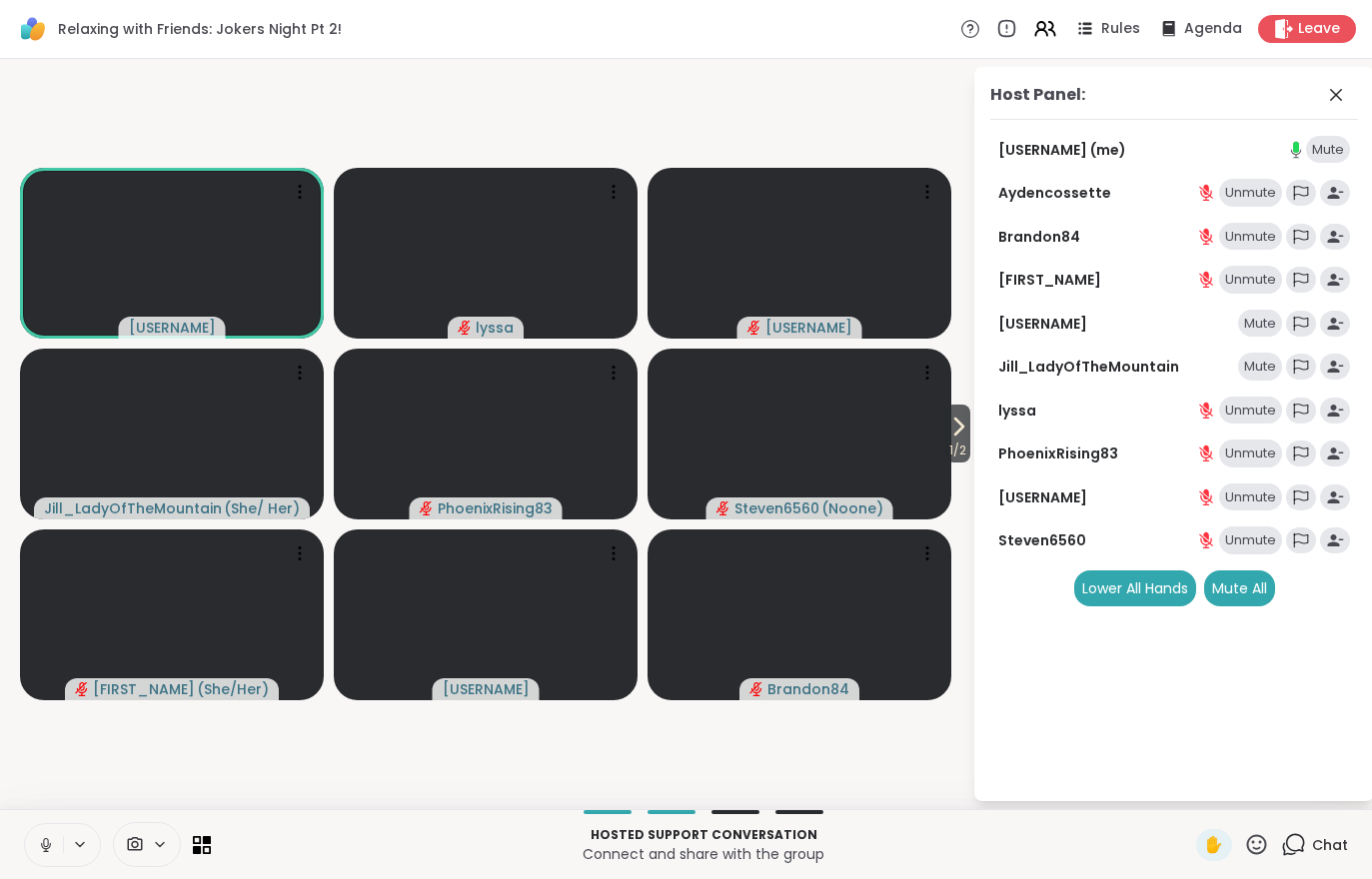 click on "1  /  2" at bounding box center [957, 450] 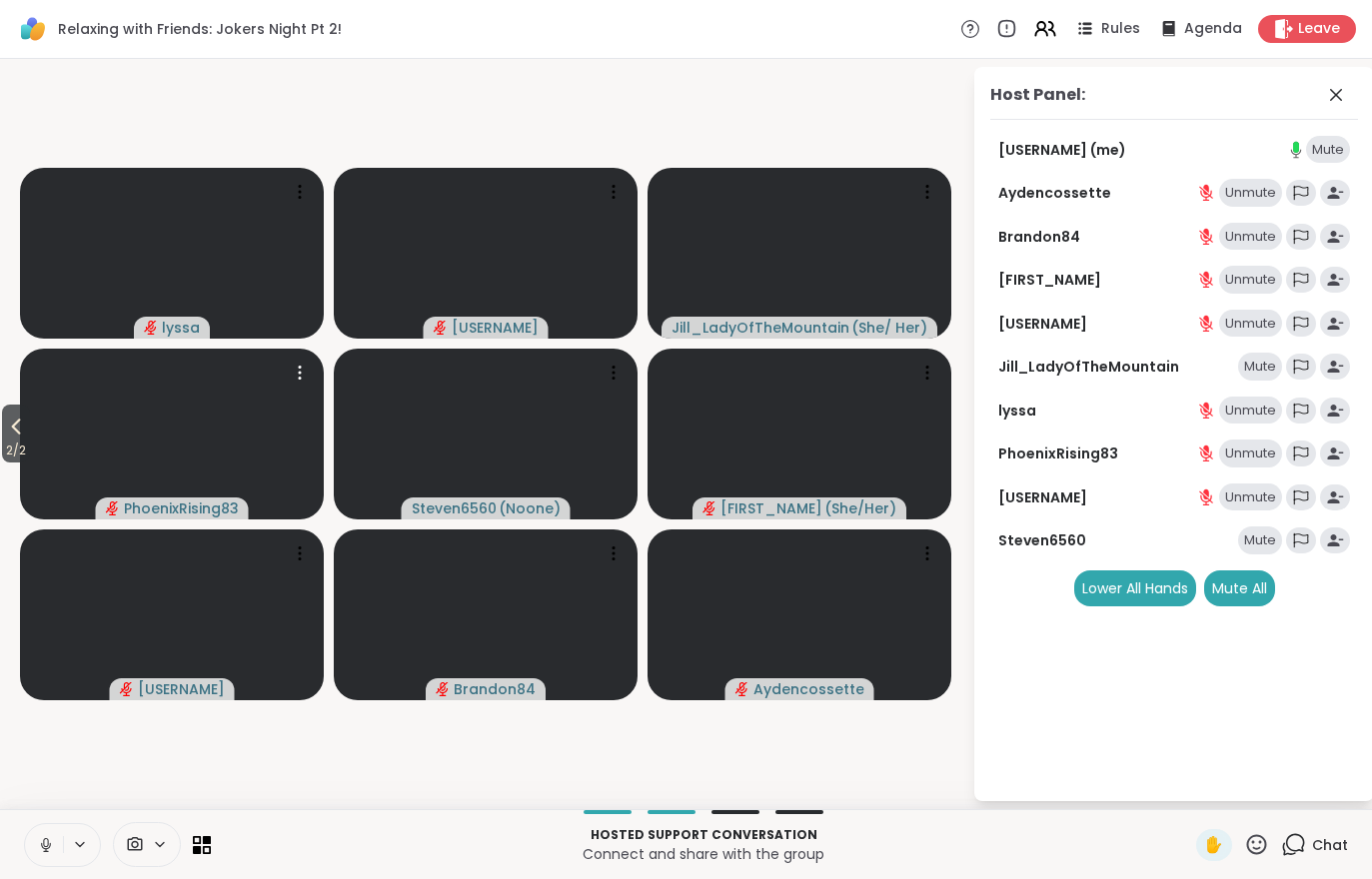 click at bounding box center [172, 434] 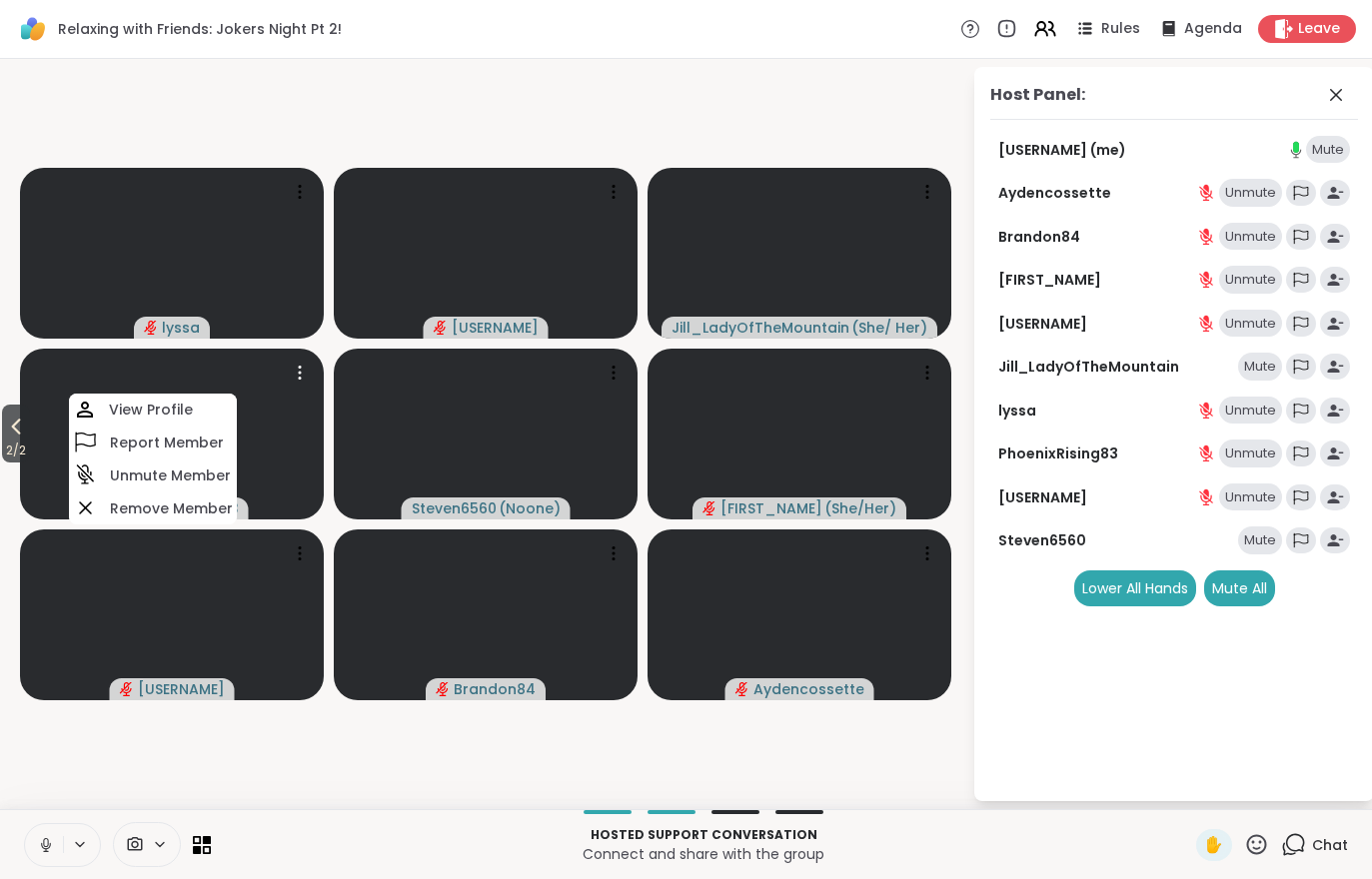 click on "2  /  2" at bounding box center (16, 450) 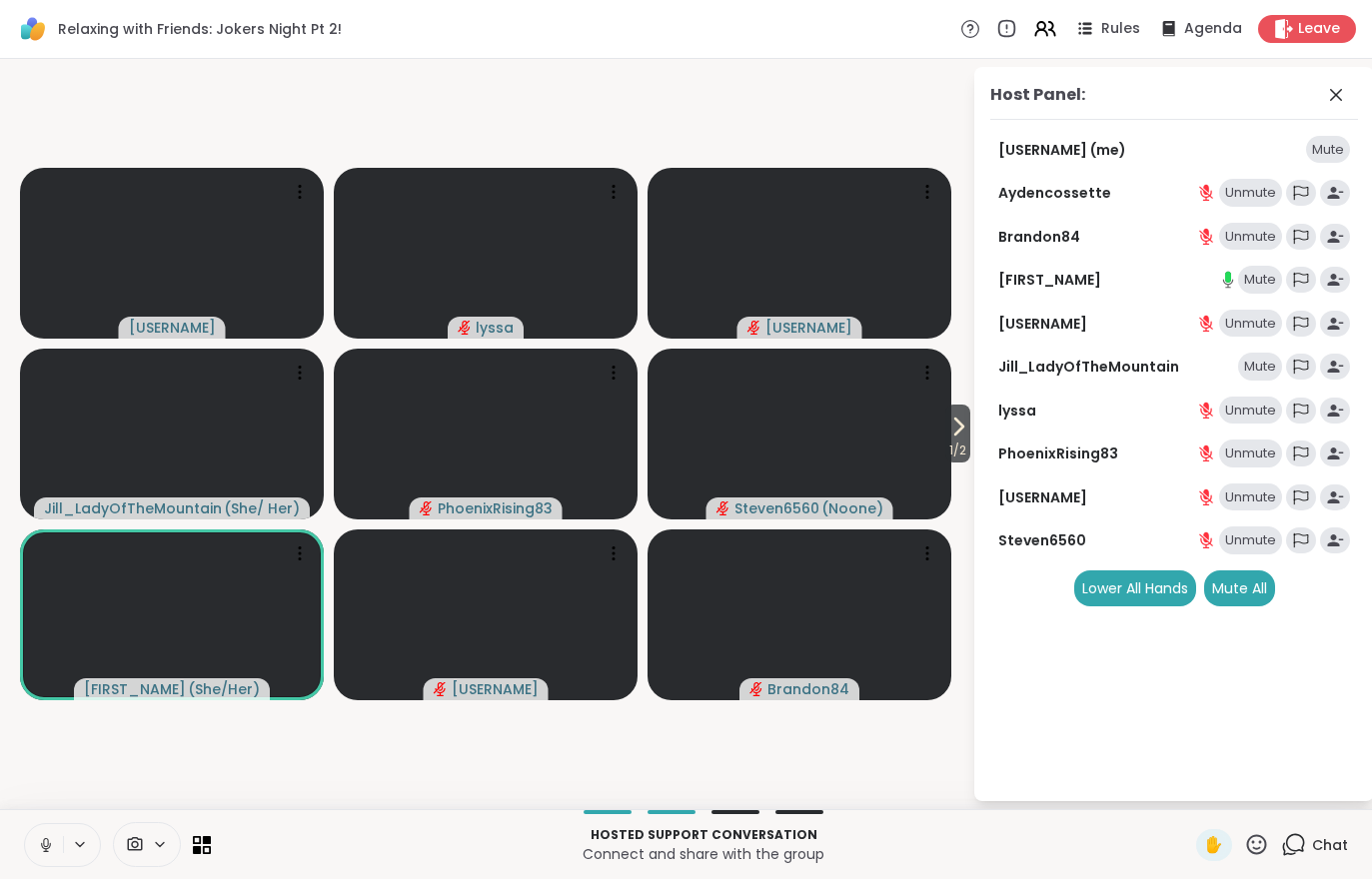 click on "1  /  2" at bounding box center [957, 434] 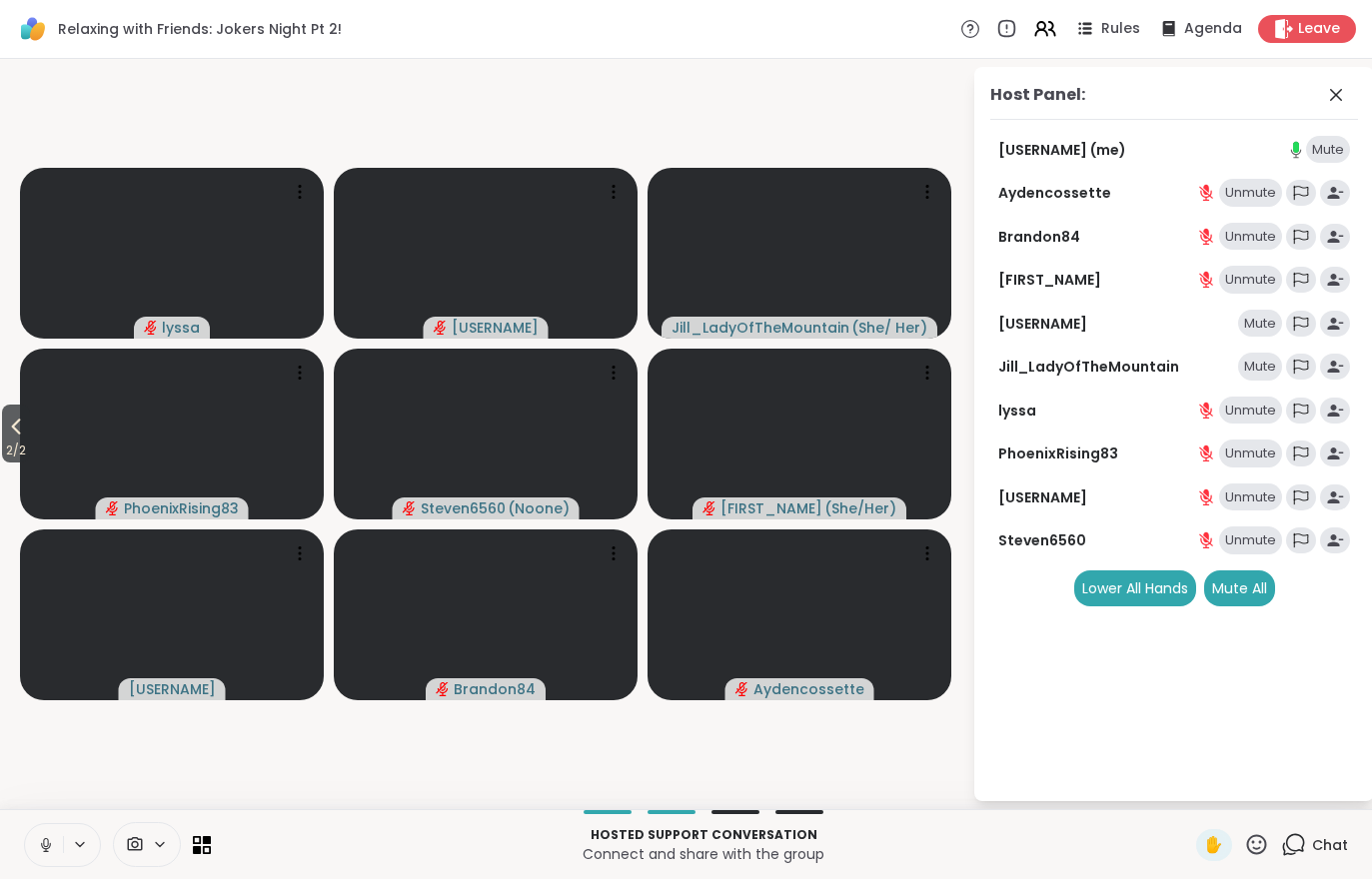 click on "2  /  2" at bounding box center [16, 450] 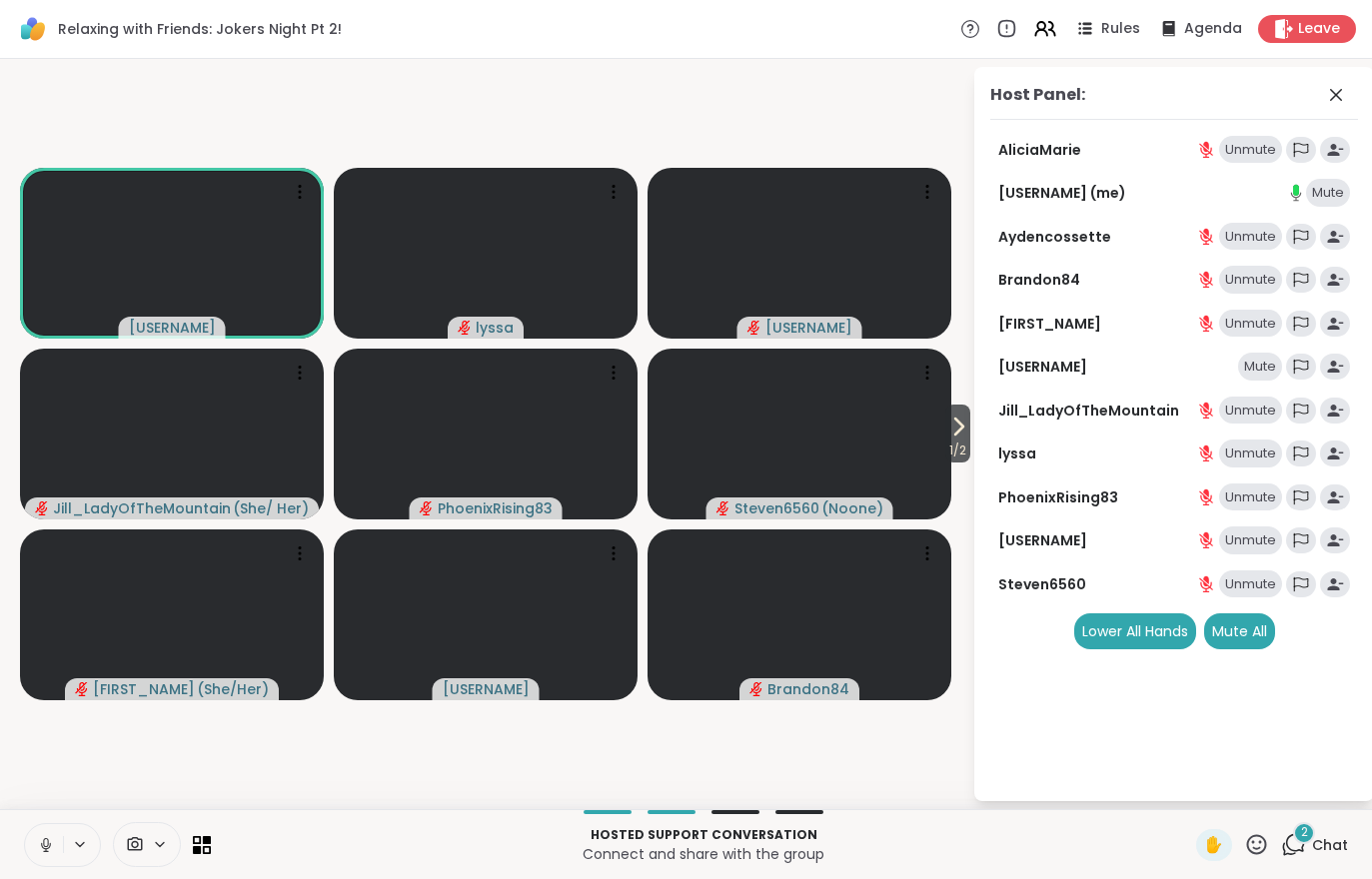 click on "1  /  2" at bounding box center [957, 450] 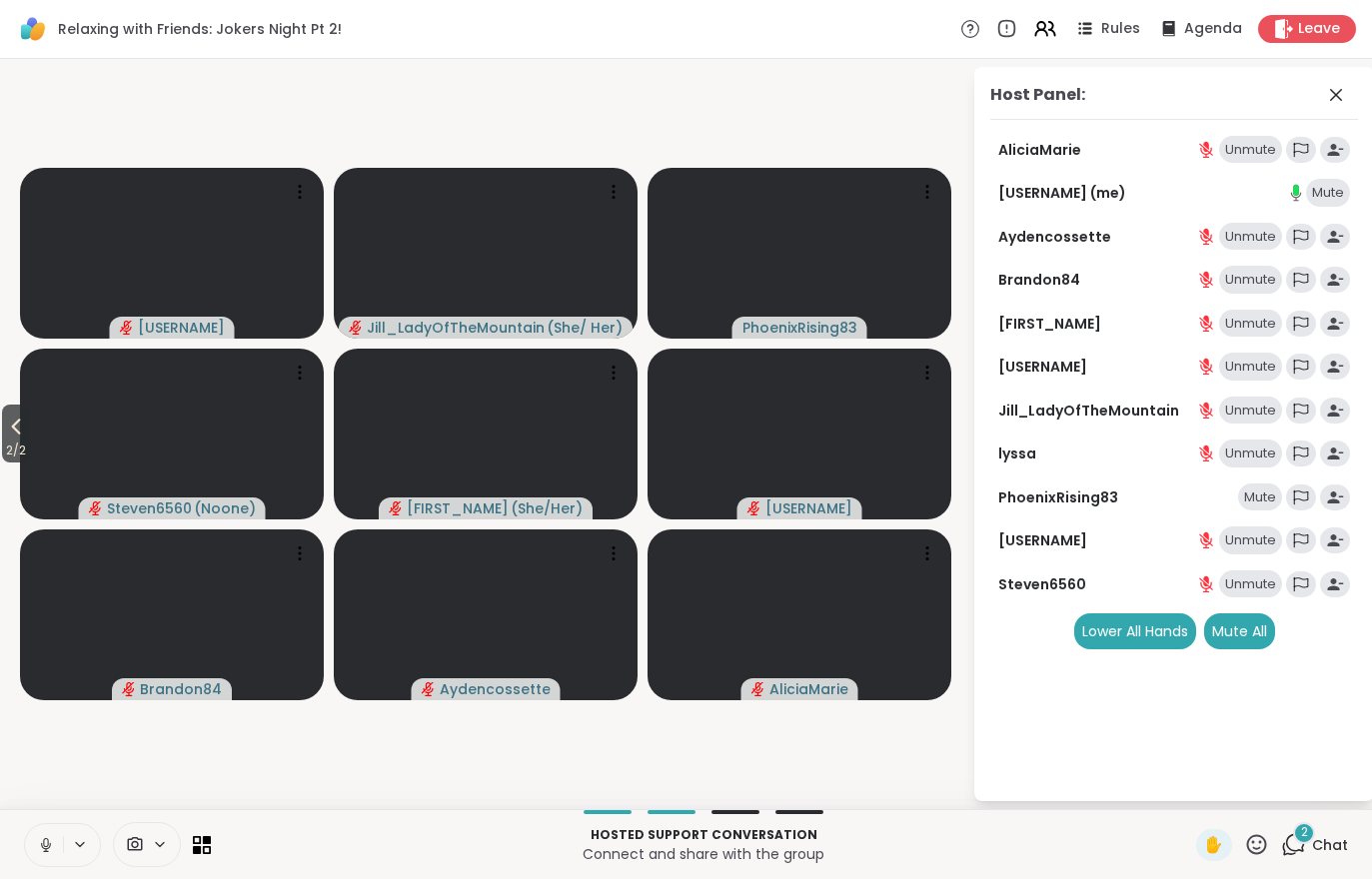 click on "2  /  2" at bounding box center (16, 434) 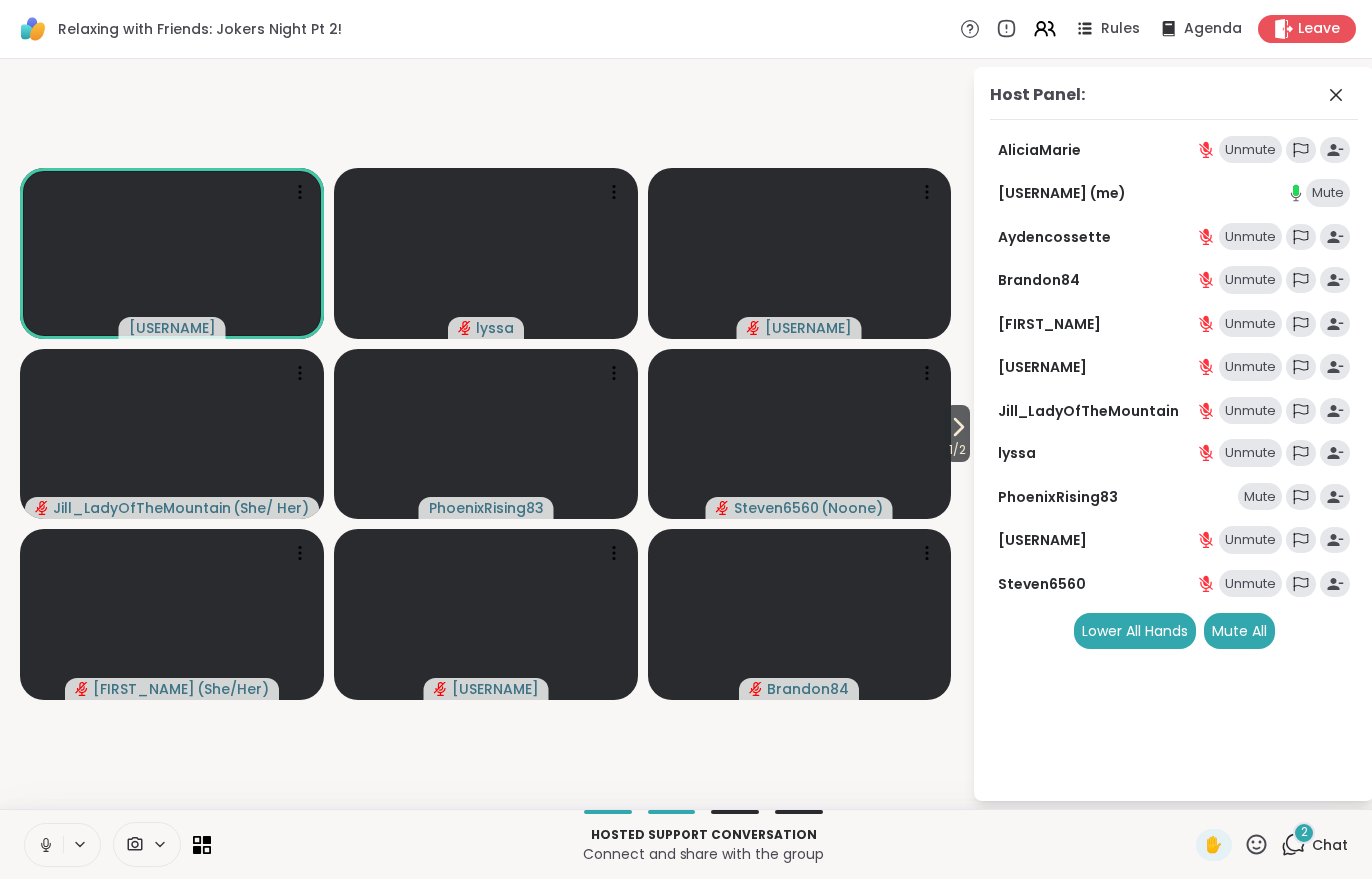 click on "1  /  2" at bounding box center (957, 450) 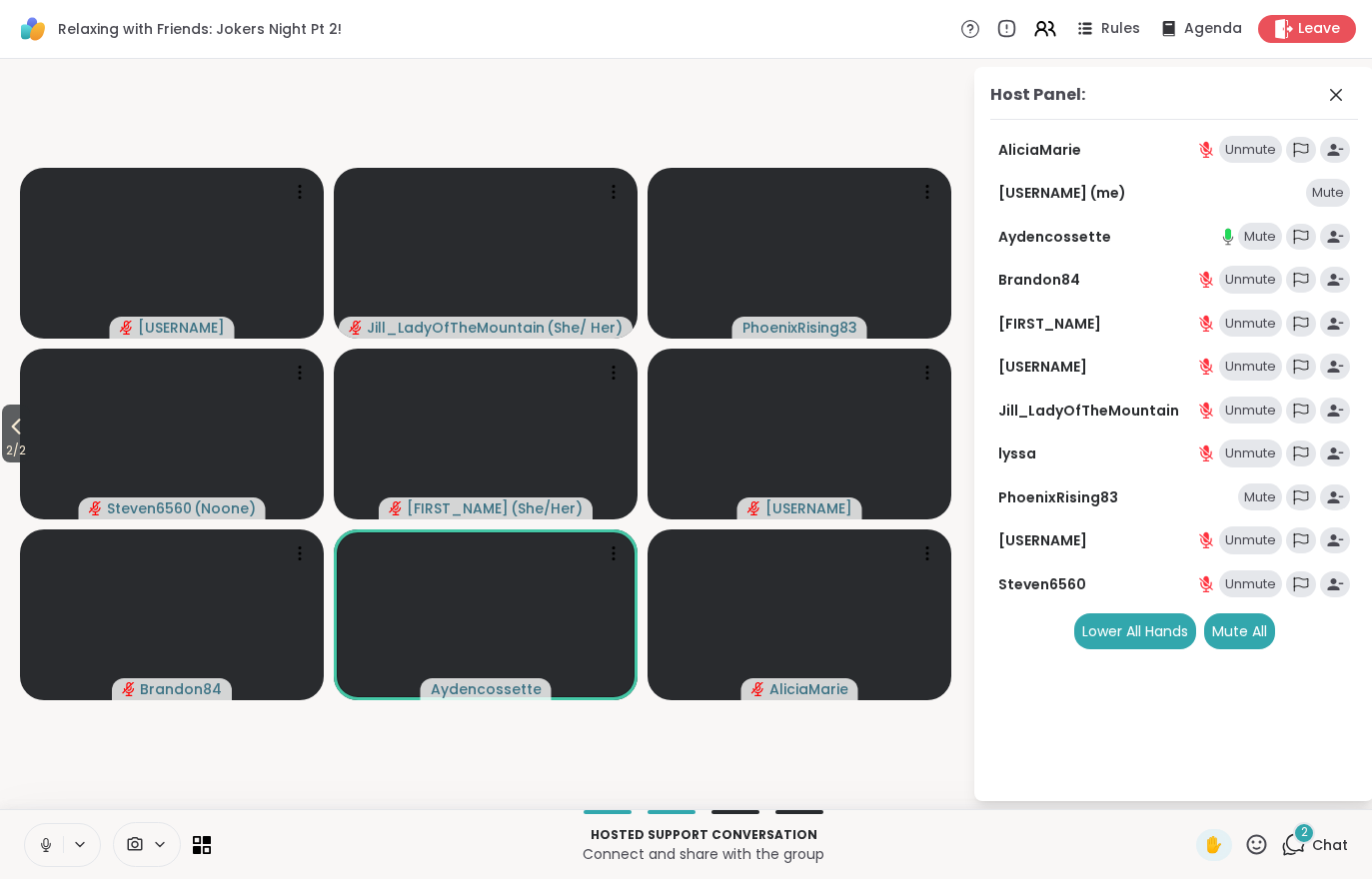 click 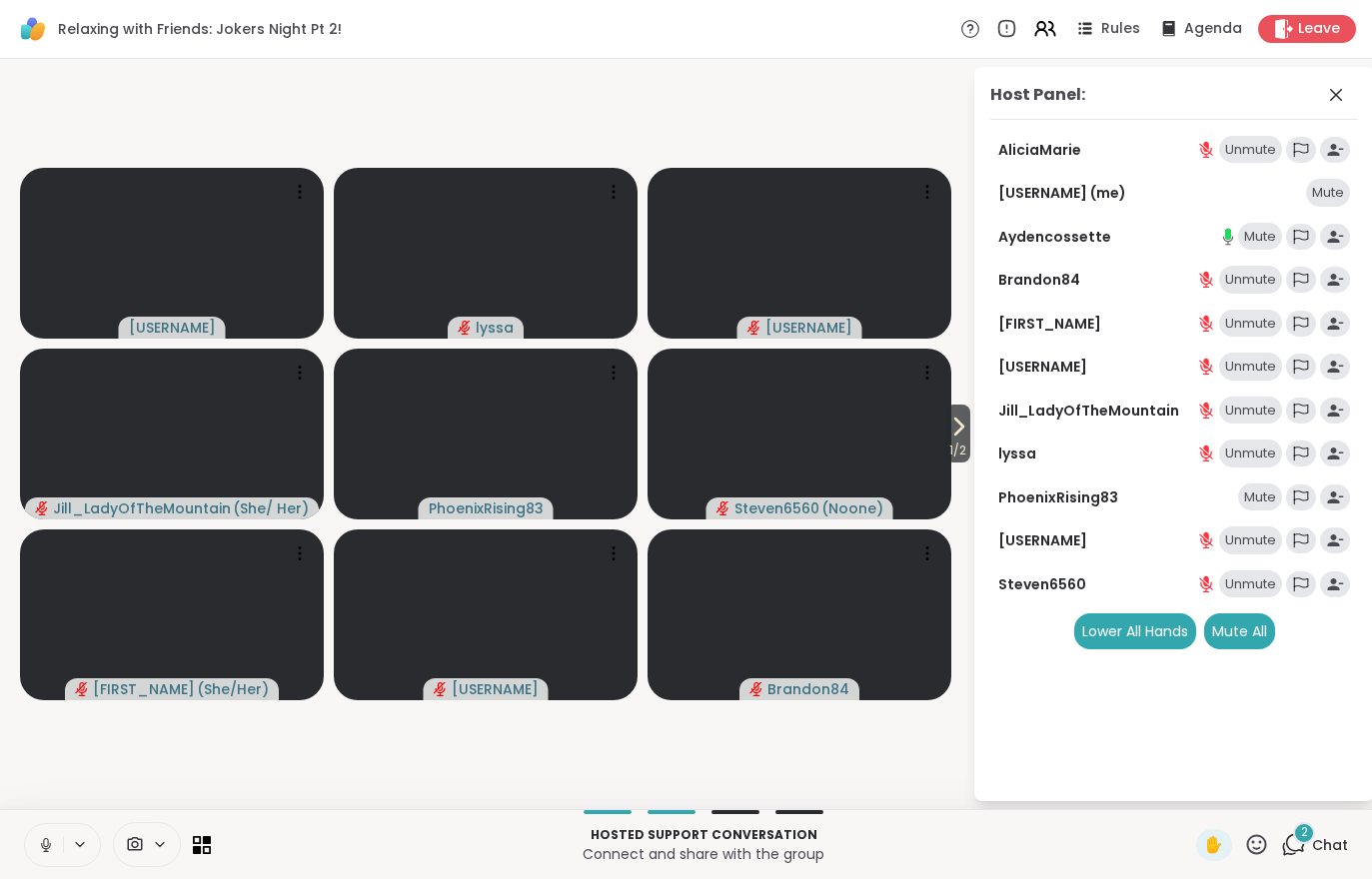 click on "1  /  2" at bounding box center (957, 450) 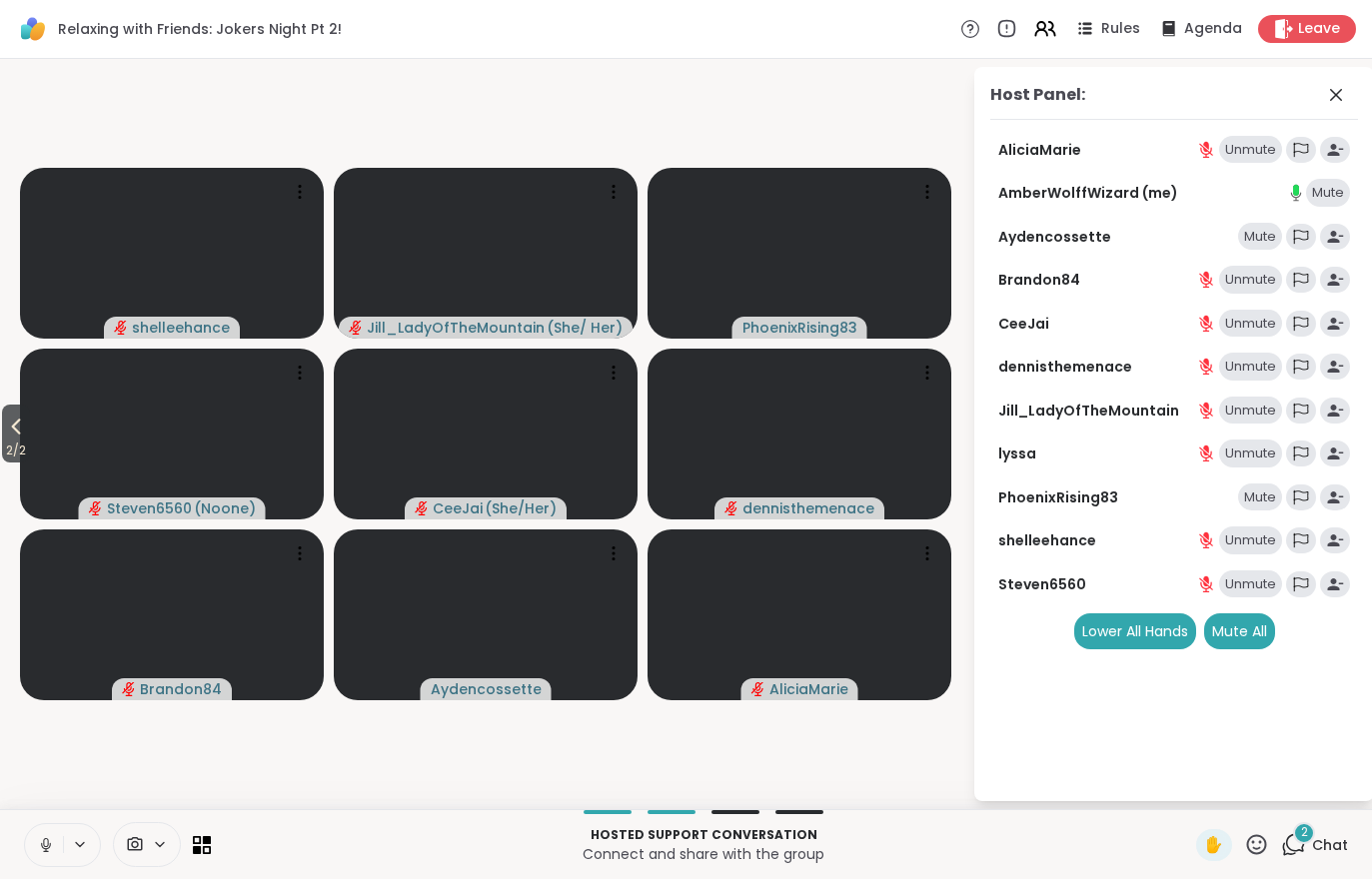 click on "2  /  2" at bounding box center (16, 450) 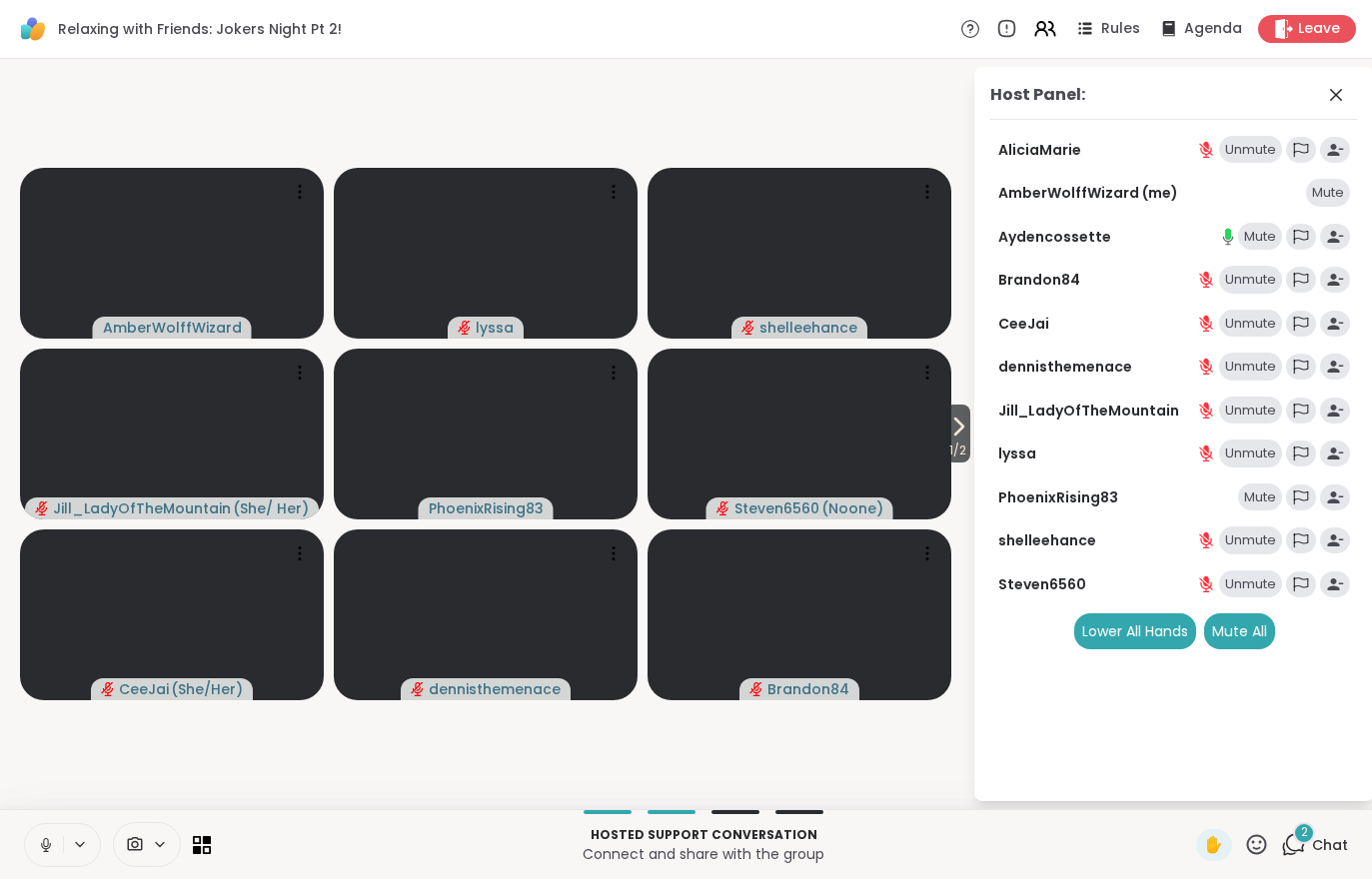 click on "Host Panel: [USERNAME]   Unmute [USERNAME]   (me) Mute [USERNAME]   Mute [USERNAME]   Unmute [USERNAME]   Unmute [USERNAME]   Unmute [USERNAME]   Unmute [USERNAME]   Unmute [USERNAME]   Mute [USERNAME]   Unmute [USERNAME]   Mute All Hands Mute All" at bounding box center (1160, 434) 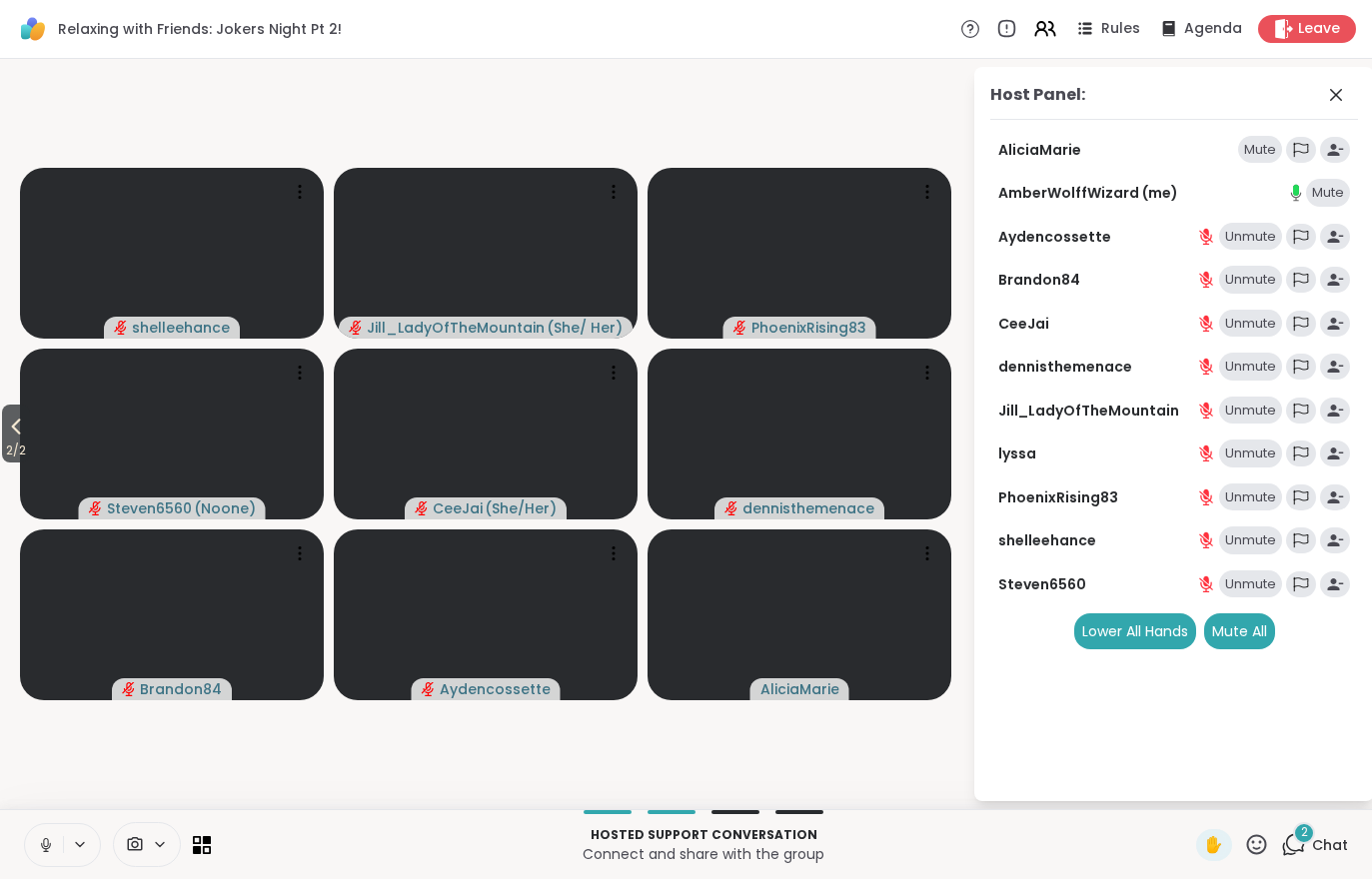 click on "2  /  2" at bounding box center (16, 450) 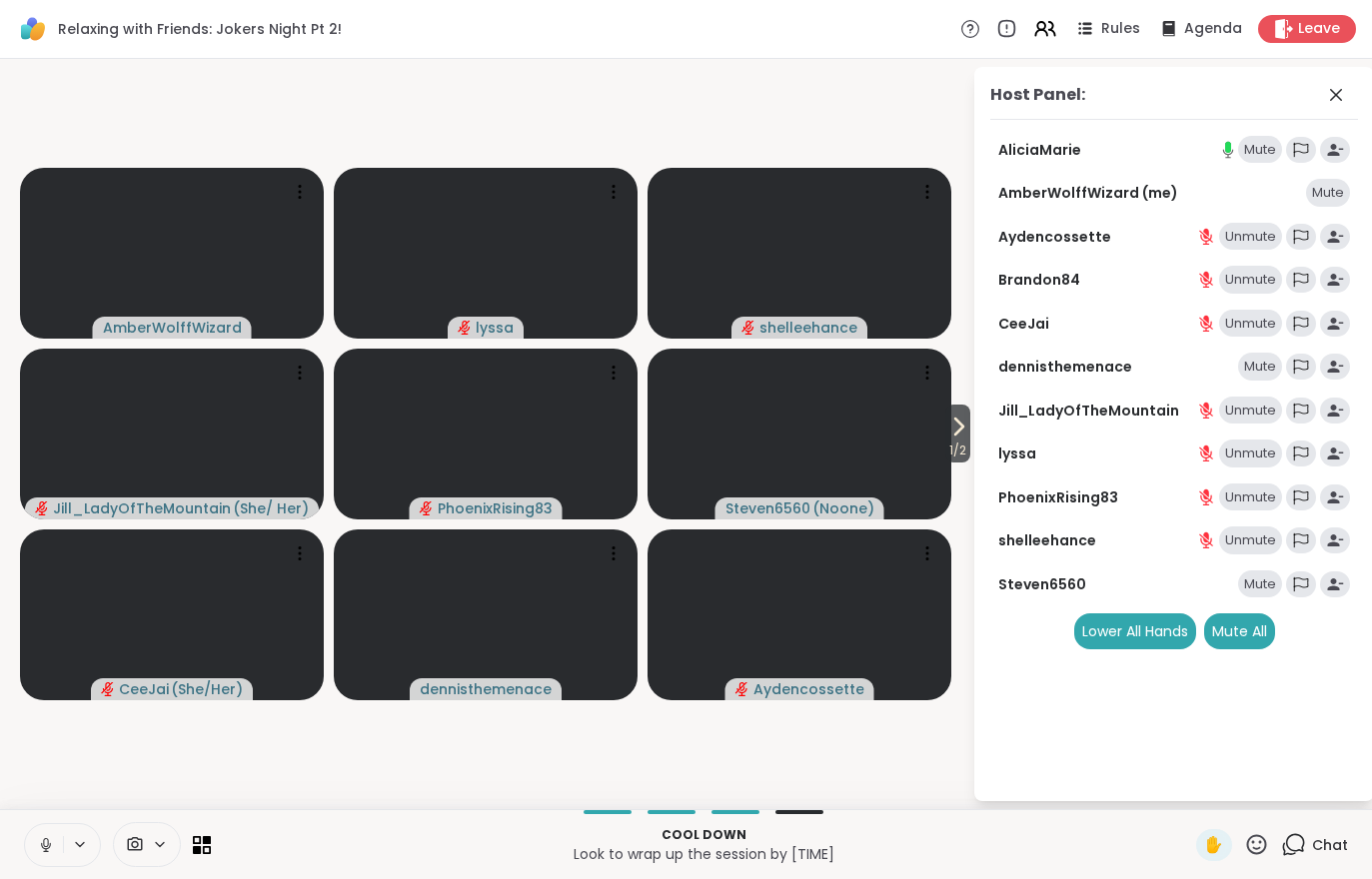 click on "Host Panel: [USERNAME]   Mute [USERNAME]   (me) Mute [USERNAME]   Unmute [USERNAME]   Unmute [USERNAME]   Unmute [USERNAME]   Mute [USERNAME]   Unmute [USERNAME]   Unmute [USERNAME]   Unmute [USERNAME]   Unmute [USERNAME]   Mute All Hands Mute All" at bounding box center (1160, 434) 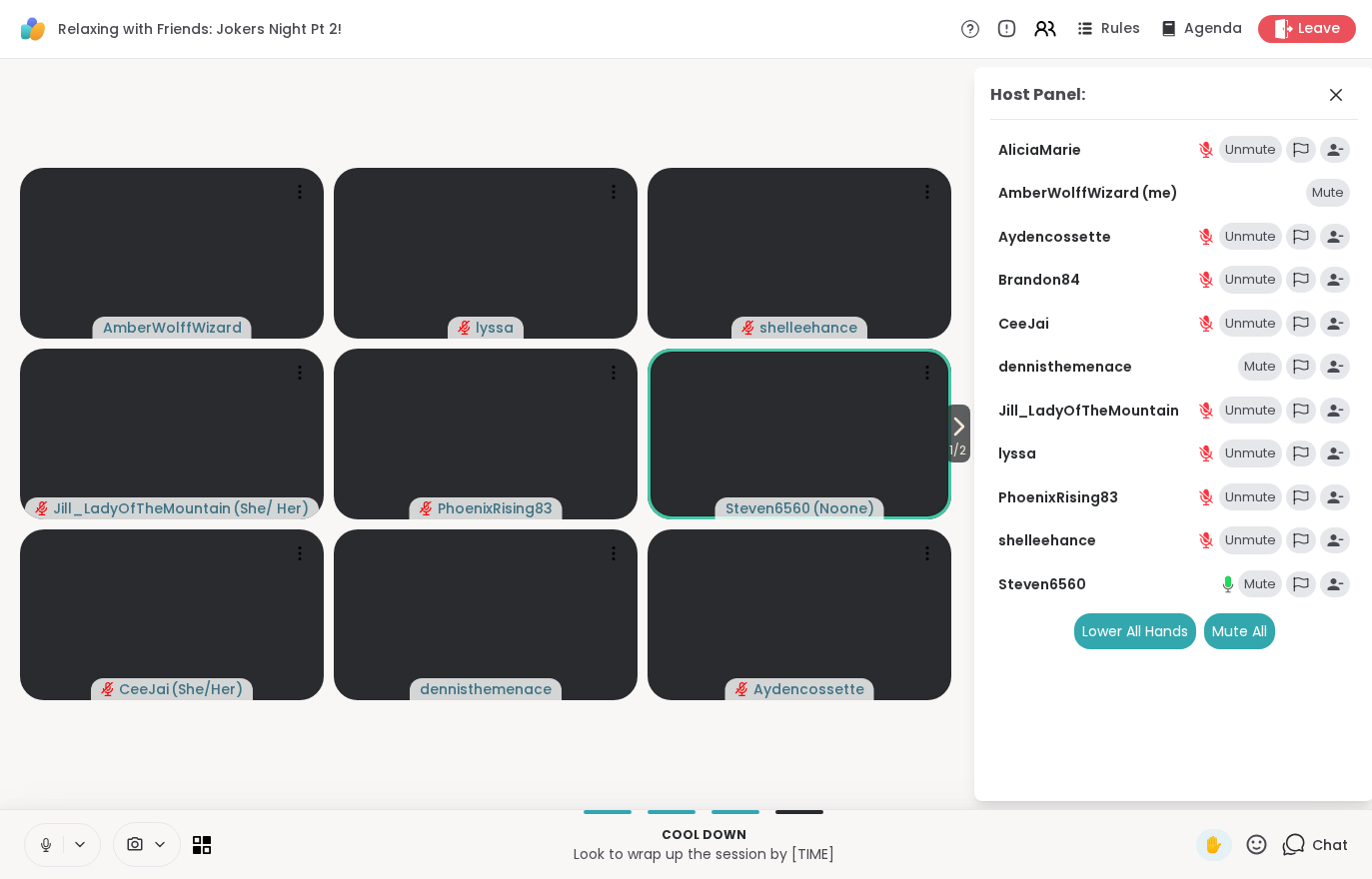 click on "1  /  2" at bounding box center [957, 450] 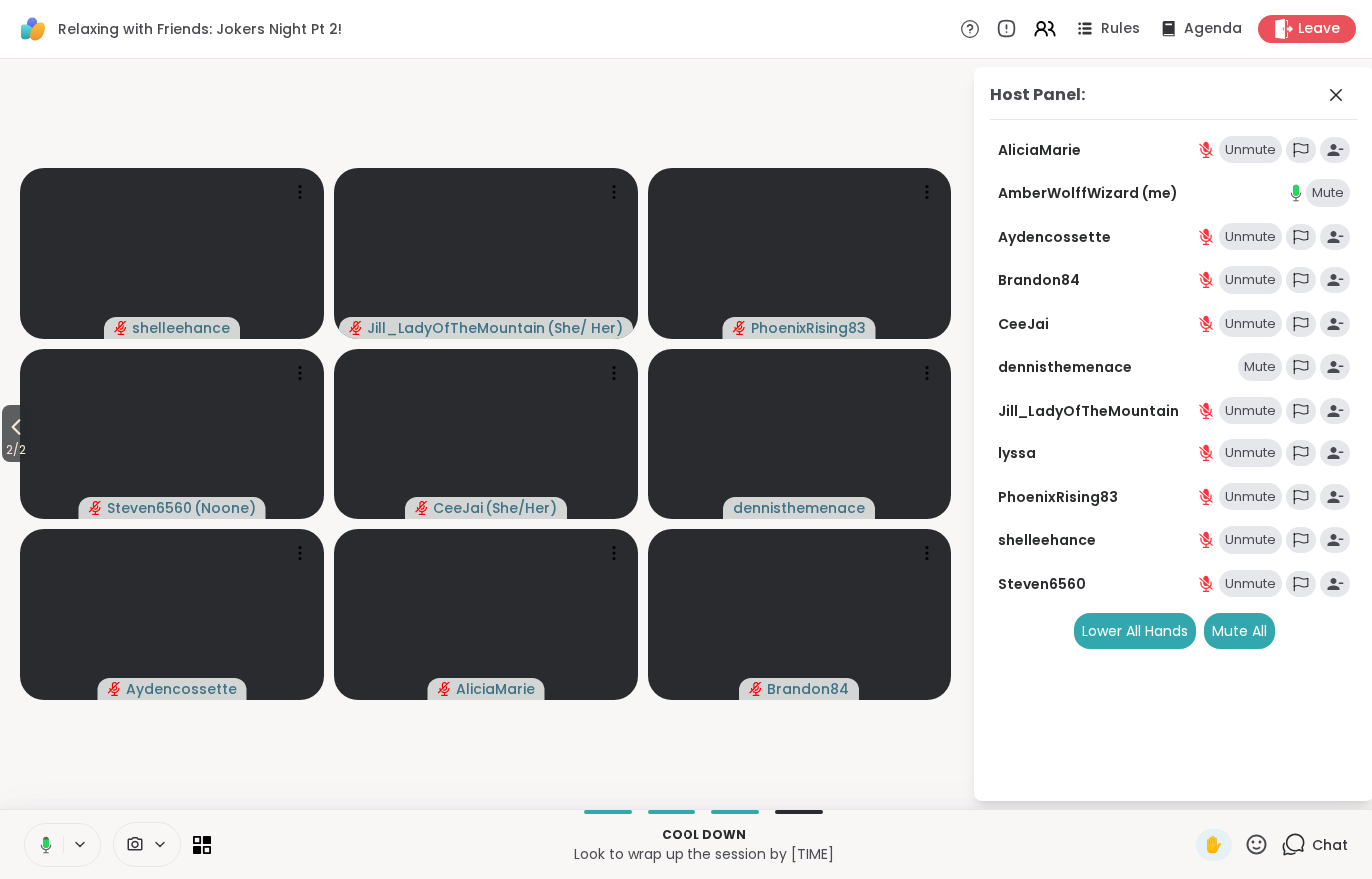 click on "2  /  2" at bounding box center [16, 450] 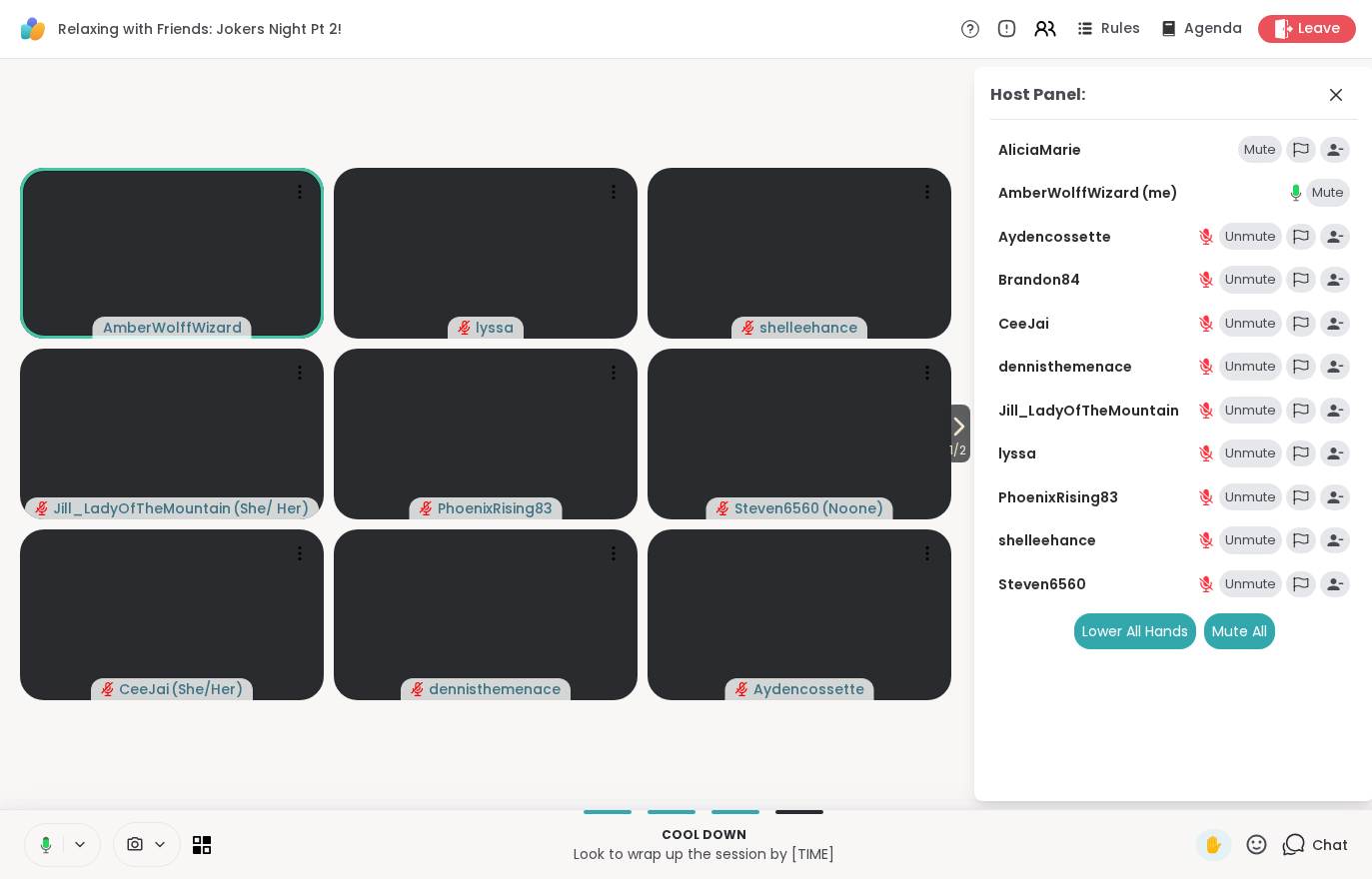 click on "1  /  2" at bounding box center [957, 450] 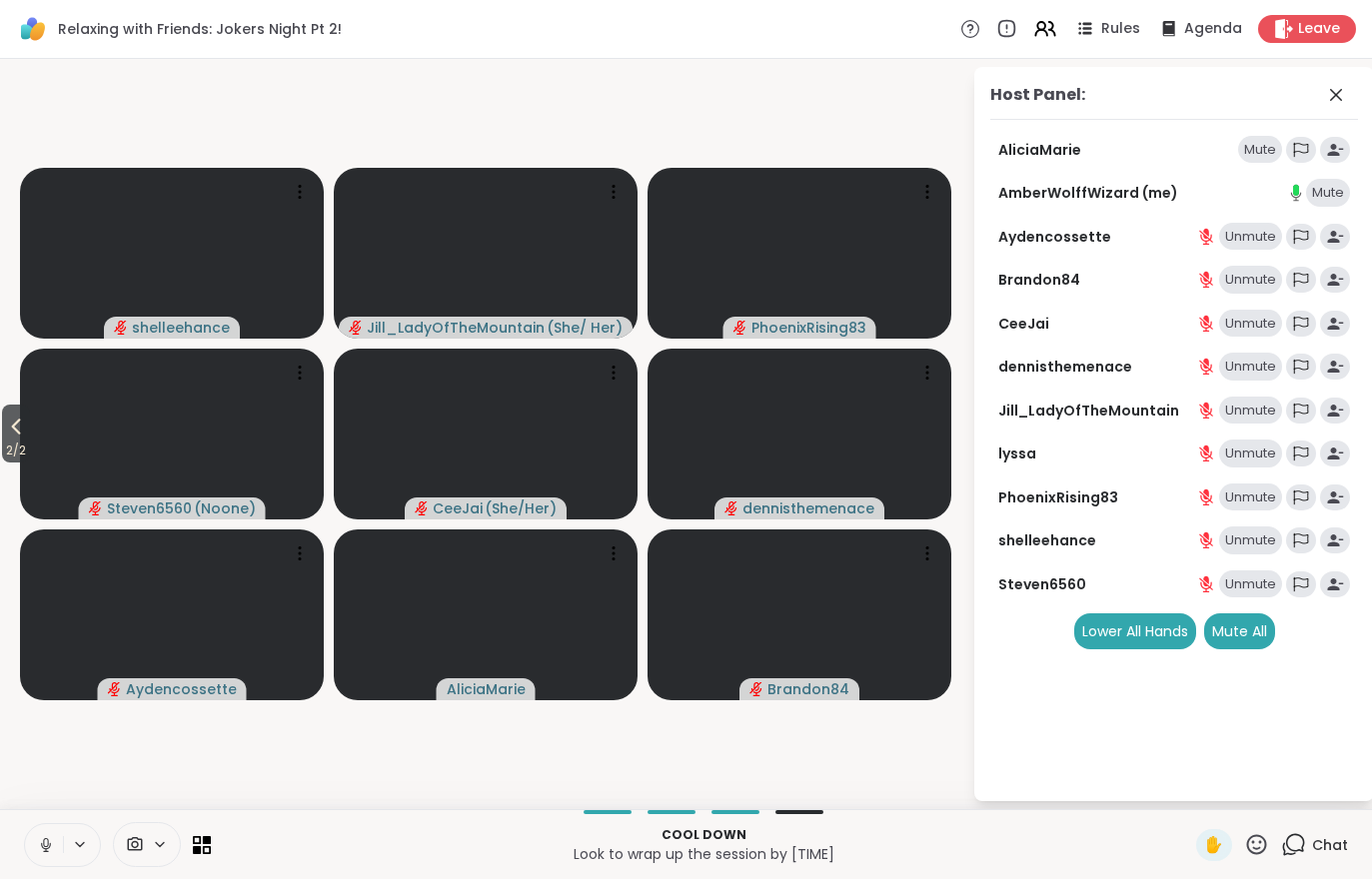 click on "2  /  2" at bounding box center (16, 450) 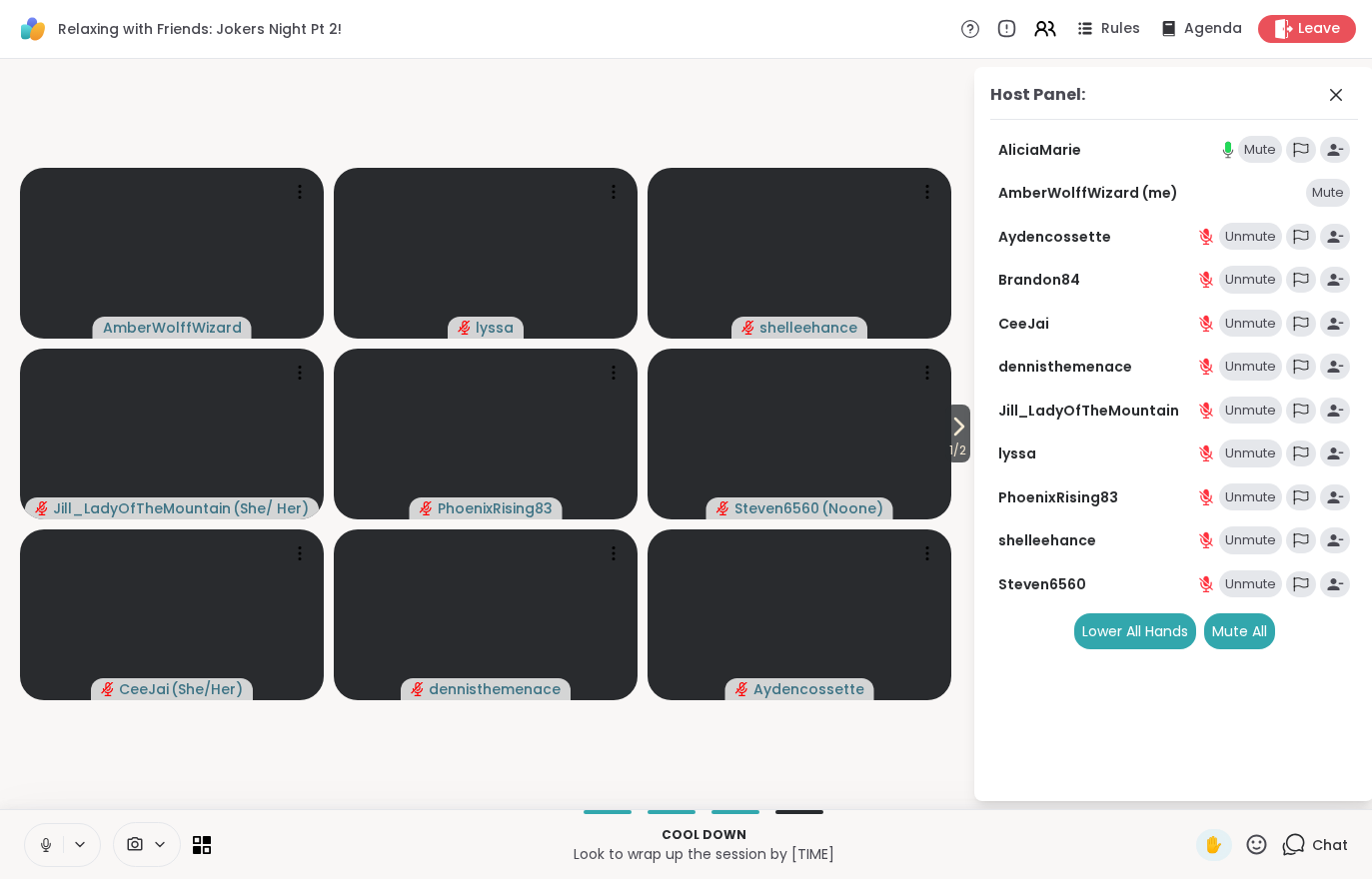 click on "1  /  2" at bounding box center (957, 450) 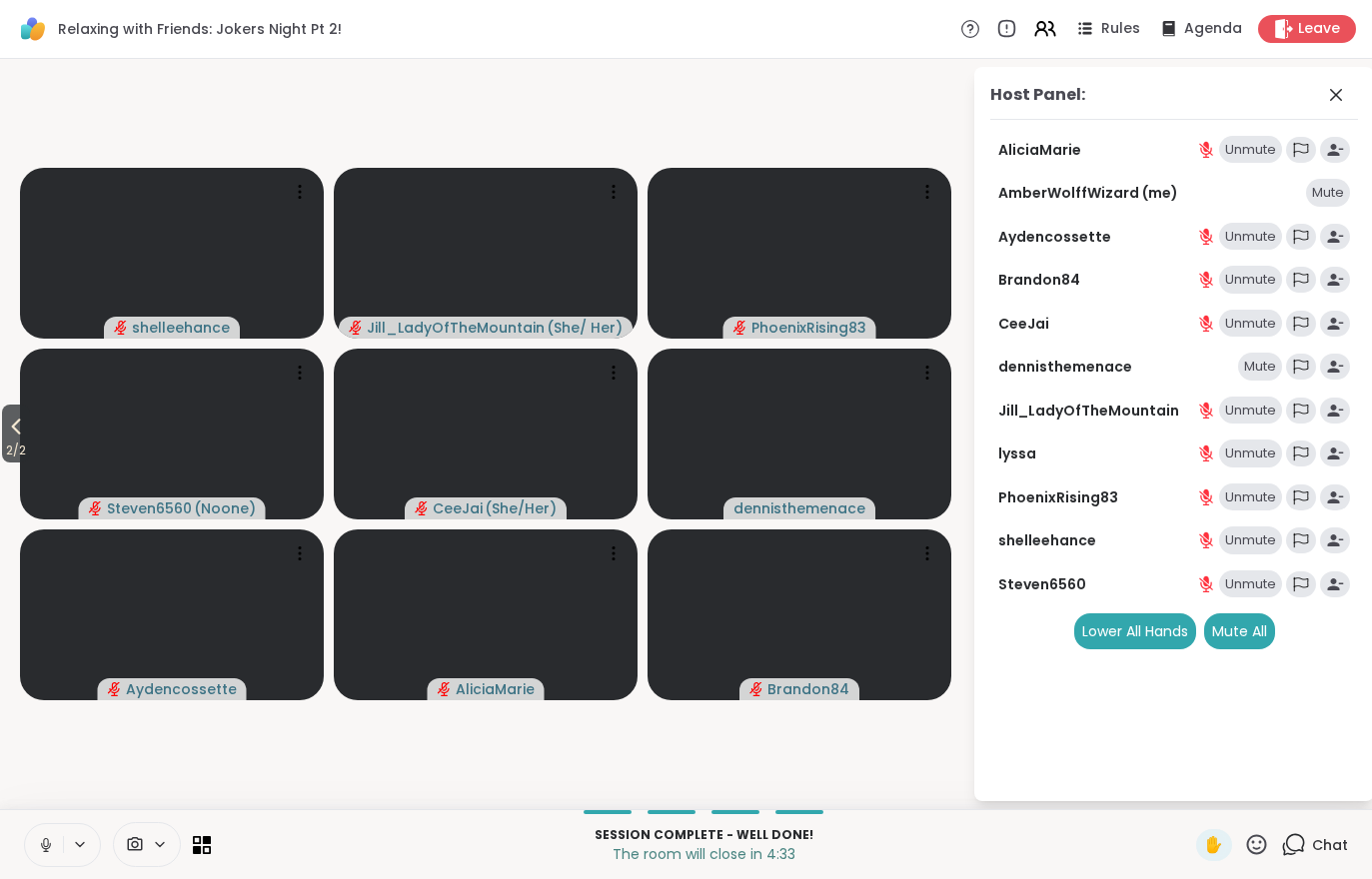 click 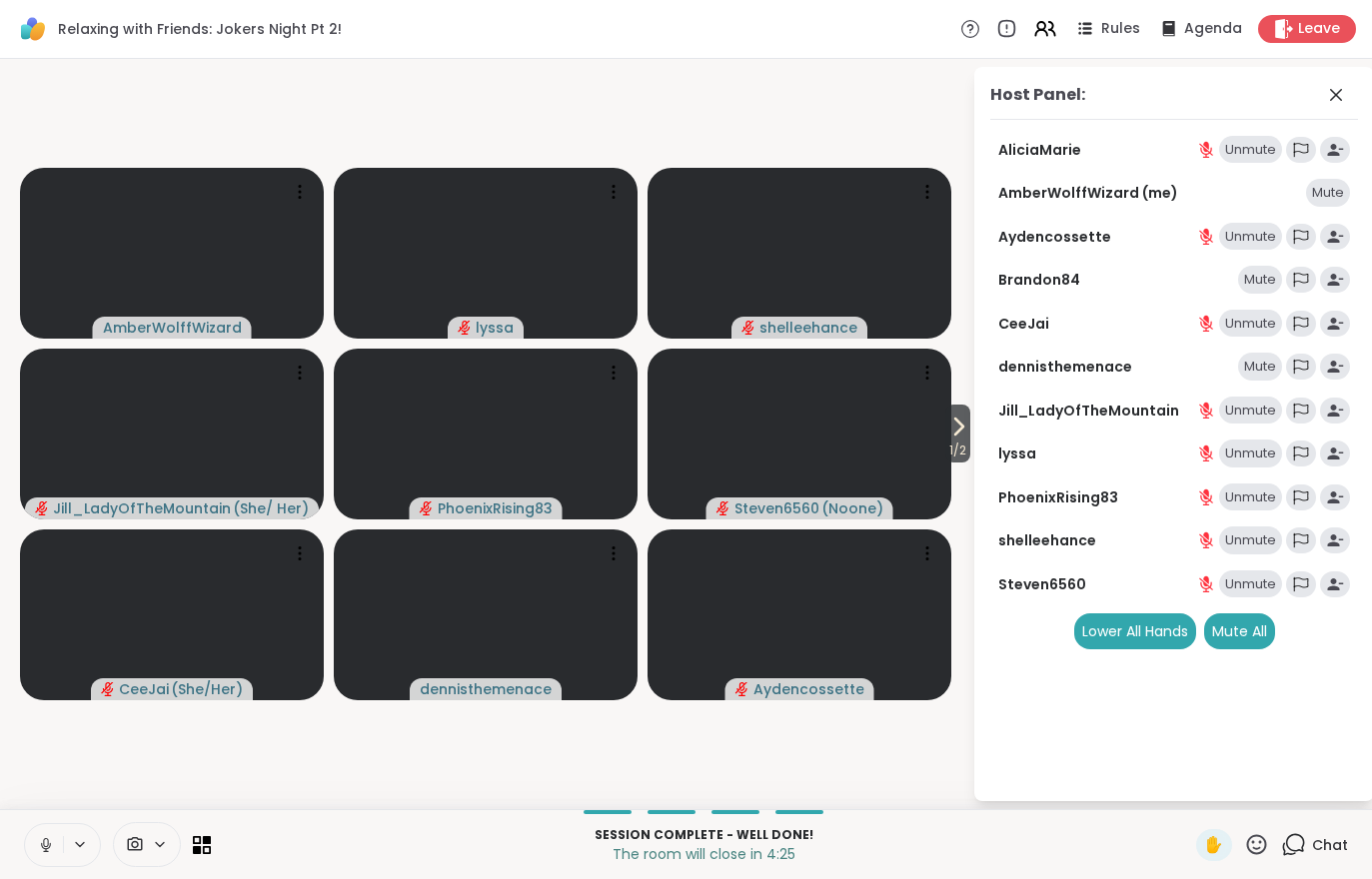 click 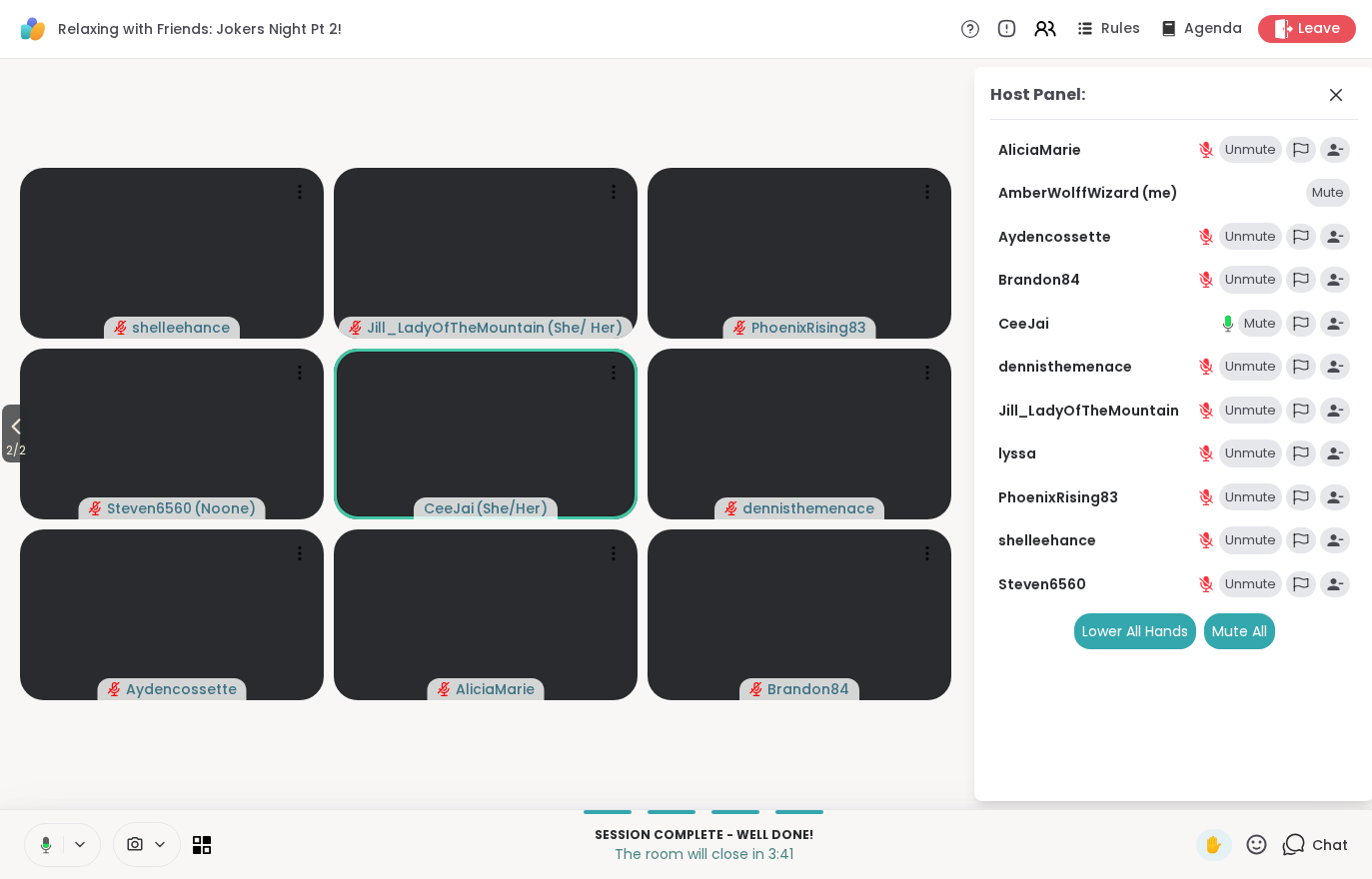 click on "2  /  2" at bounding box center [16, 450] 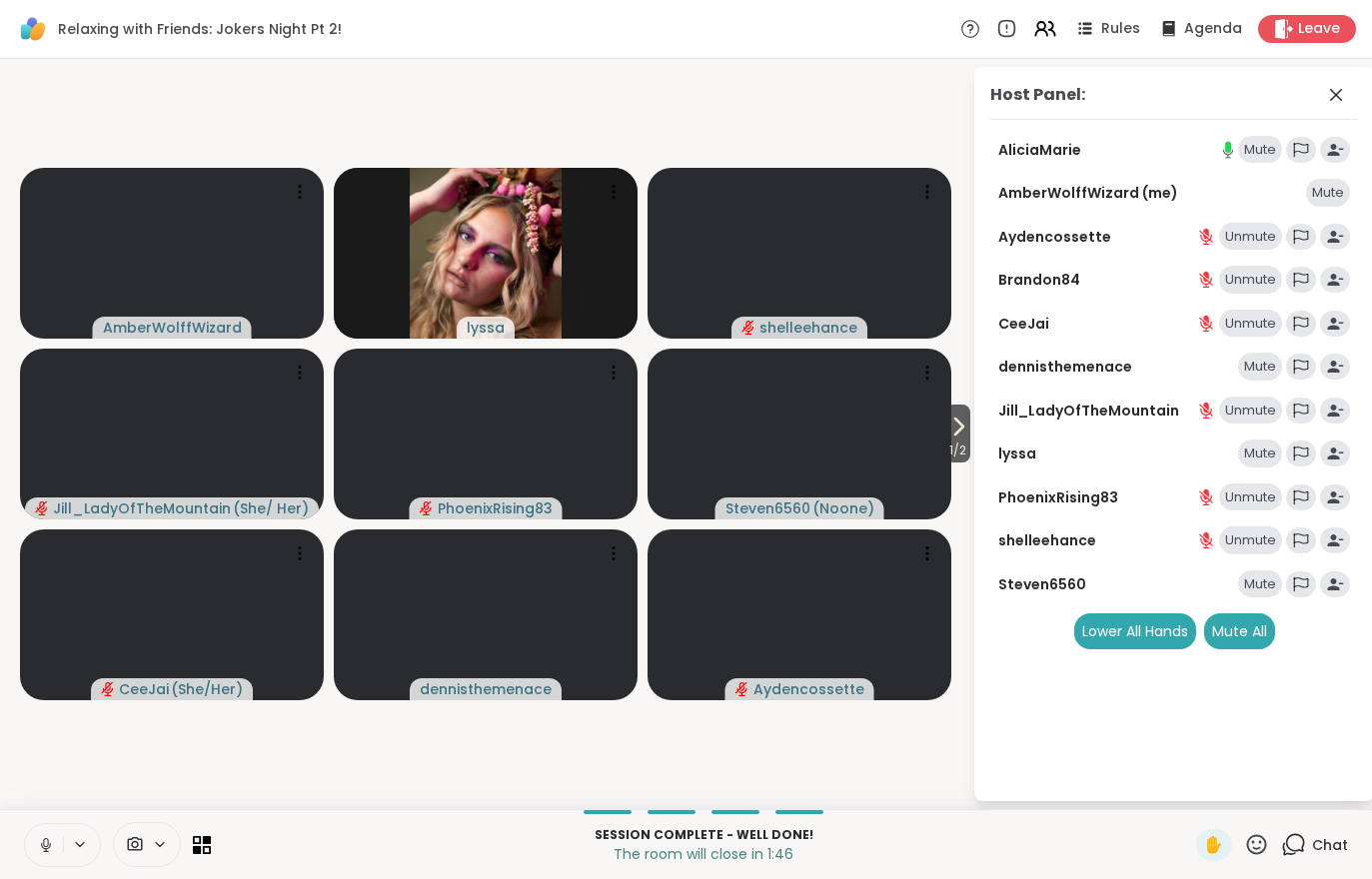 click on "Leave" at bounding box center (1319, 29) 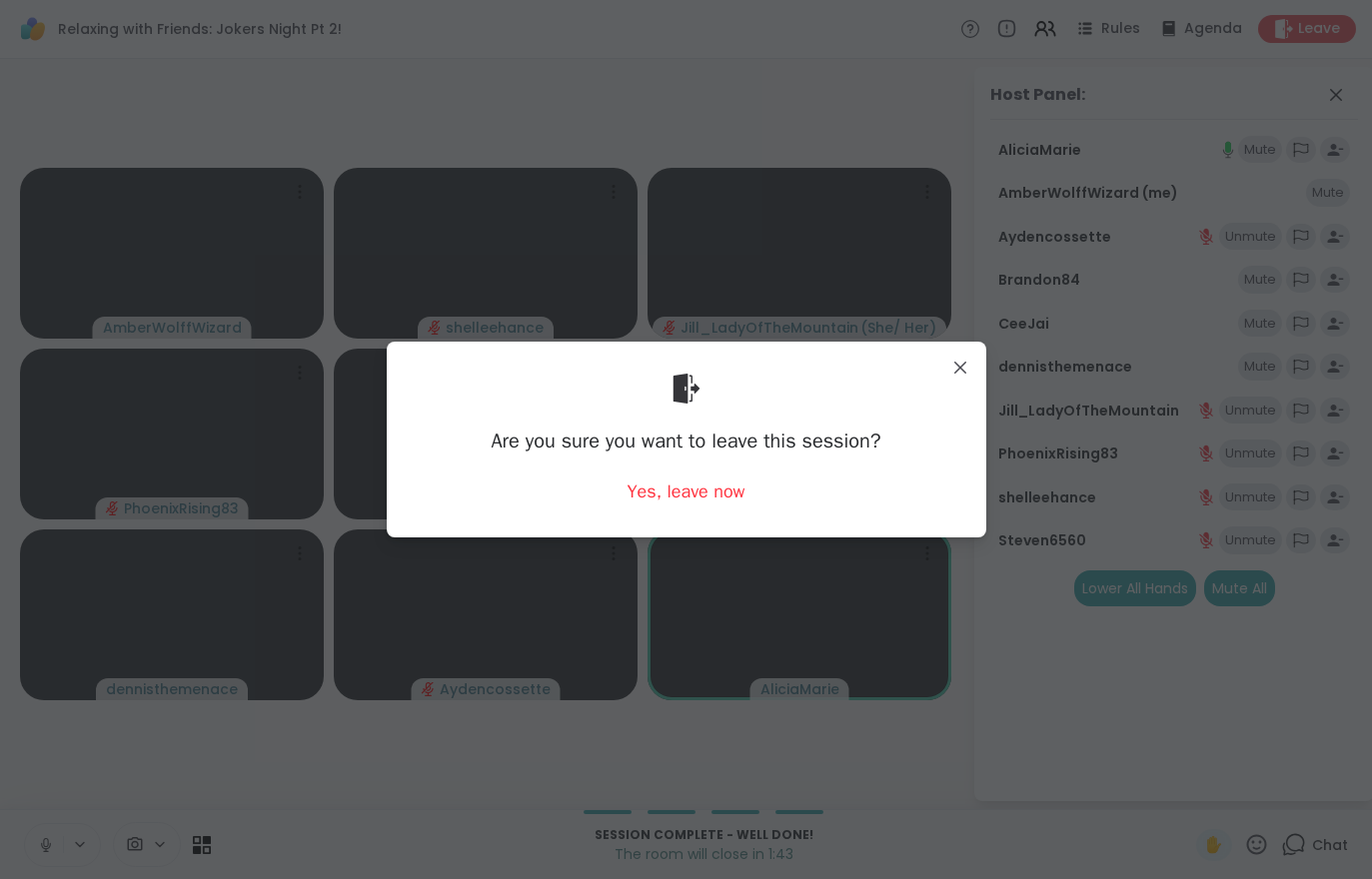 click on "Yes, leave now" at bounding box center [686, 491] 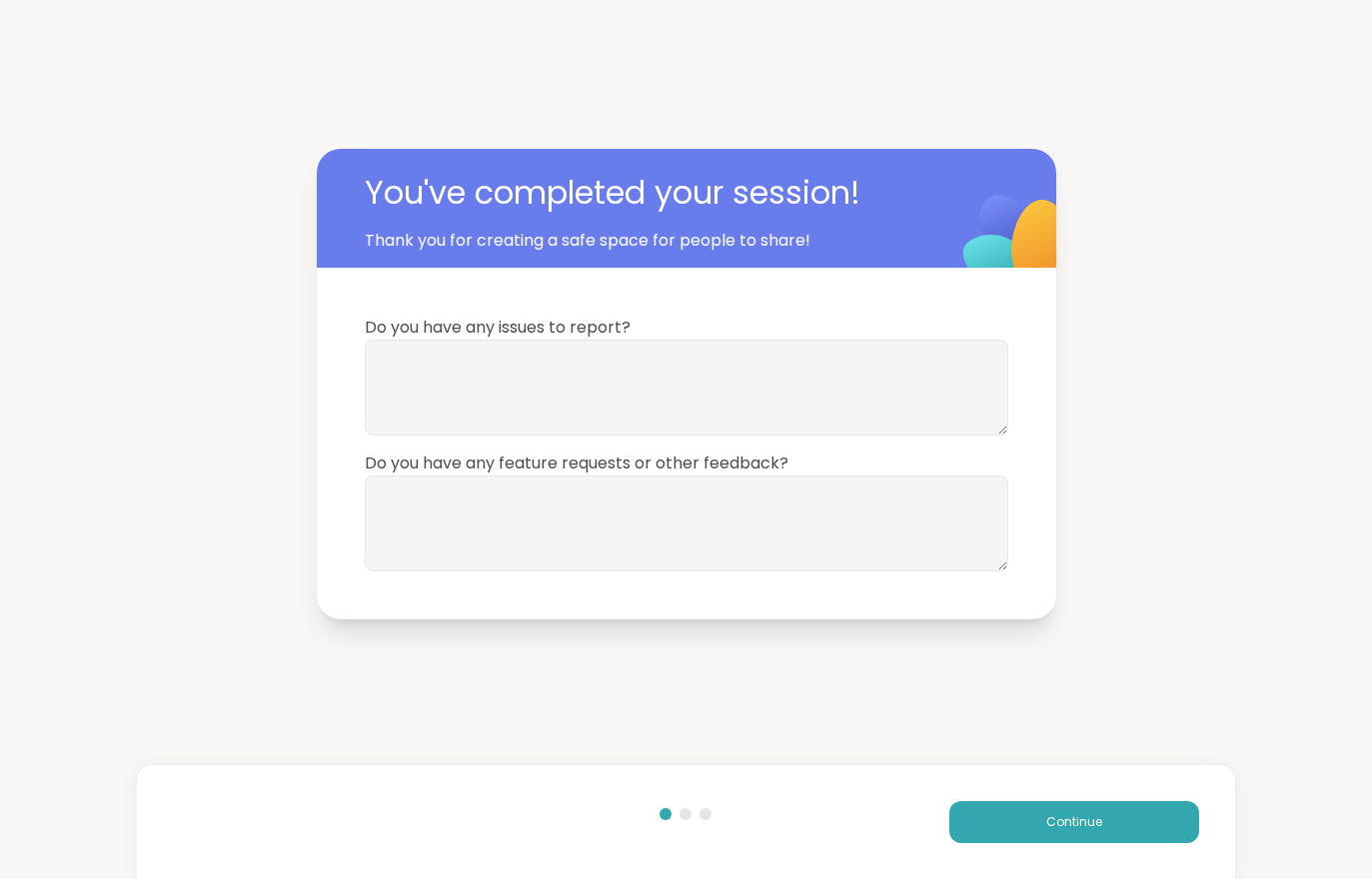 click on "Continue" at bounding box center [1074, 822] 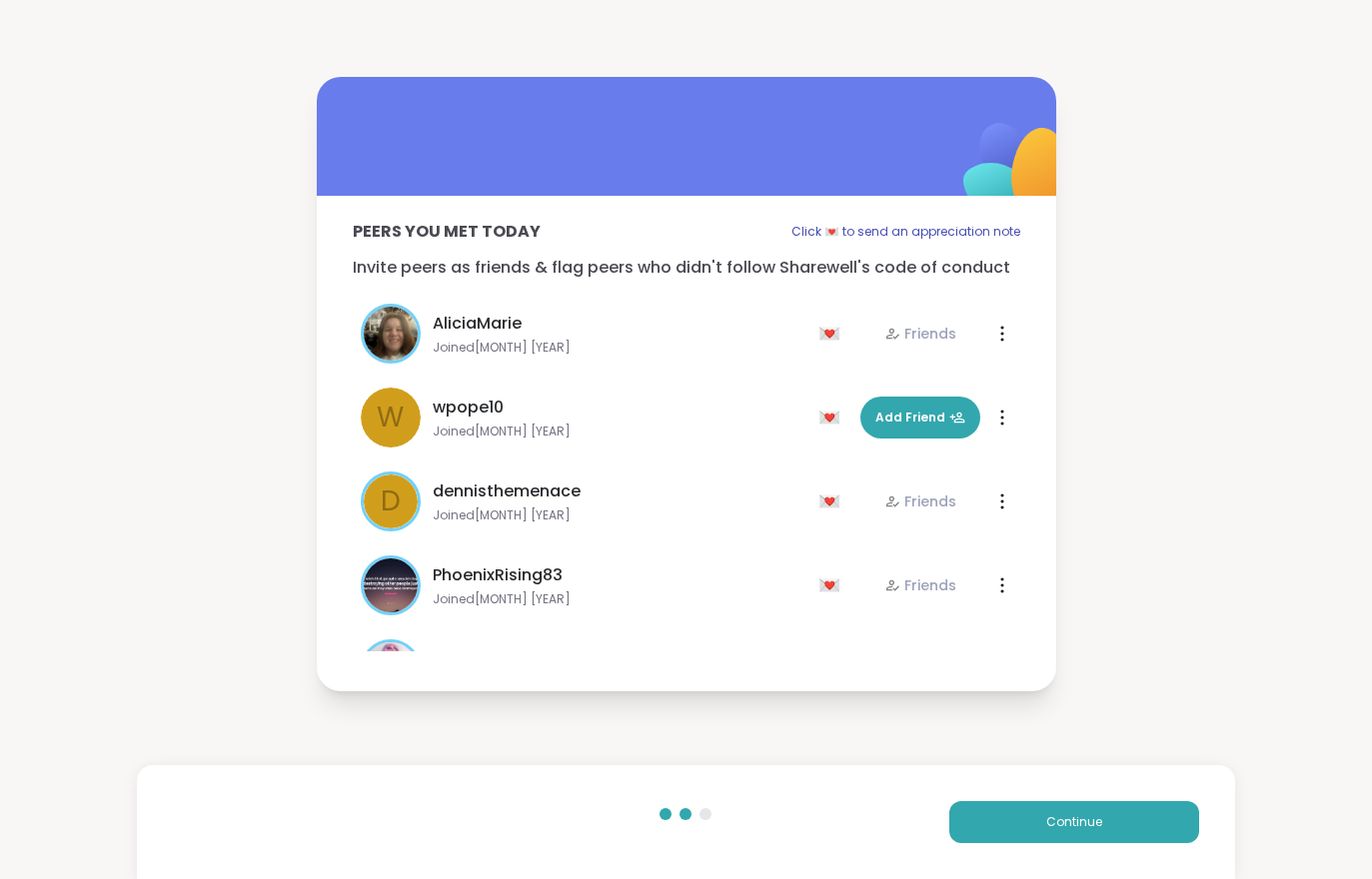 click on "Continue" at bounding box center [1074, 822] 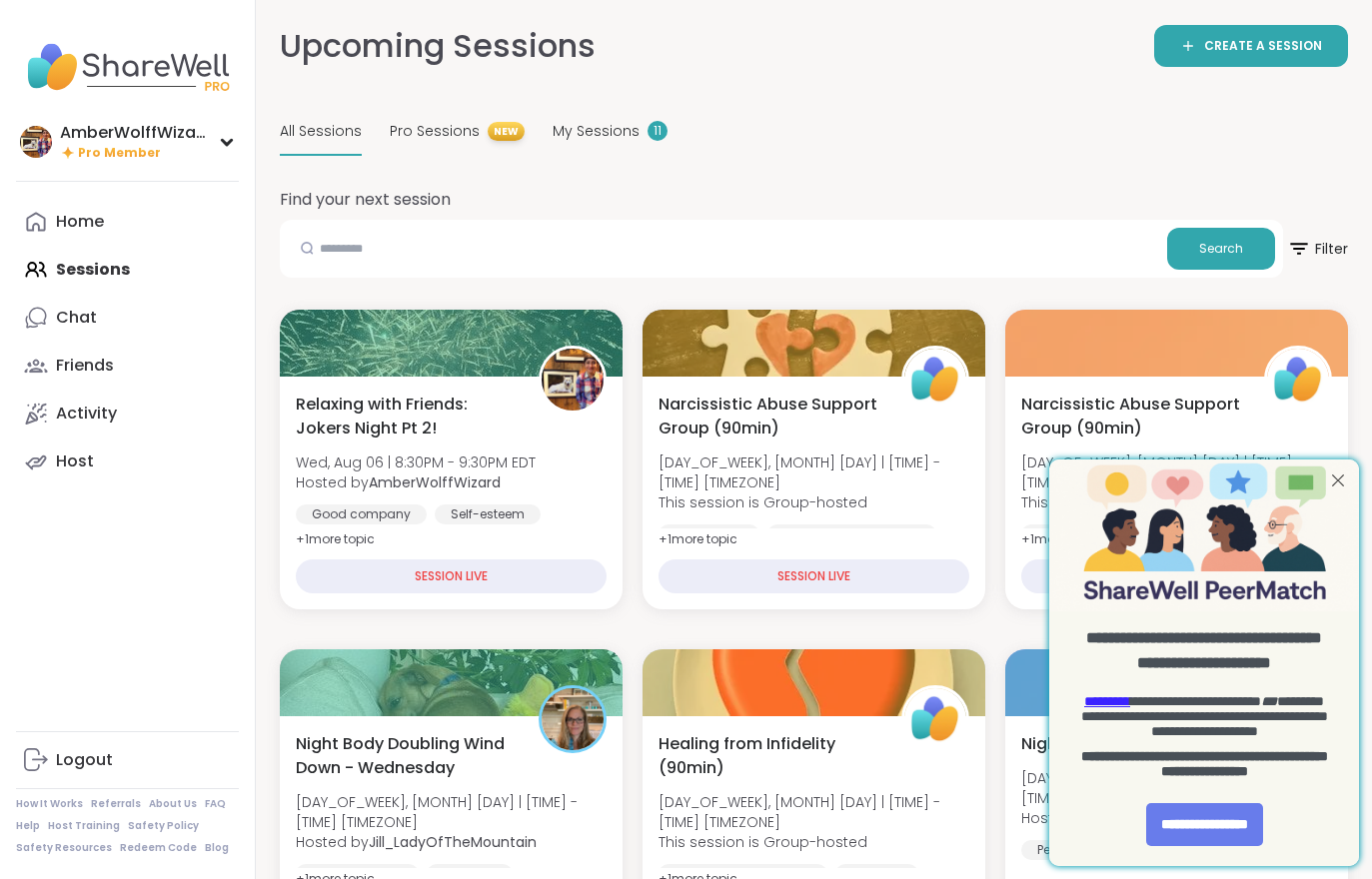 scroll, scrollTop: 0, scrollLeft: 0, axis: both 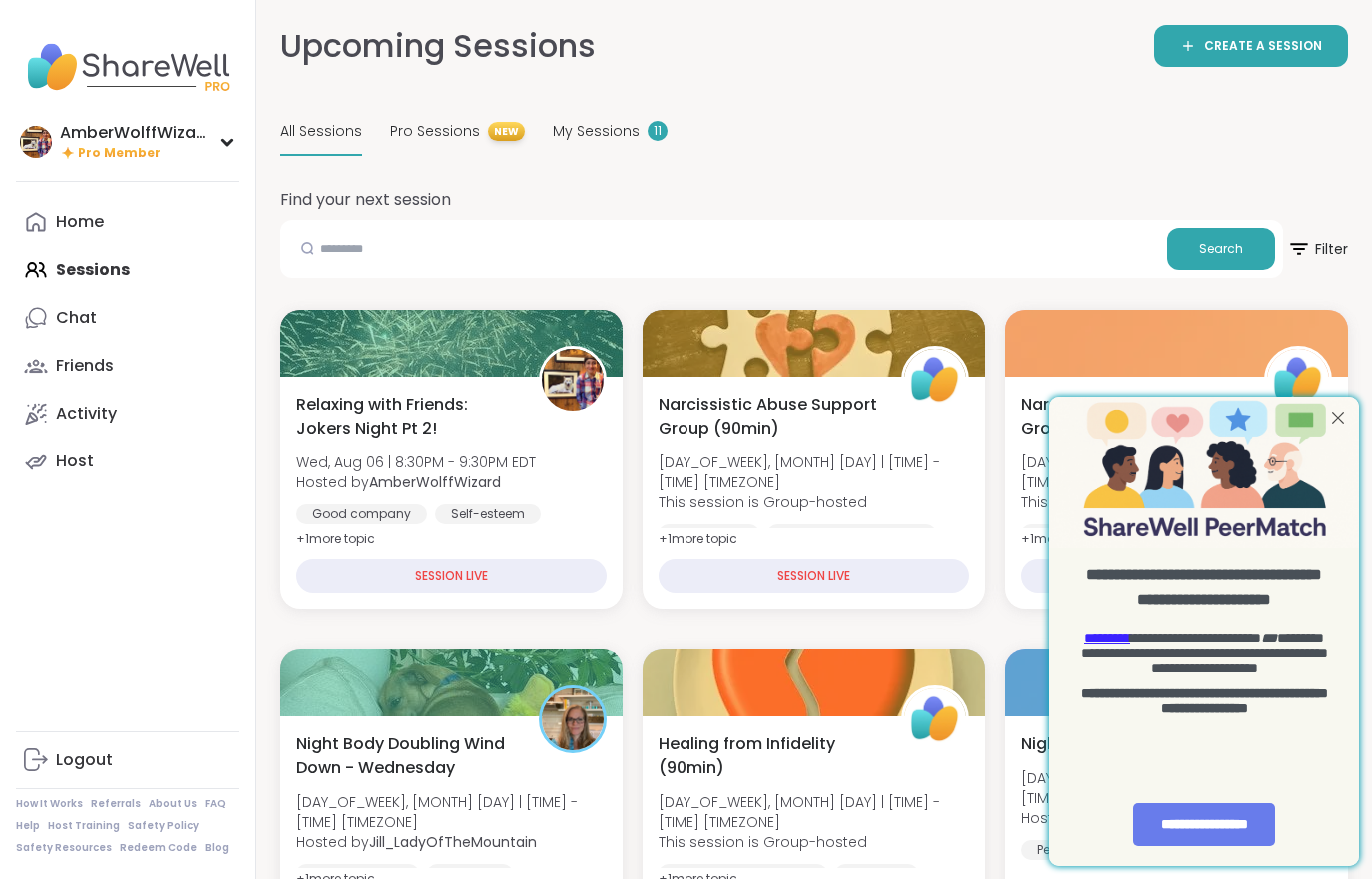 click on "My Sessions 11" at bounding box center (610, 132) 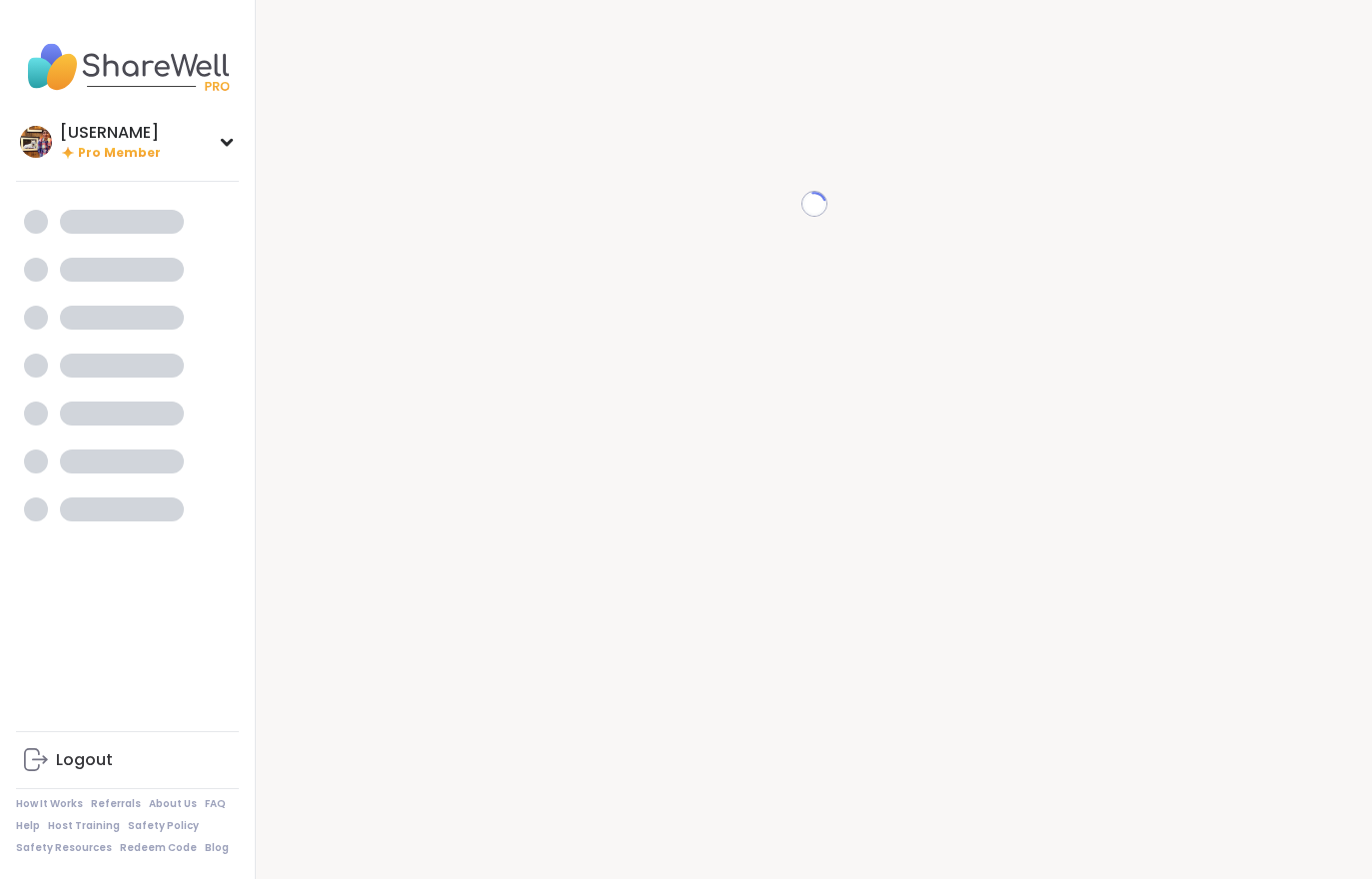 scroll, scrollTop: 0, scrollLeft: 0, axis: both 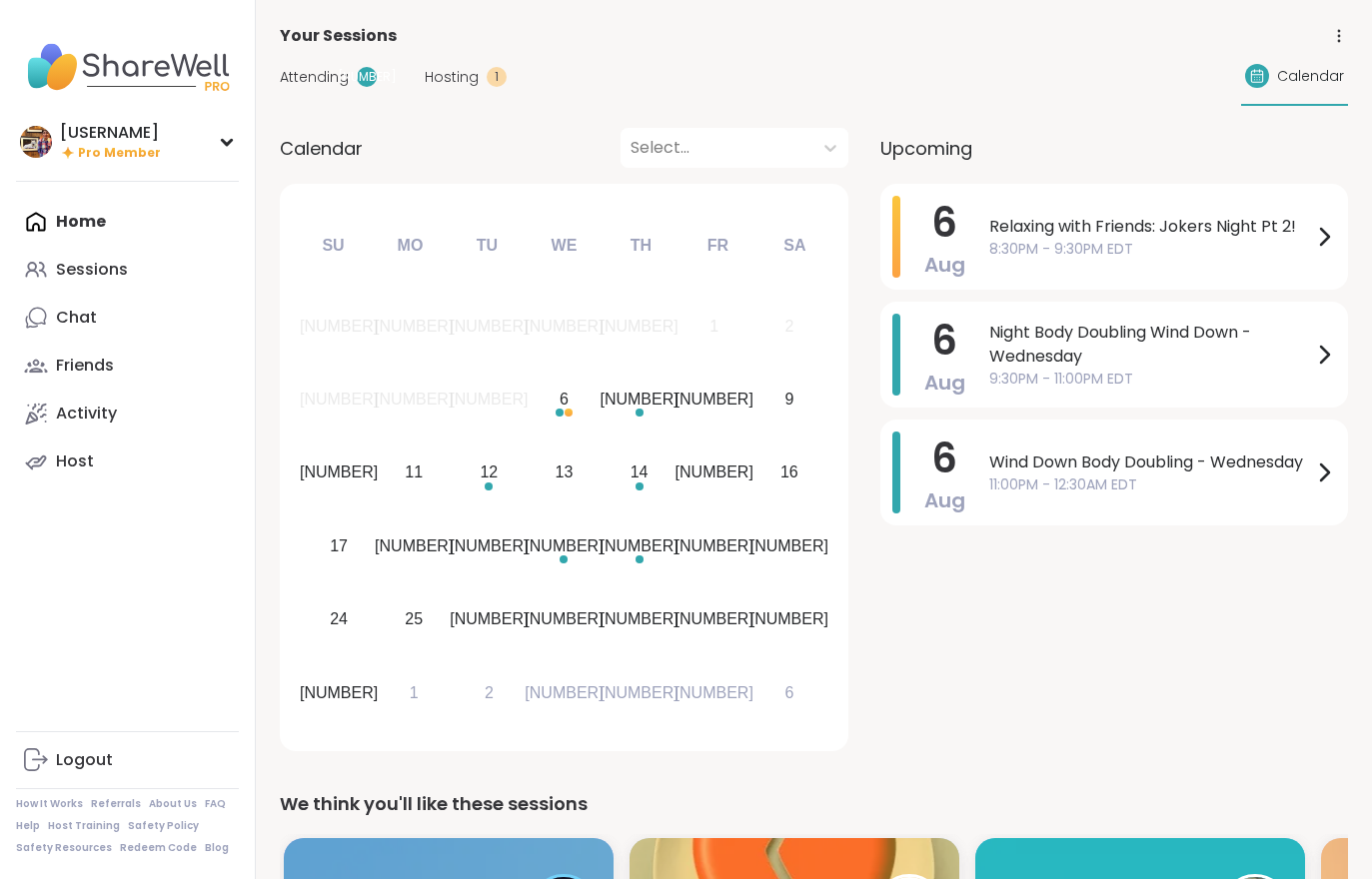 click on "Hosting" at bounding box center [452, 77] 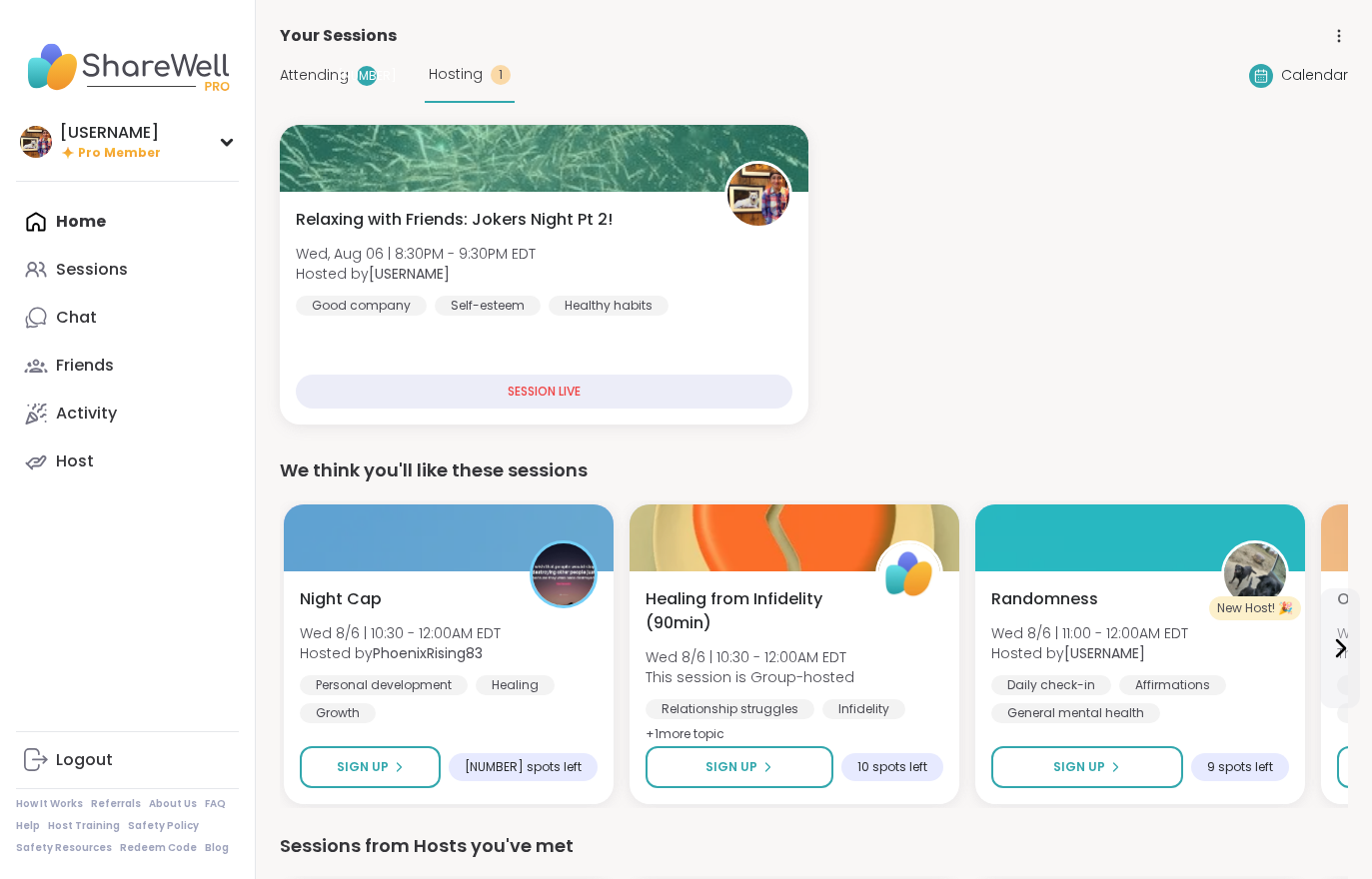 click on "Attending" at bounding box center (314, 75) 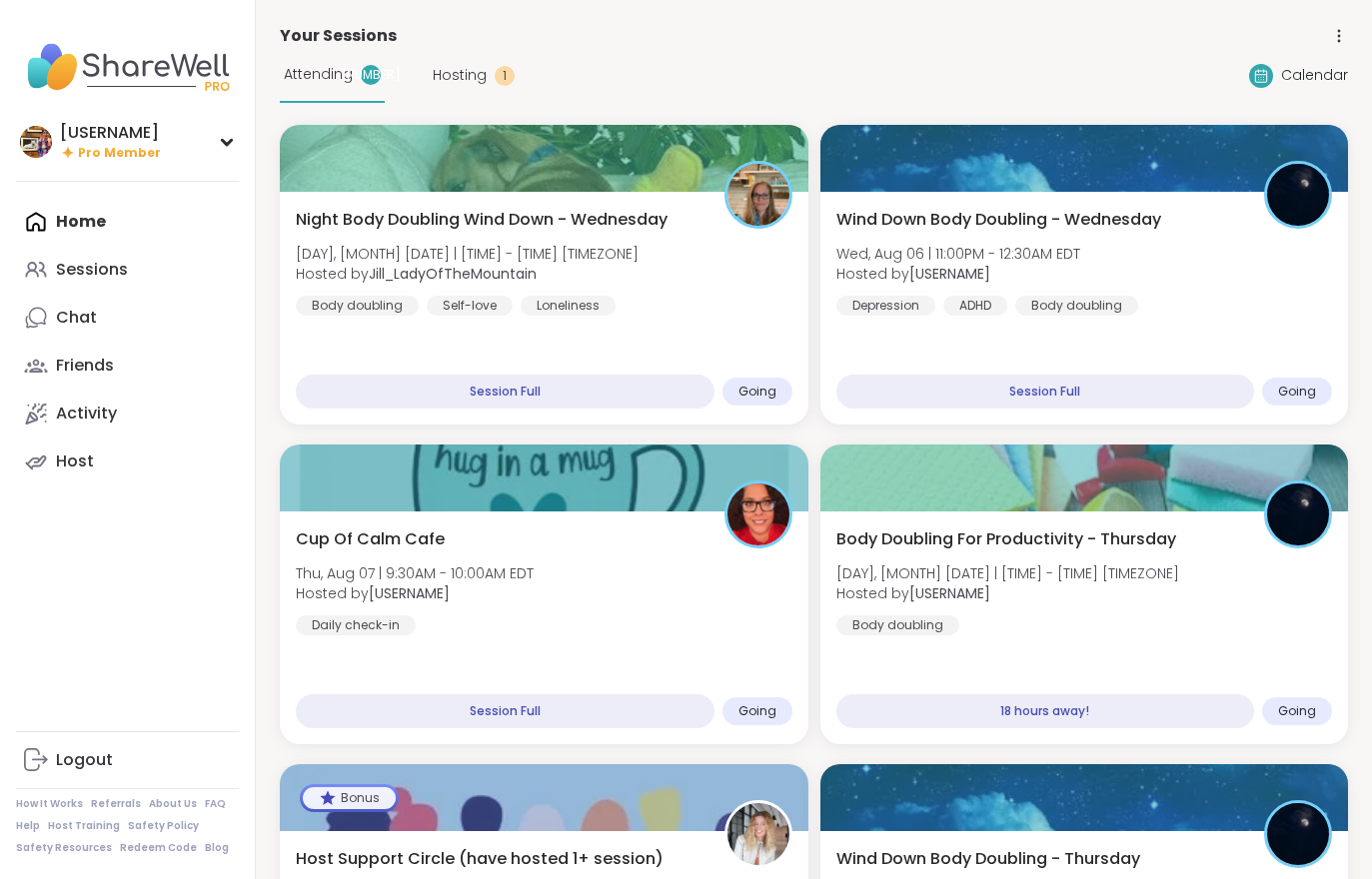 click on "Night Body Doubling Wind Down - Wednesday Wed, Aug 06 | 9:30PM - 11:00PM EDT Hosted by  Jill_LadyOfTheMountain Body doubling Self-love Loneliness" at bounding box center [544, 262] 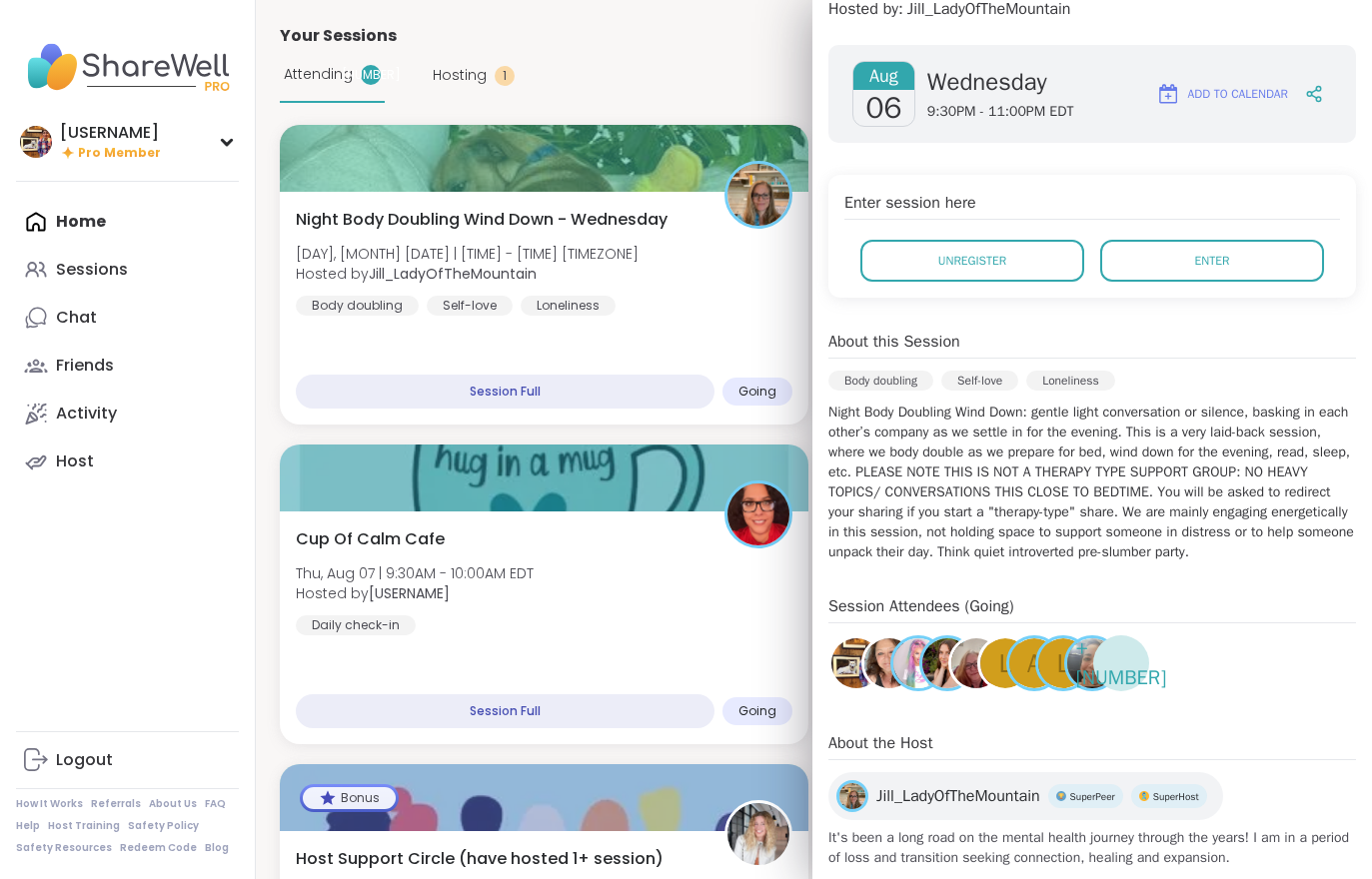 scroll, scrollTop: 282, scrollLeft: 0, axis: vertical 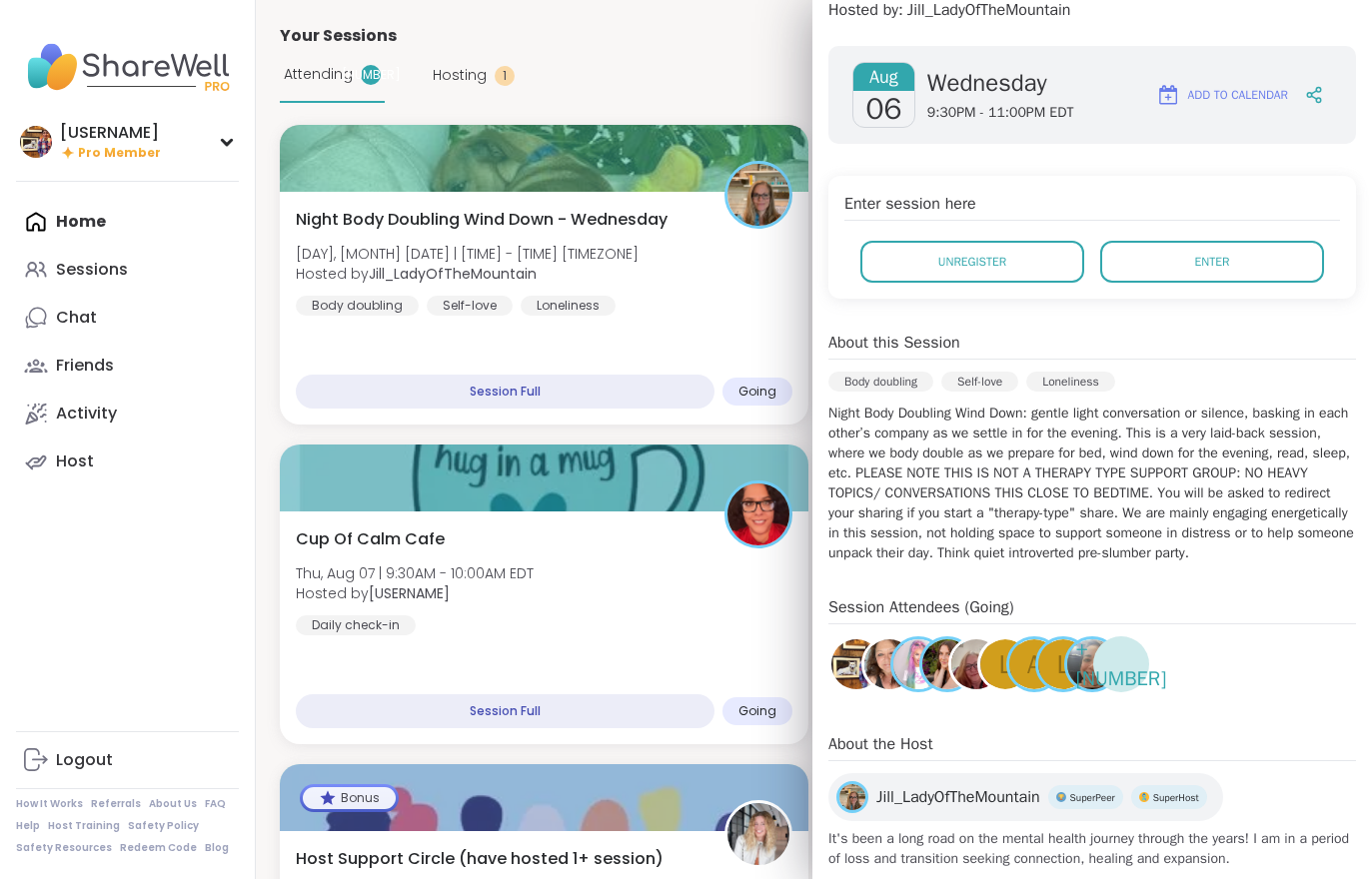 click on "Enter" at bounding box center (1212, 262) 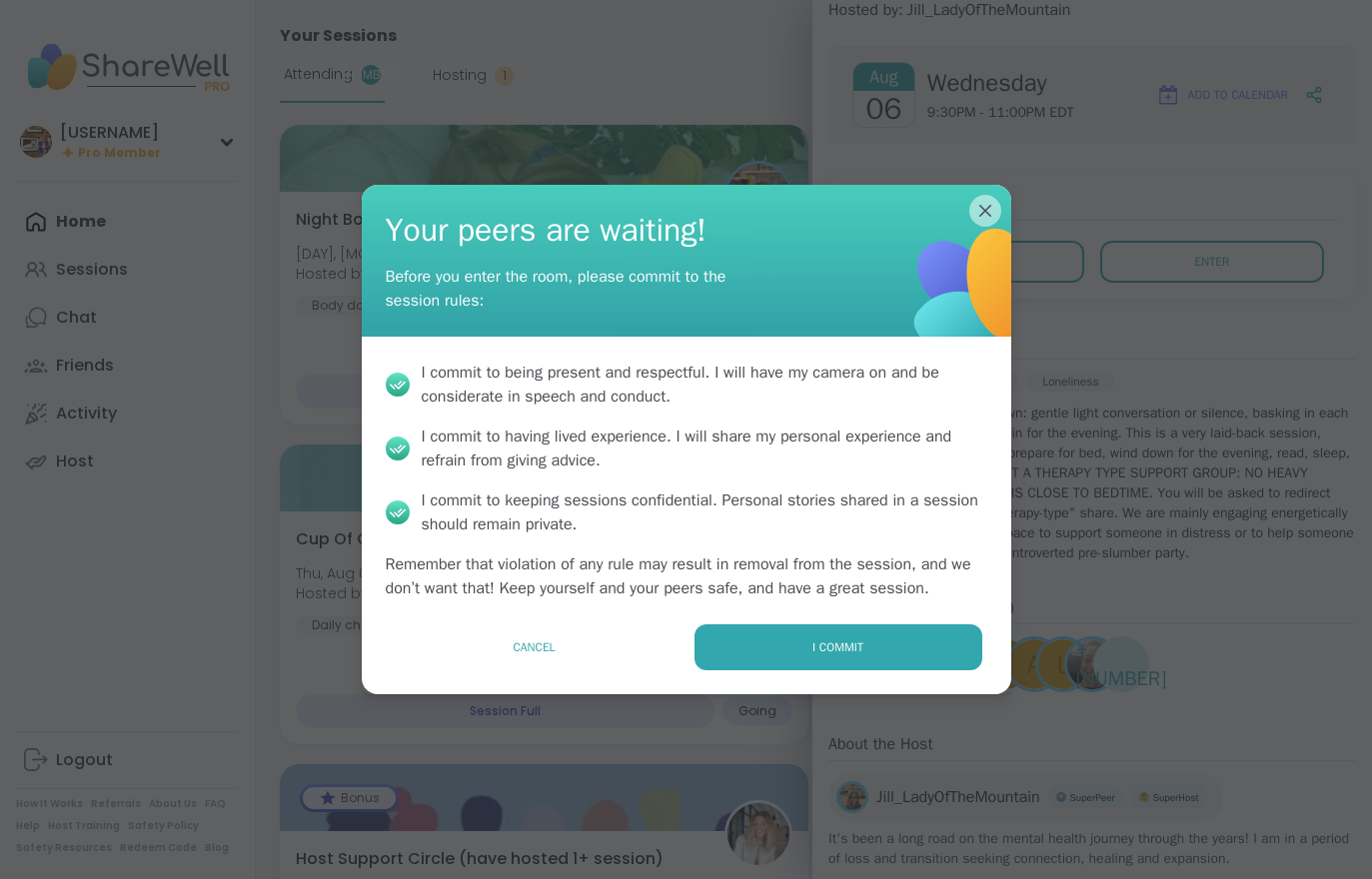 click on "I commit" at bounding box center [838, 647] 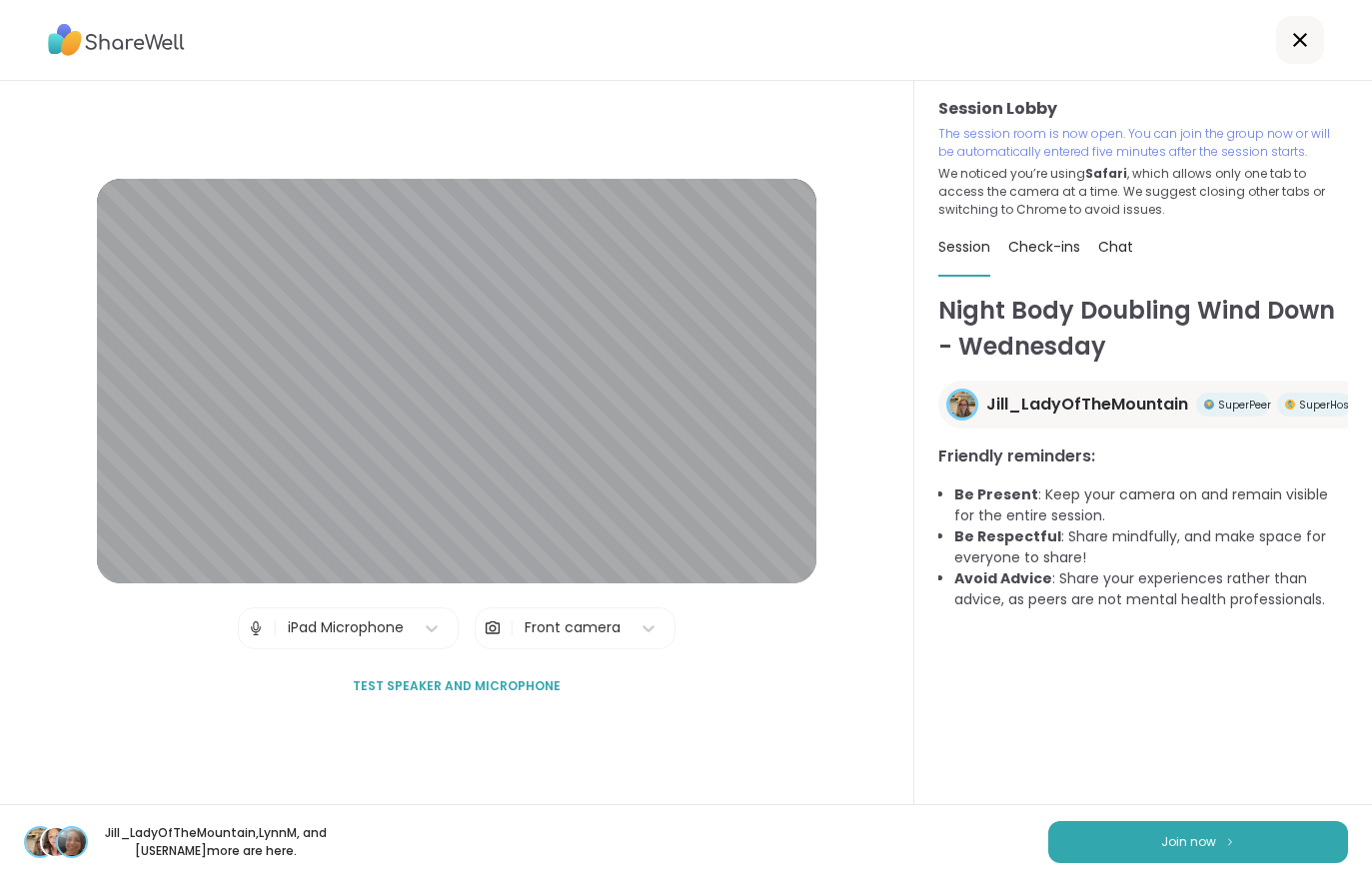 click on "Join now" at bounding box center [1198, 842] 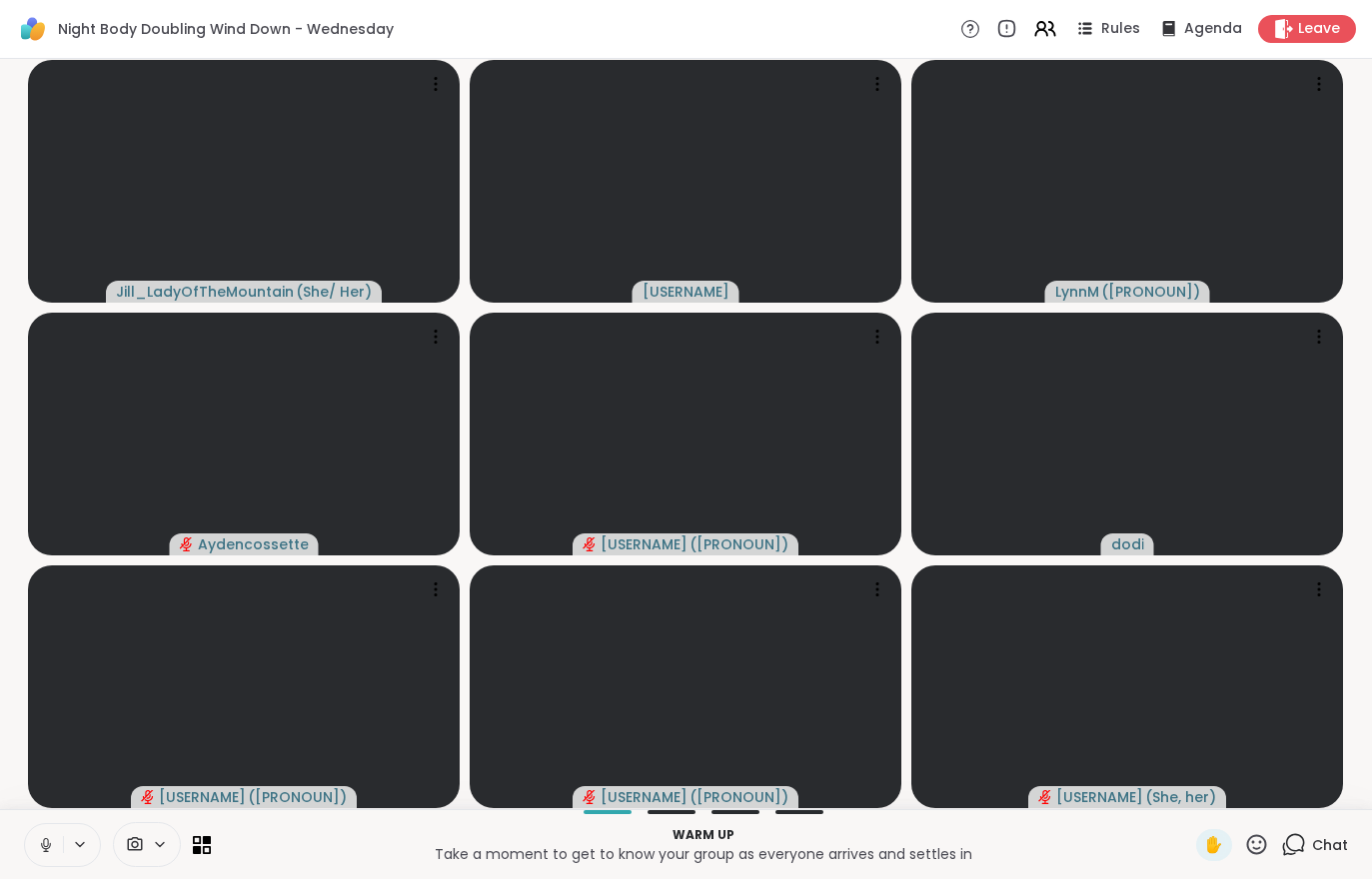 click at bounding box center [44, 845] 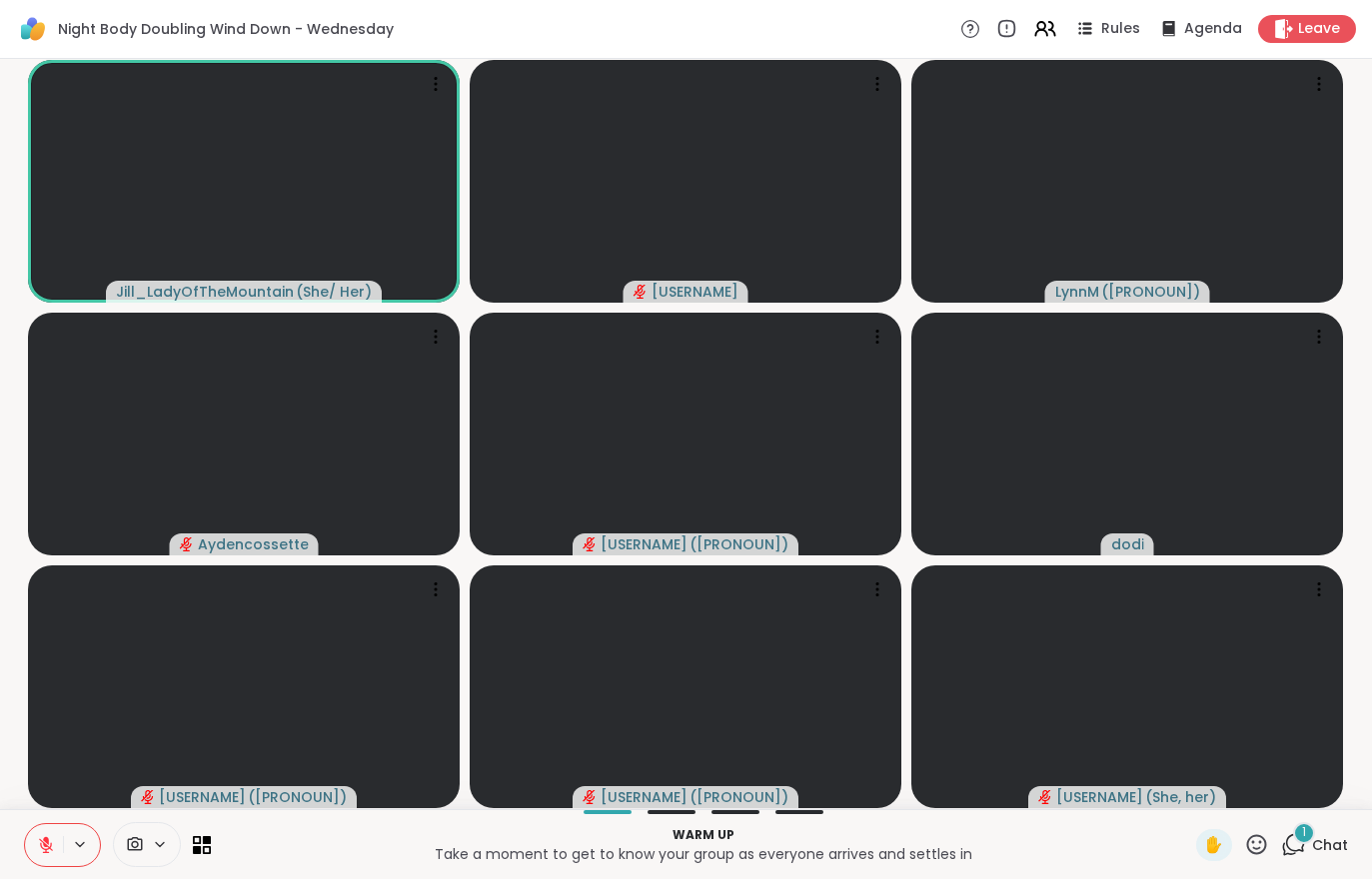 click on "Chat" at bounding box center [1330, 845] 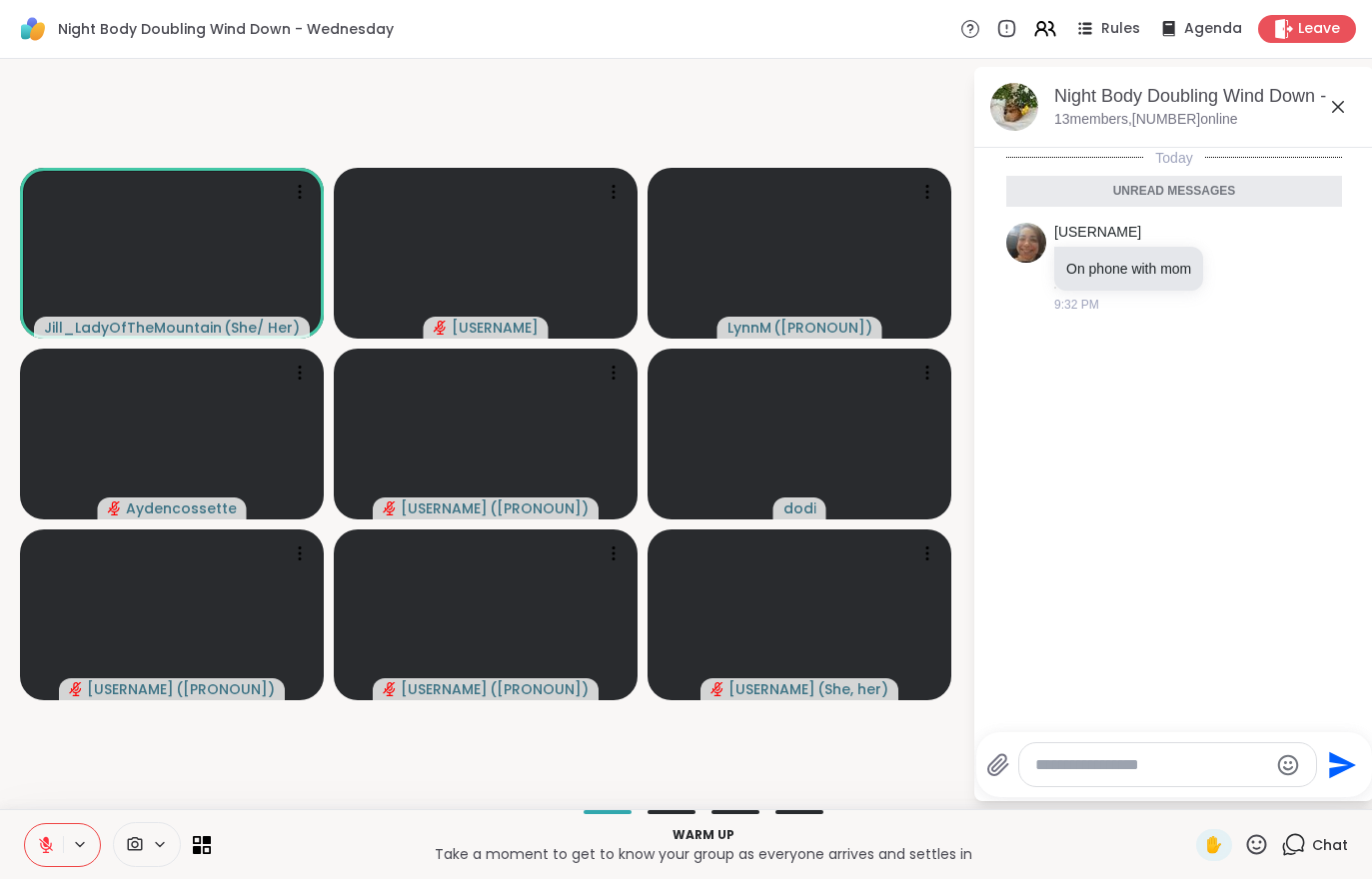 click at bounding box center [44, 845] 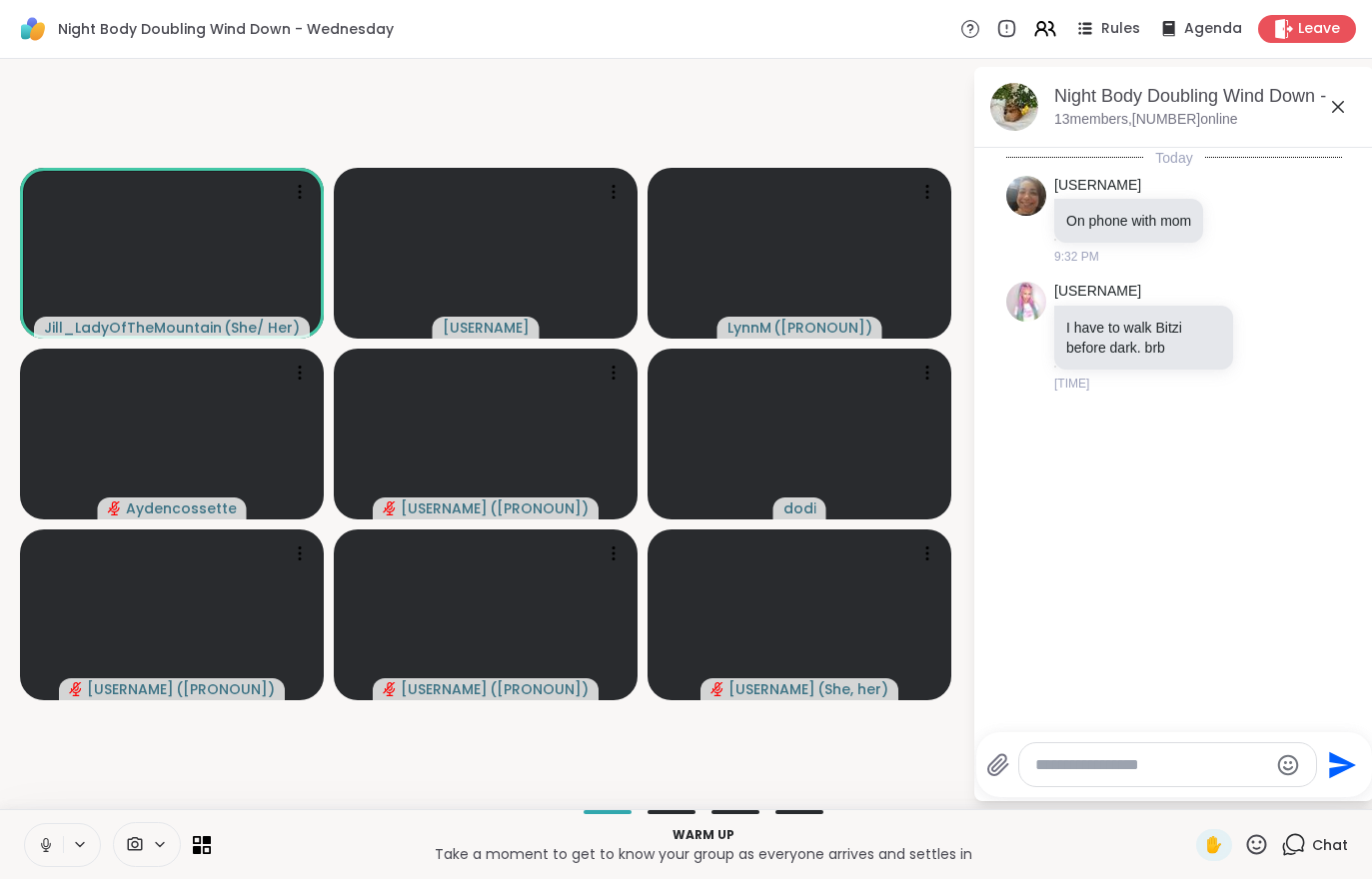 click 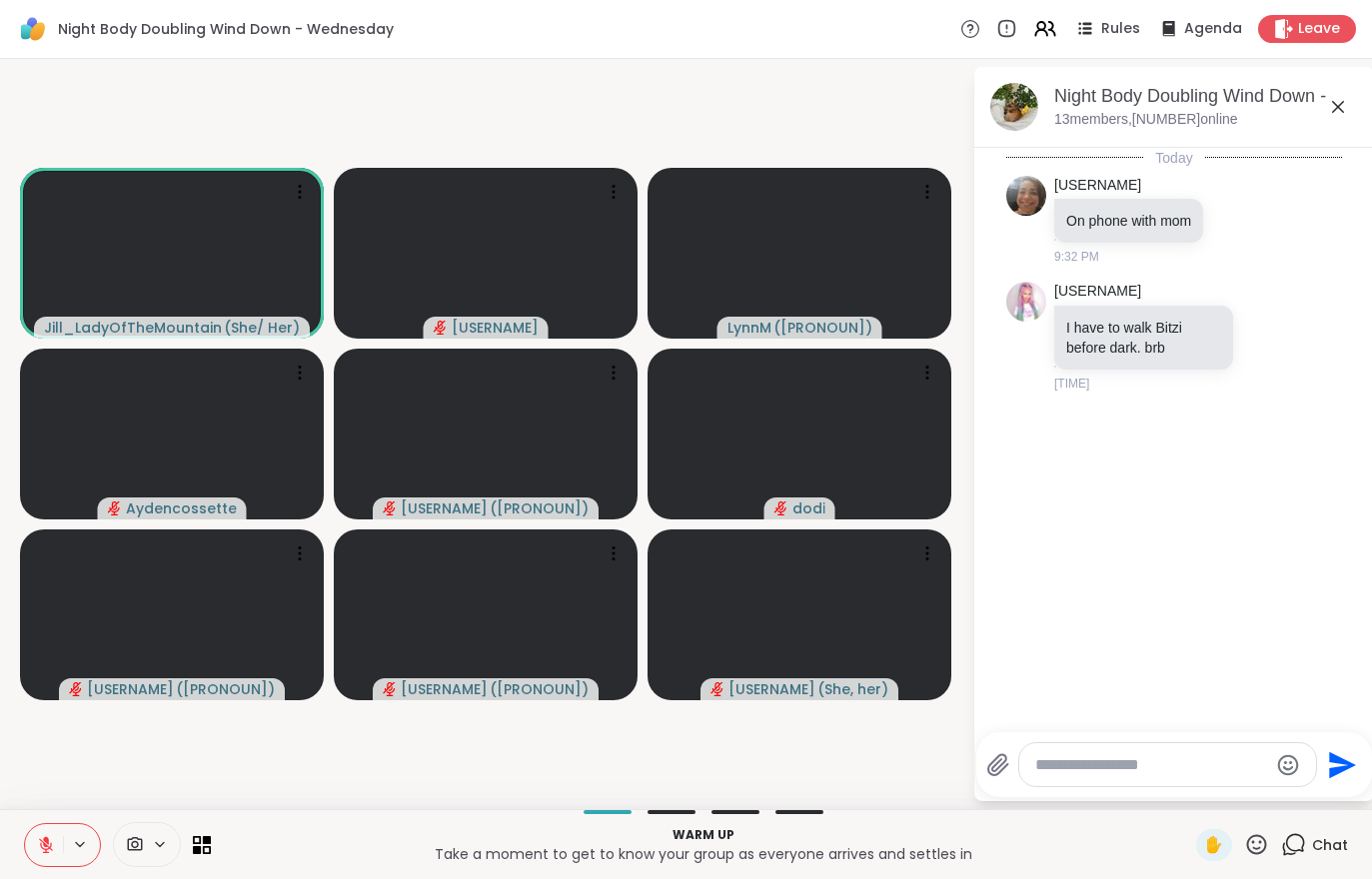 click at bounding box center [44, 845] 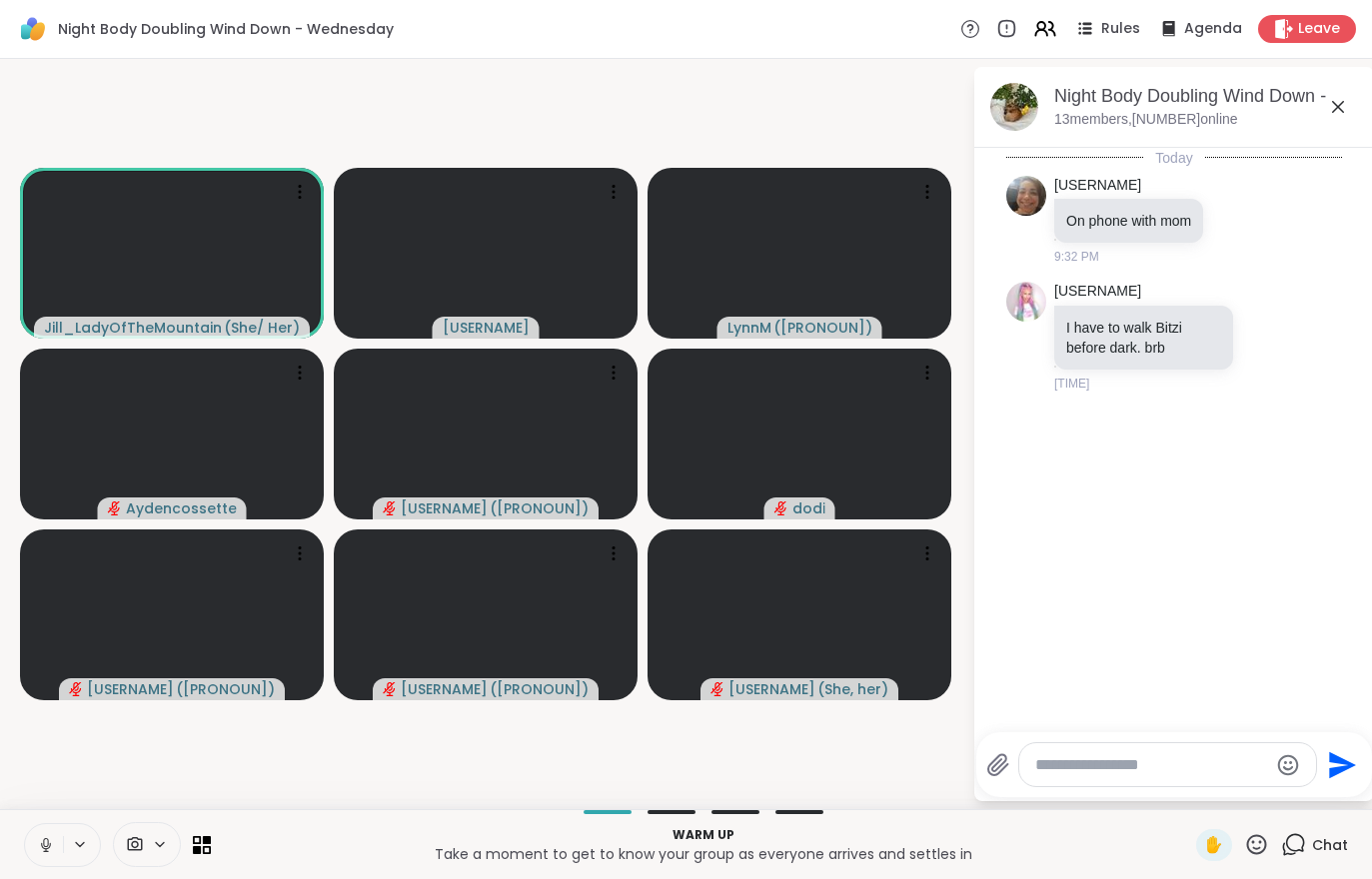 click 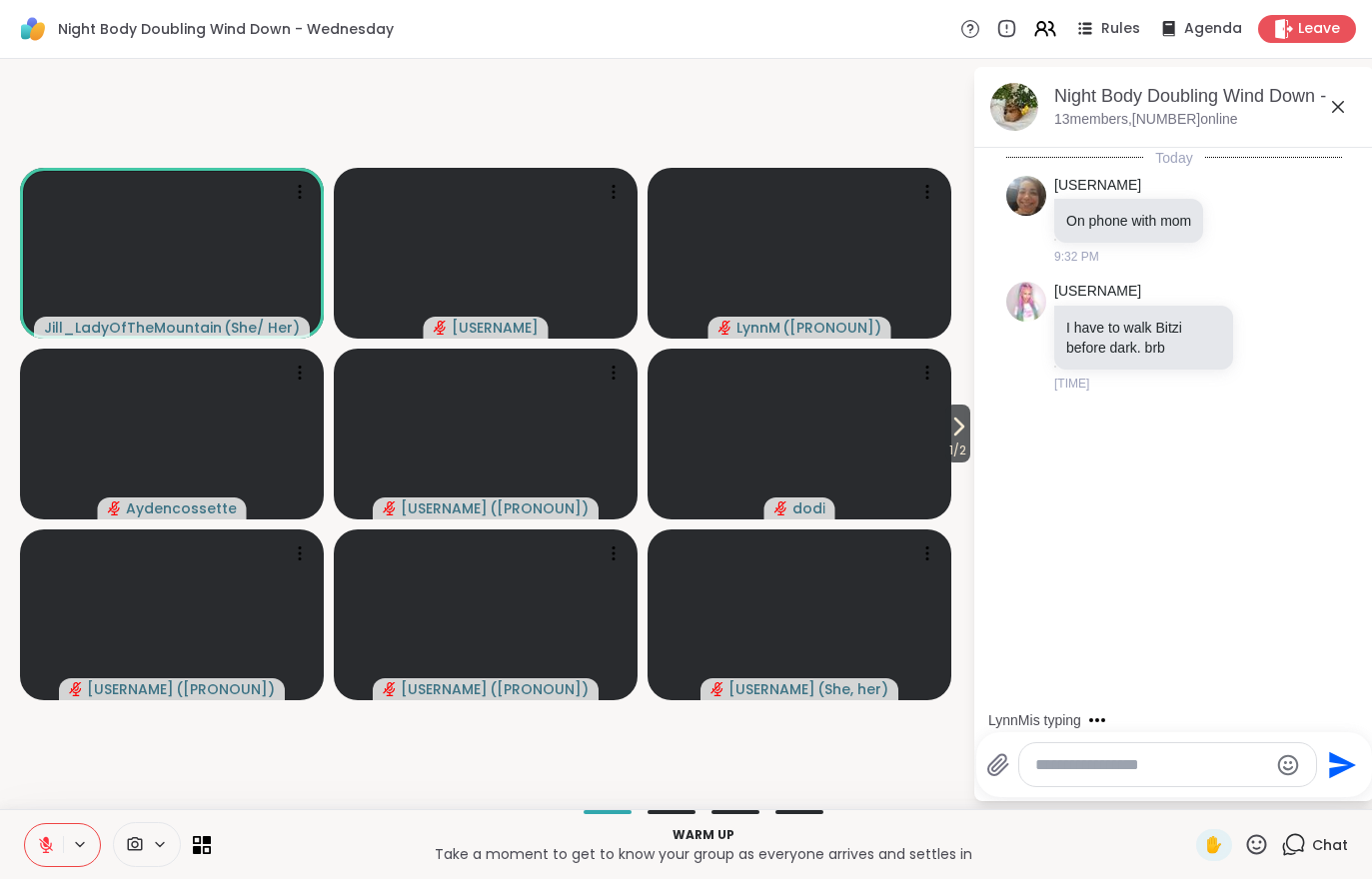 click on "1  /  2" at bounding box center [957, 450] 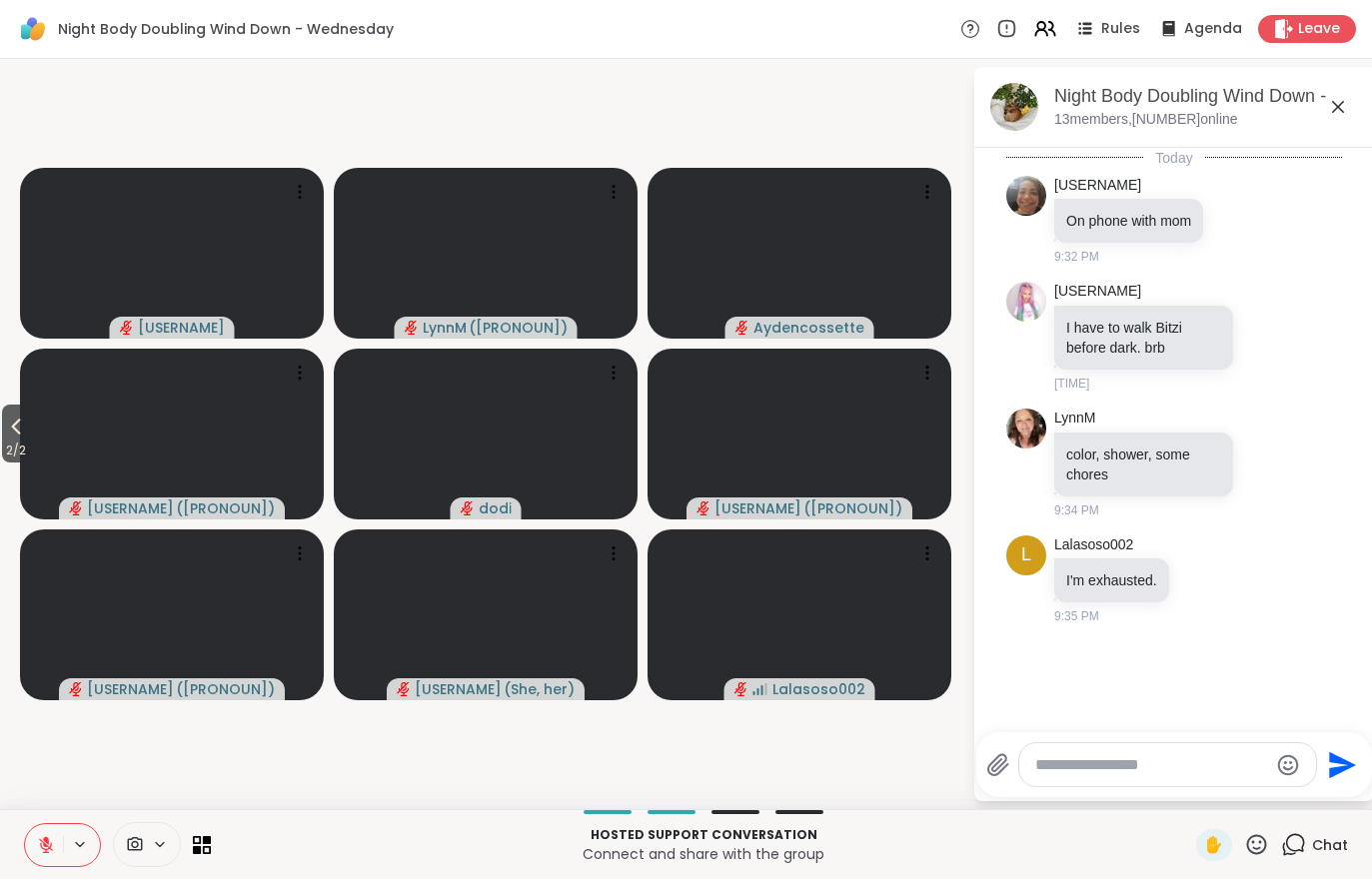 click on "Hosted support conversation Connect and share with the group ✋ Chat" at bounding box center (686, 844) 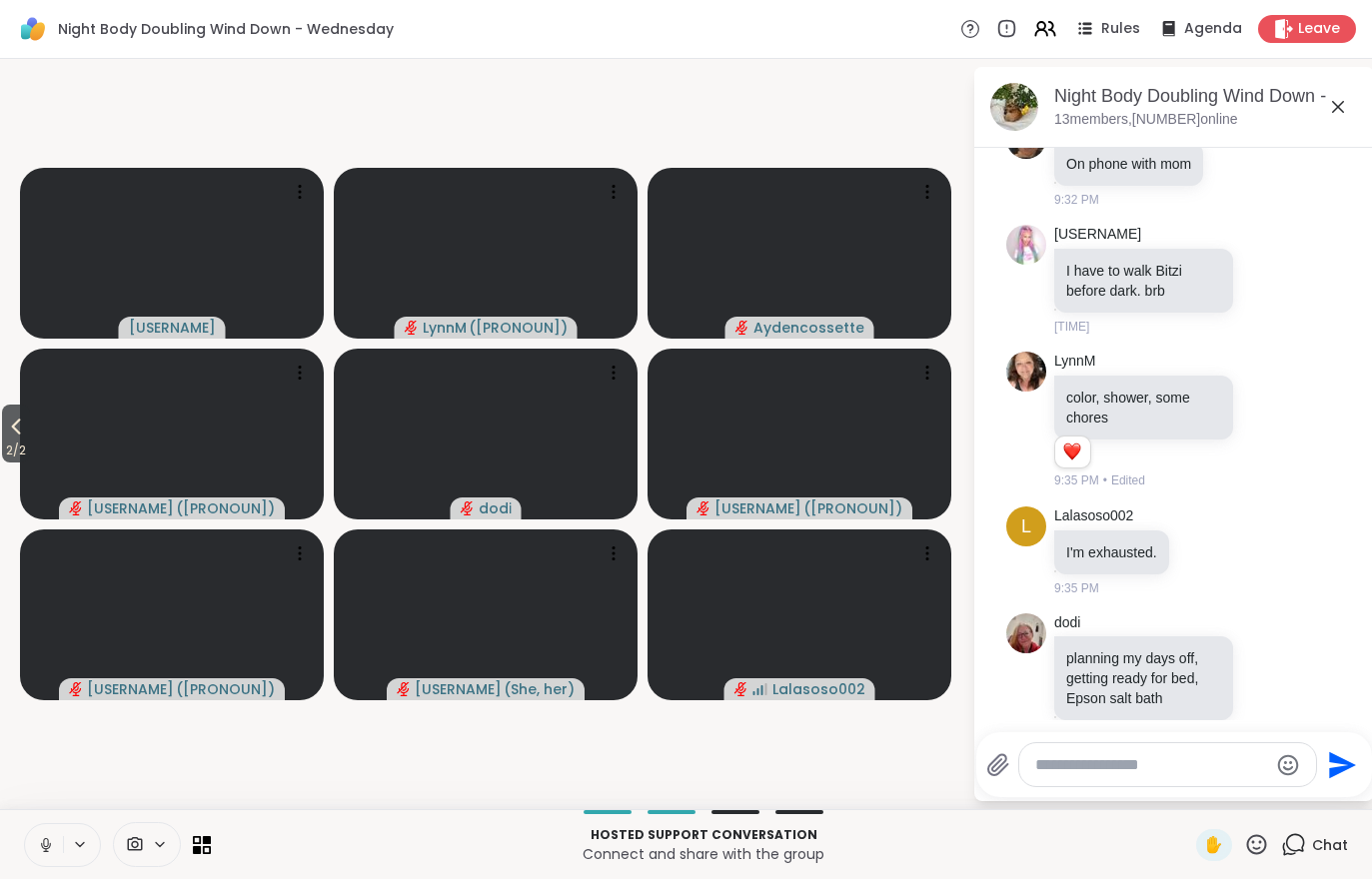 scroll, scrollTop: 113, scrollLeft: 0, axis: vertical 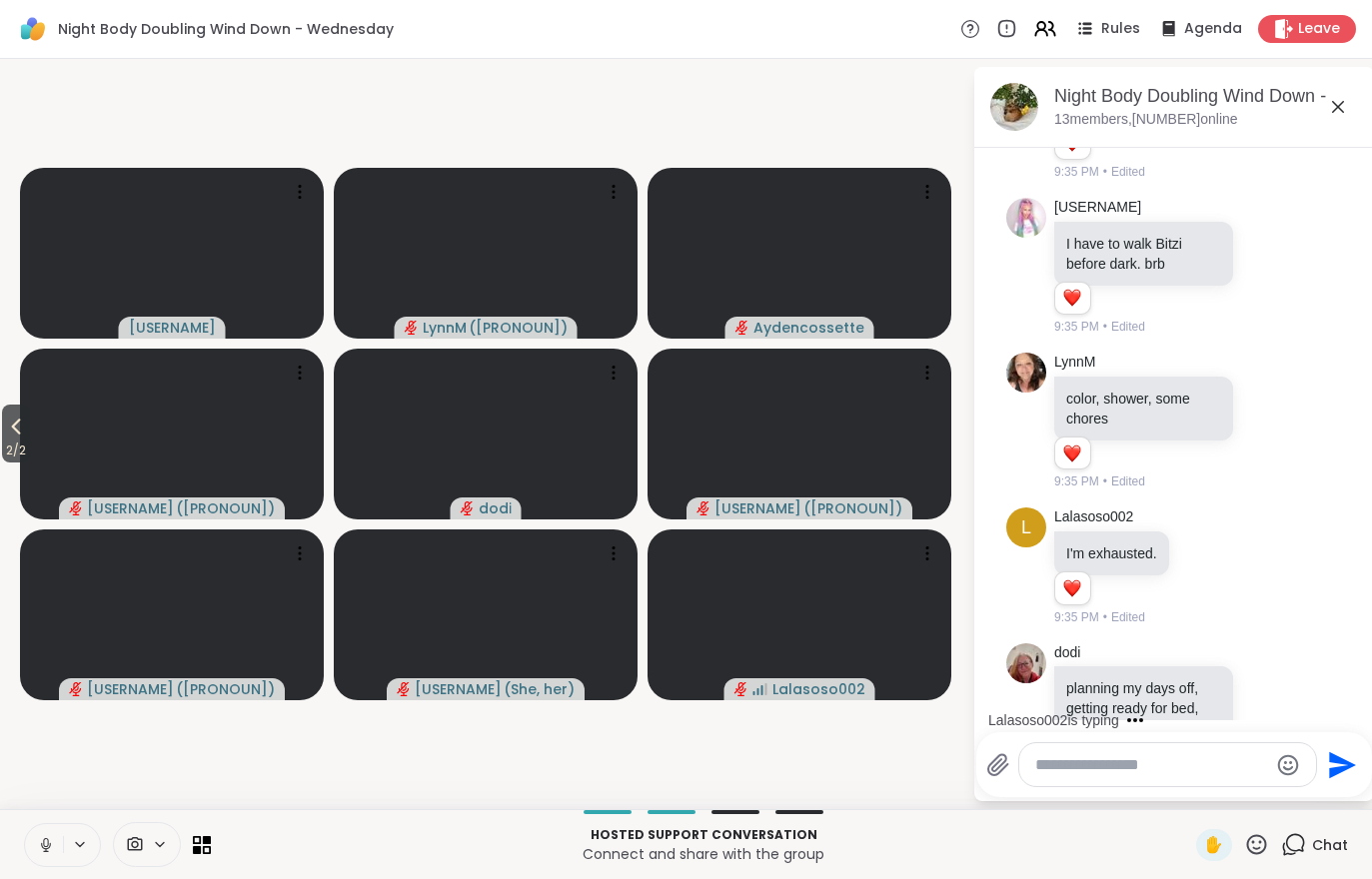 click on "Hosted support conversation Connect and share with the group ✋ Chat" at bounding box center [686, 844] 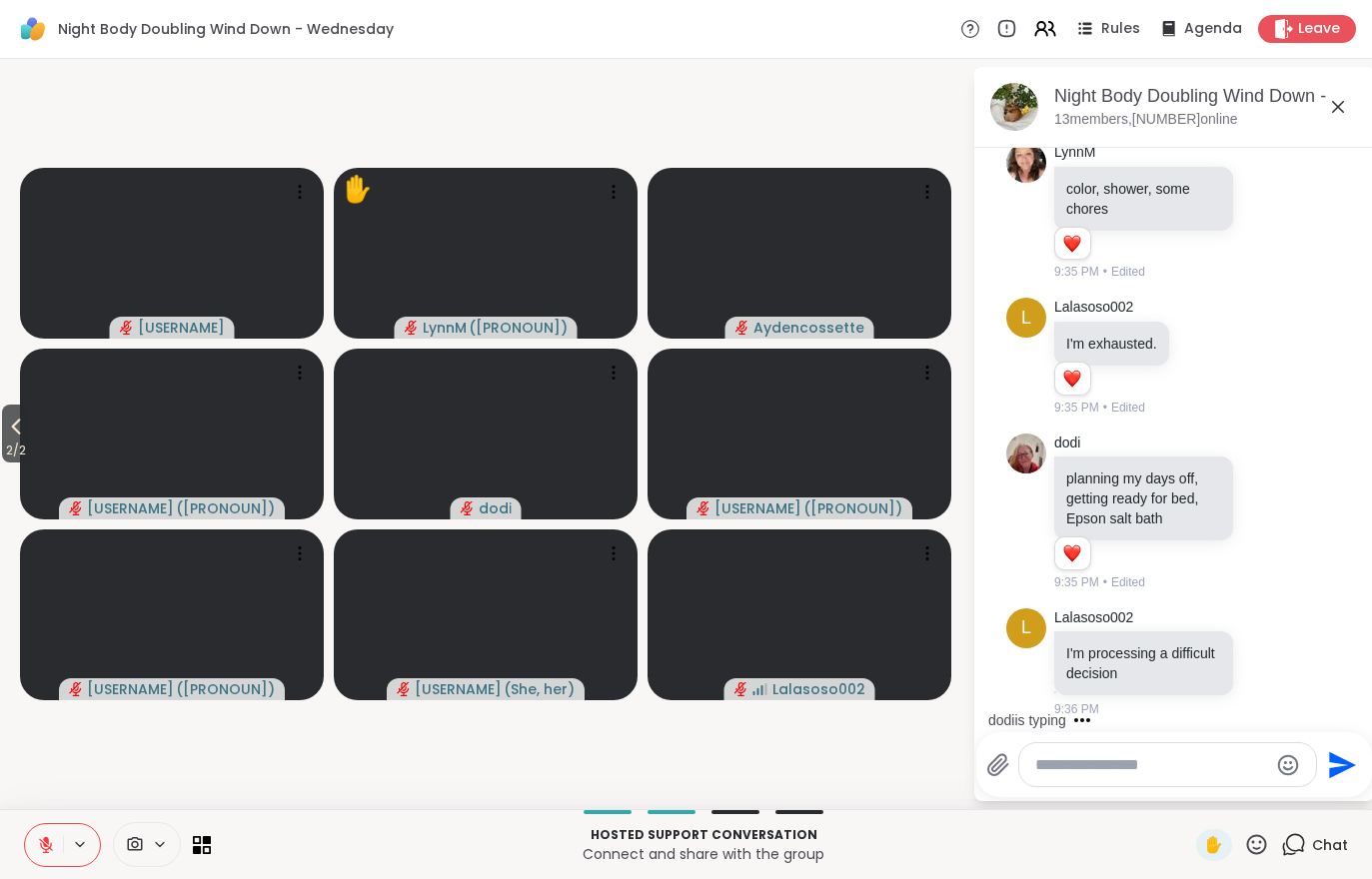 scroll, scrollTop: 351, scrollLeft: 0, axis: vertical 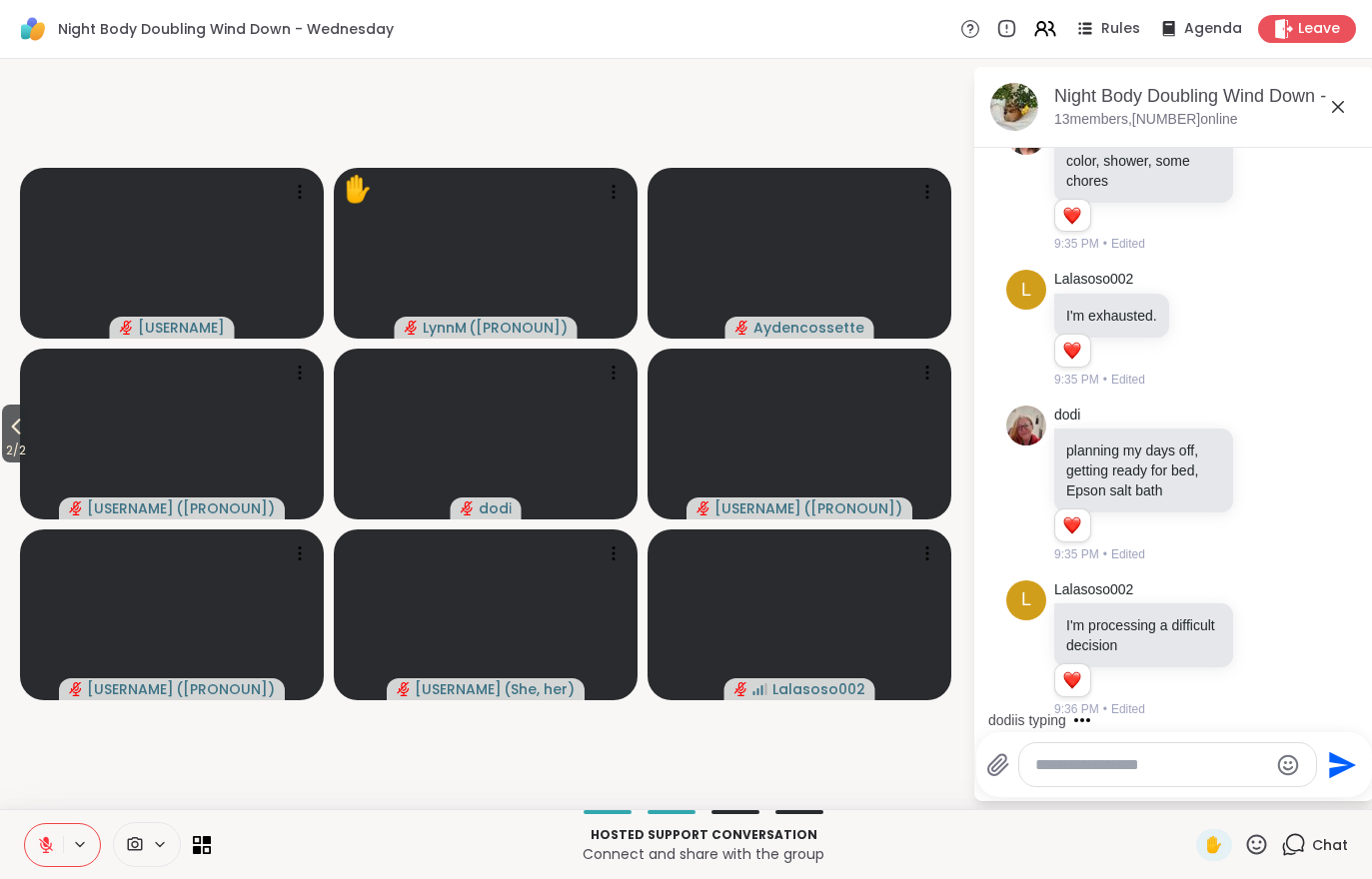 click at bounding box center (44, 845) 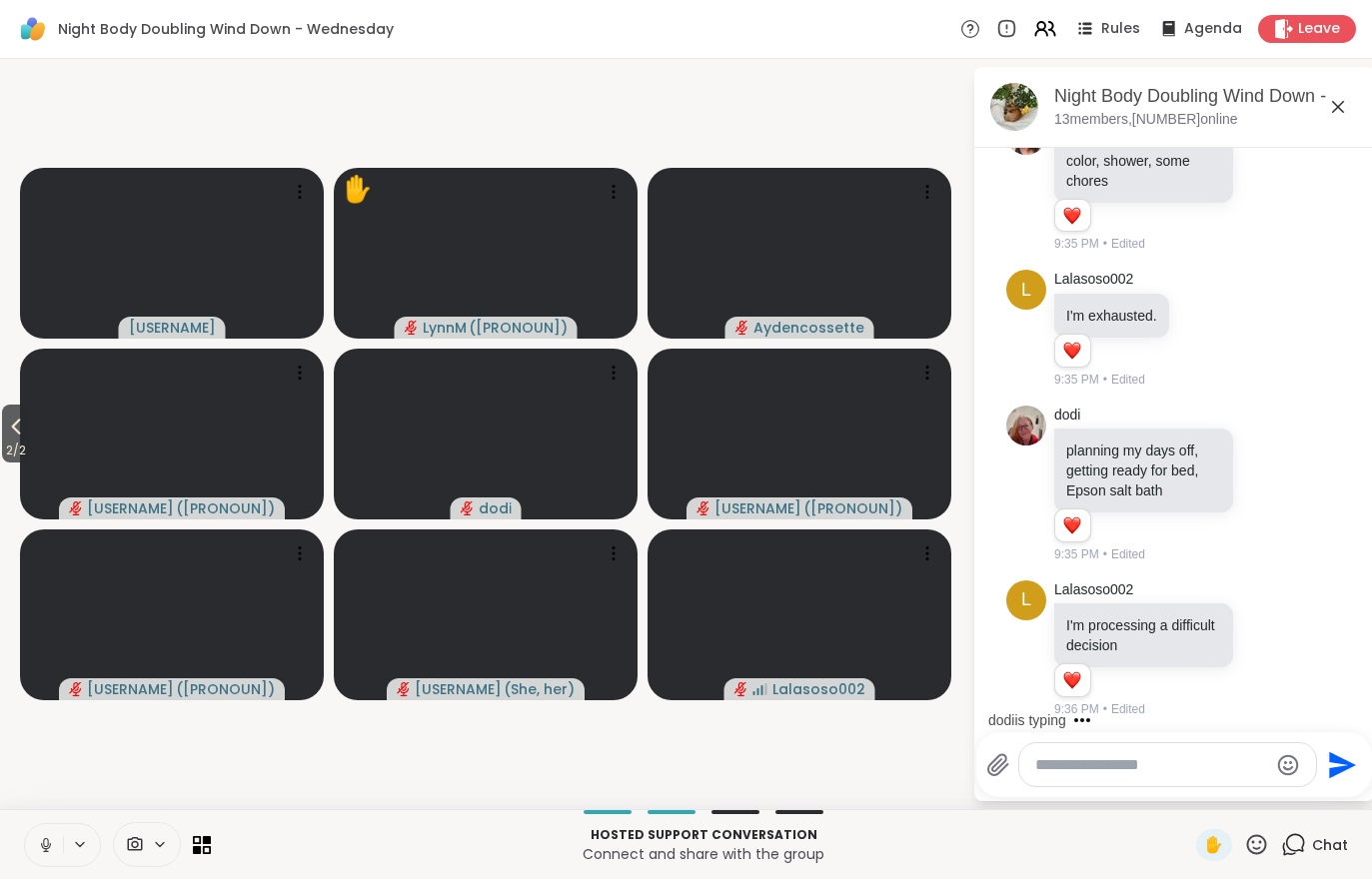 click at bounding box center [44, 845] 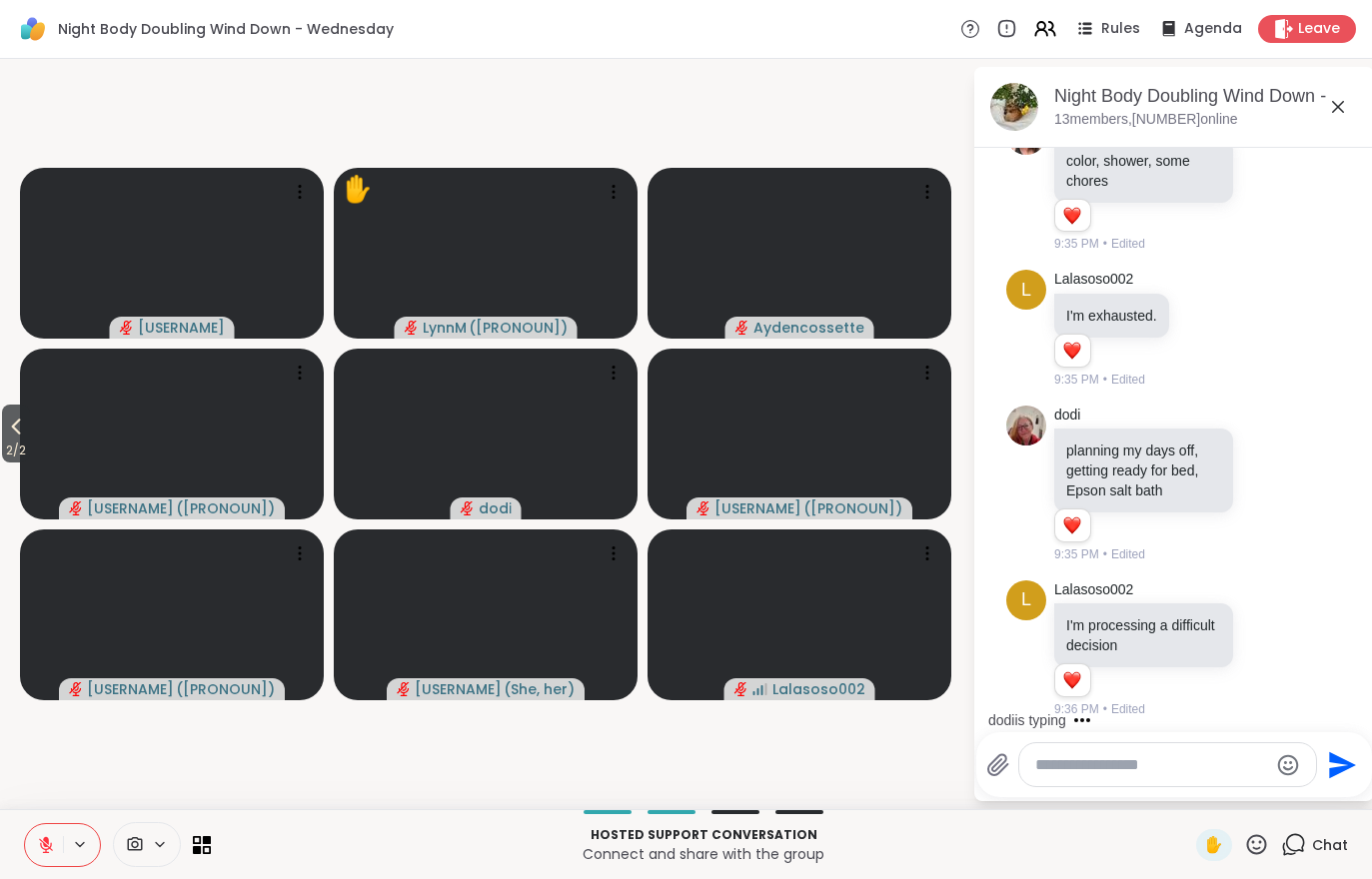 click at bounding box center (44, 845) 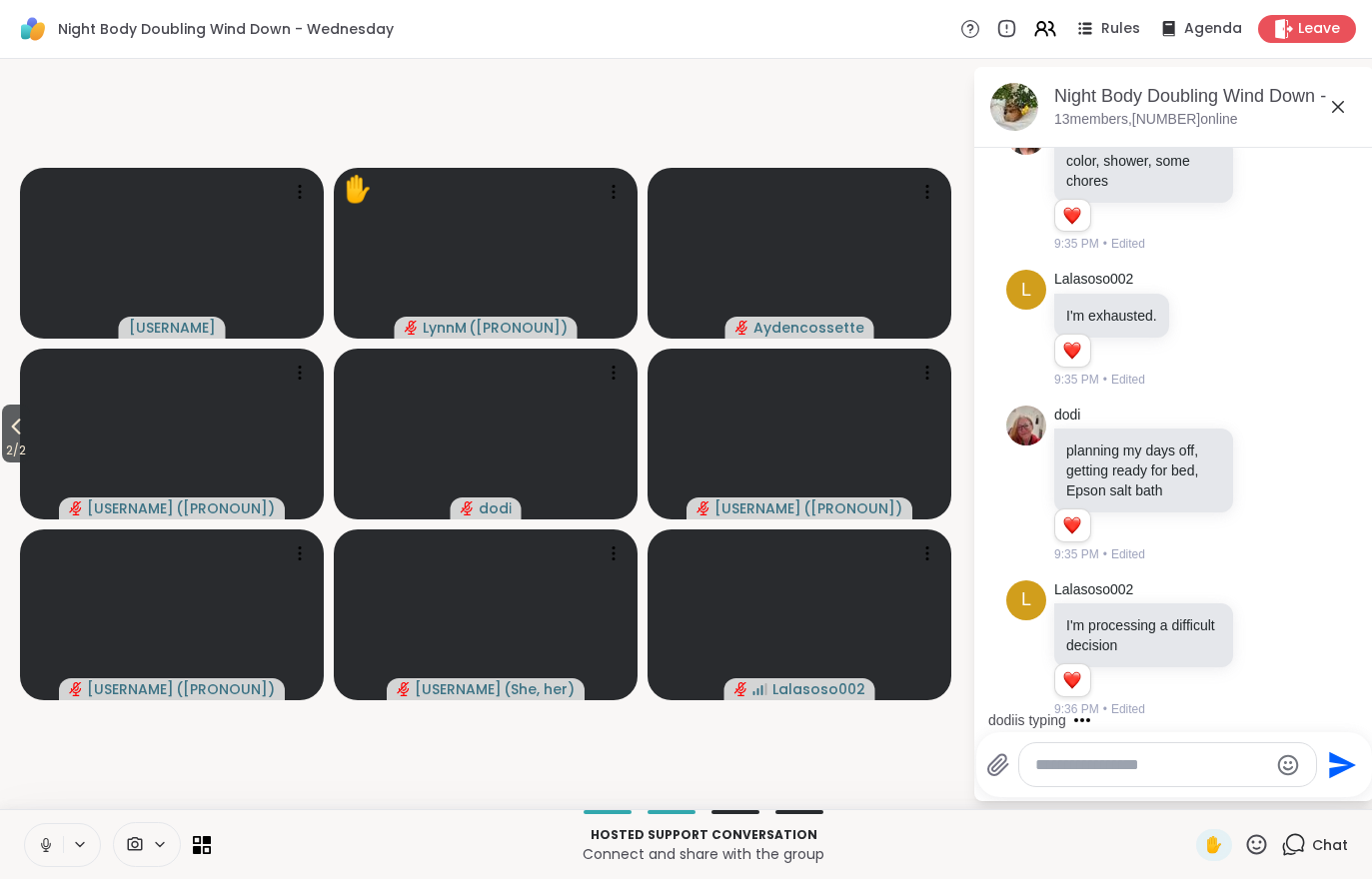 click at bounding box center [44, 845] 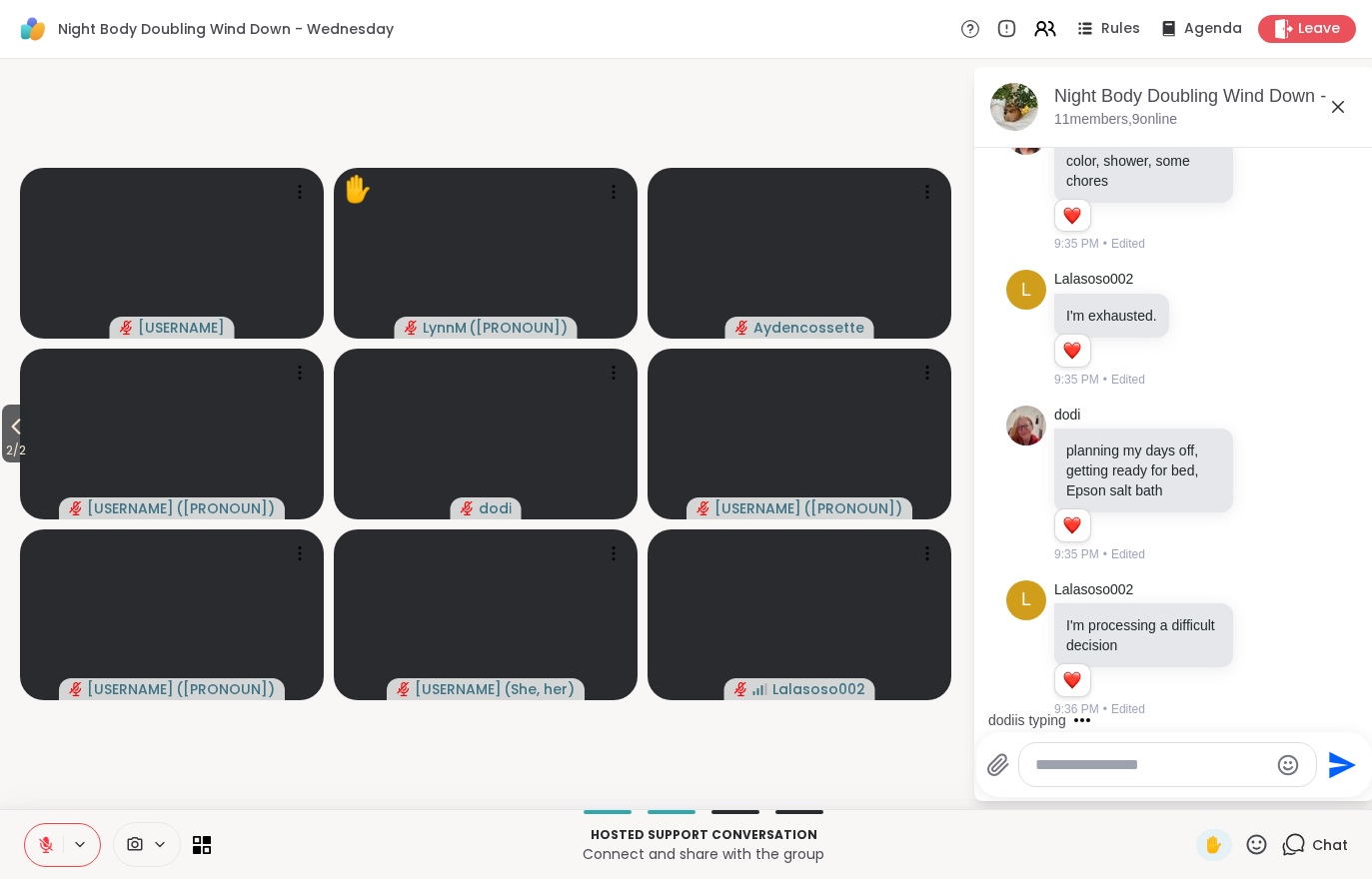 click on "2  /  2" at bounding box center (16, 450) 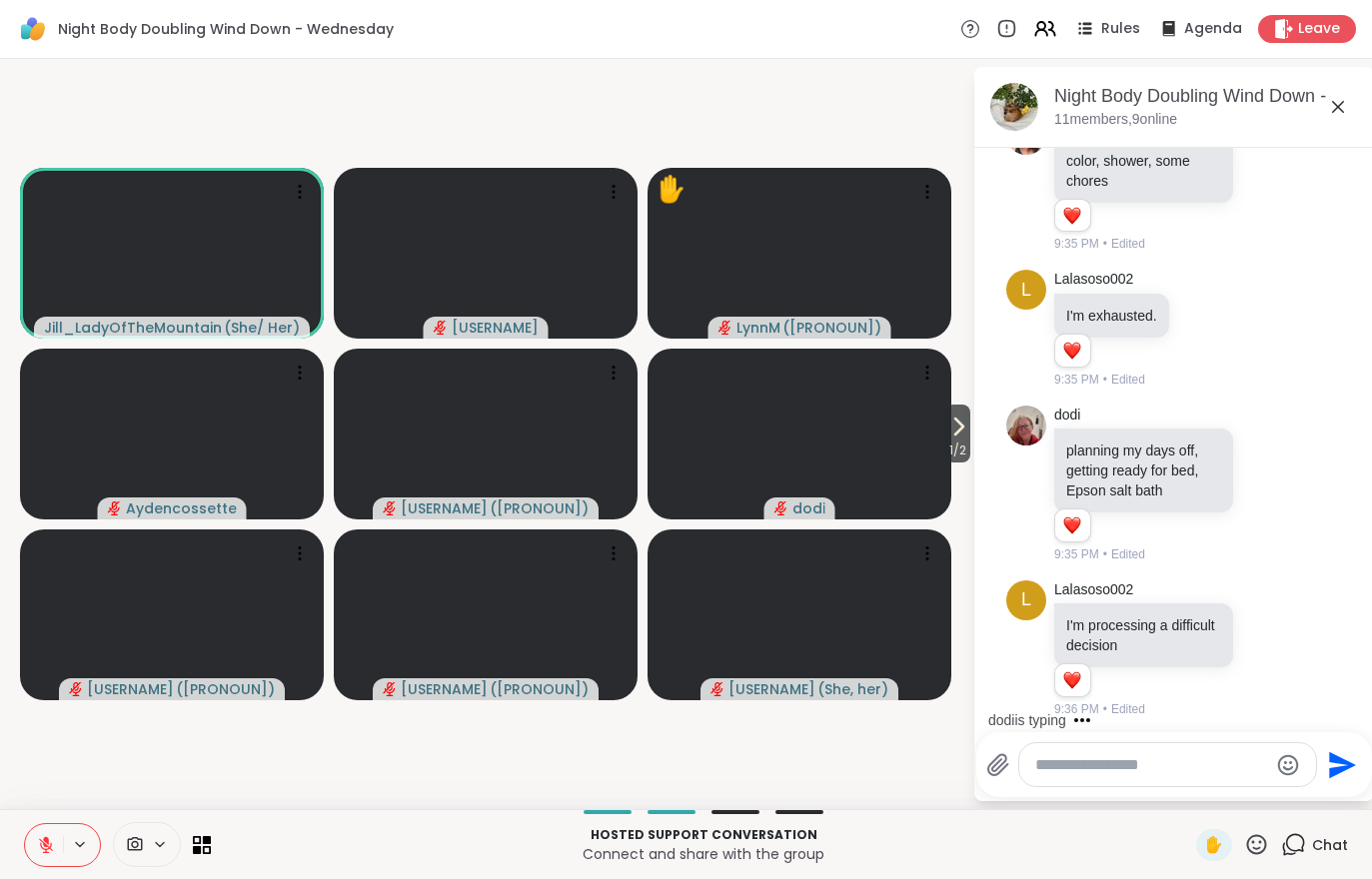 scroll, scrollTop: 476, scrollLeft: 0, axis: vertical 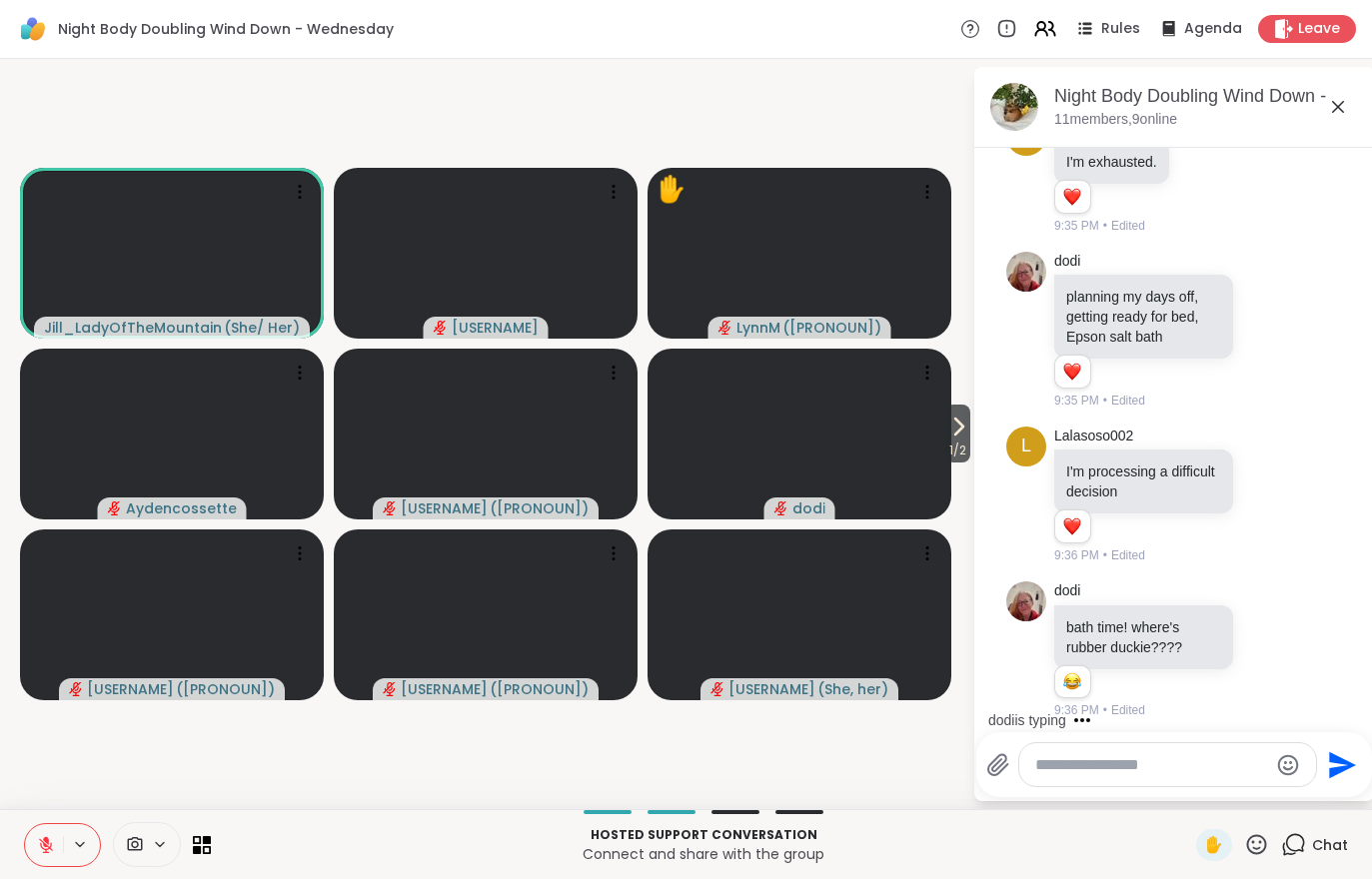 click at bounding box center (44, 845) 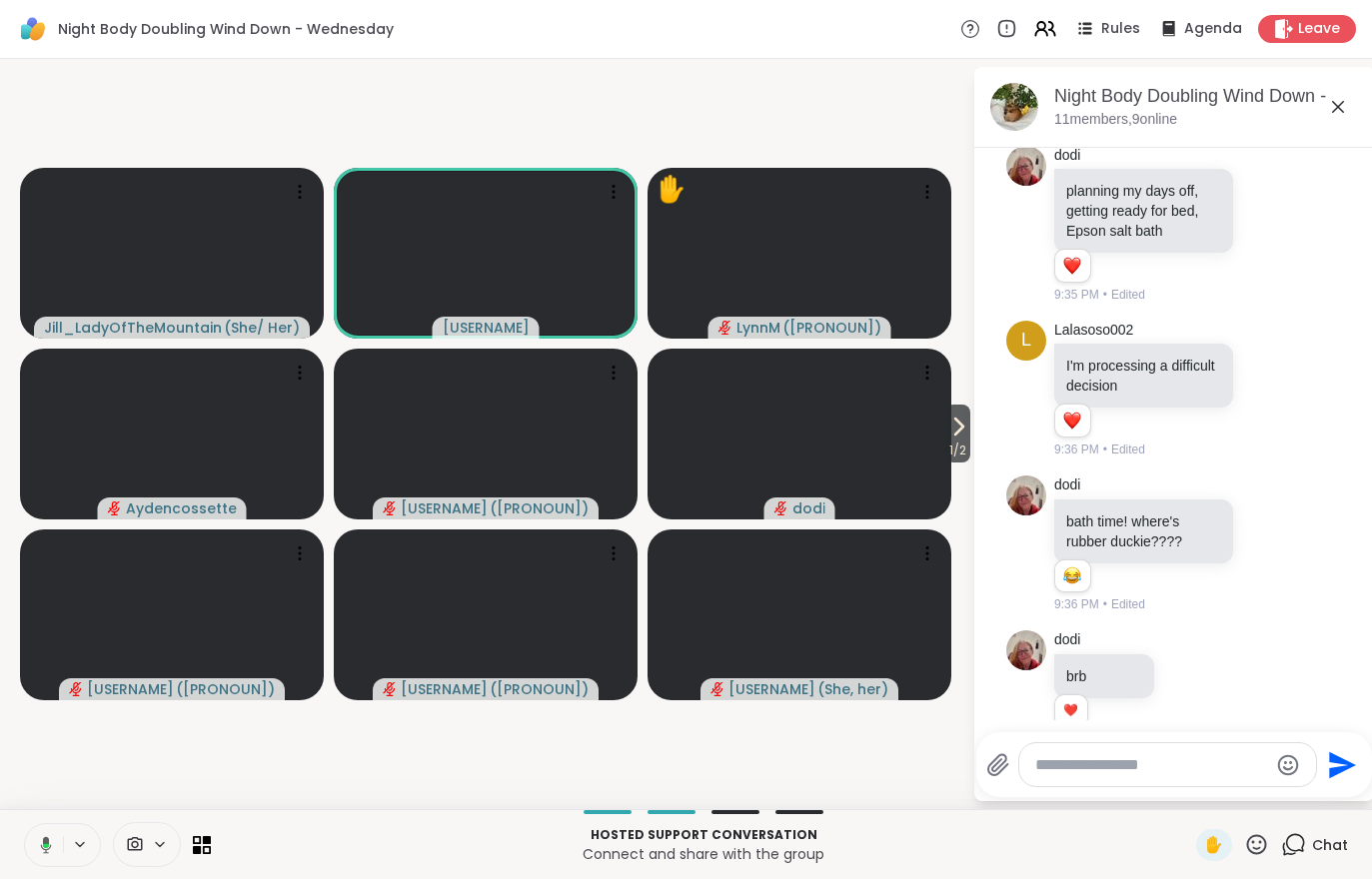 scroll, scrollTop: 638, scrollLeft: 0, axis: vertical 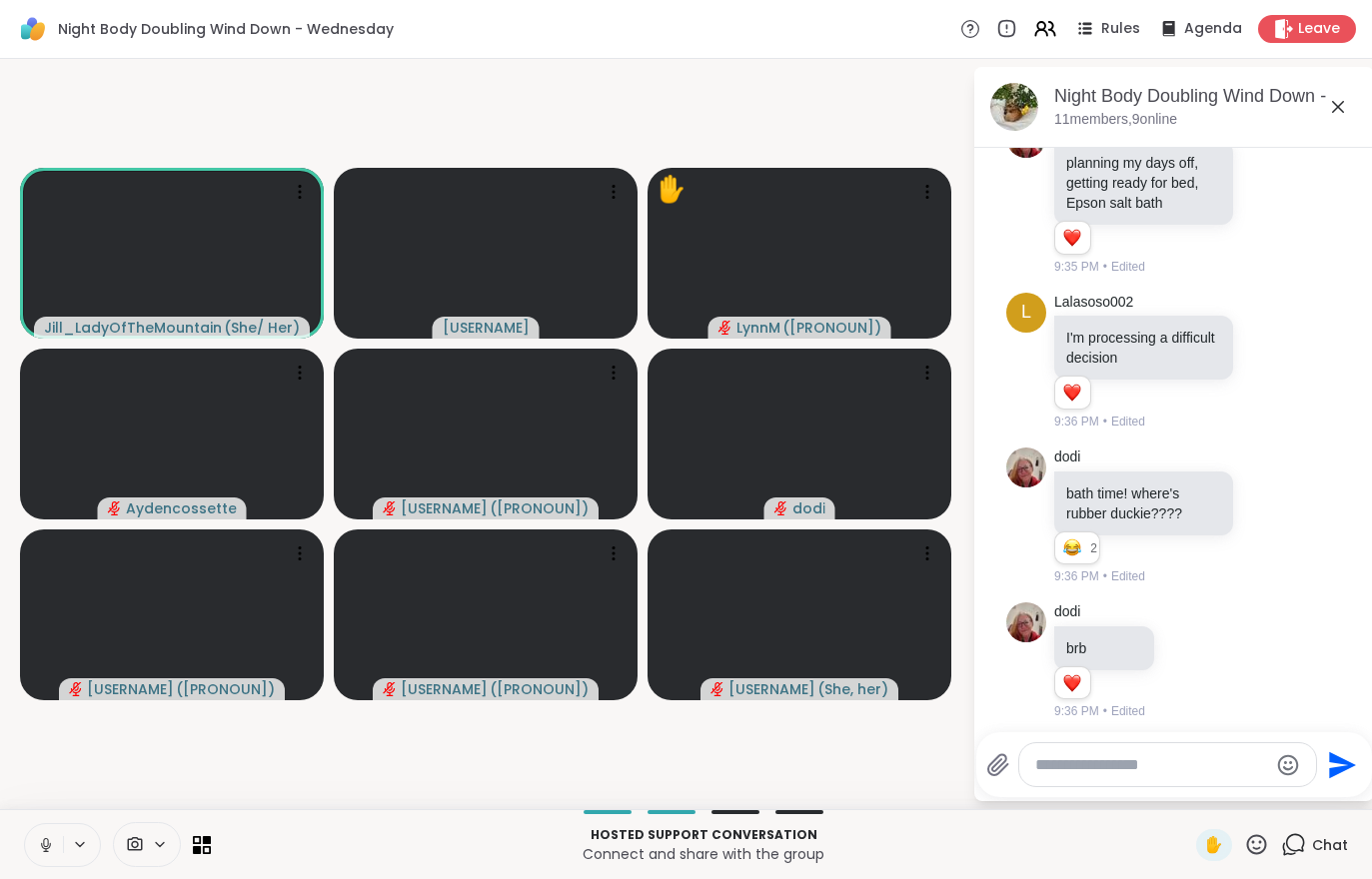 click at bounding box center (44, 845) 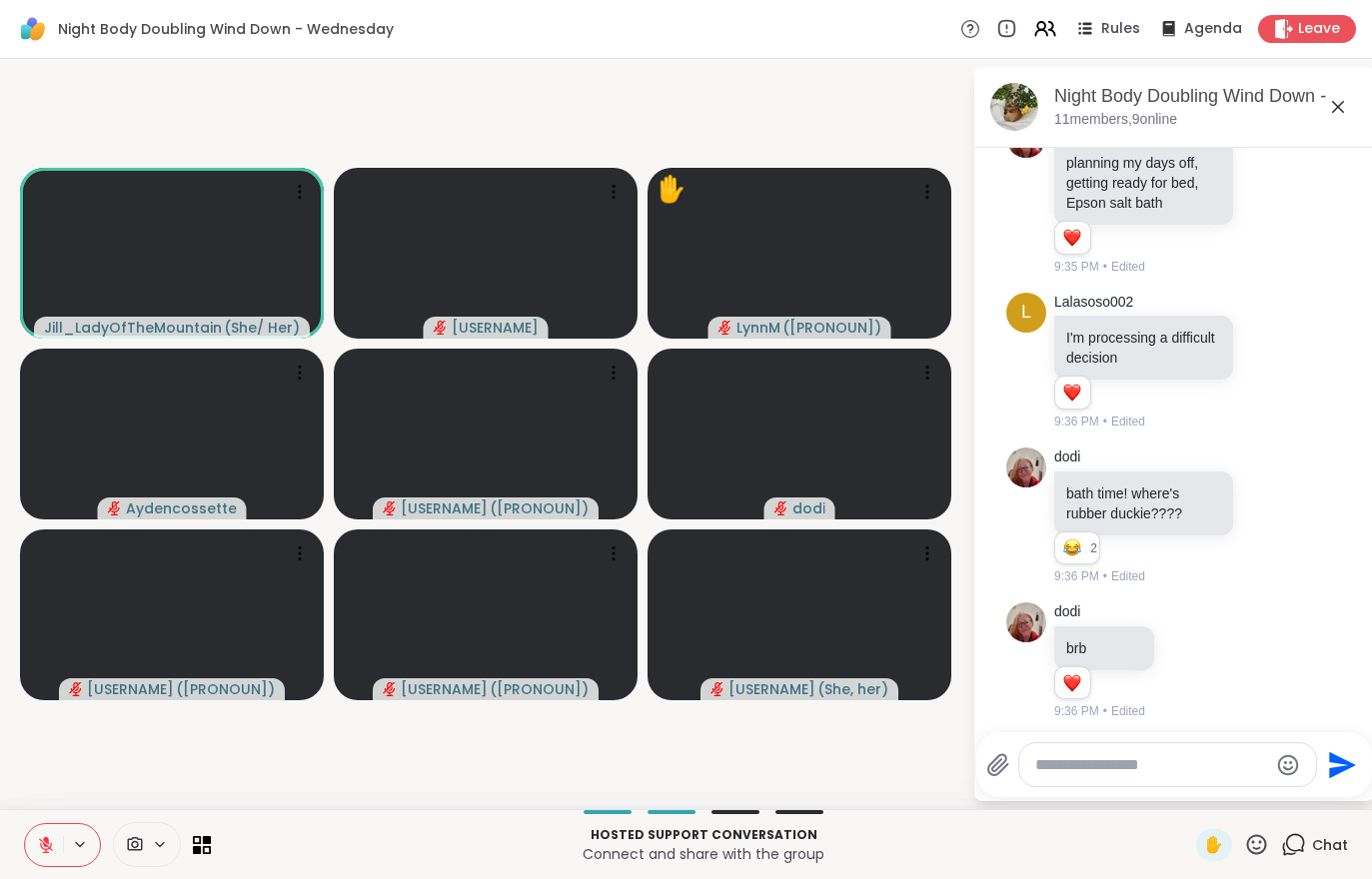 click at bounding box center (44, 845) 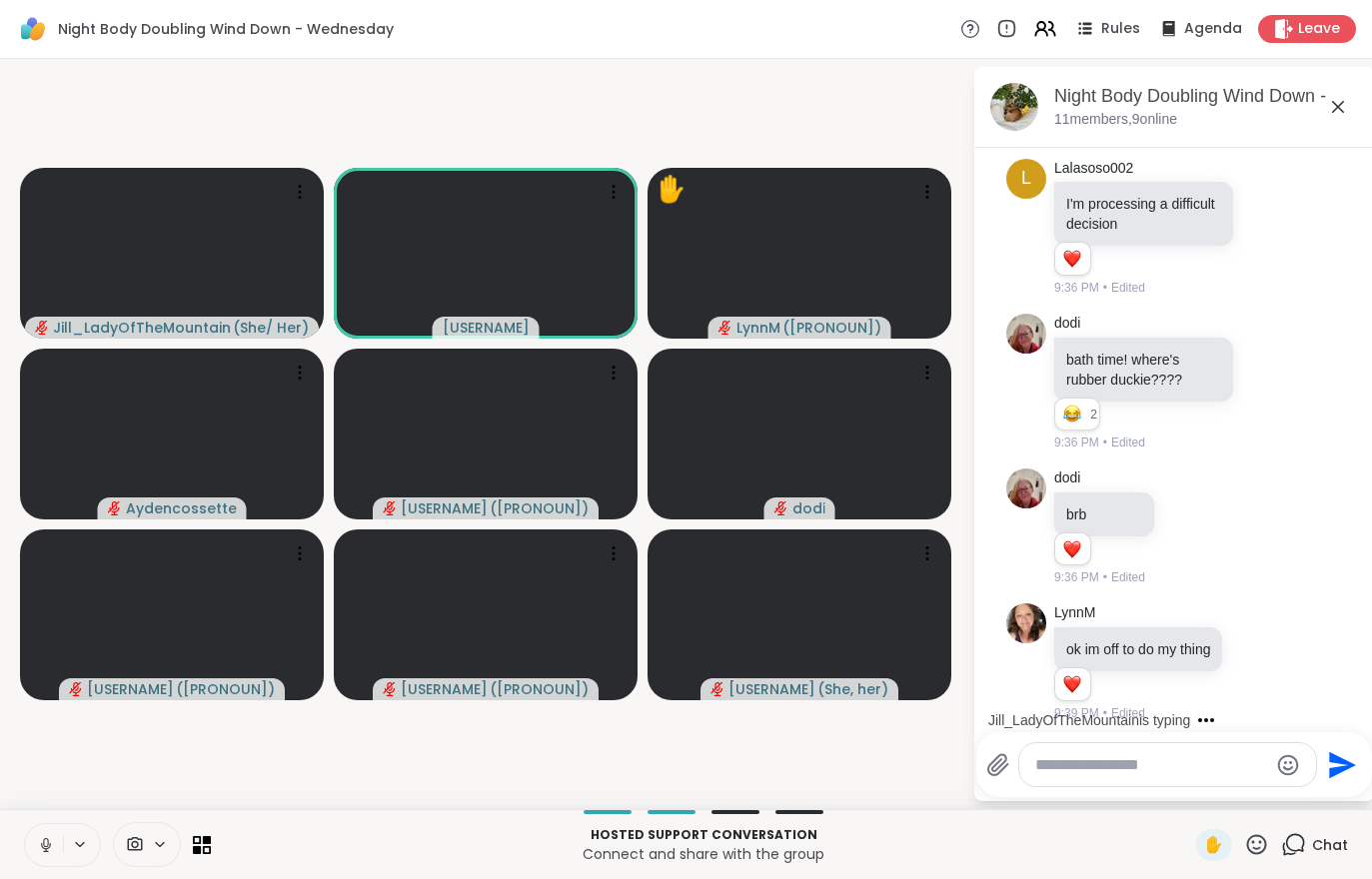 scroll, scrollTop: 898, scrollLeft: 0, axis: vertical 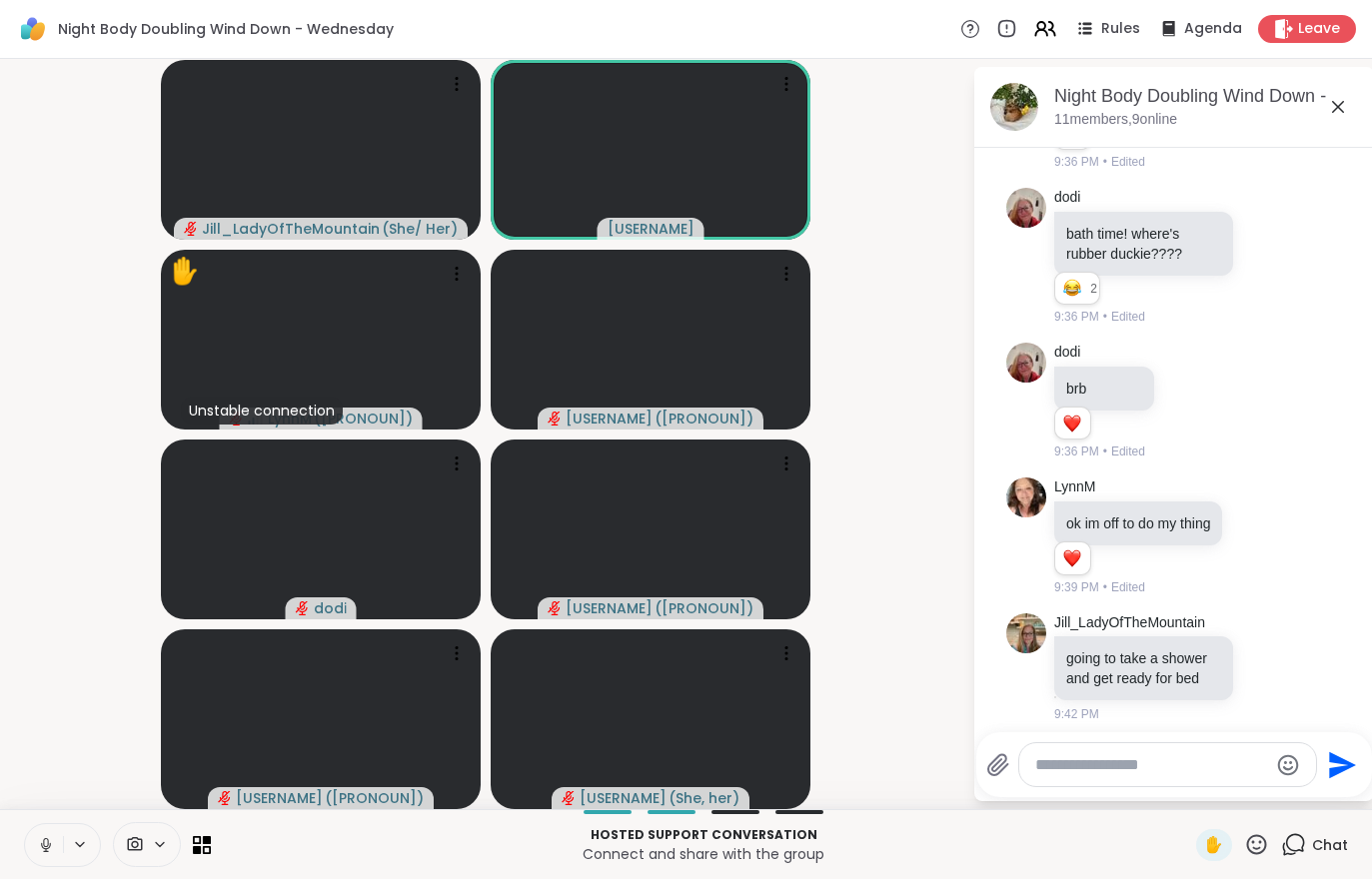 click on "Leave" at bounding box center (1319, 29) 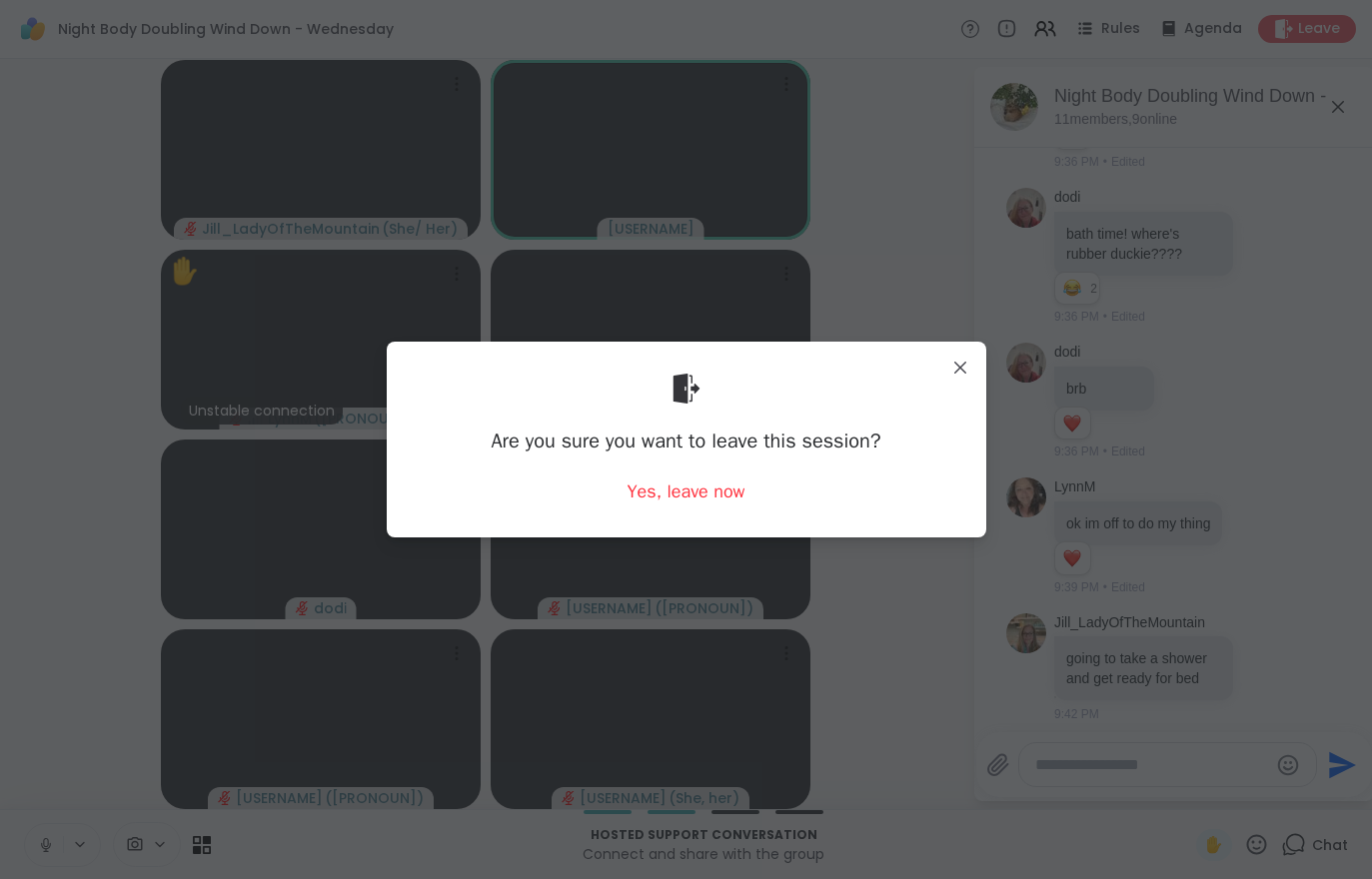 click on "Yes, leave now" at bounding box center (686, 491) 